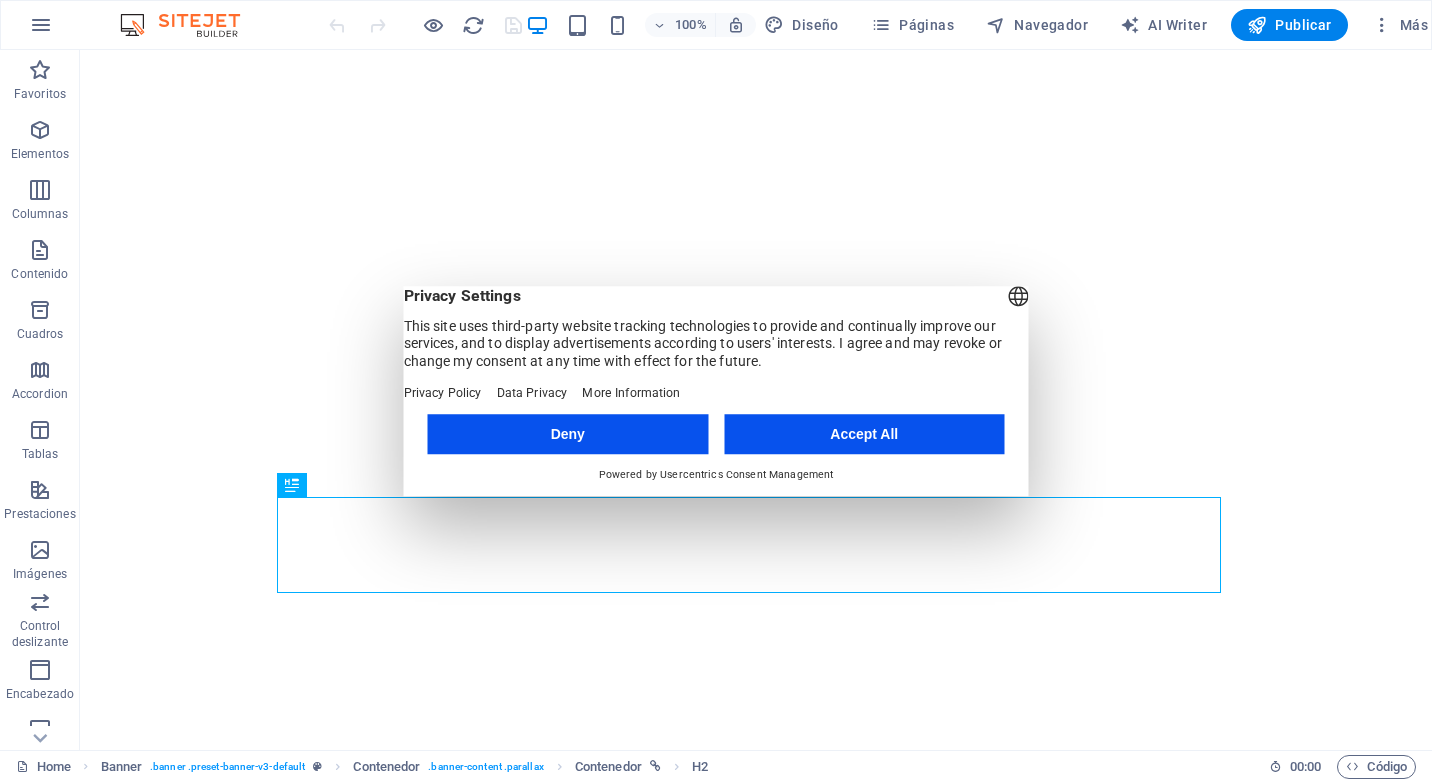 scroll, scrollTop: 0, scrollLeft: 0, axis: both 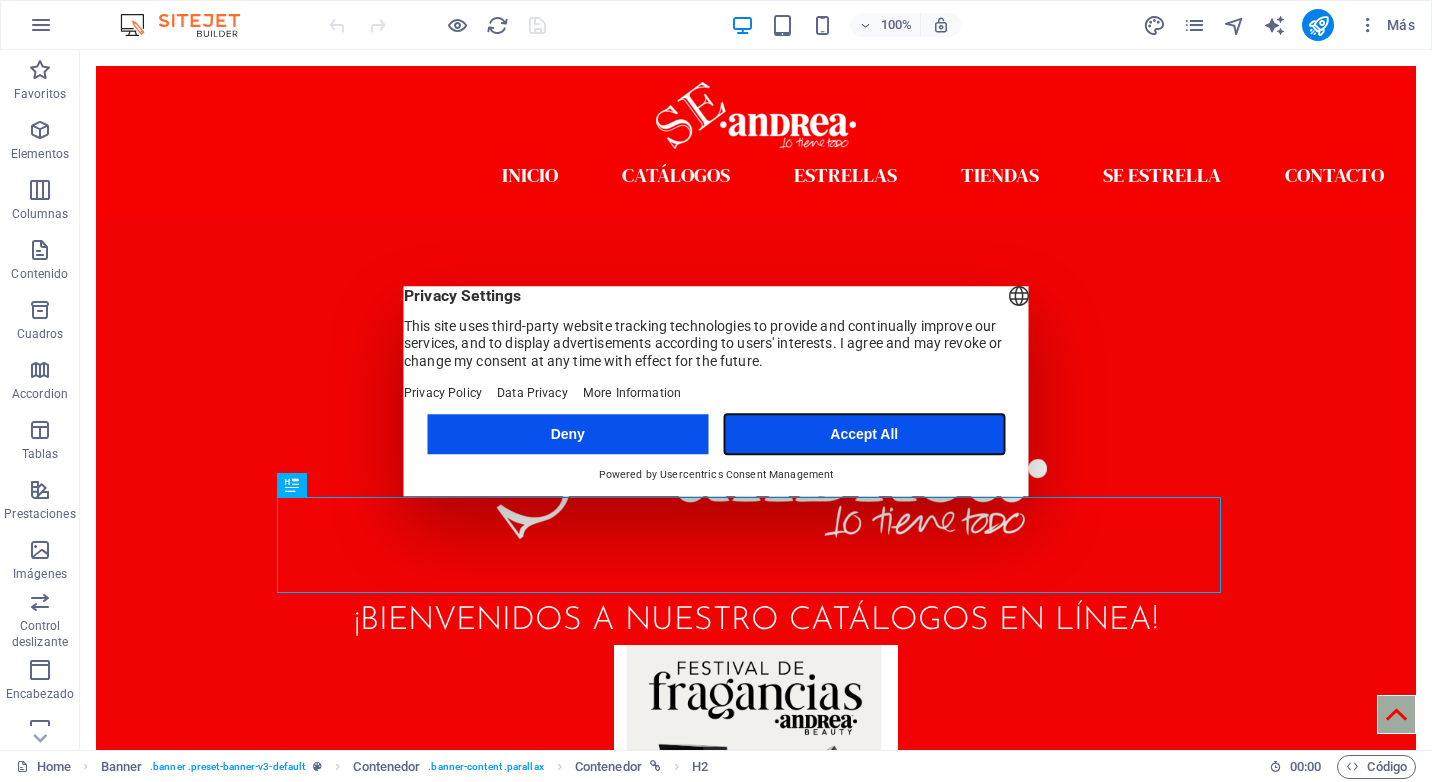 click on "Accept All" at bounding box center [864, 434] 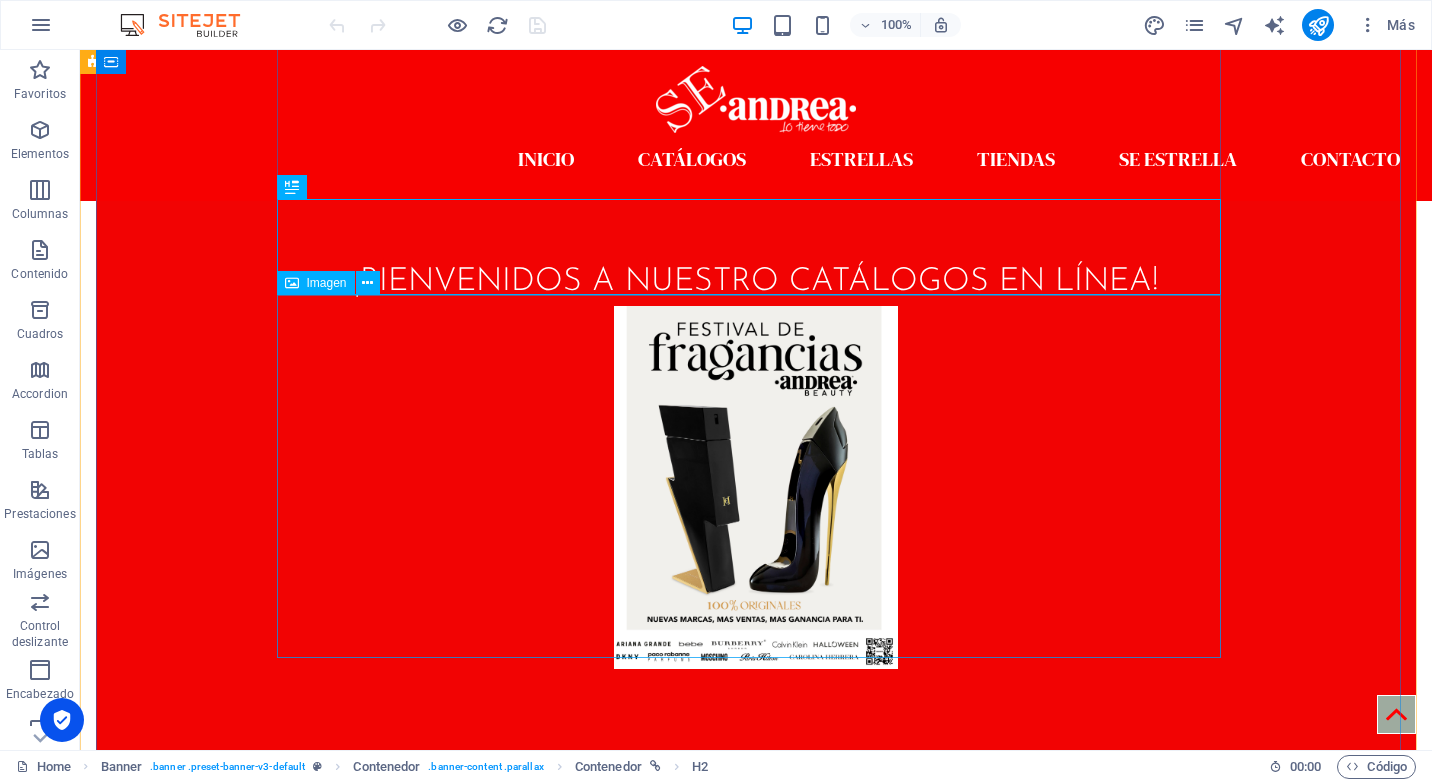 scroll, scrollTop: 300, scrollLeft: 0, axis: vertical 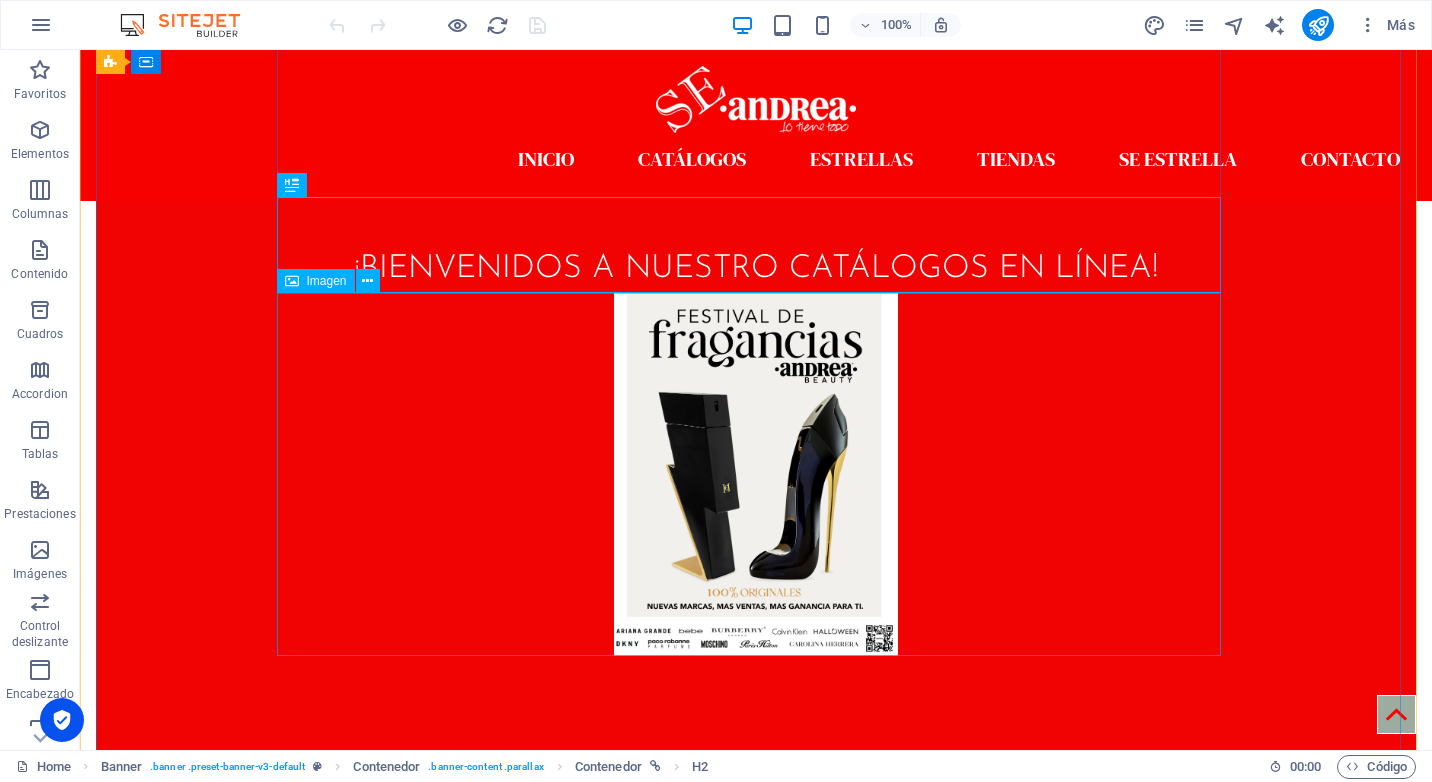 click at bounding box center [756, 474] 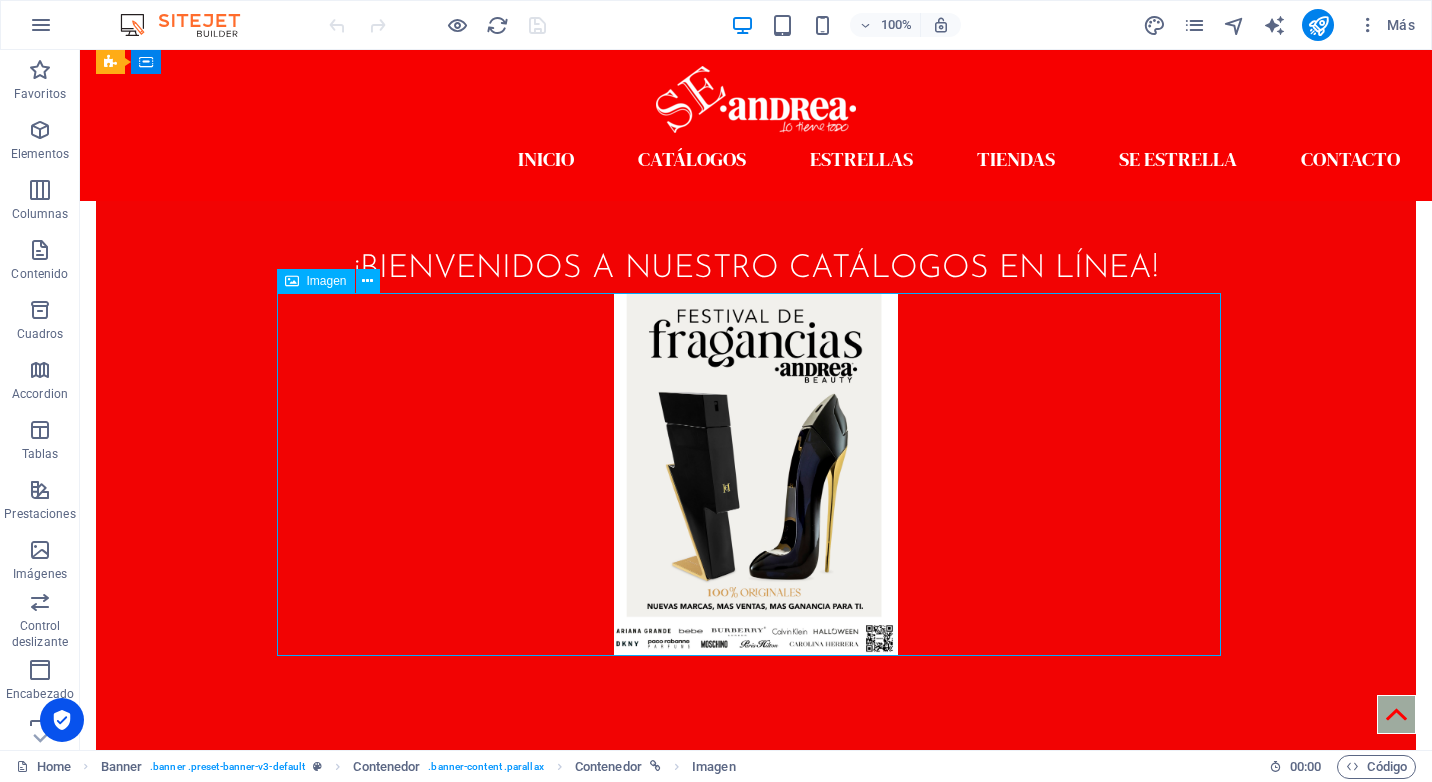 click at bounding box center (756, 474) 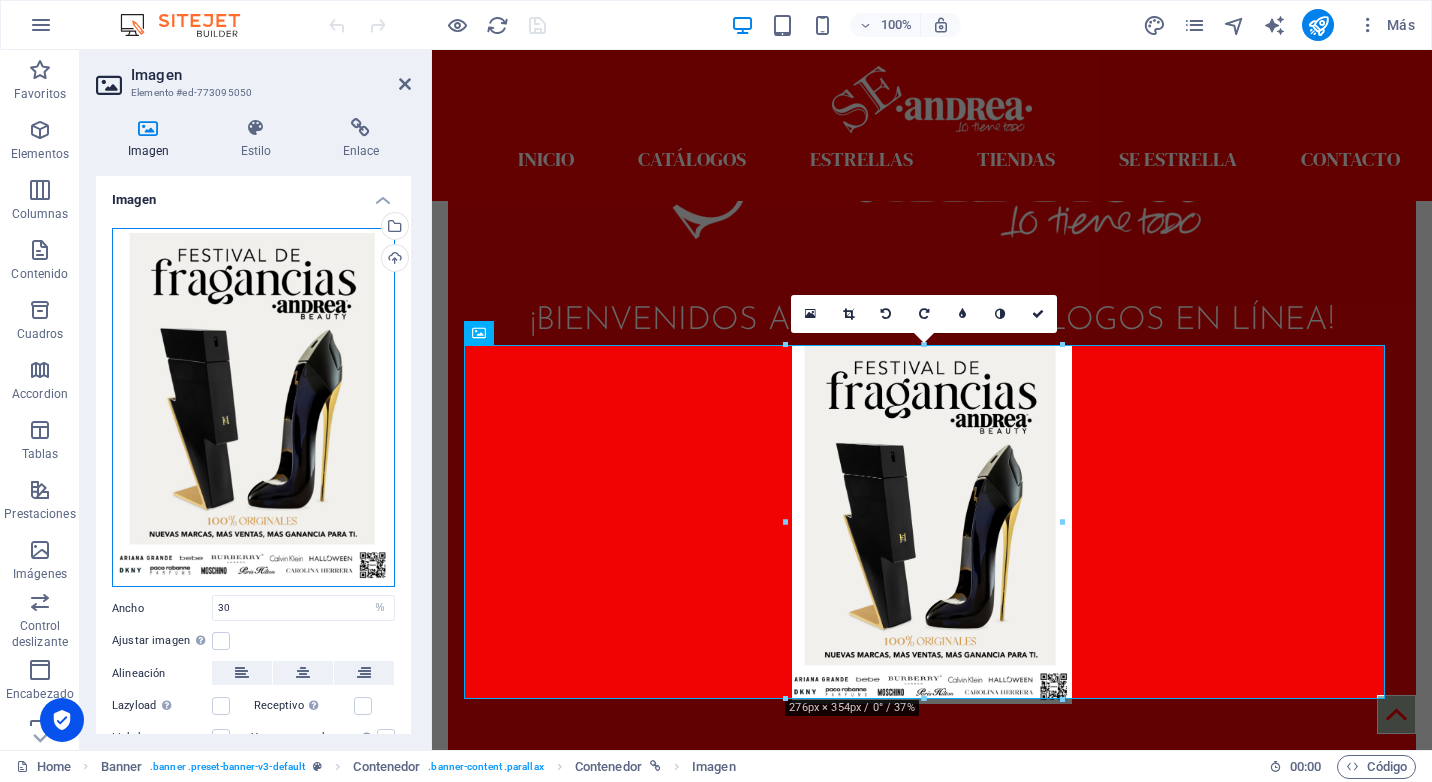 click on "Arrastra archivos aquí, haz clic para escoger archivos o  selecciona archivos de Archivos o de nuestra galería gratuita de fotos y vídeos" at bounding box center (253, 407) 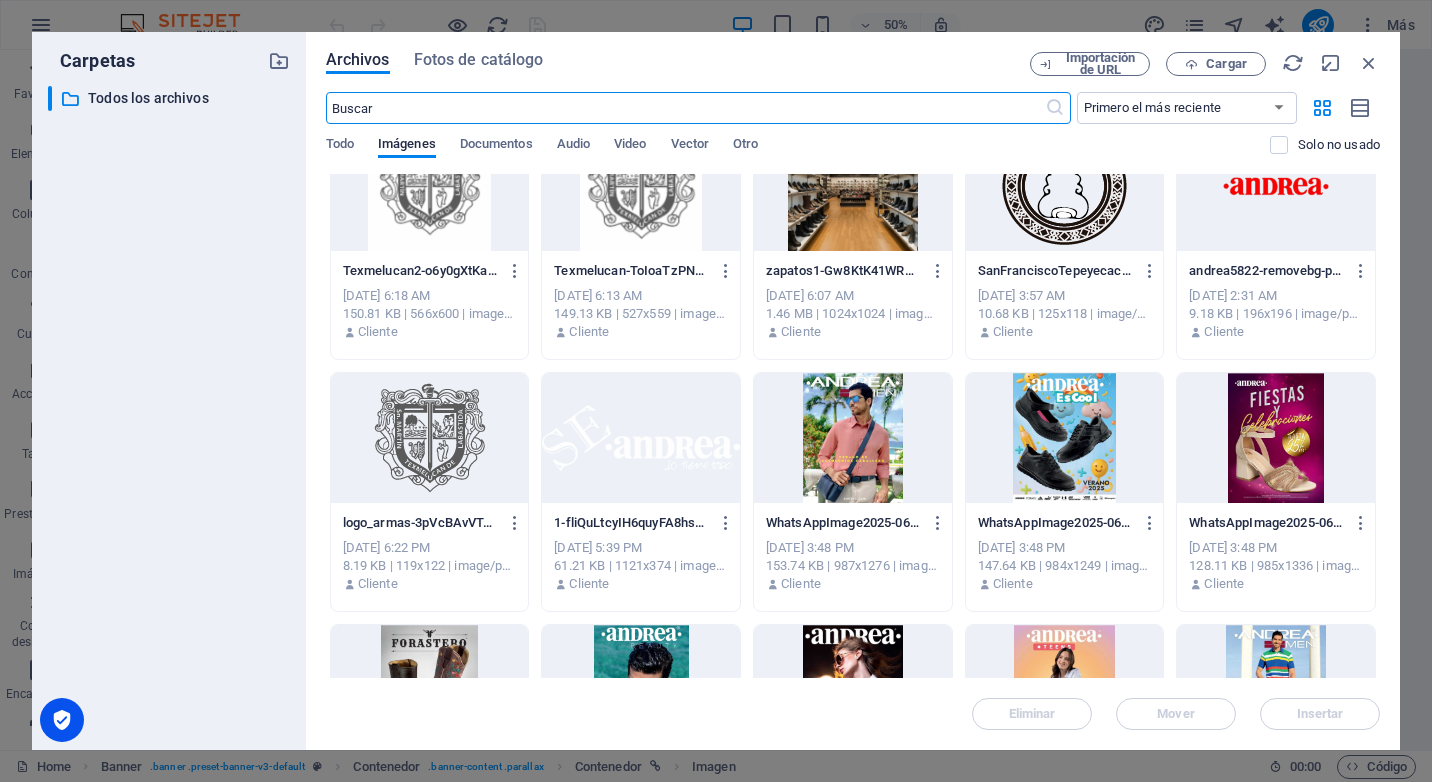 scroll, scrollTop: 2600, scrollLeft: 0, axis: vertical 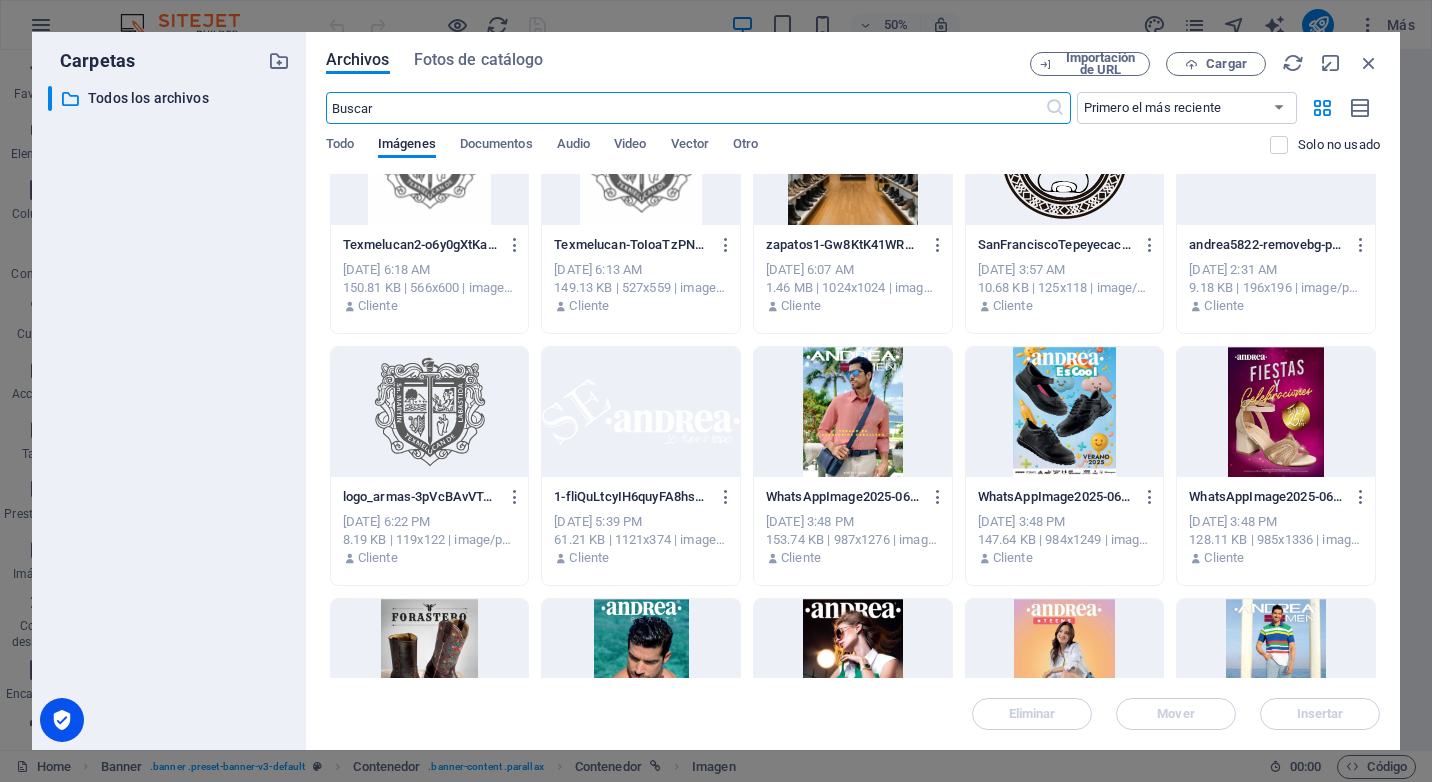 click at bounding box center [1065, 412] 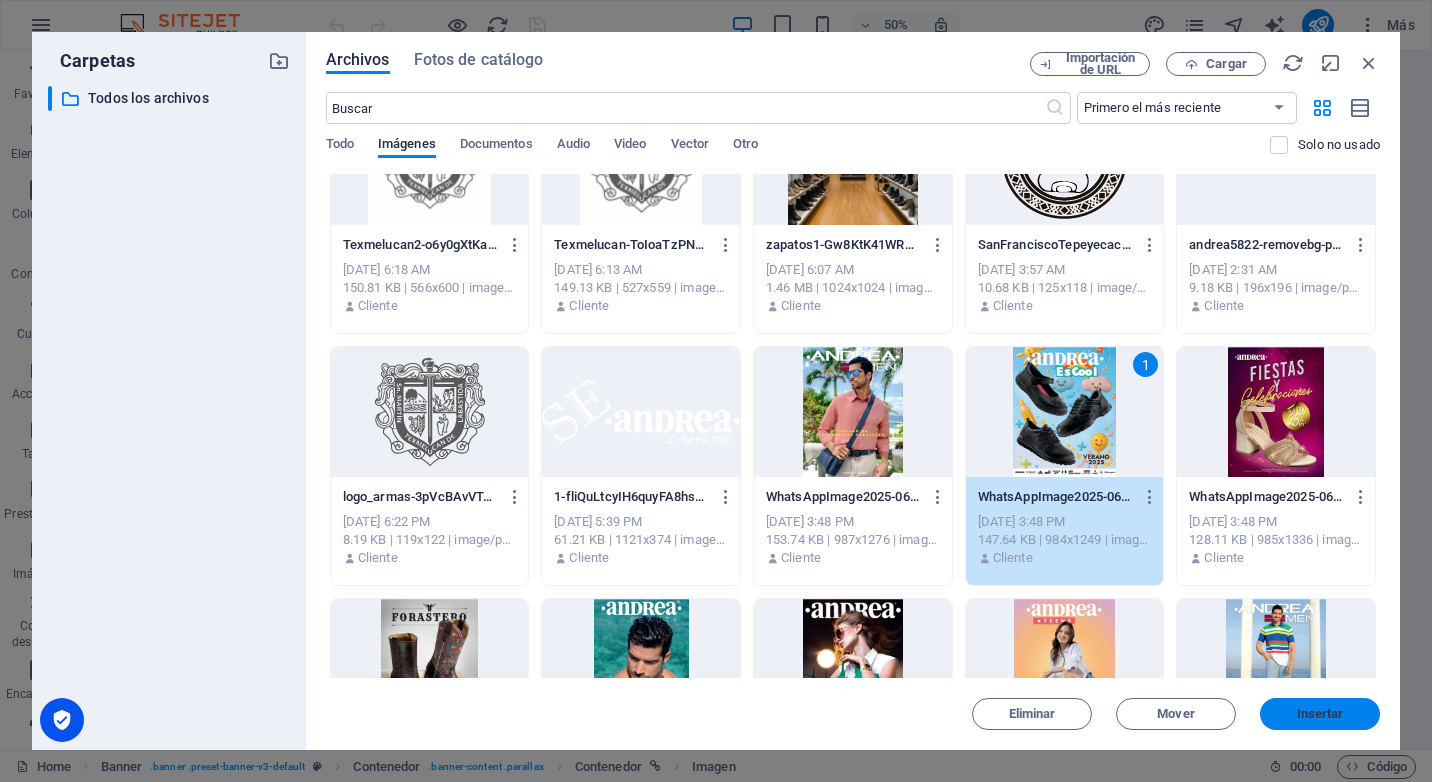 click on "Insertar" at bounding box center [1320, 714] 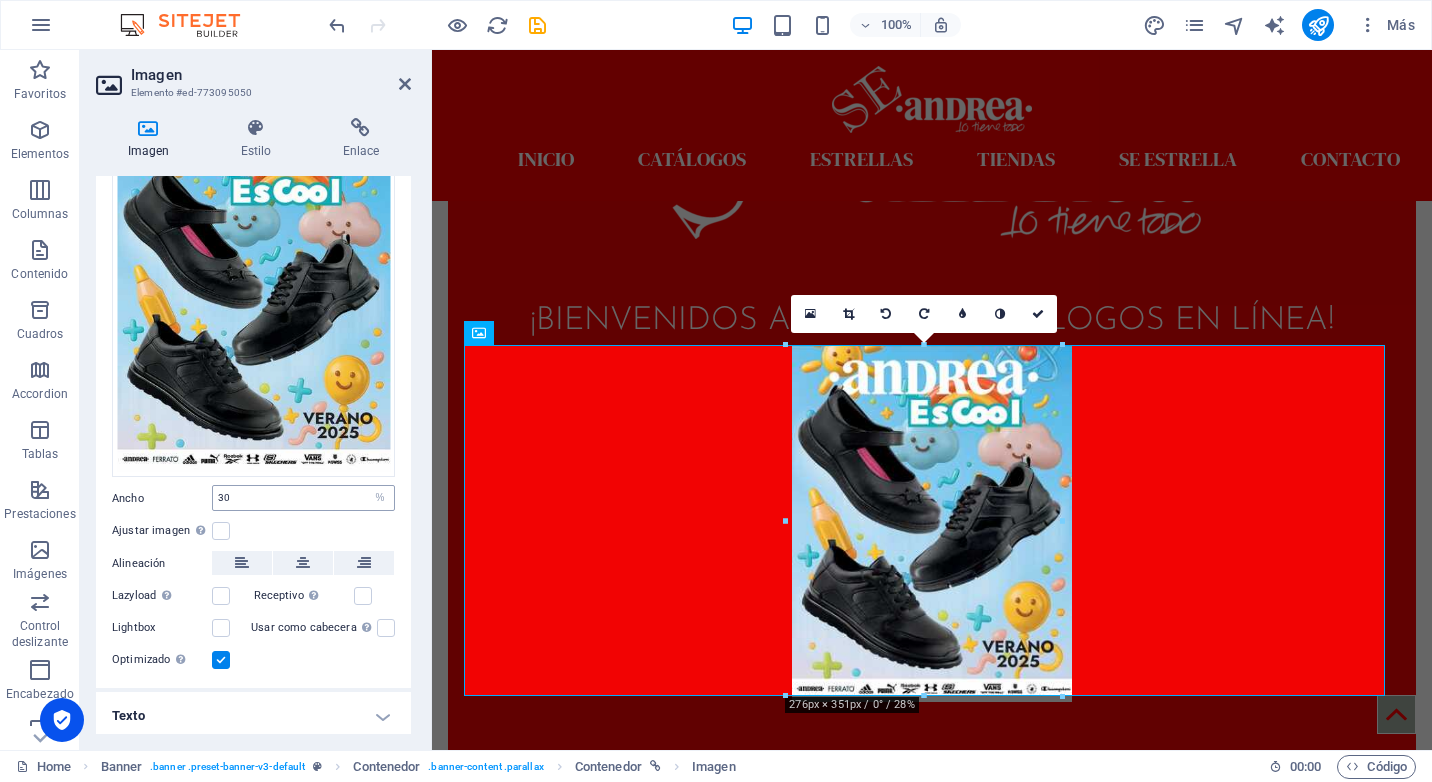 scroll, scrollTop: 108, scrollLeft: 0, axis: vertical 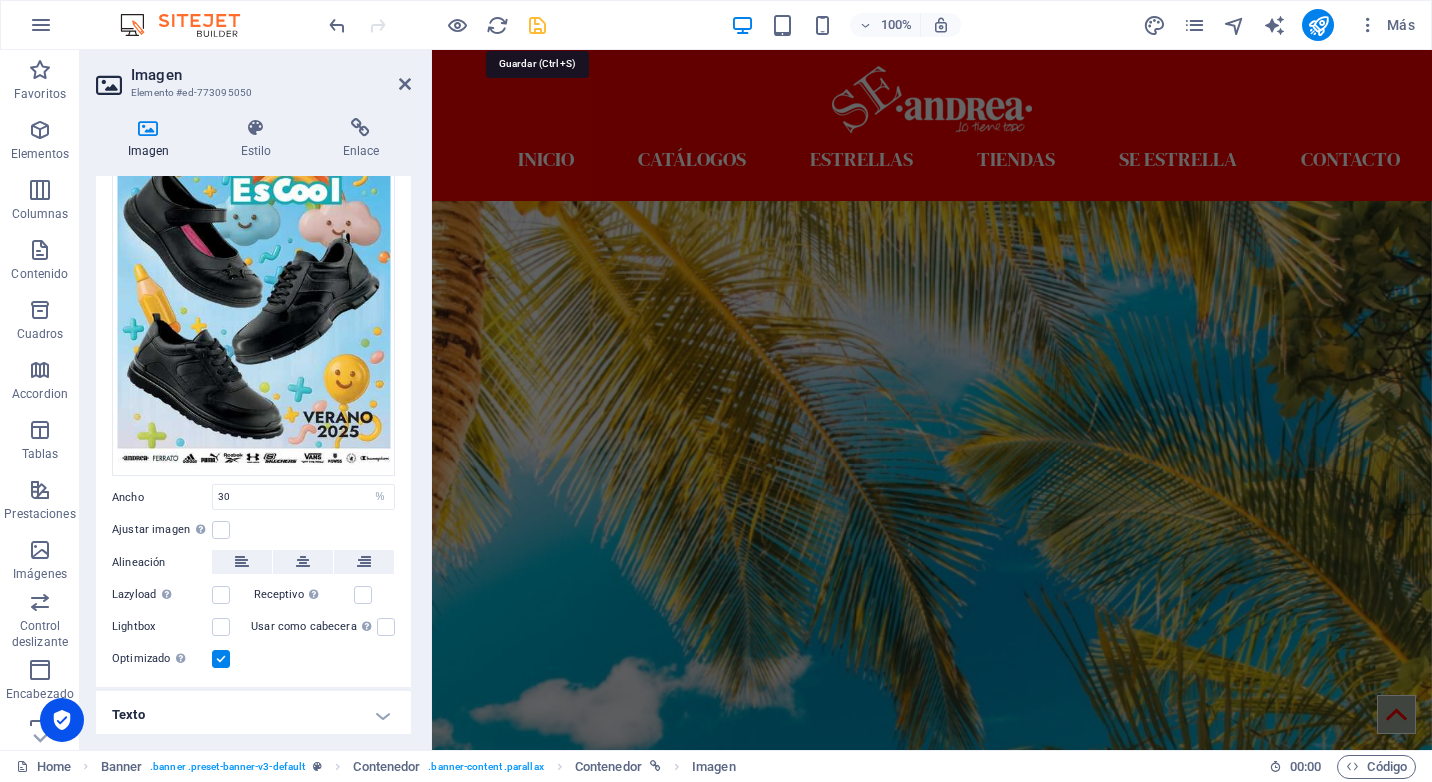 click at bounding box center [537, 25] 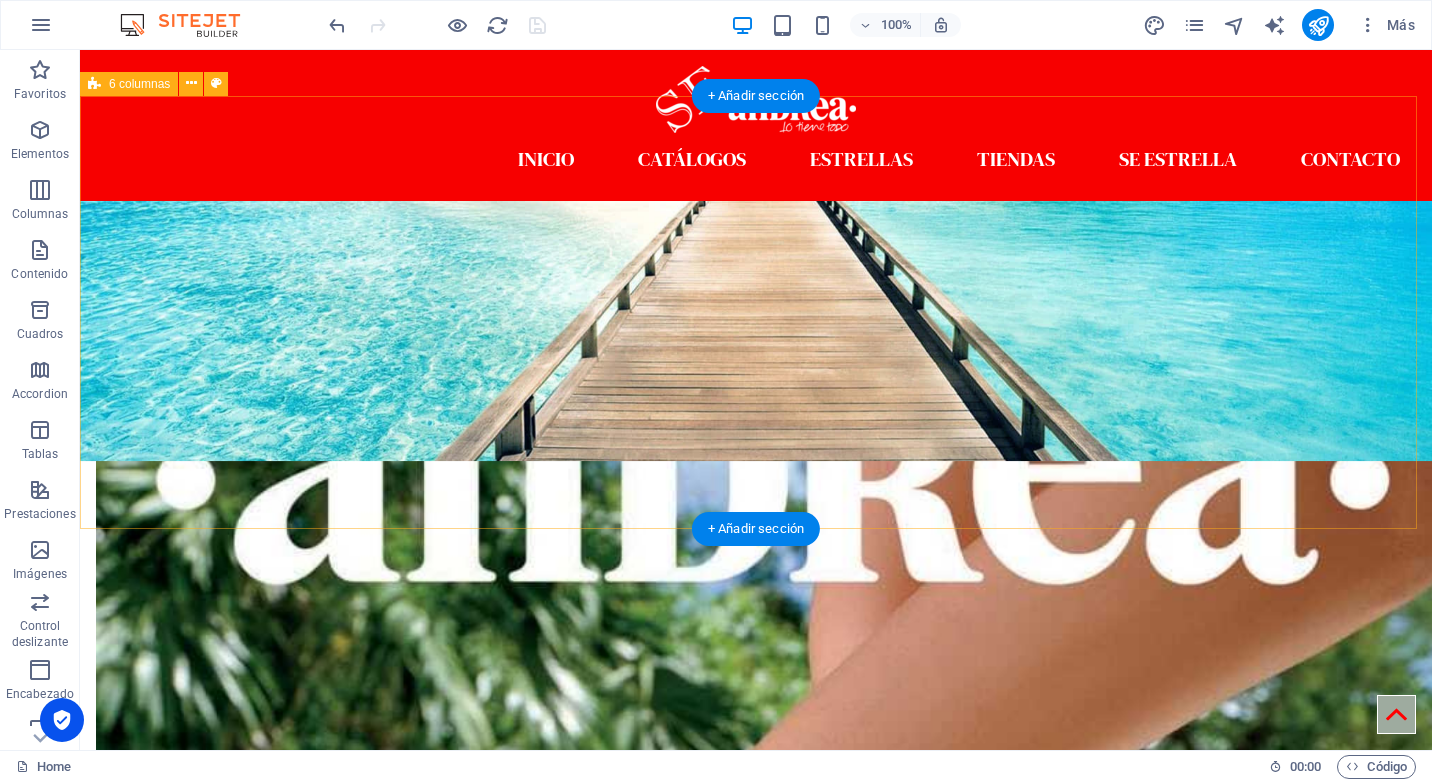 scroll, scrollTop: 3200, scrollLeft: 0, axis: vertical 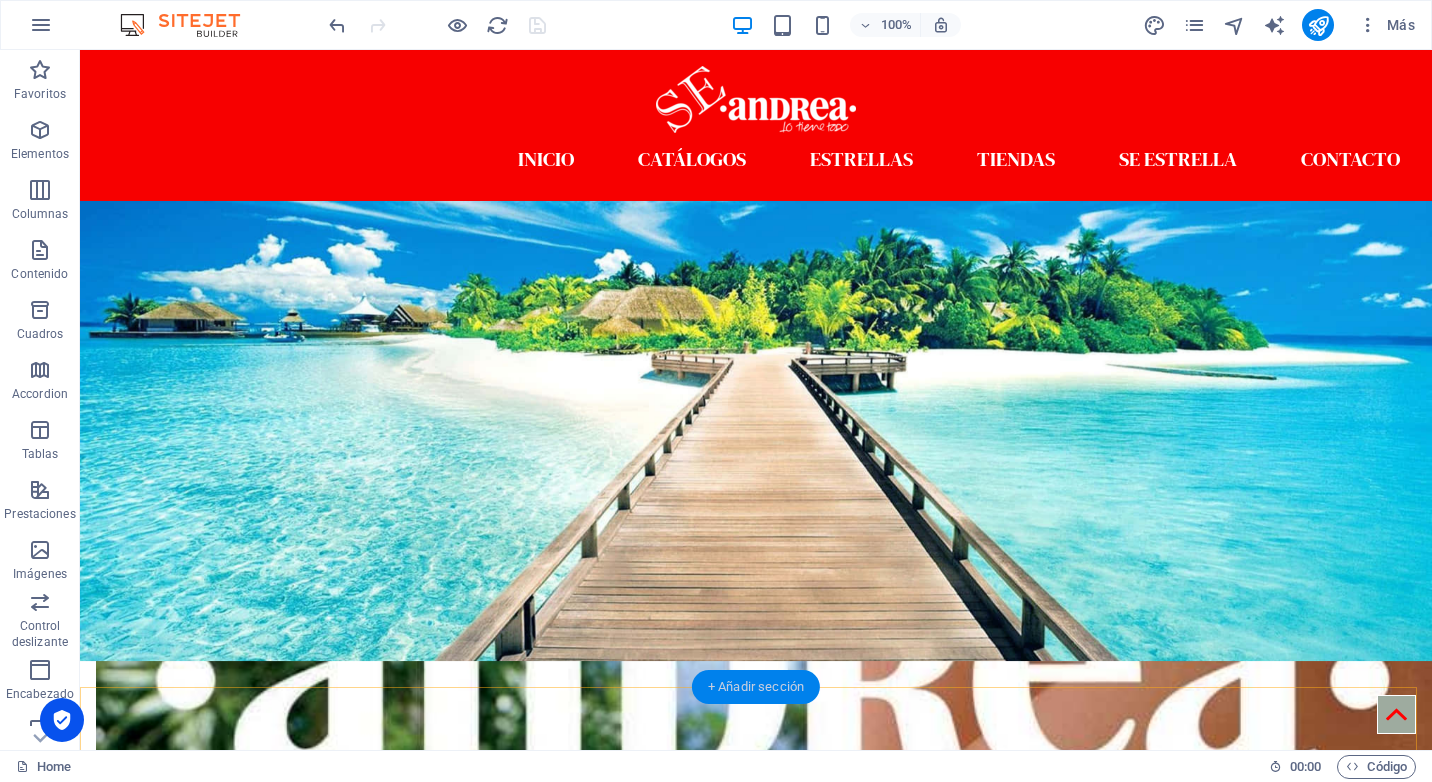 click on "+ Añadir sección" at bounding box center [756, 687] 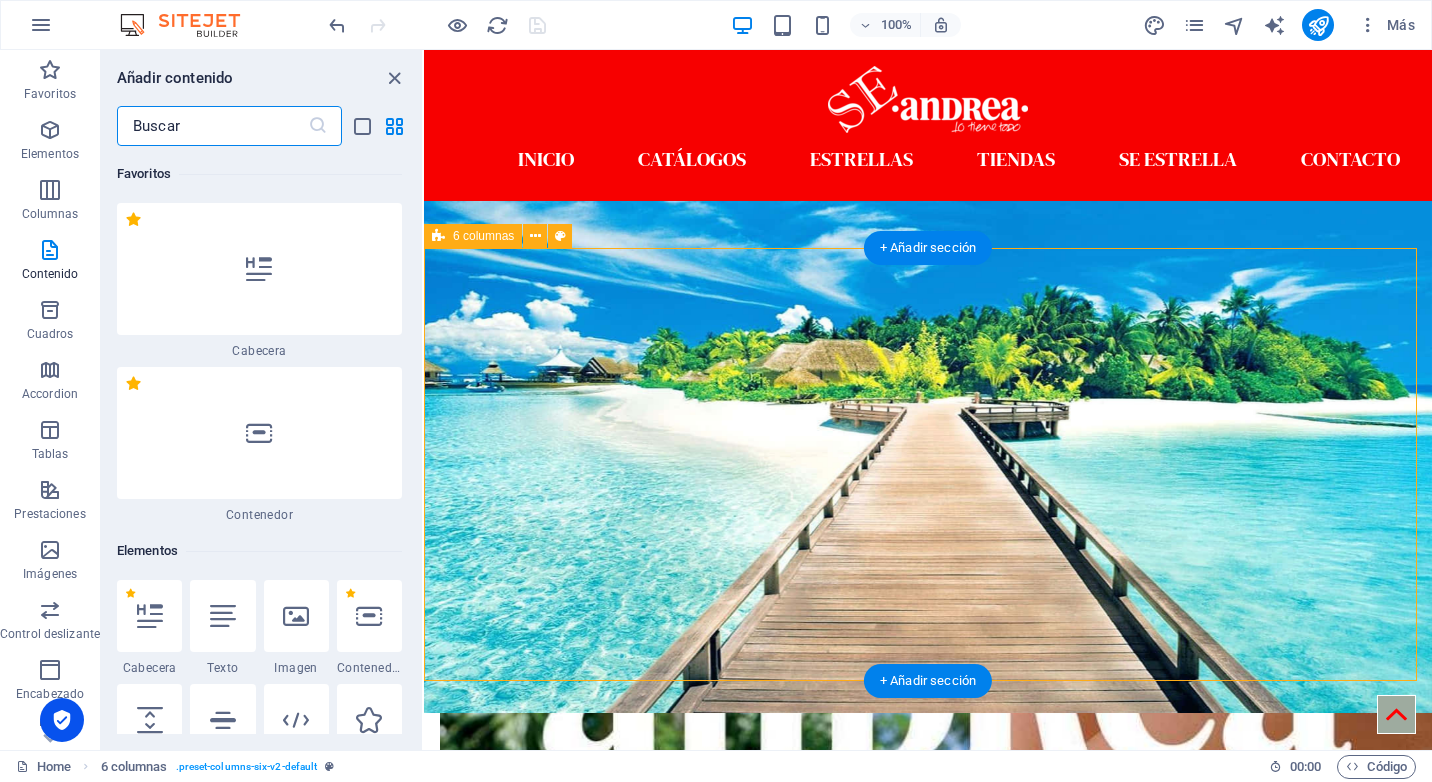 scroll, scrollTop: 3252, scrollLeft: 0, axis: vertical 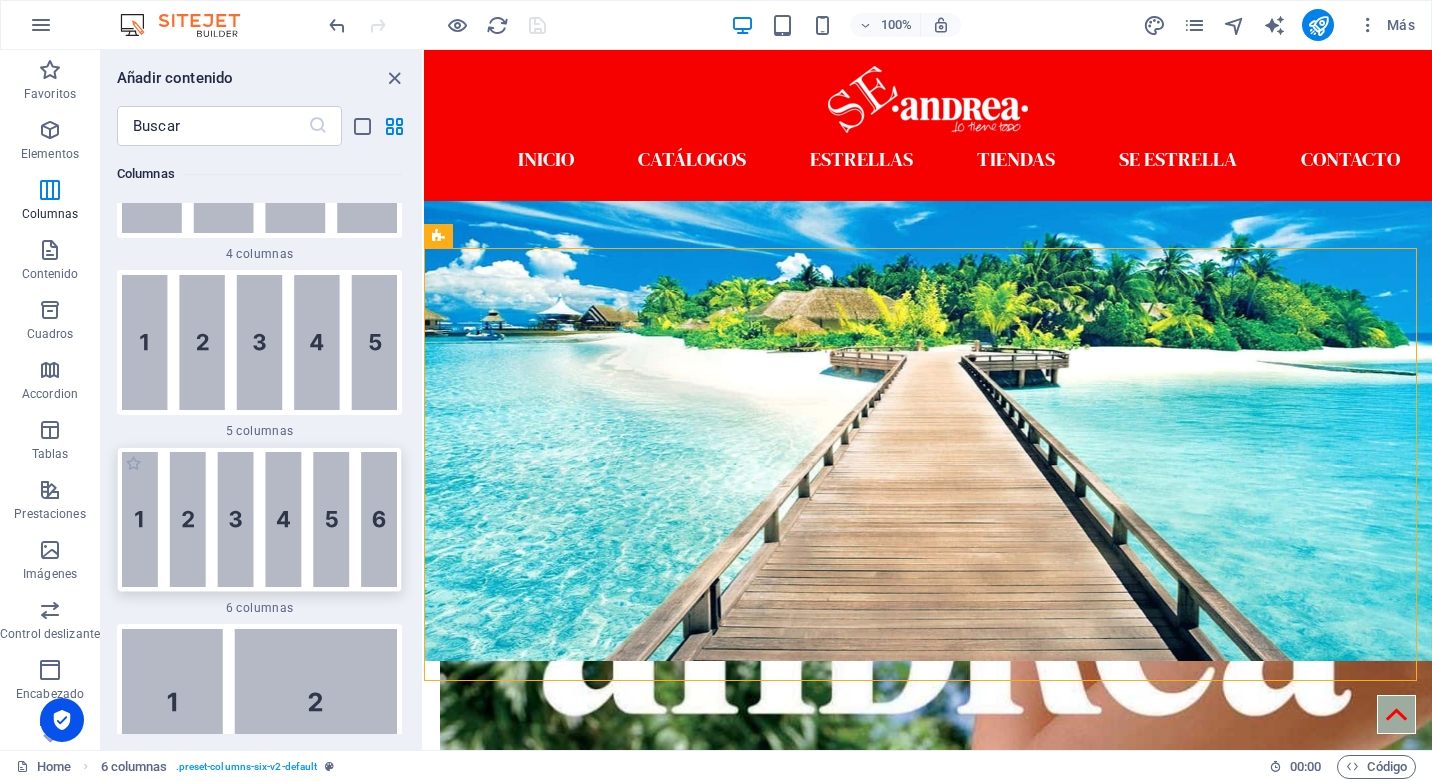 click at bounding box center (259, 519) 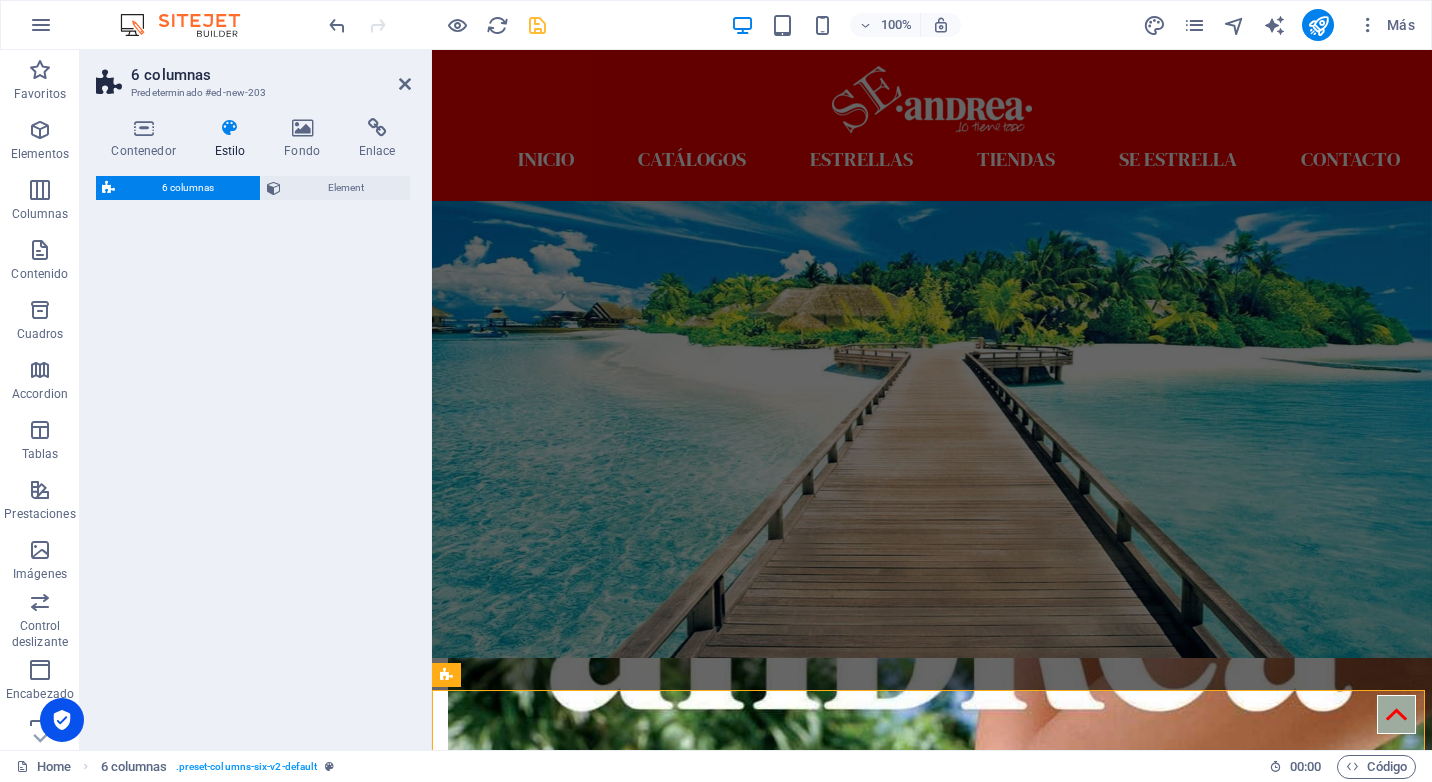 select on "rem" 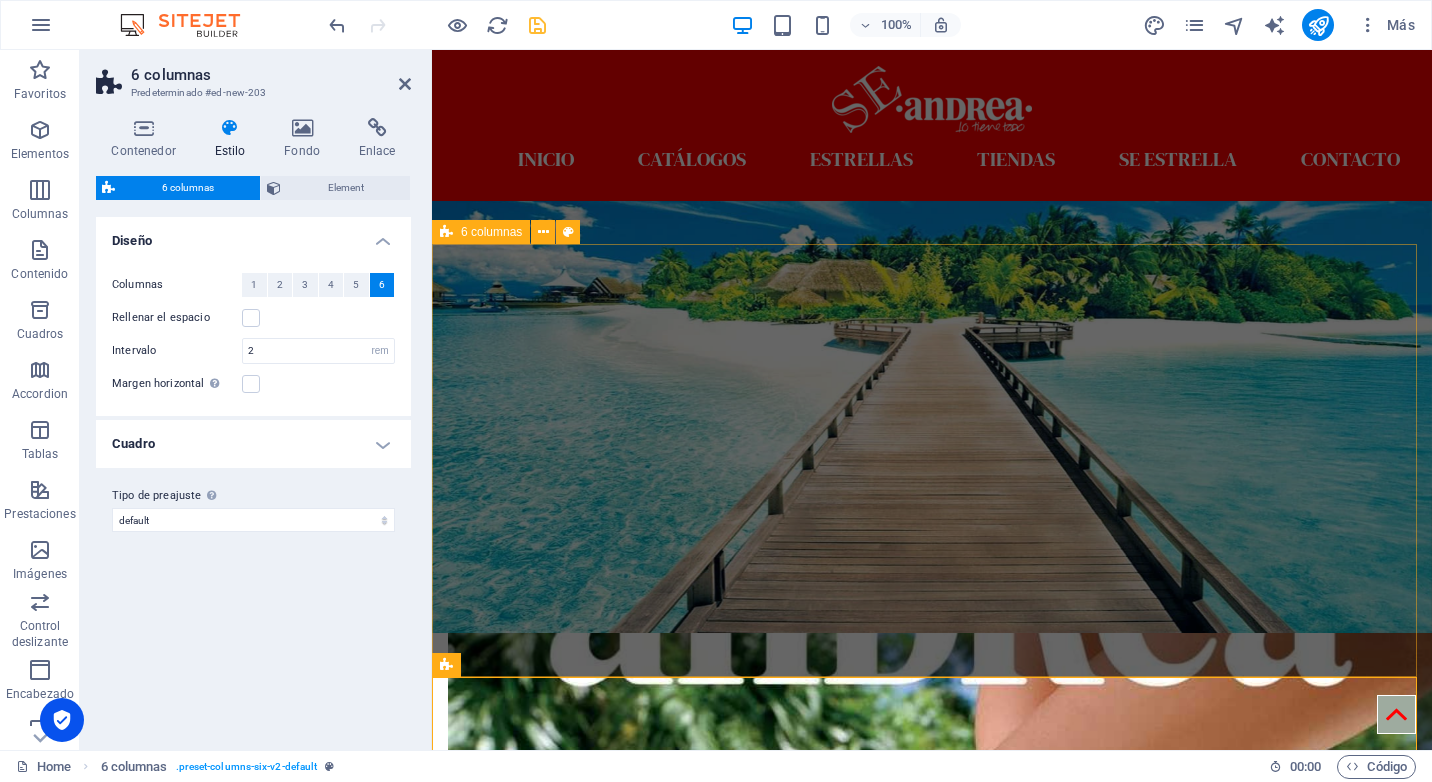 scroll, scrollTop: 3143, scrollLeft: 0, axis: vertical 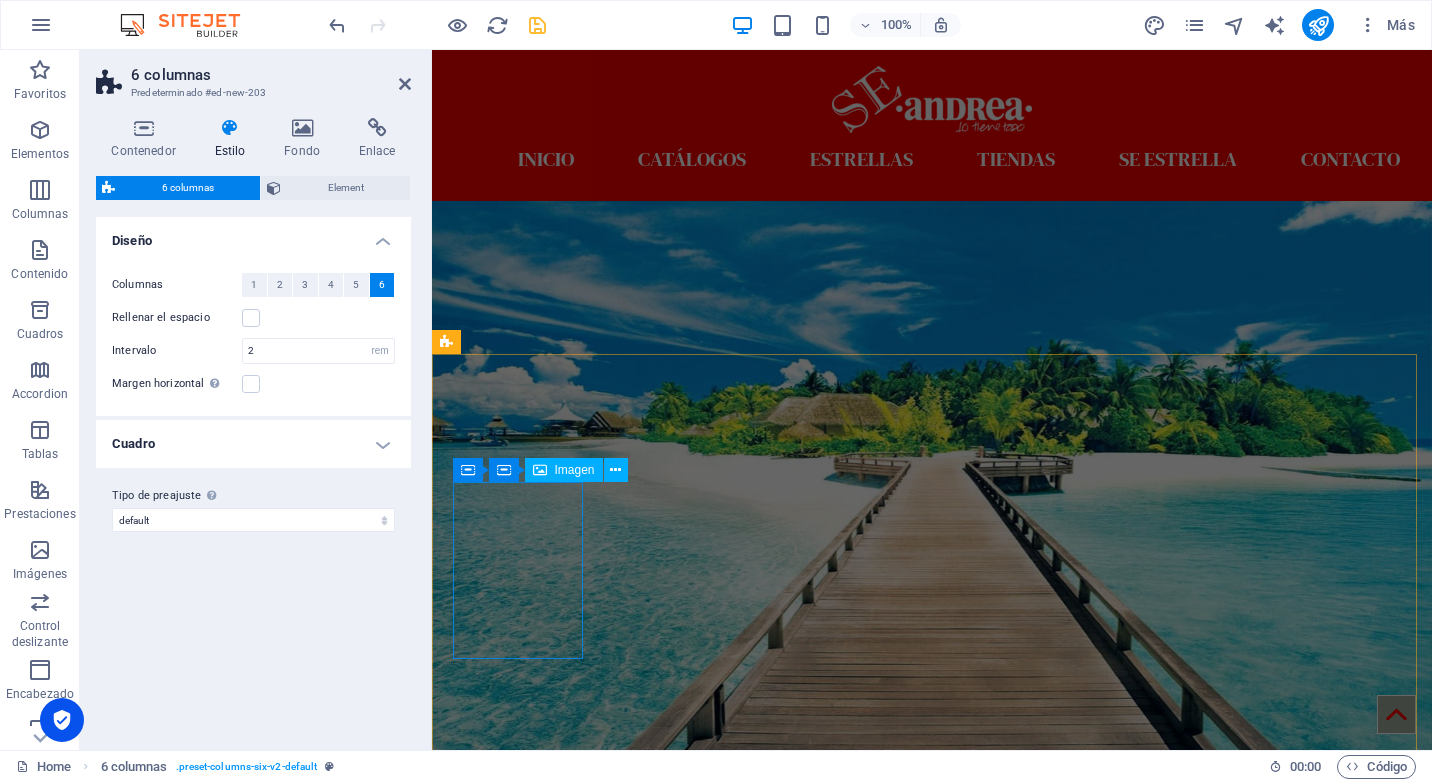 click at bounding box center (513, 26792) 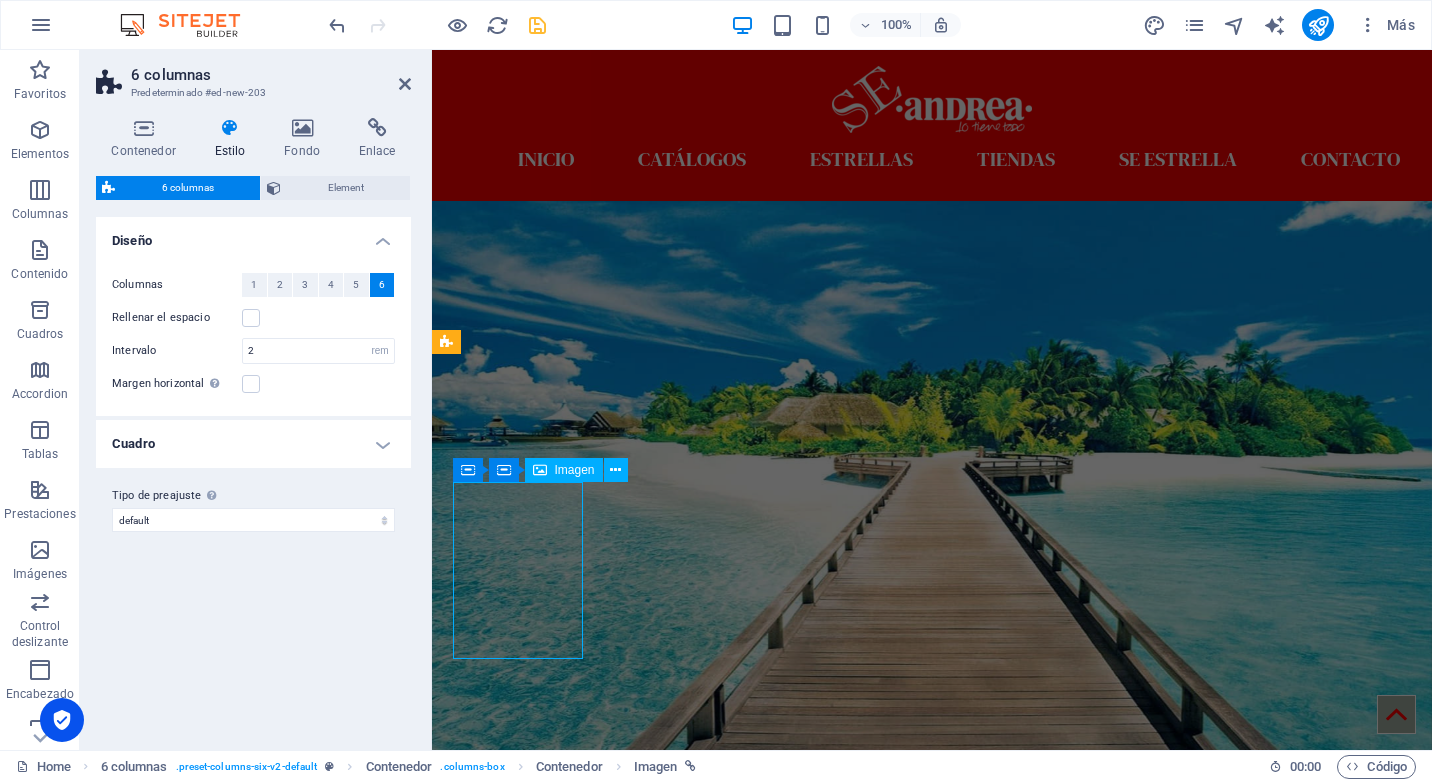 scroll, scrollTop: 3091, scrollLeft: 0, axis: vertical 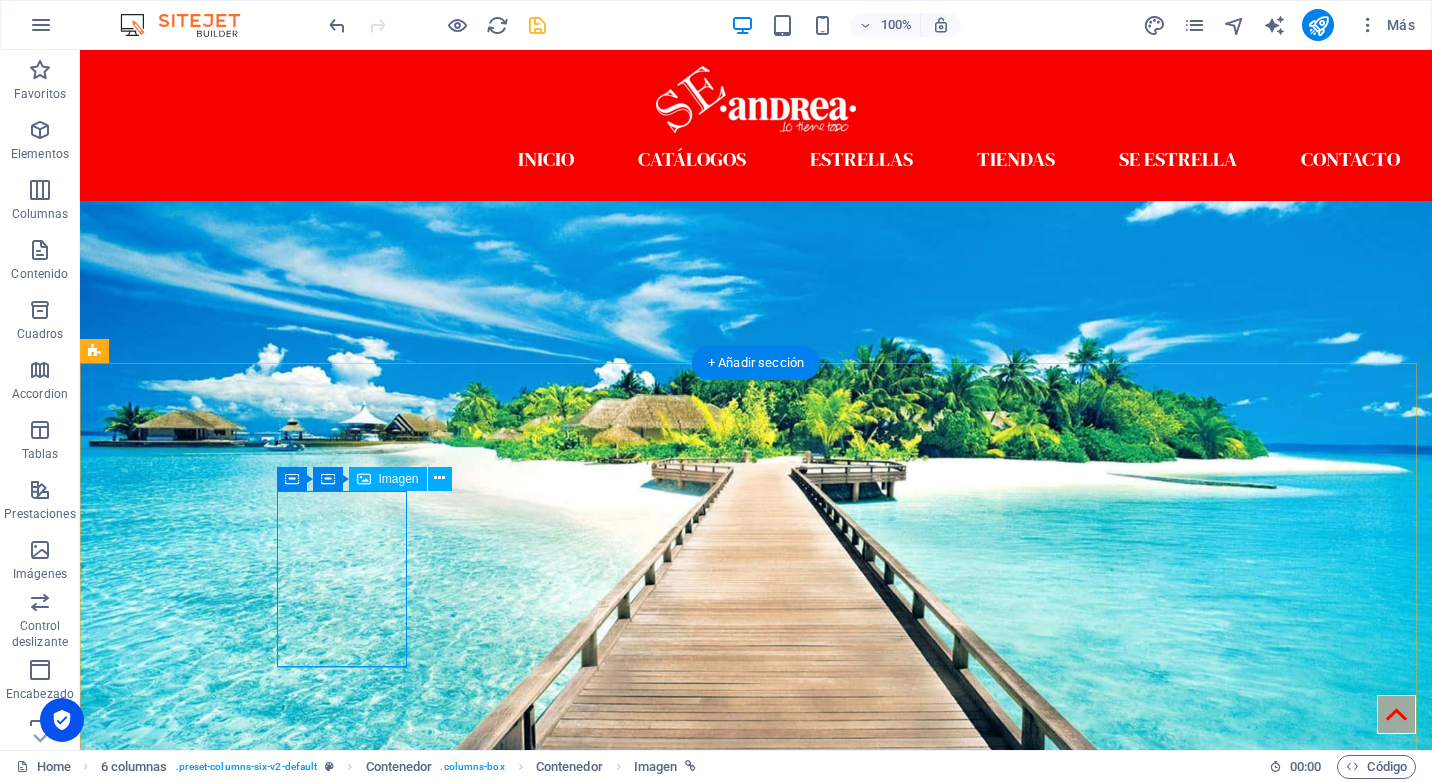 click at bounding box center (161, 35337) 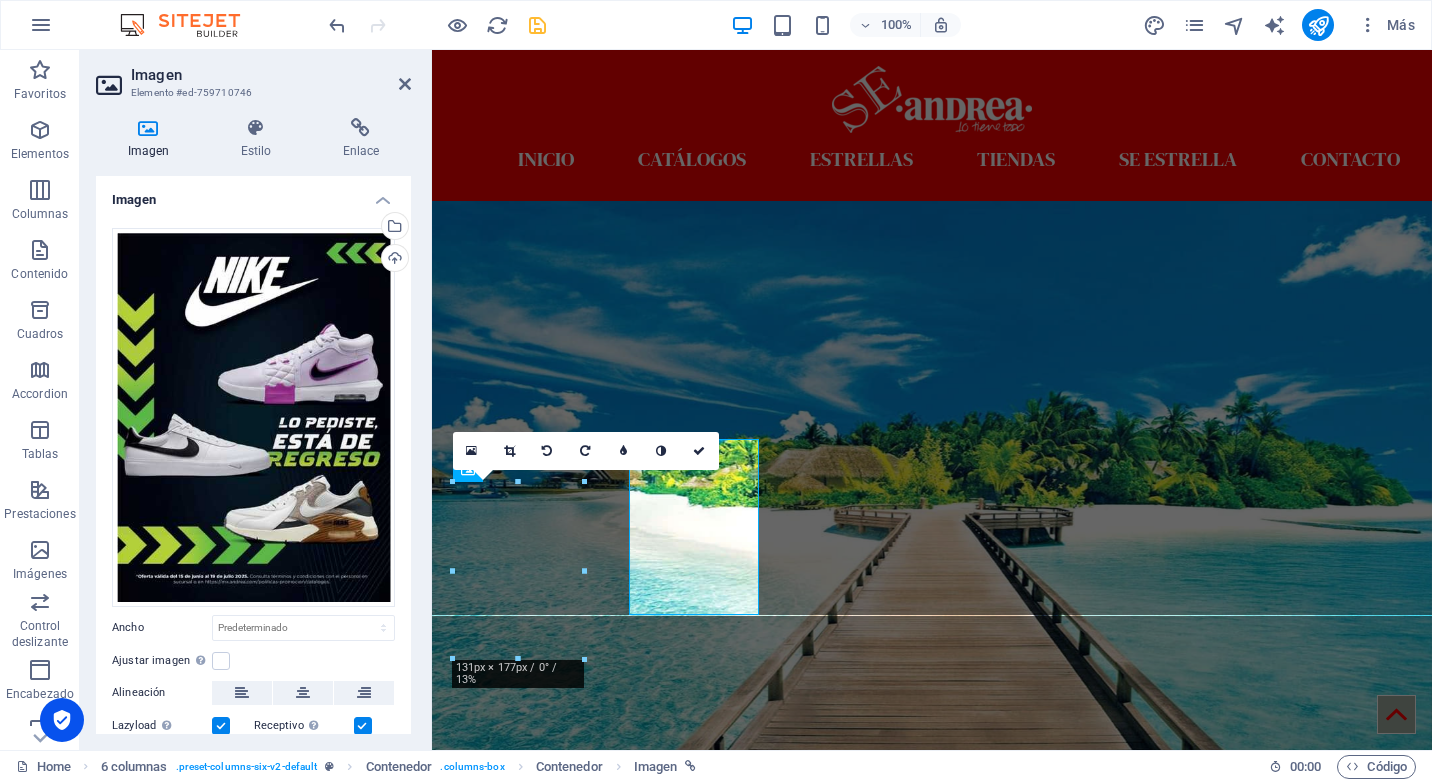 scroll, scrollTop: 3143, scrollLeft: 0, axis: vertical 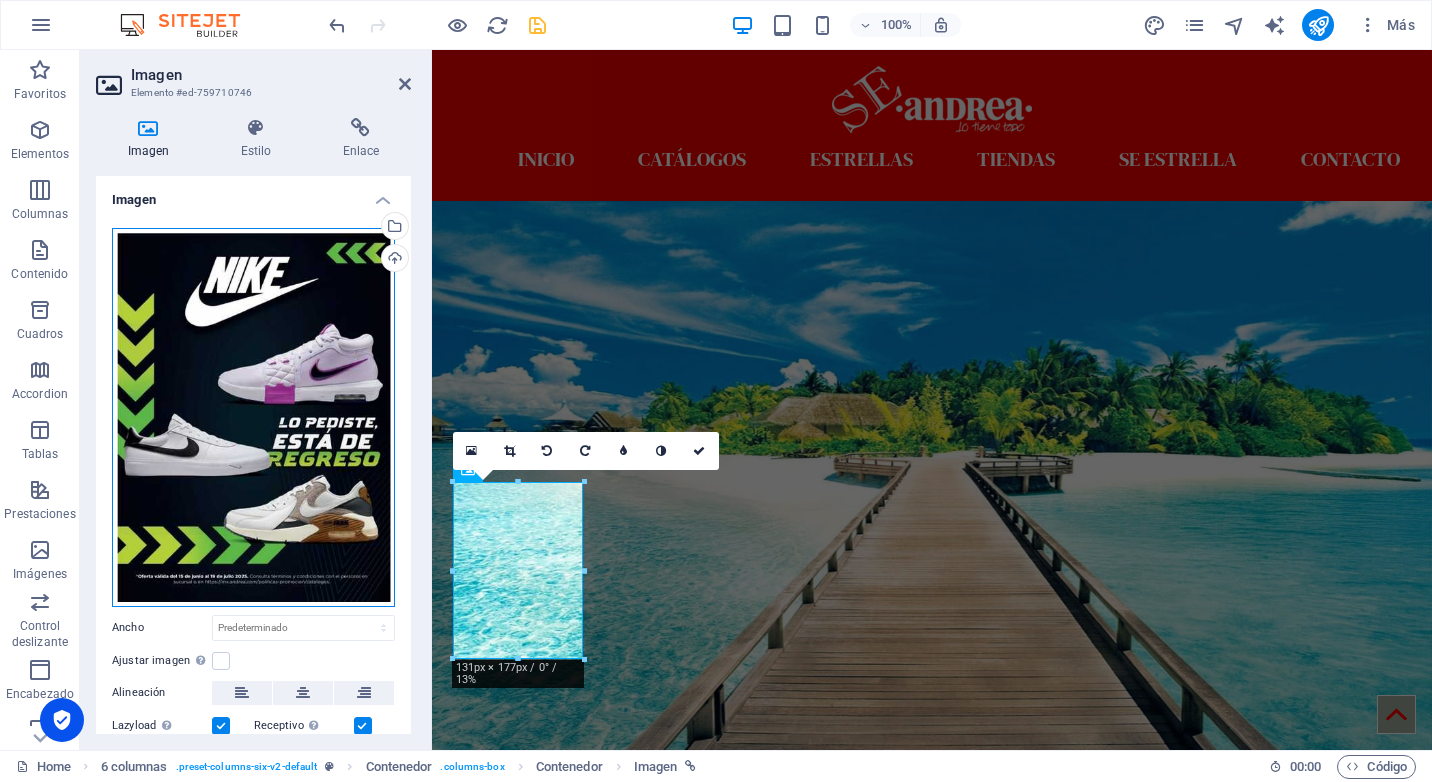 click on "Arrastra archivos aquí, haz clic para escoger archivos o  selecciona archivos de Archivos o de nuestra galería gratuita de fotos y vídeos" at bounding box center (253, 417) 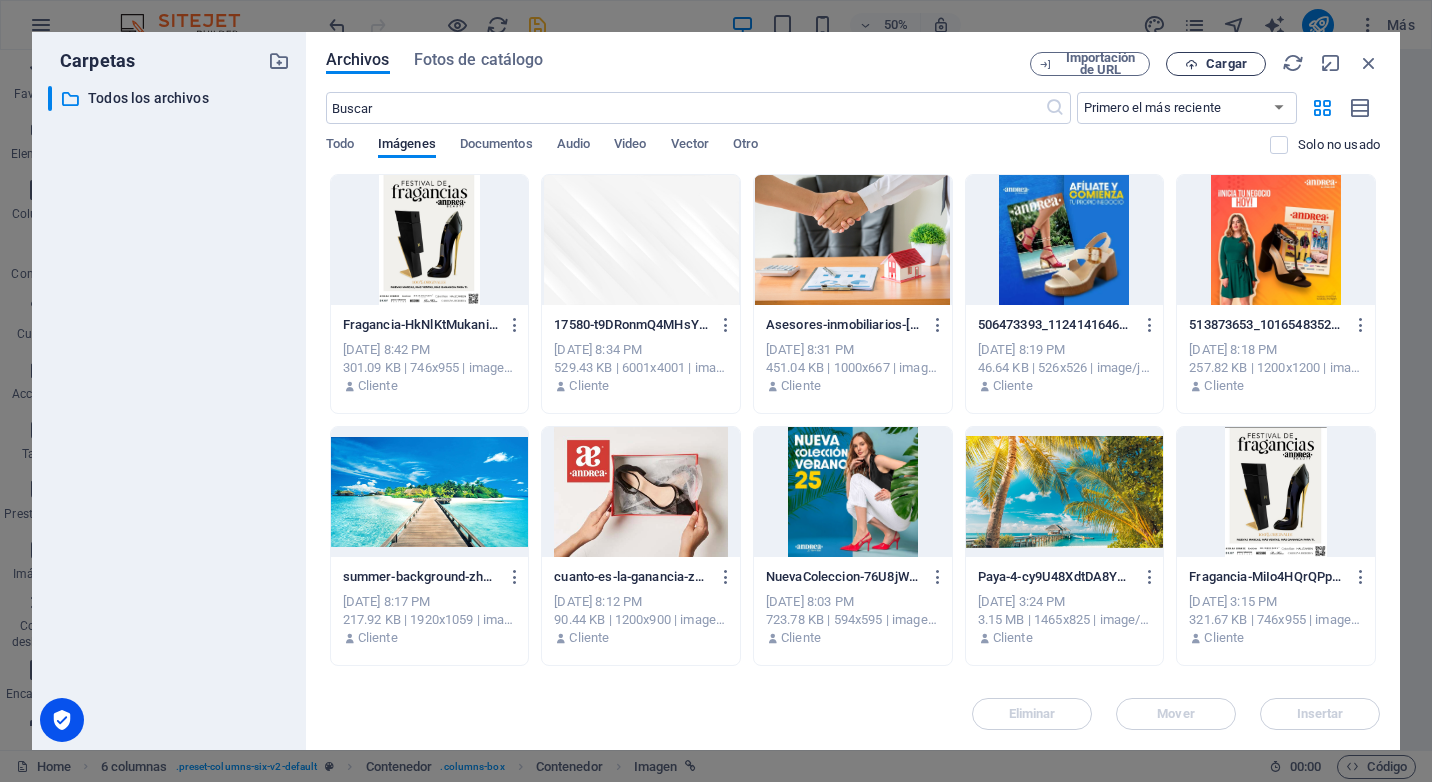 click on "Cargar" at bounding box center (1226, 64) 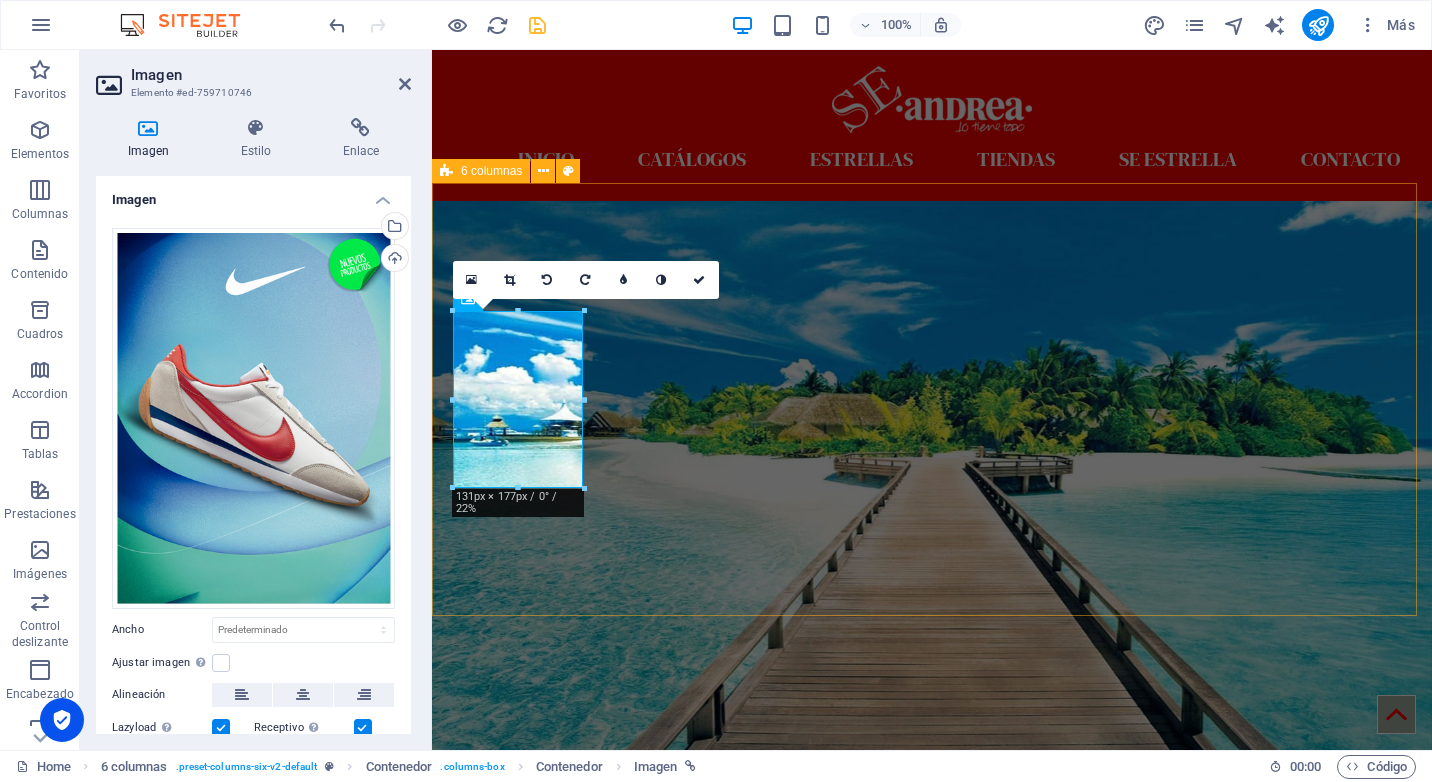 scroll, scrollTop: 3314, scrollLeft: 0, axis: vertical 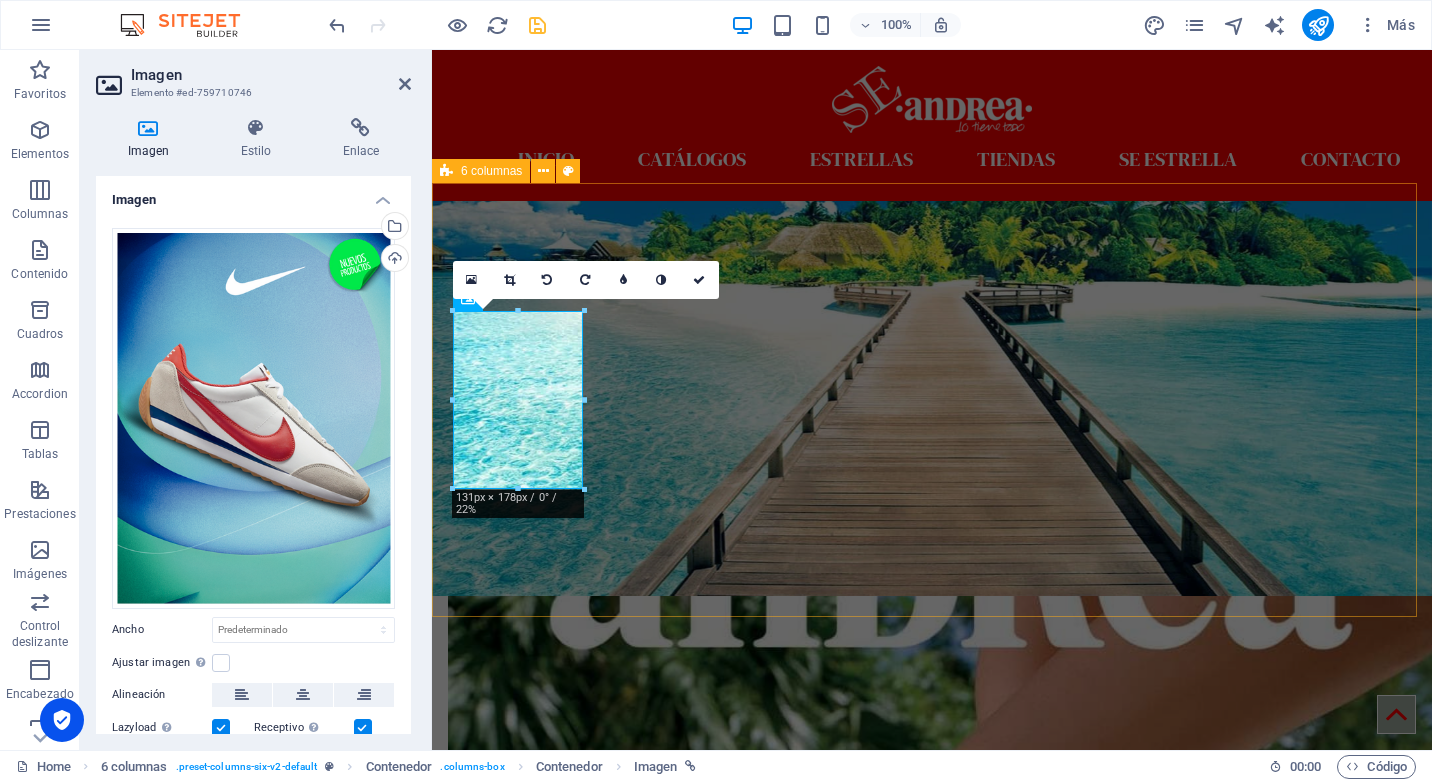 click at bounding box center (932, 30048) 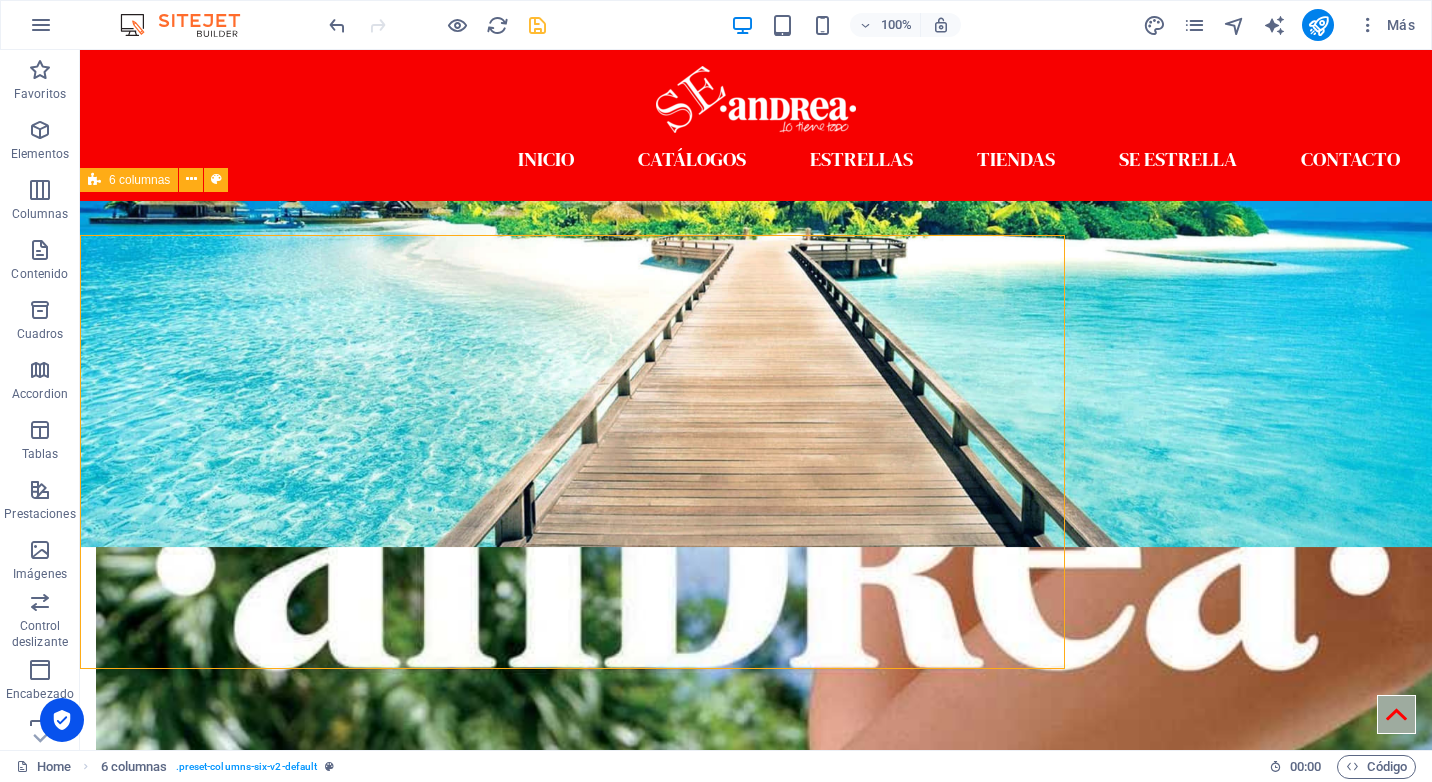 scroll, scrollTop: 3262, scrollLeft: 0, axis: vertical 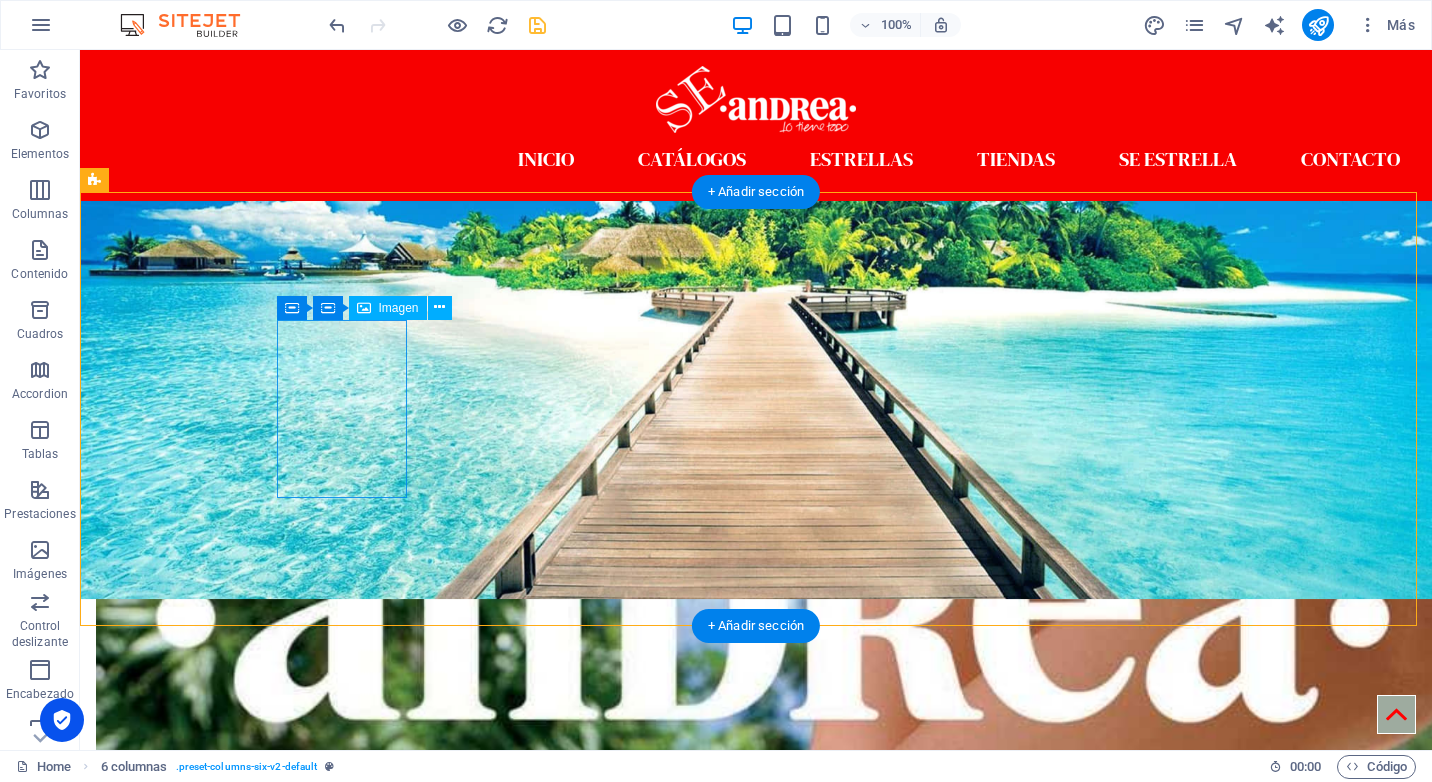 click at bounding box center [161, 35172] 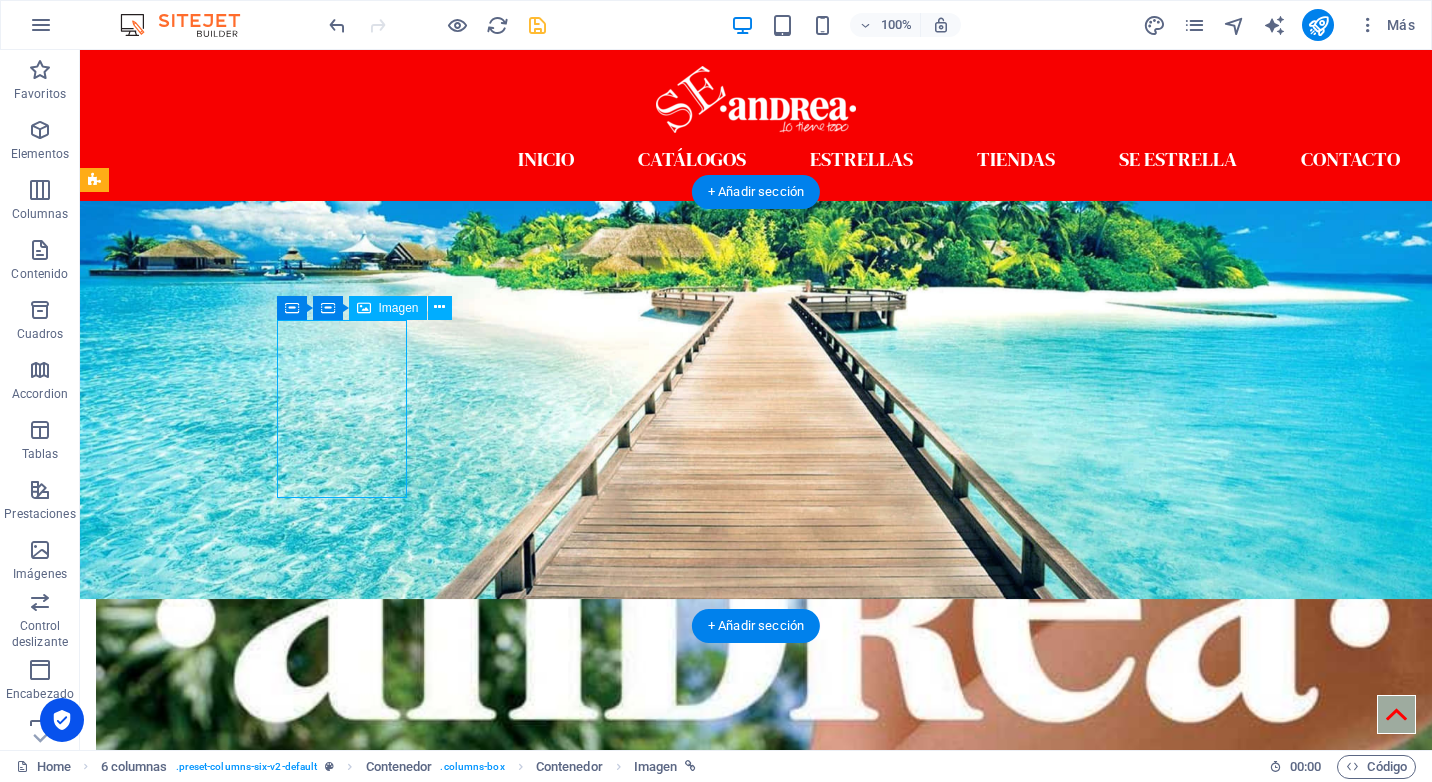 click at bounding box center [161, 35172] 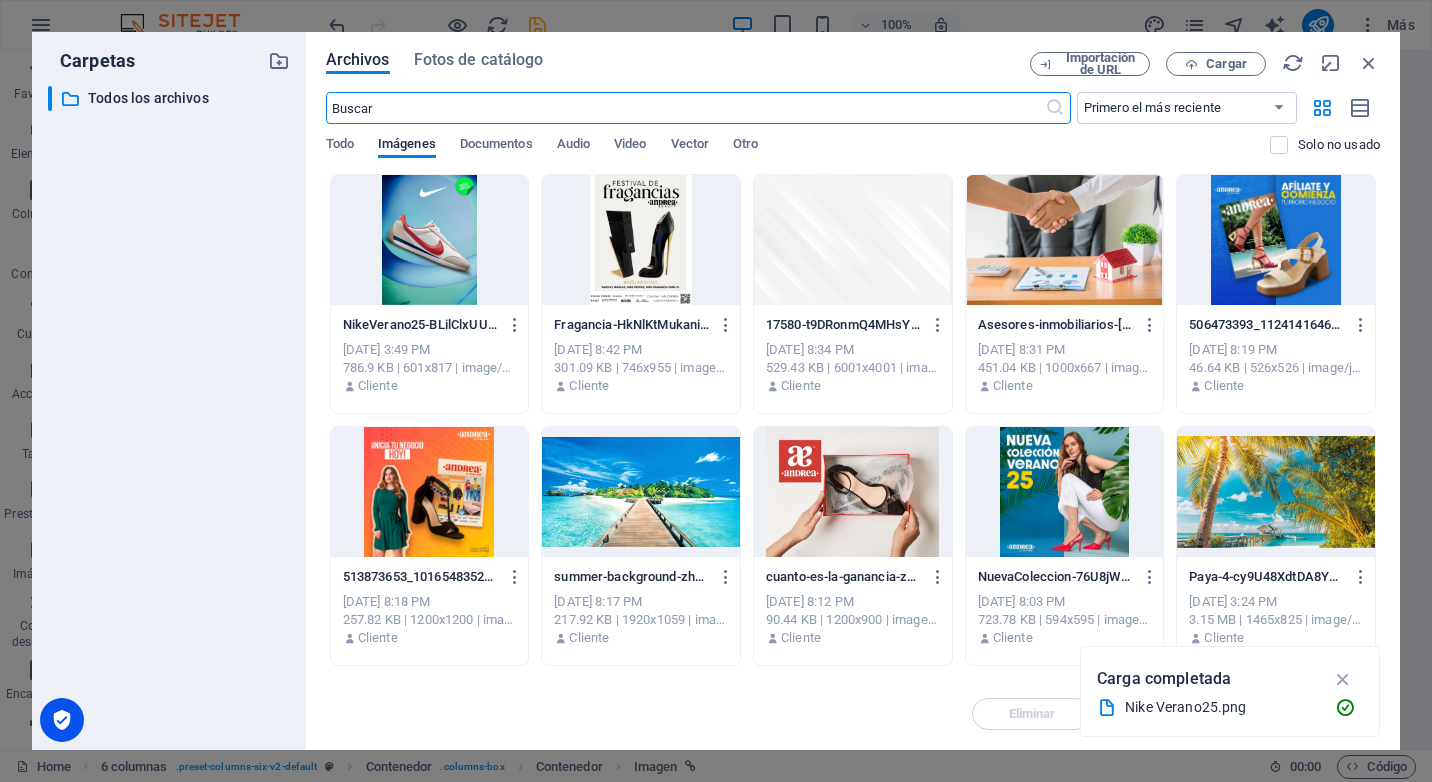 scroll, scrollTop: 3314, scrollLeft: 0, axis: vertical 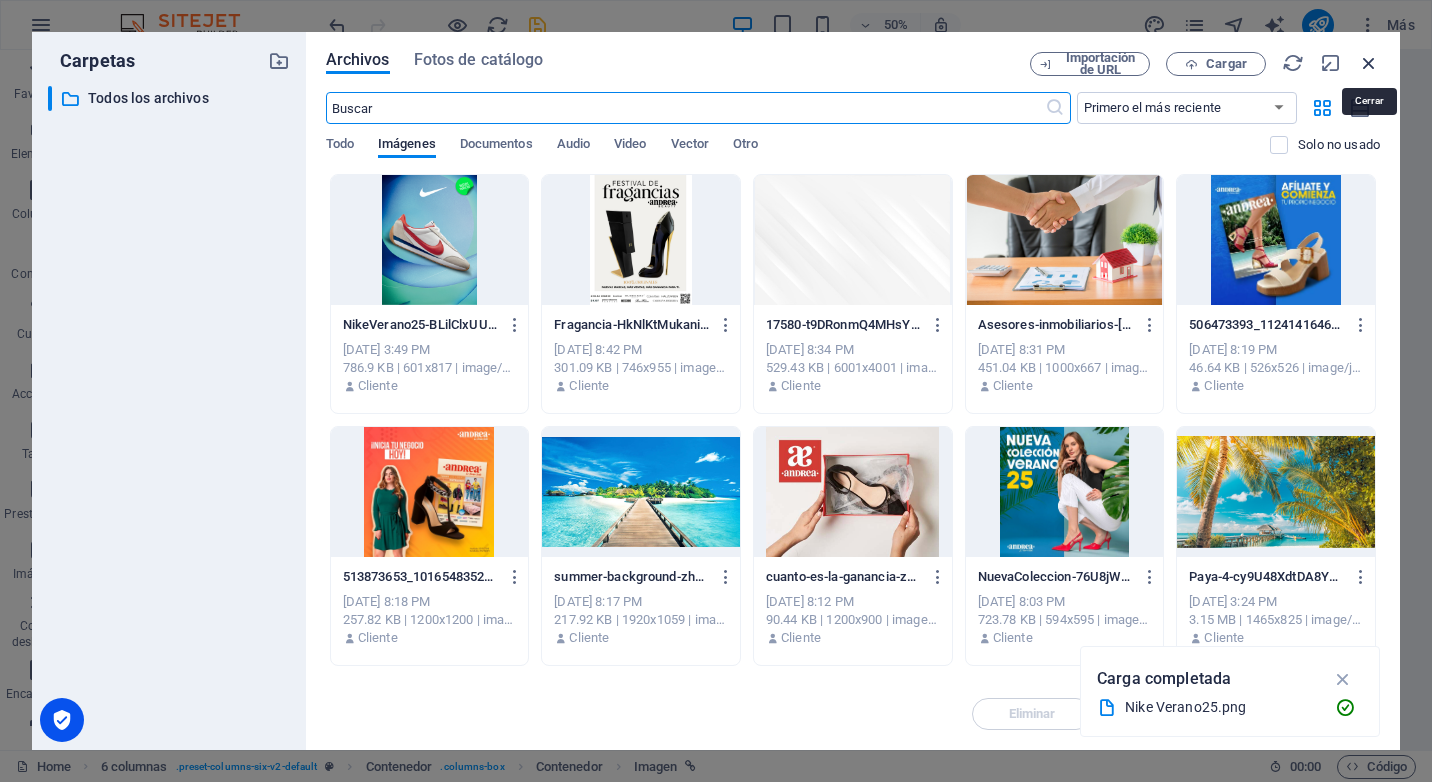 click at bounding box center [1369, 63] 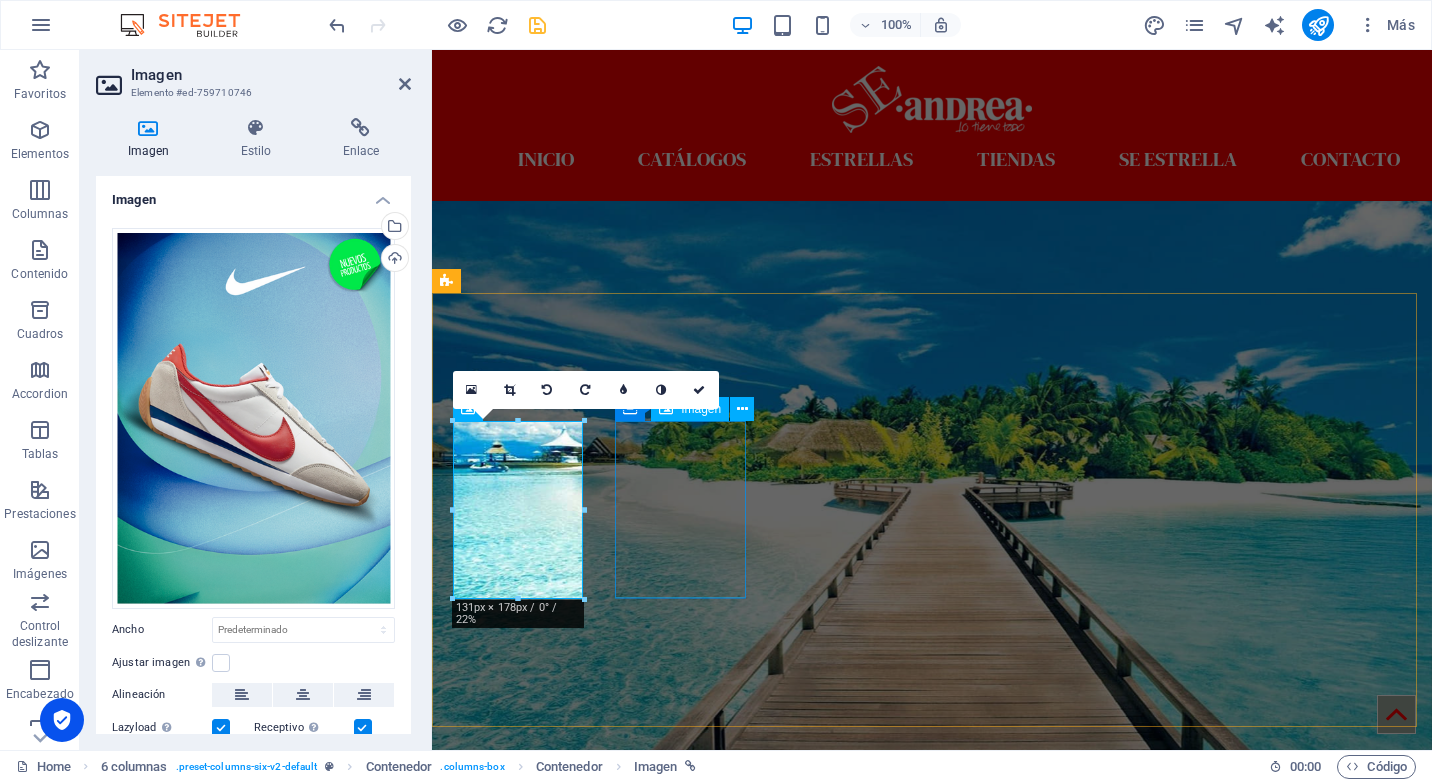 scroll, scrollTop: 3204, scrollLeft: 0, axis: vertical 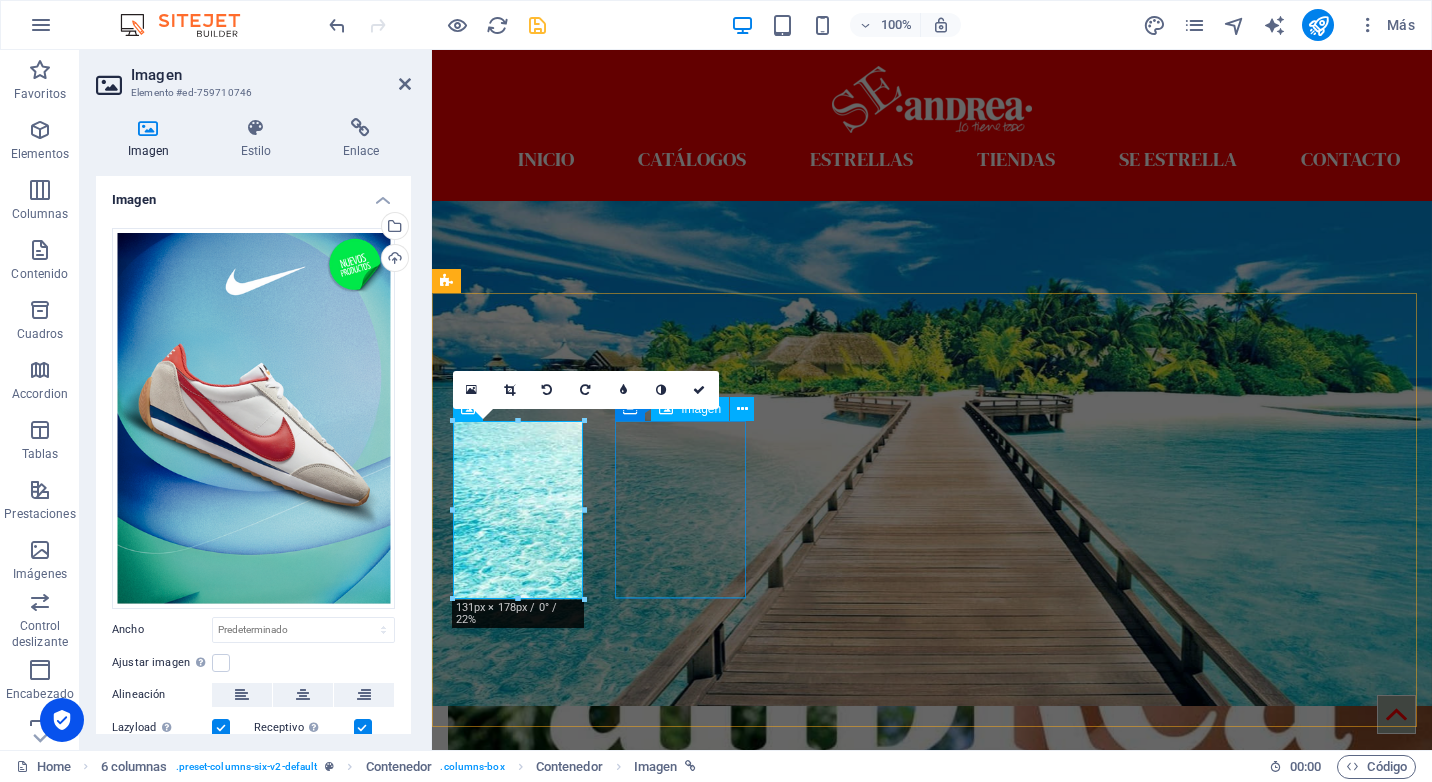 click at bounding box center (513, 28109) 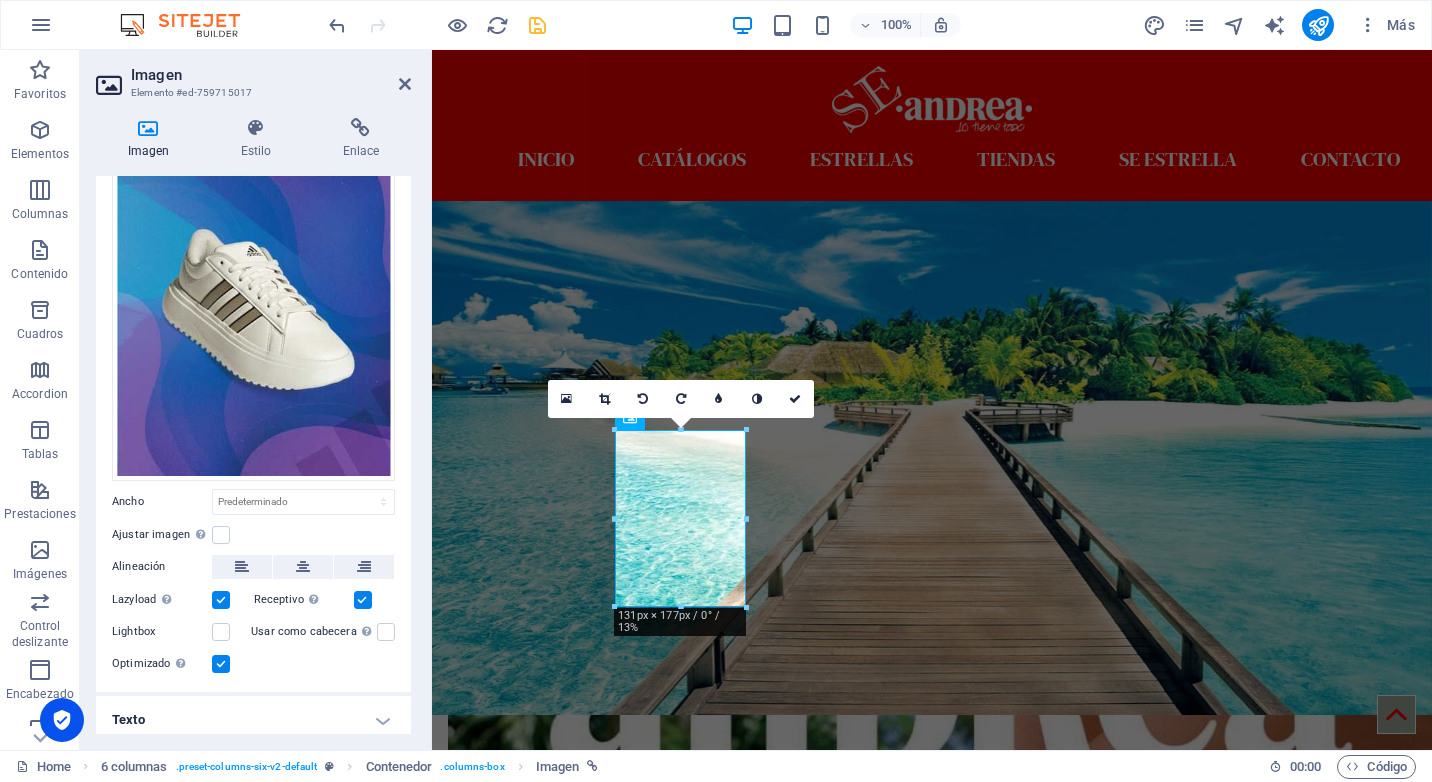 scroll, scrollTop: 131, scrollLeft: 0, axis: vertical 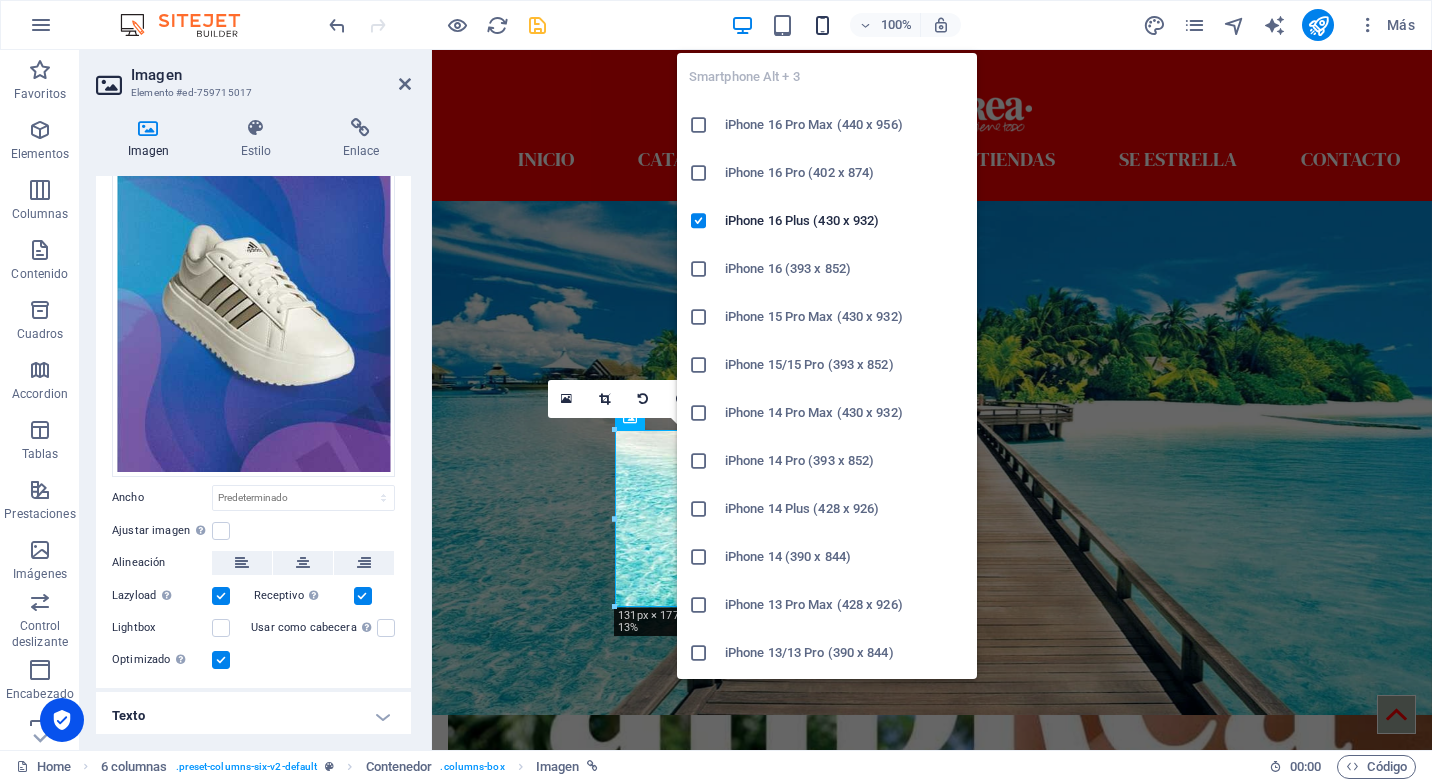 click at bounding box center (822, 25) 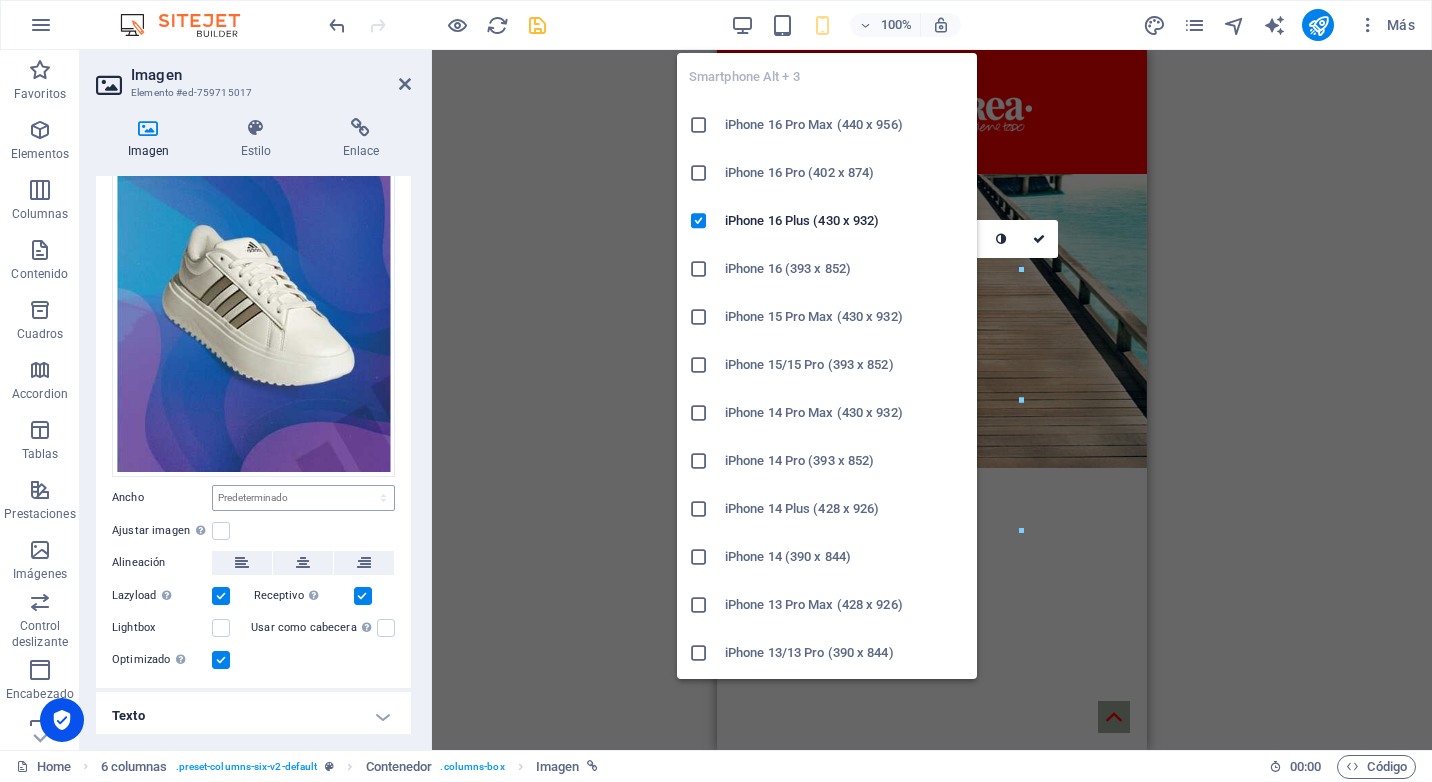 scroll, scrollTop: 7344, scrollLeft: 0, axis: vertical 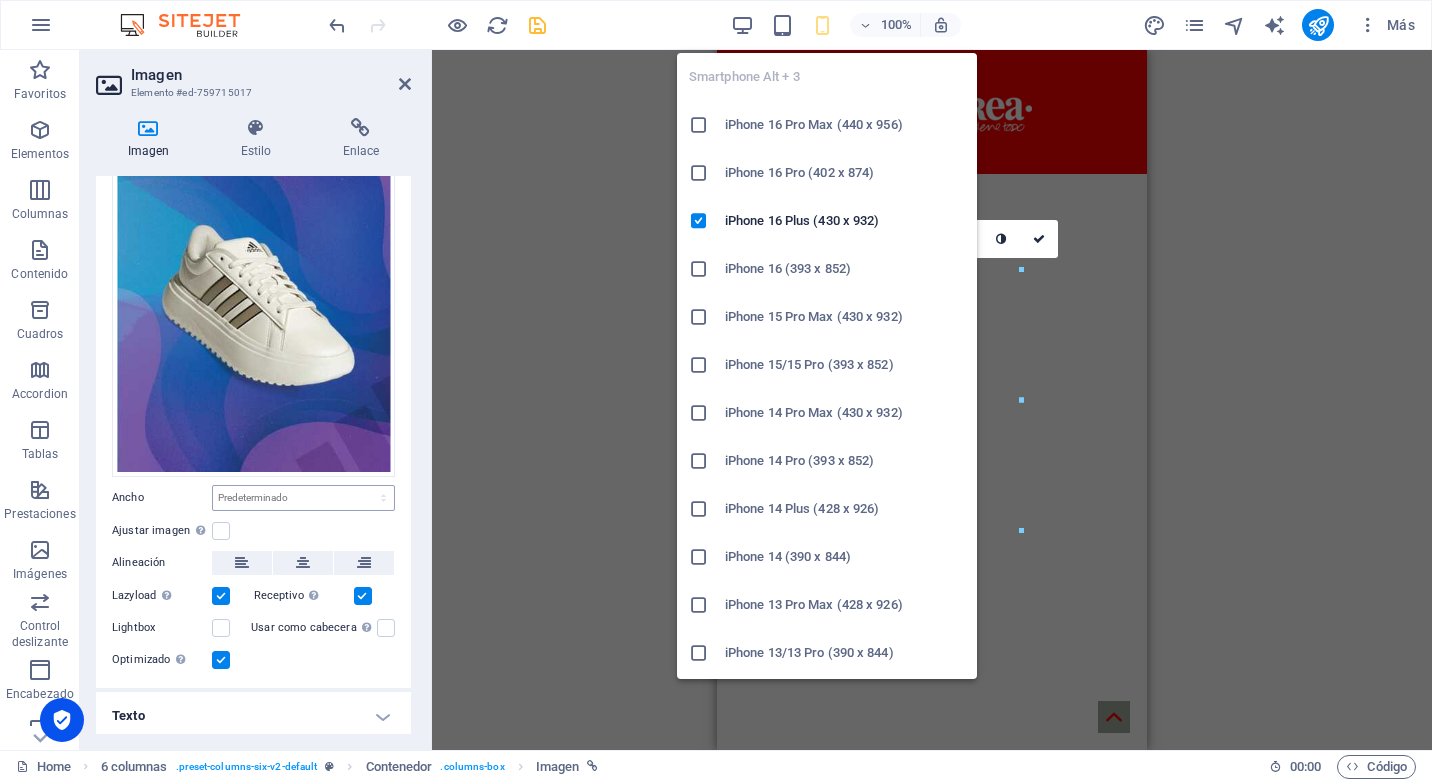 type on "50" 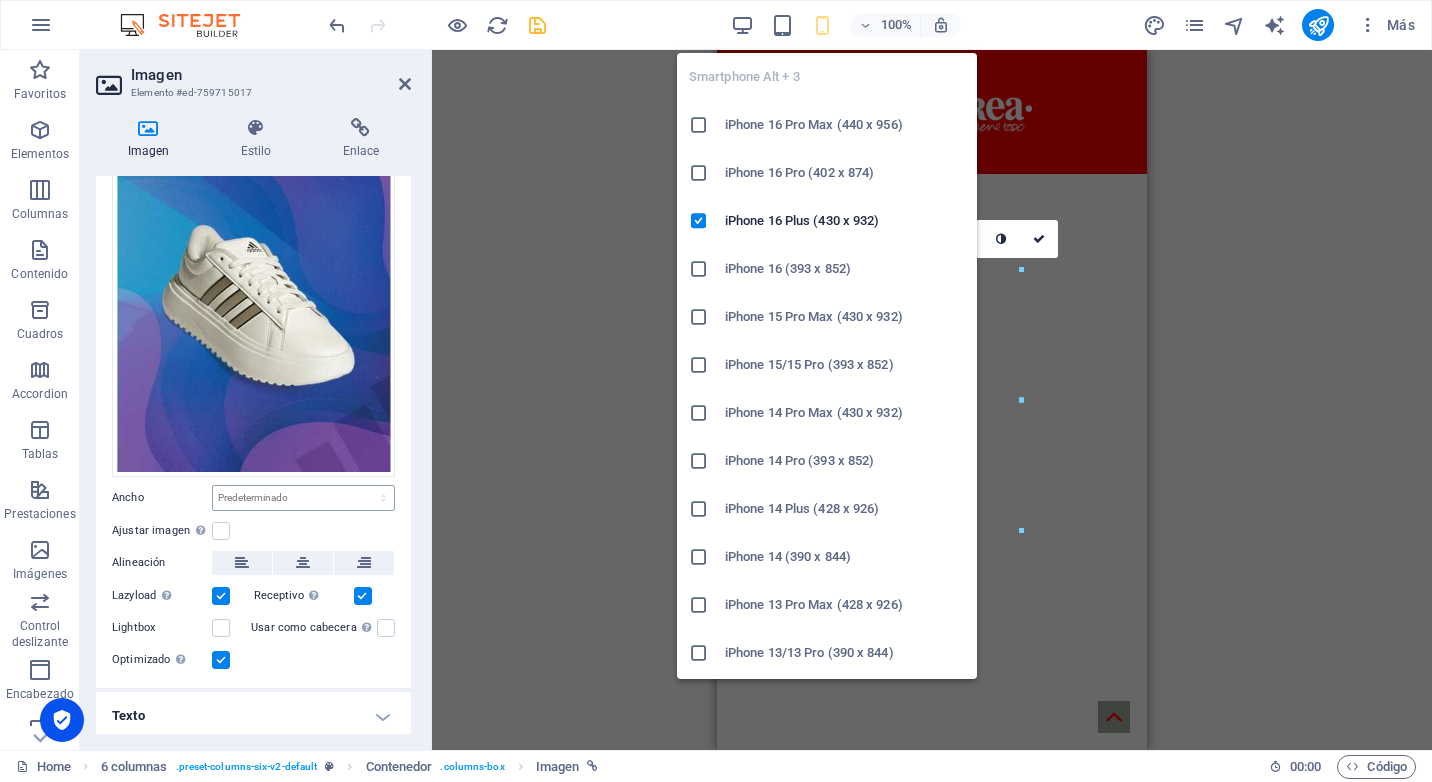 select on "%" 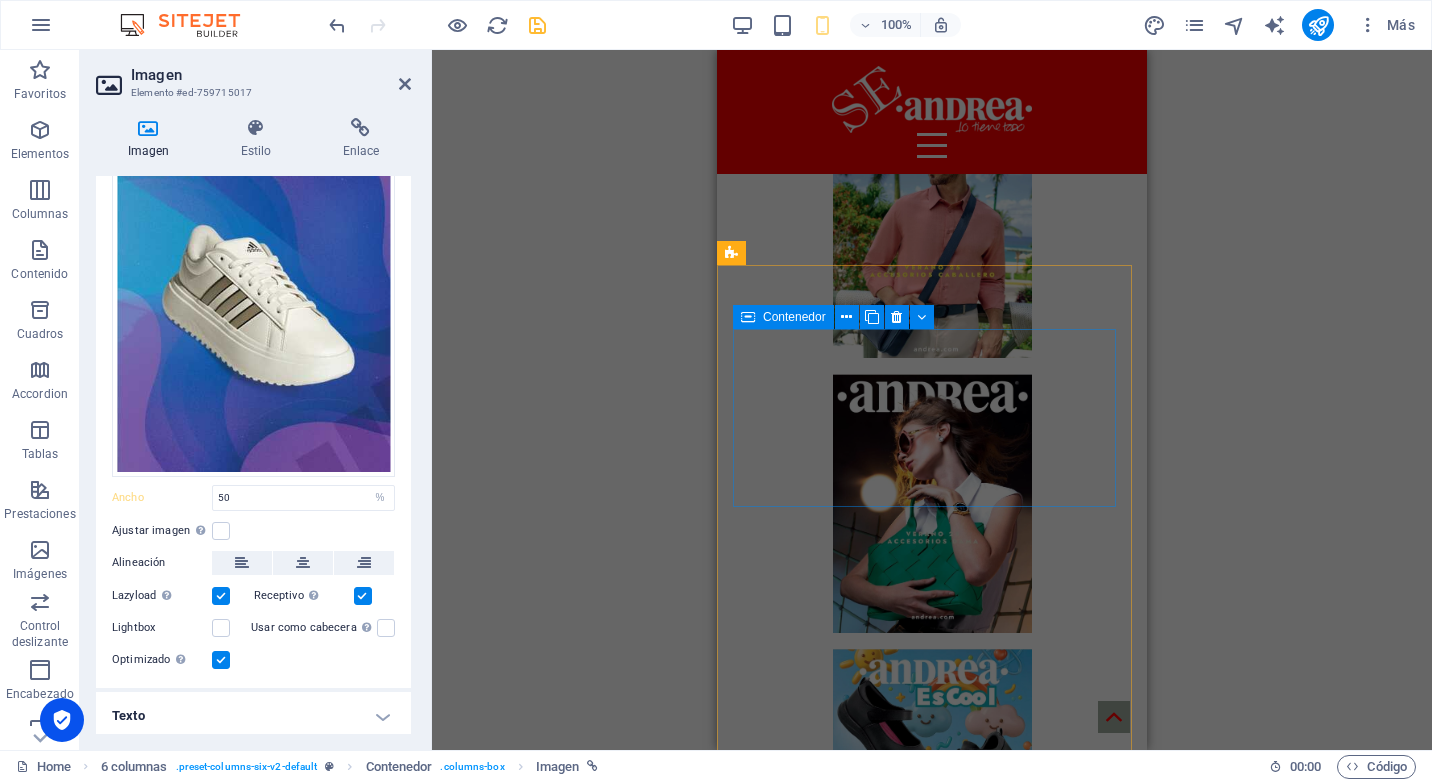 scroll, scrollTop: 8844, scrollLeft: 0, axis: vertical 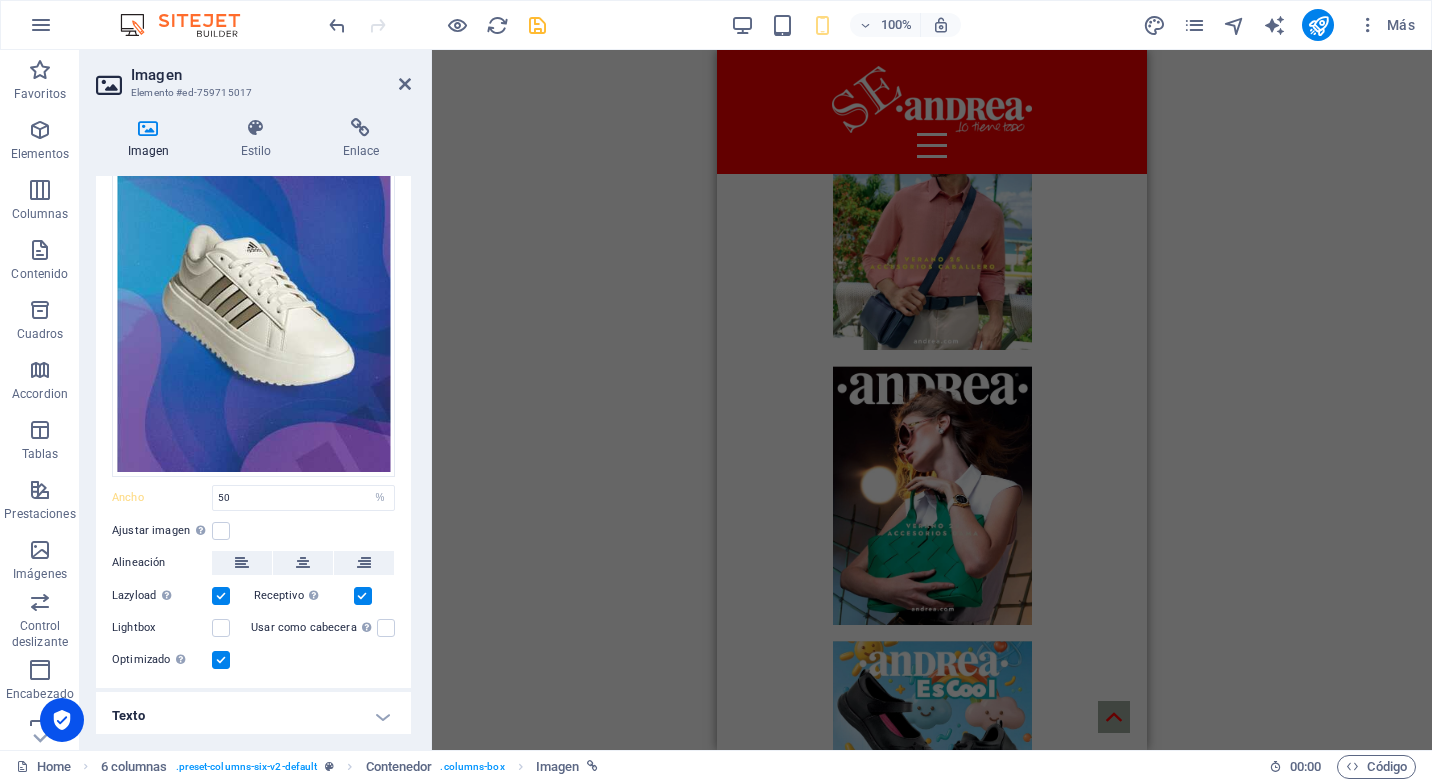click on "Arrastra aquí para reemplazar el contenido existente. Si quieres crear un elemento nuevo, pulsa “Ctrl”.
H2   Banner   Banner   Contenedor   Contenedor   Contenedor   Imagen   Imagen   Barra de menús   Separador   Contenedor   Superposición de imagen de texto   Menú   Texto   Imagen   Contenedor   Imagen   6 columnas   Contenedor   Contenedor   Imagen   6 columnas   Contenedor   Contenedor   Imagen   6 columnas   Contenedor   Texto   6 columnas   Contenedor   Imagen   Contenedor   Contenedor   Imagen   Contenedor   Contenedor   Imagen   Contenedor   6 columnas   6 columnas   Contenedor   Imagen   Contenedor   Contenedor   Imagen   Contenedor   Contenedor   Contenedor   Imagen   Contenedor   Contenedor   Contenedor   Contenedor   Imagen   Contenedor 180 170 160 150 140 130 120 110 100 90 80 70 60 50 40 30 20 10 0 -10 -20 -30 -40 -50 -60 -70 -80 -90 -100 -110 -120 -130 -140 -150 -160 -170 192px × 260px / 0° / 19% 16:10 16:9 4:3 1:1 1:2 0   Contenedor   Imagen   Contenedor   Marcador" at bounding box center (932, 400) 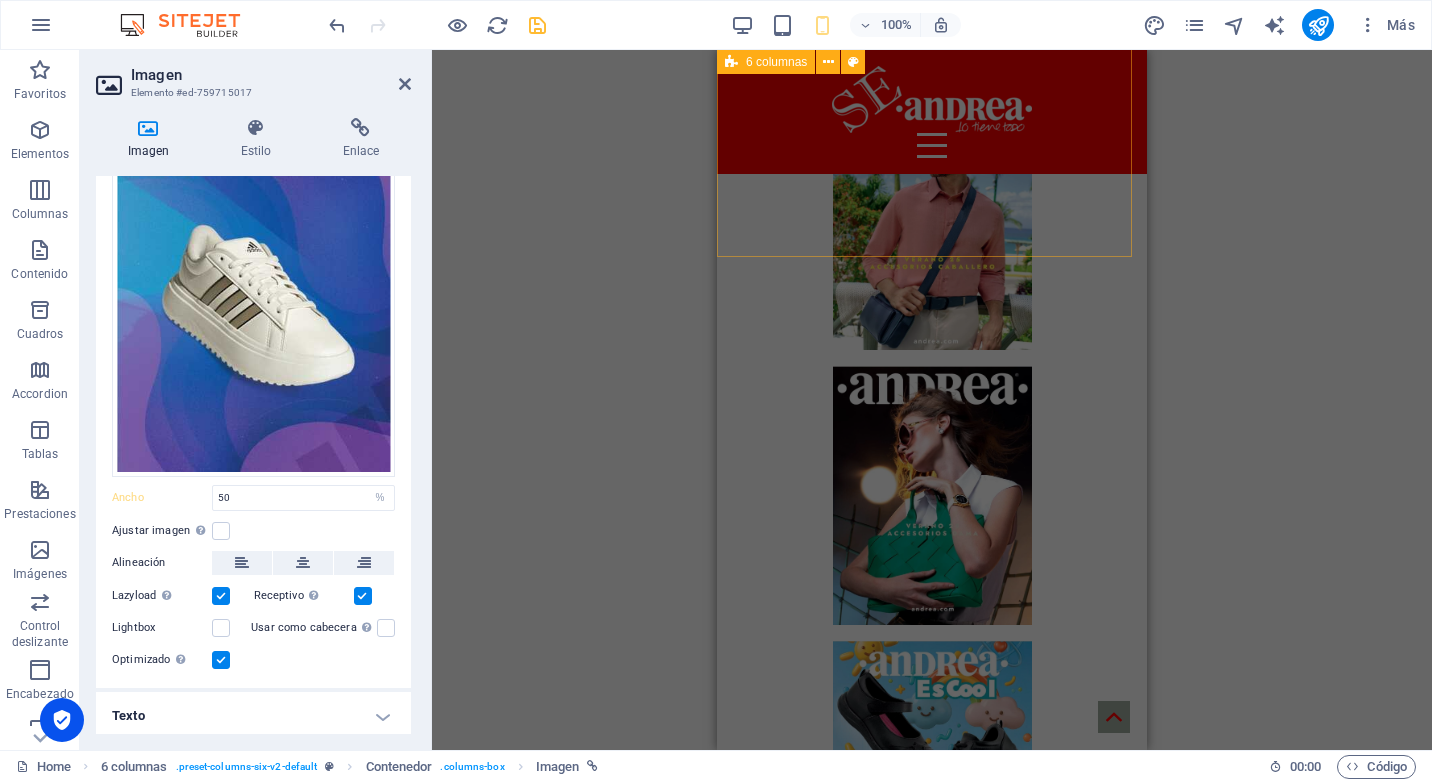 click at bounding box center [932, 5761] 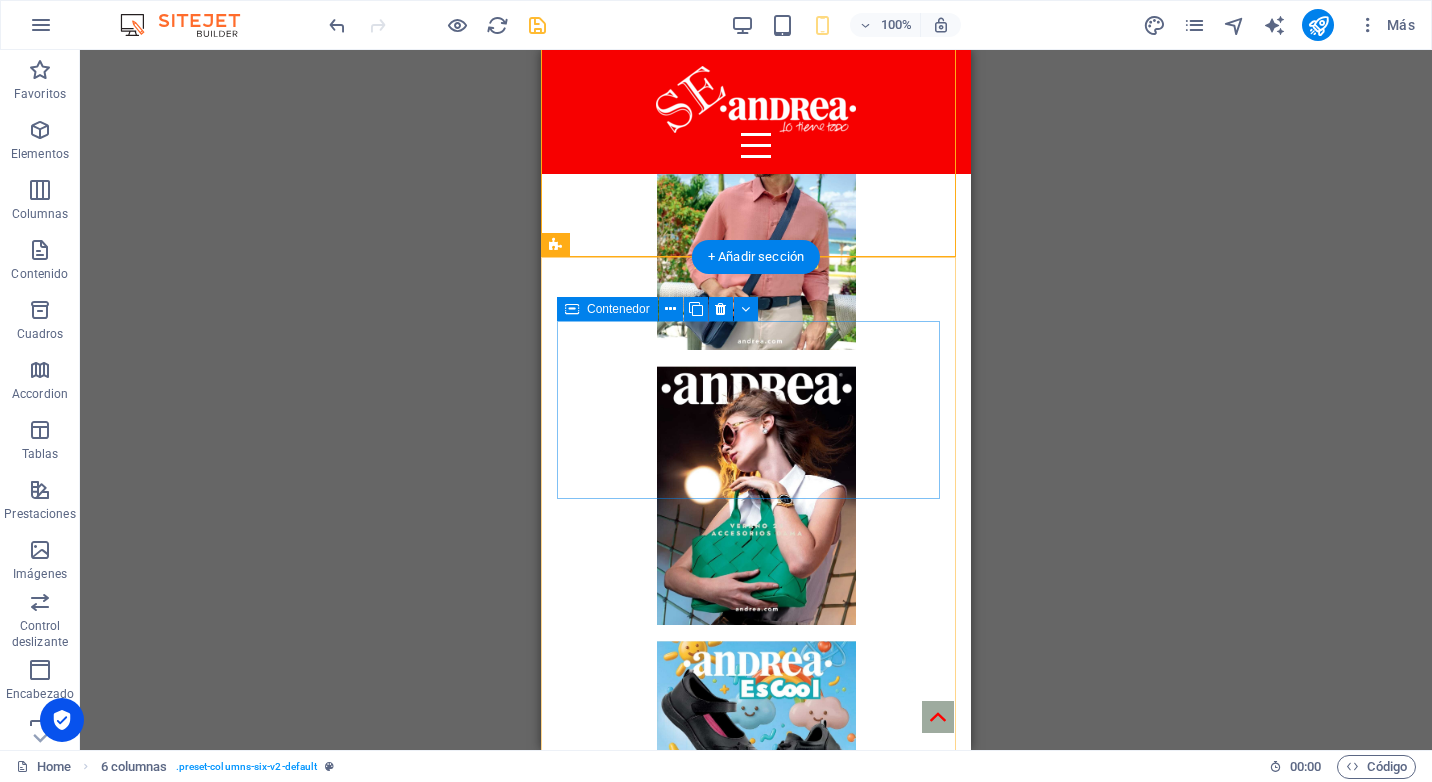 click on "Suelta el contenido aquí o  Añadir elementos  Pegar portapapeles" at bounding box center [756, 6808] 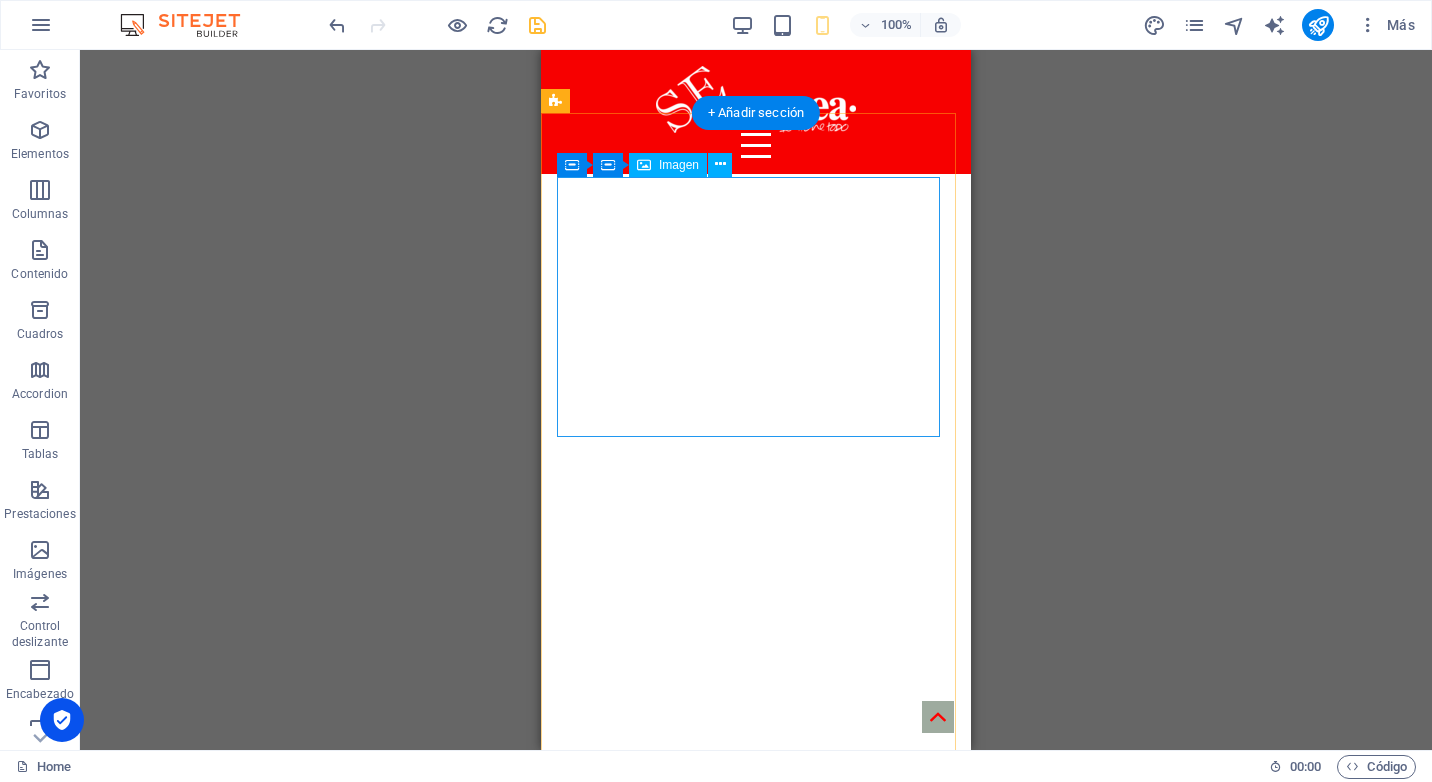scroll, scrollTop: 7144, scrollLeft: 0, axis: vertical 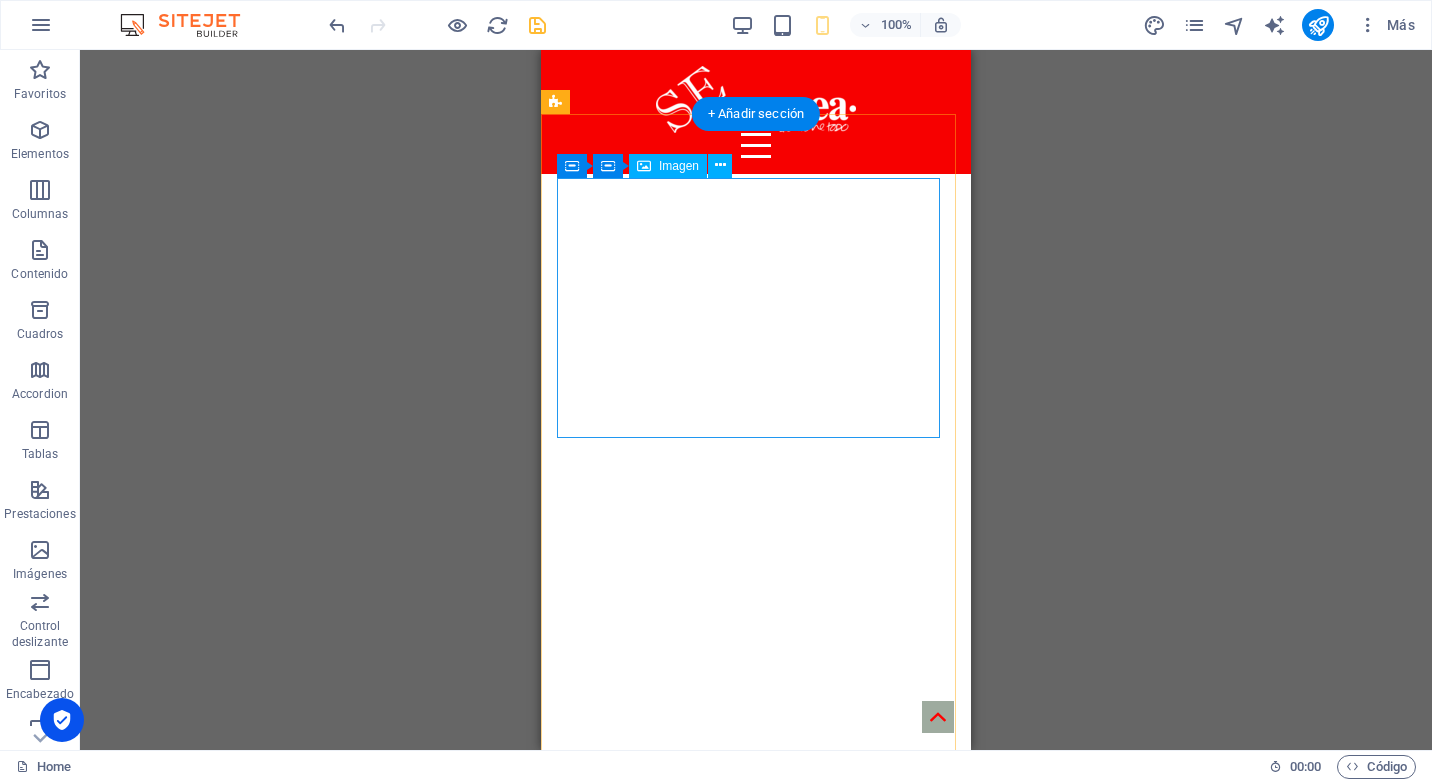 click at bounding box center (756, 6748) 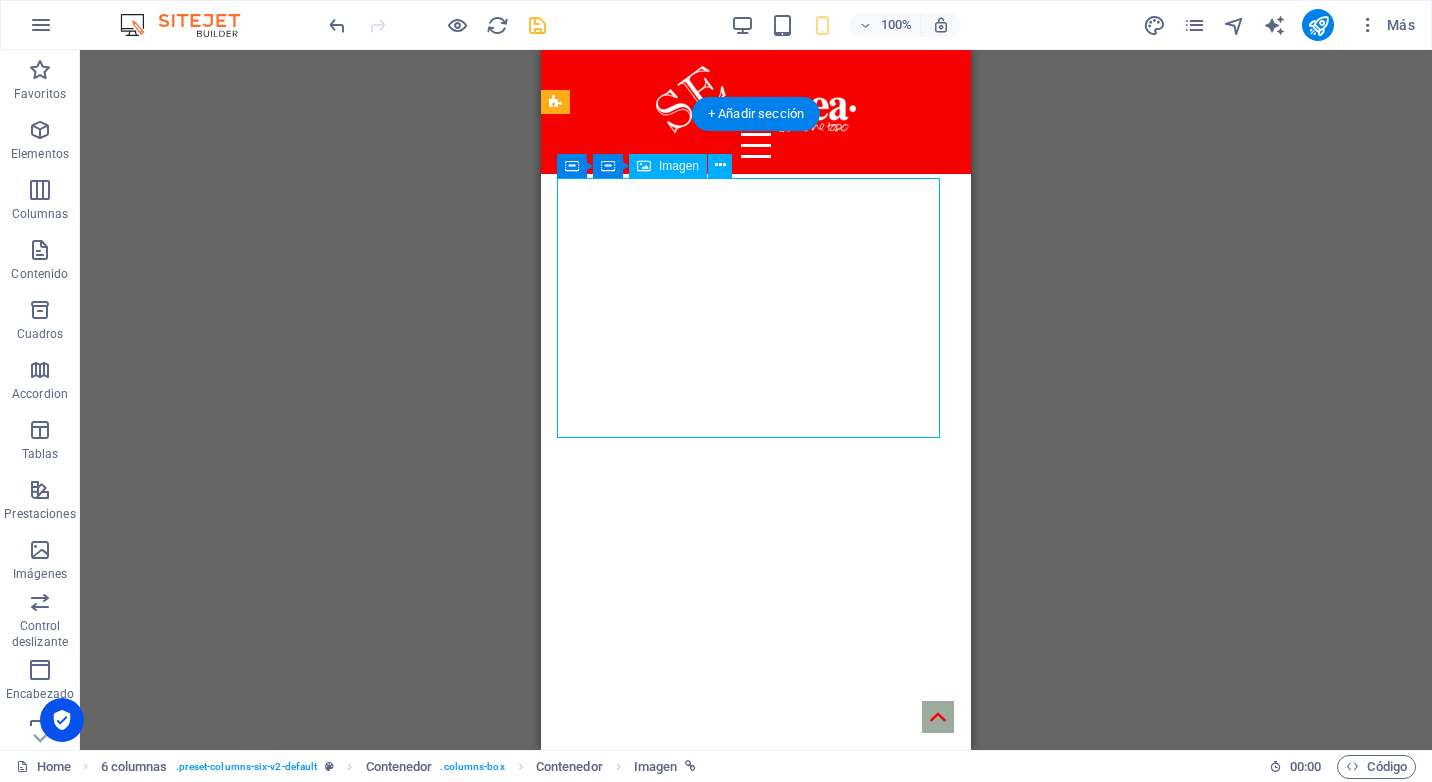 click at bounding box center (756, 6748) 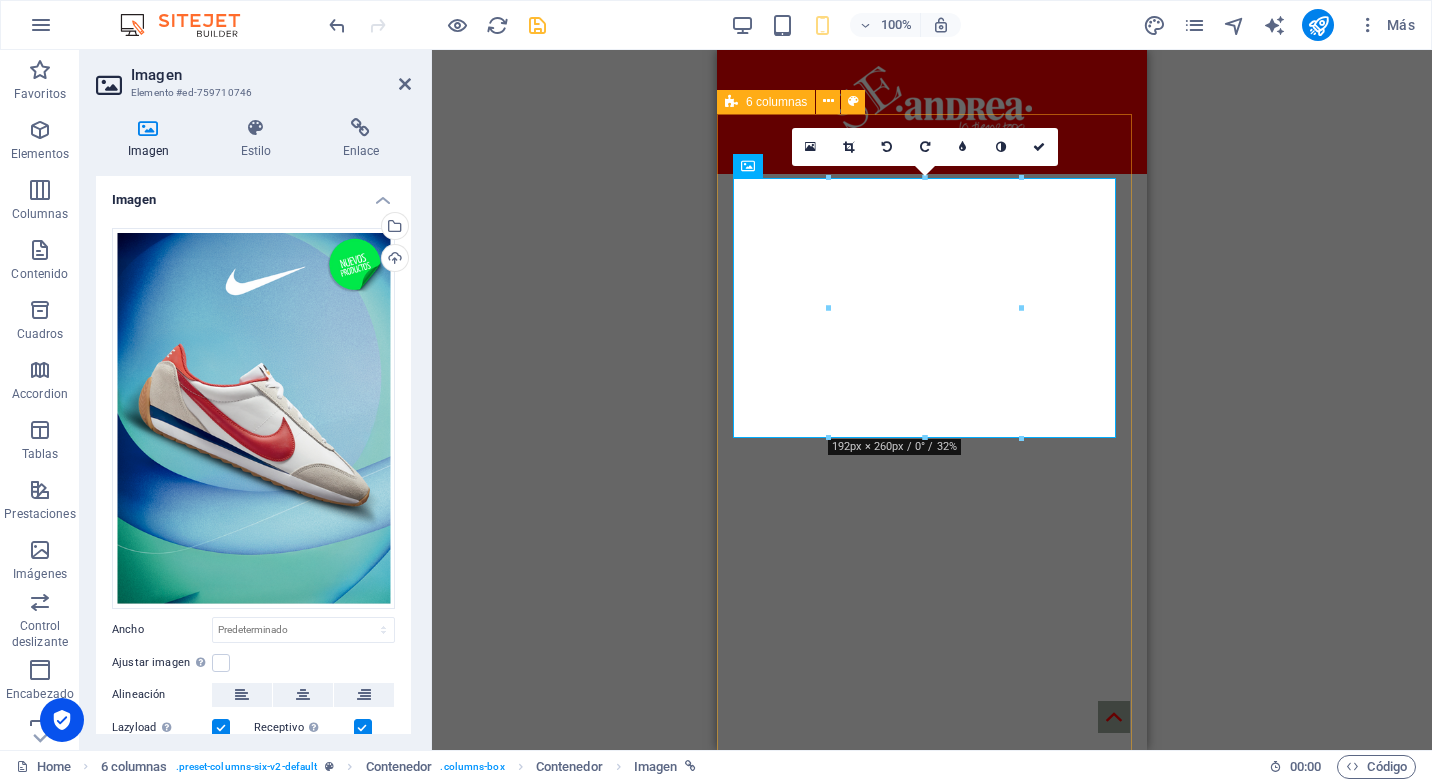 type on "50" 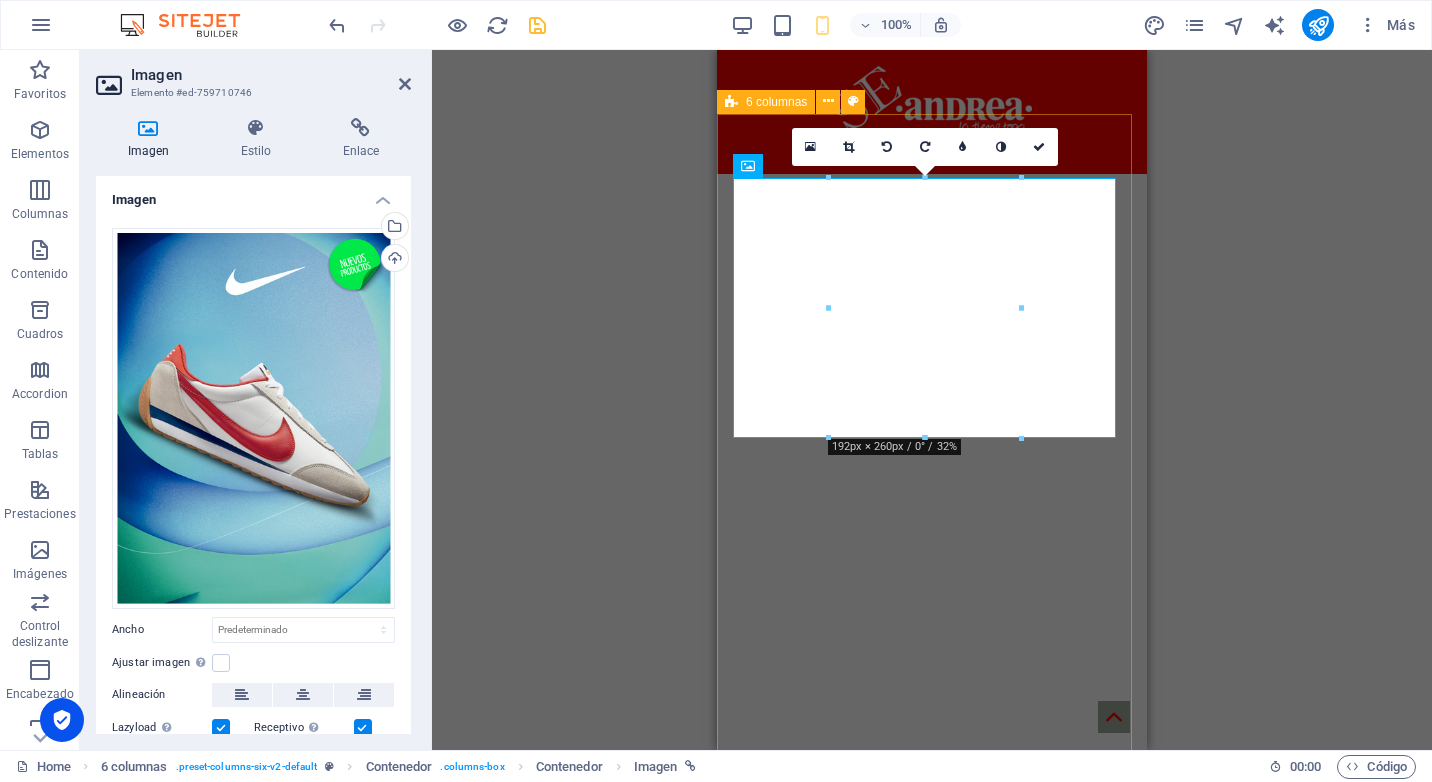 select on "%" 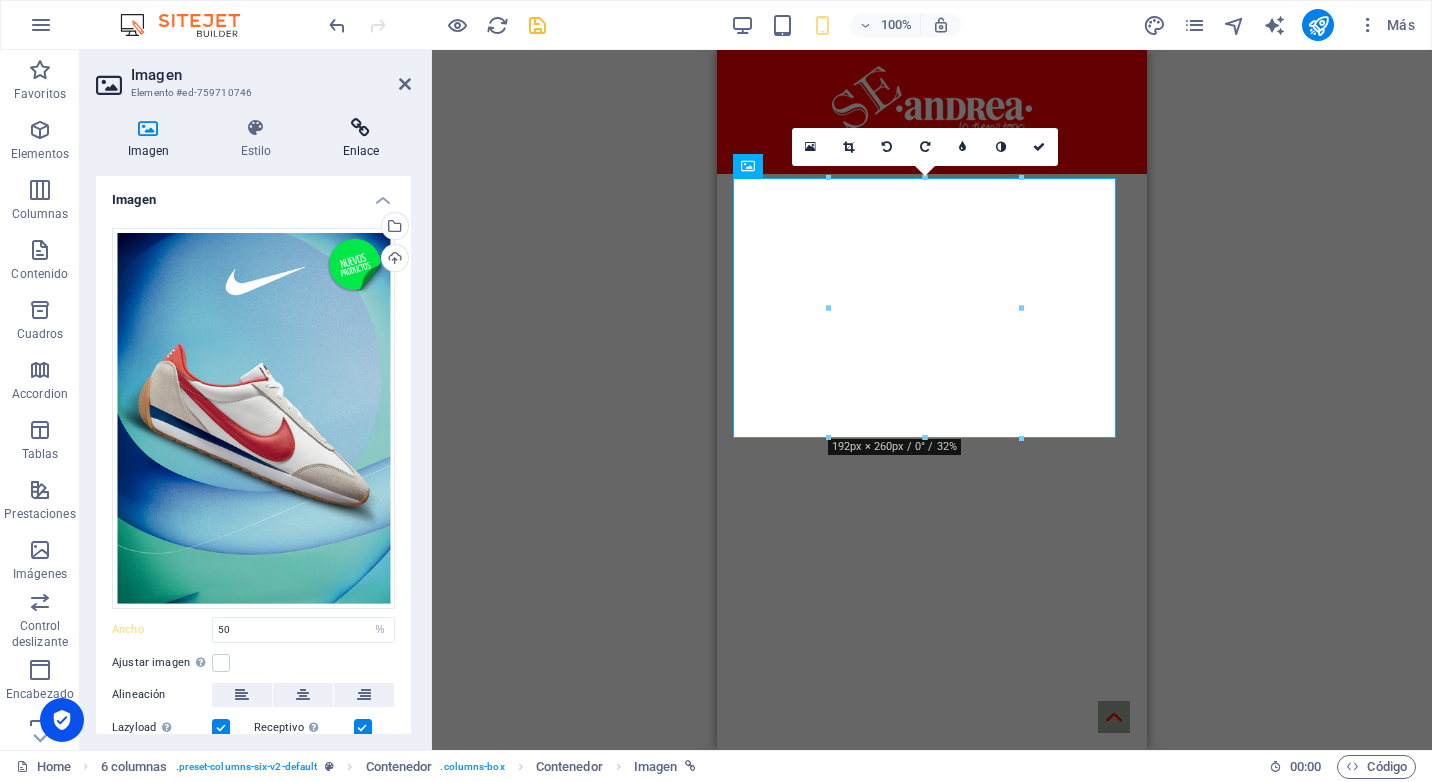click at bounding box center [361, 128] 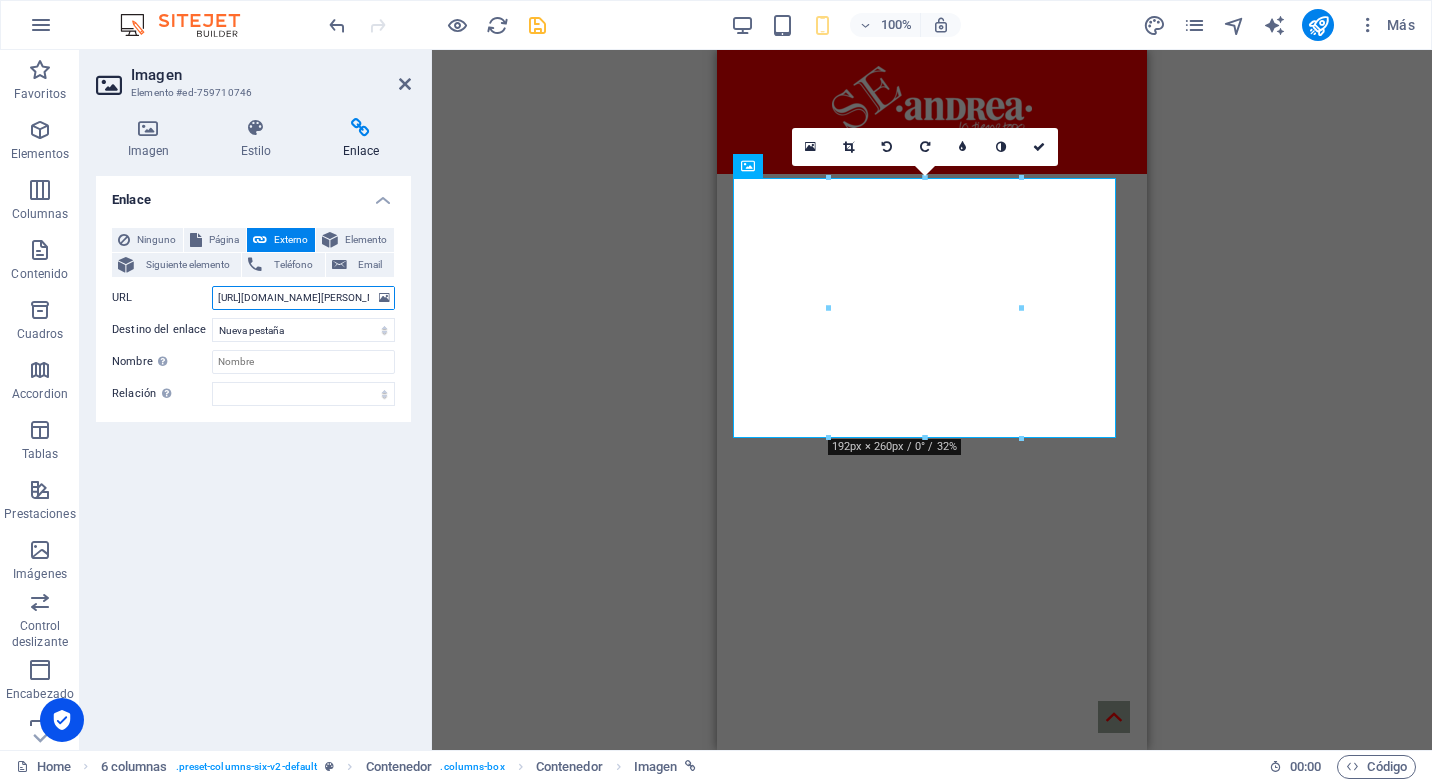click on "https://viewer.ipaper.io/andrea/1/494-rebajas-marcas/GetPDF.ashx" at bounding box center (303, 298) 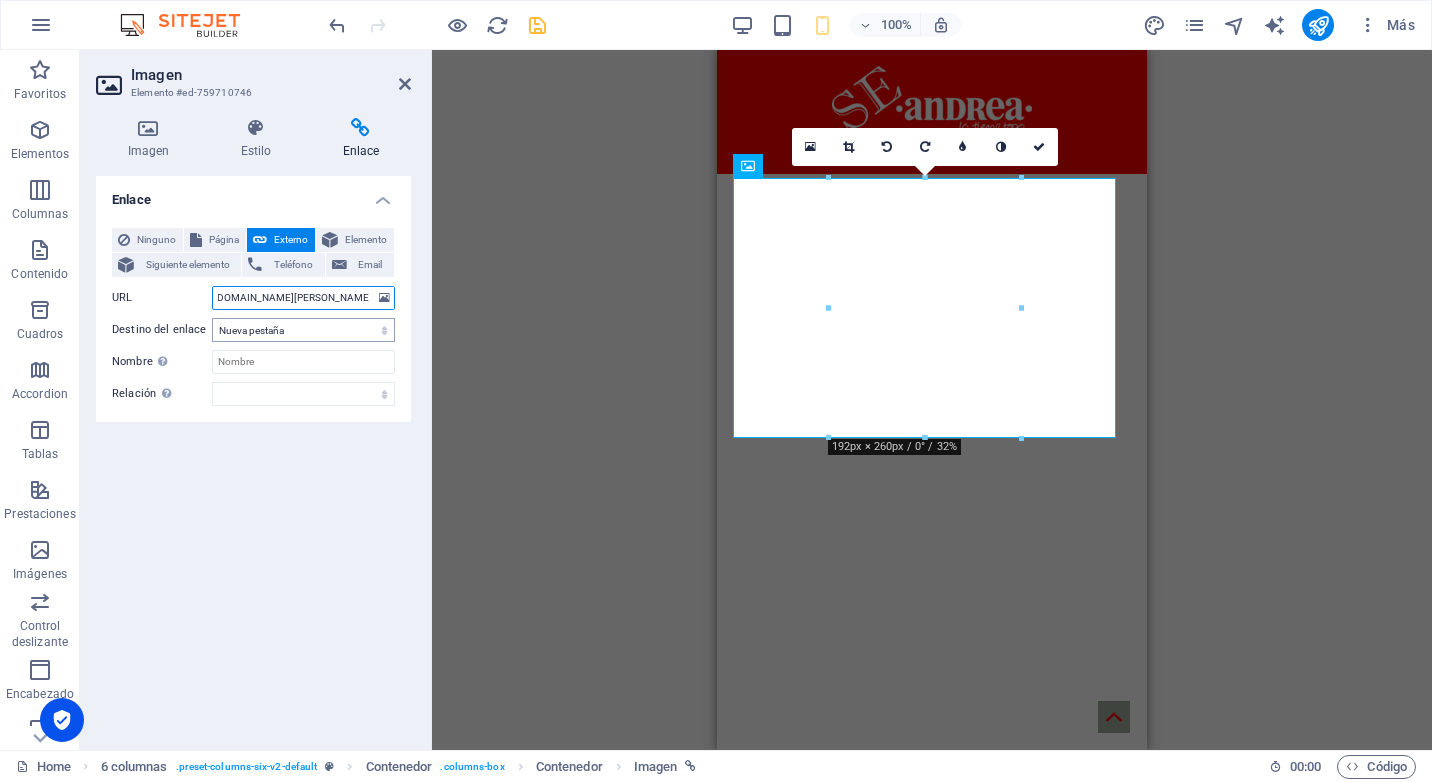scroll, scrollTop: 0, scrollLeft: 0, axis: both 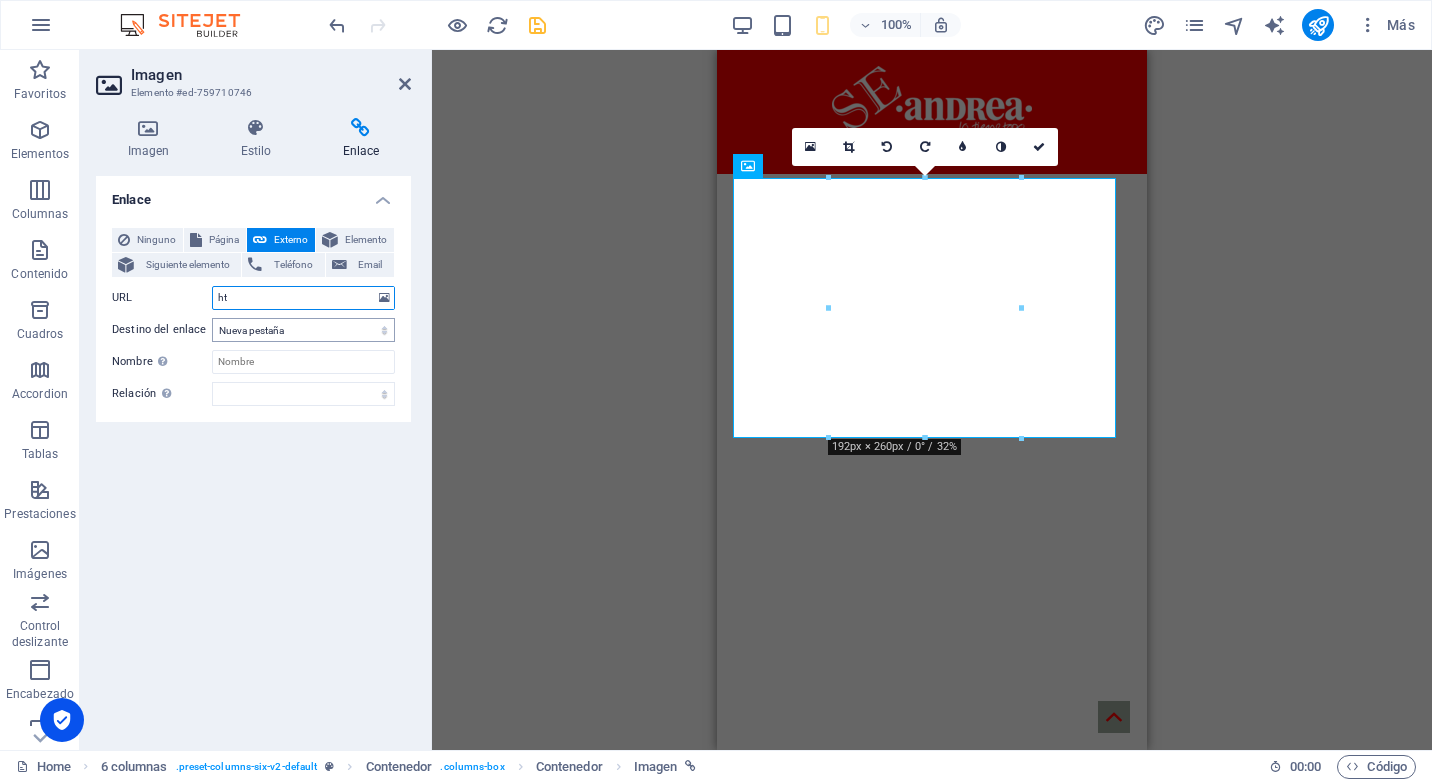 type on "h" 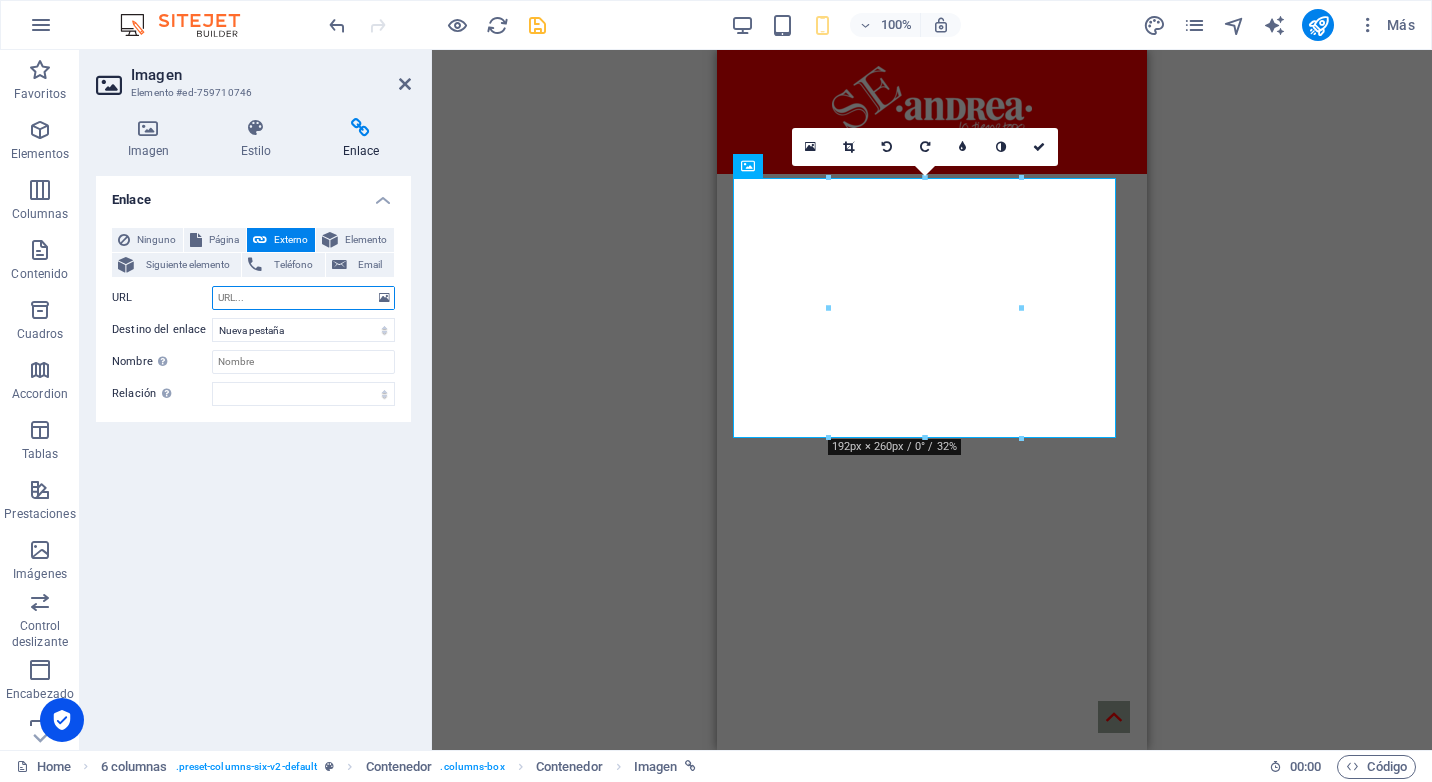 paste on "https://cdn-img.andrea.com/mx/downloads/1/NikeAndrea.pdf?v=123" 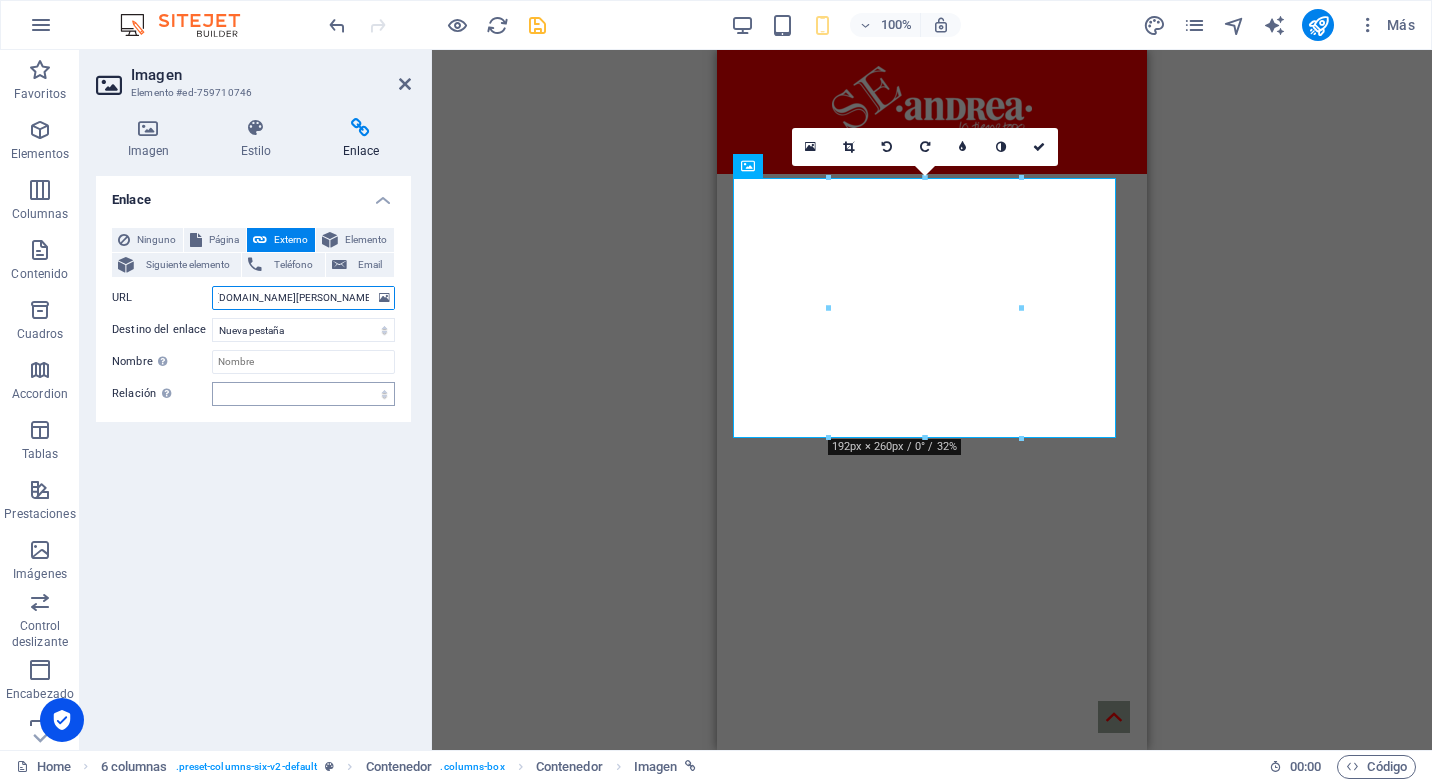 scroll, scrollTop: 0, scrollLeft: 0, axis: both 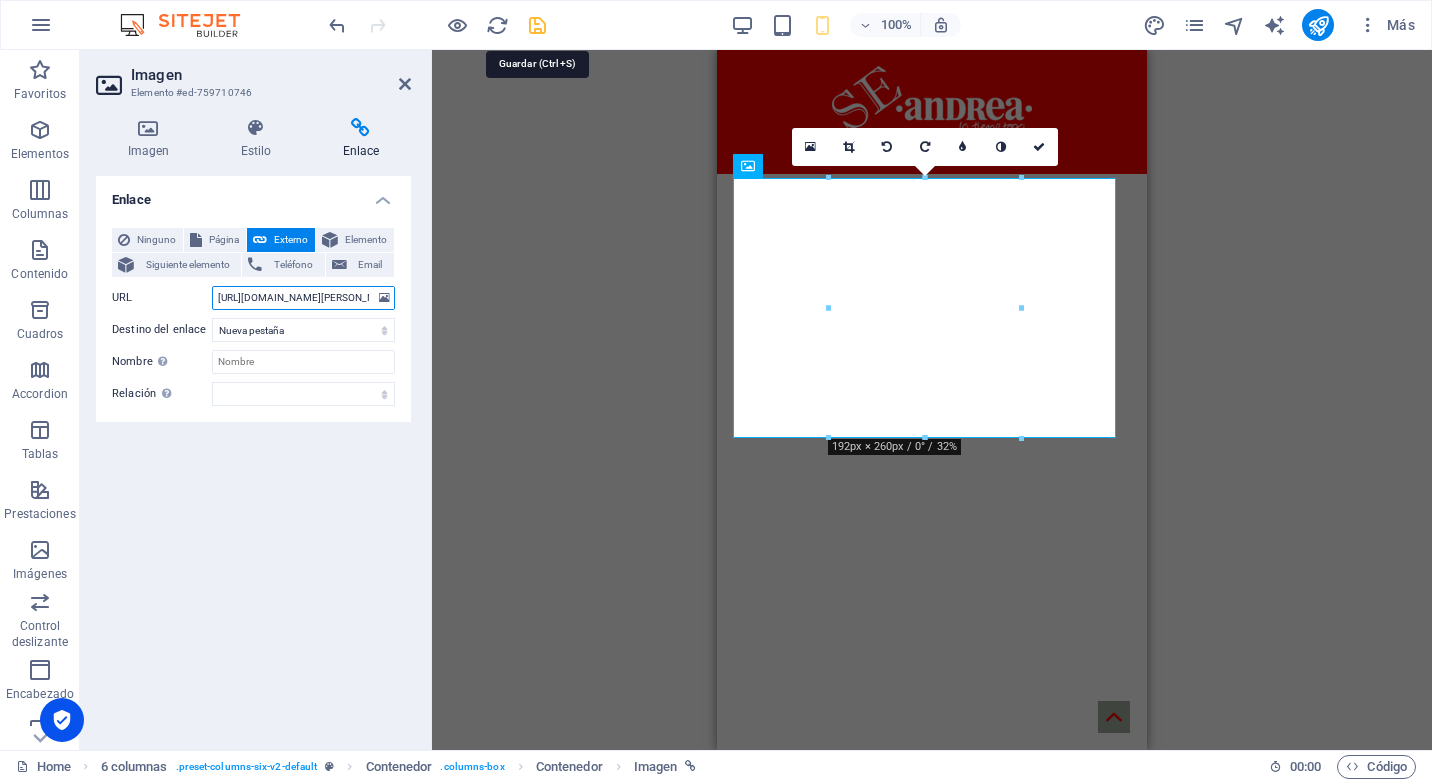 type on "https://cdn-img.andrea.com/mx/downloads/1/NikeAndrea.pdf?v=123" 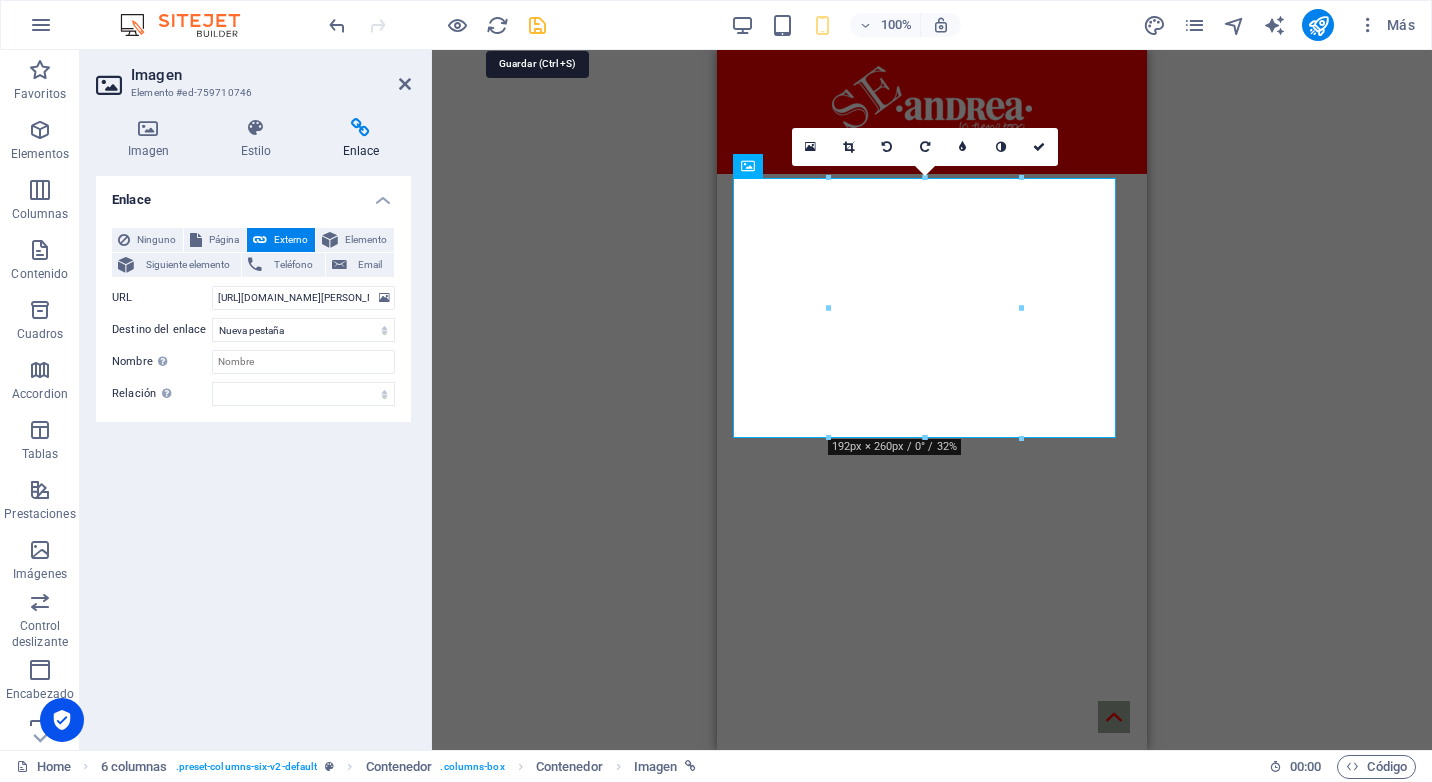 click at bounding box center (537, 25) 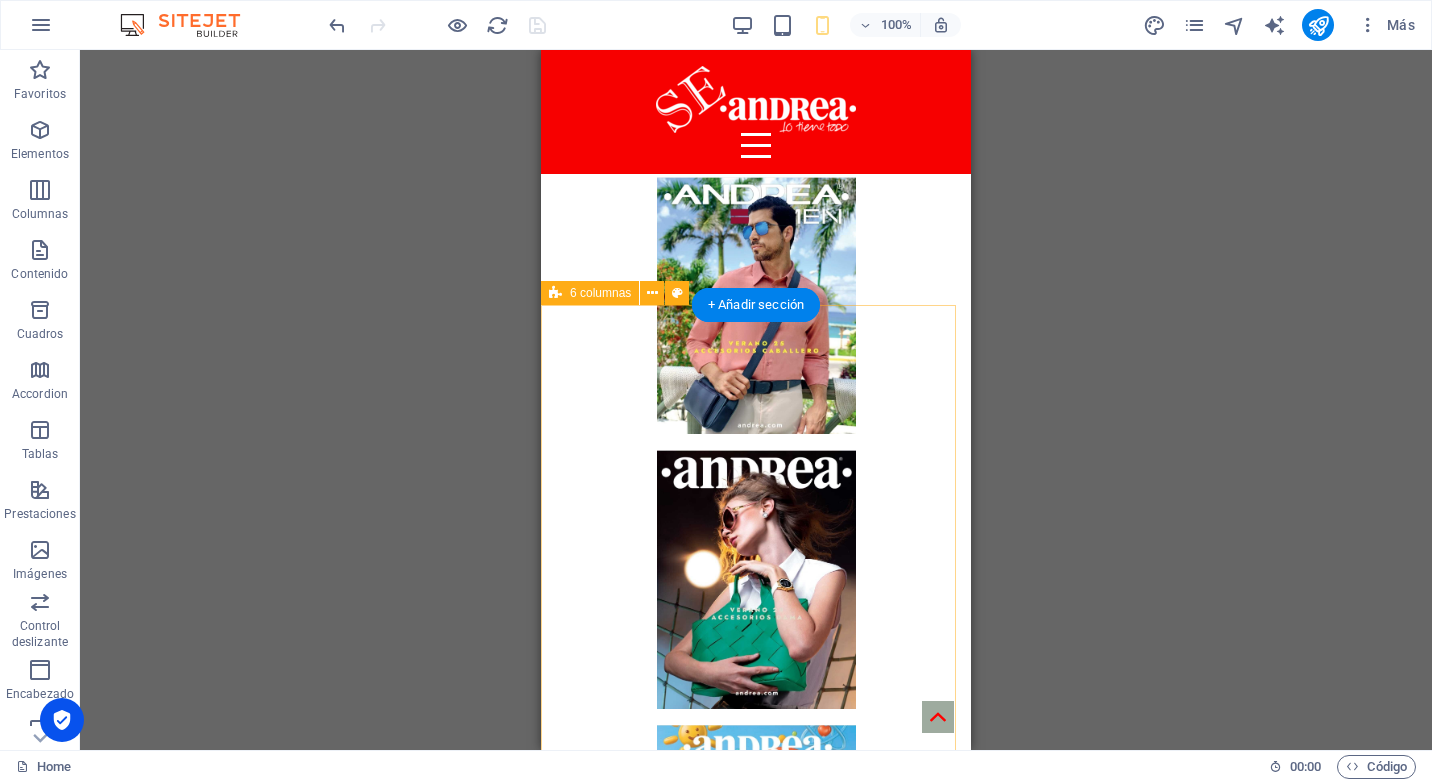 scroll, scrollTop: 8844, scrollLeft: 0, axis: vertical 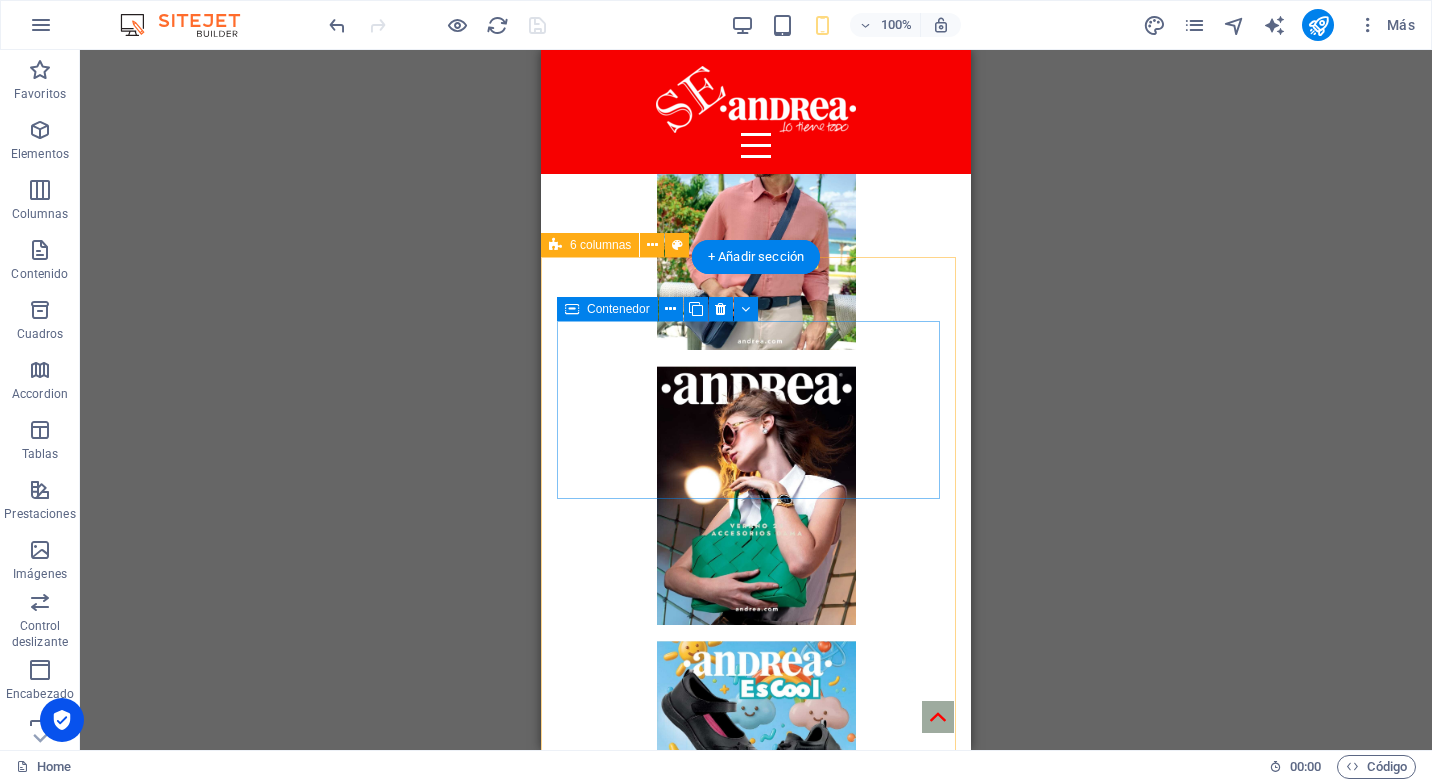 click on "Añadir elementos" at bounding box center [685, 6838] 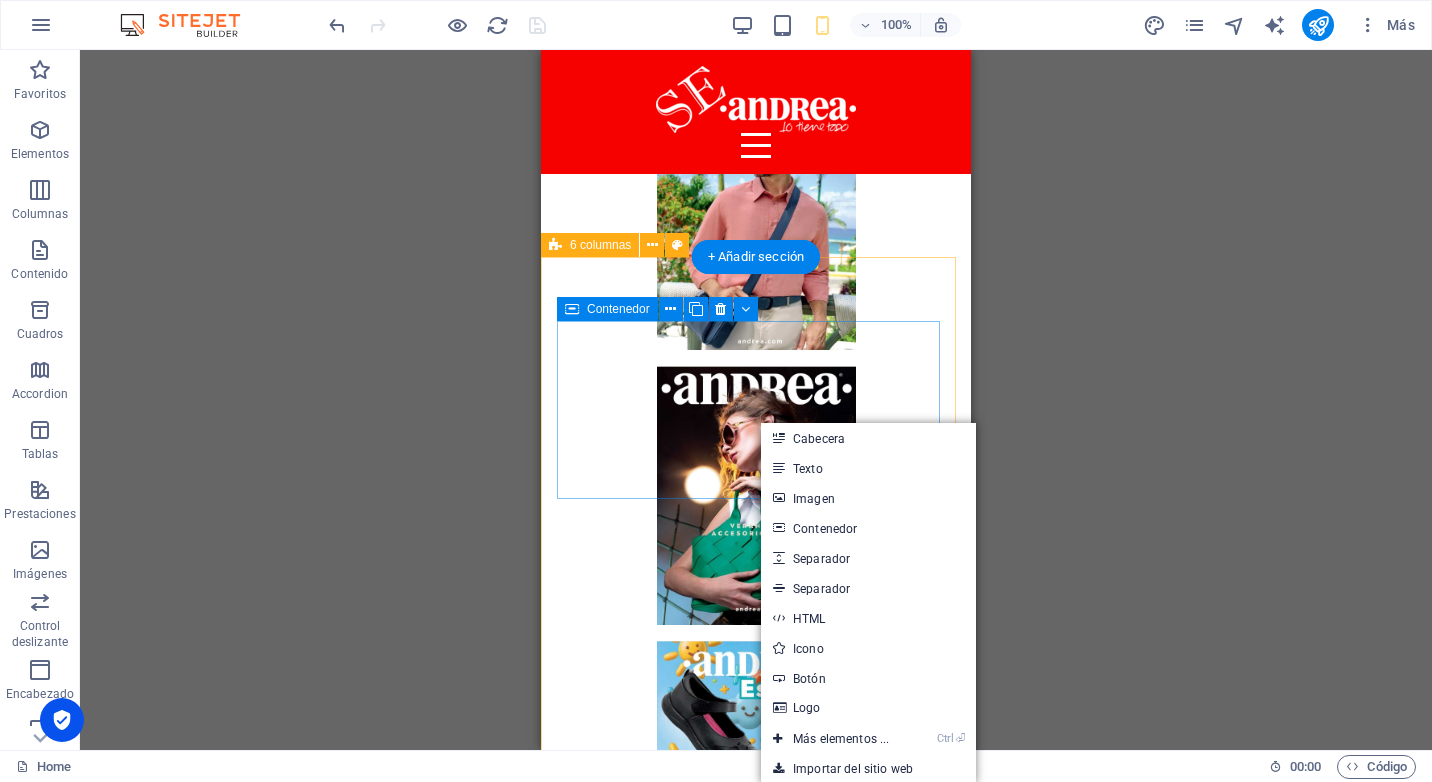 click on "Suelta el contenido aquí o  Añadir elementos  Pegar portapapeles" at bounding box center (756, 6808) 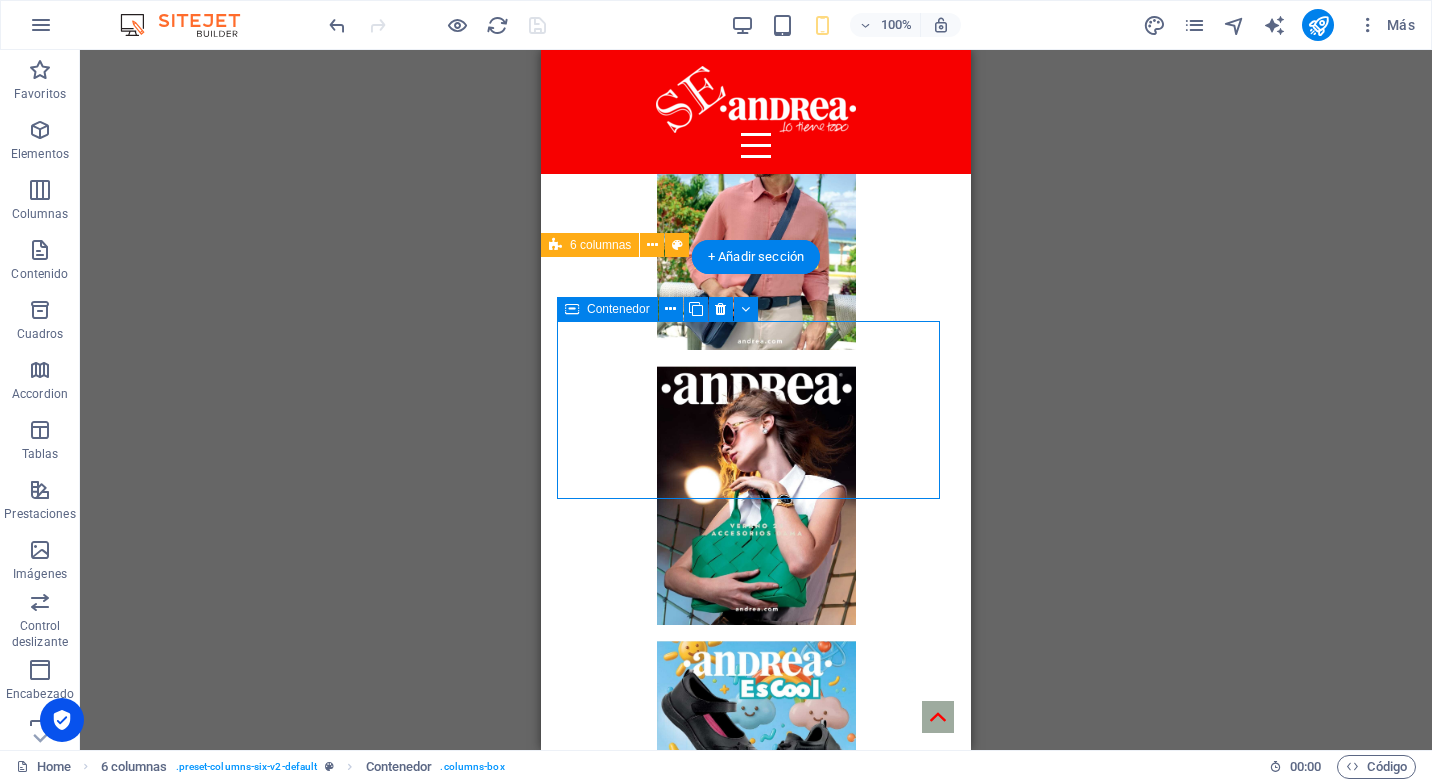 click on "Suelta el contenido aquí o  Añadir elementos  Pegar portapapeles" at bounding box center [756, 6808] 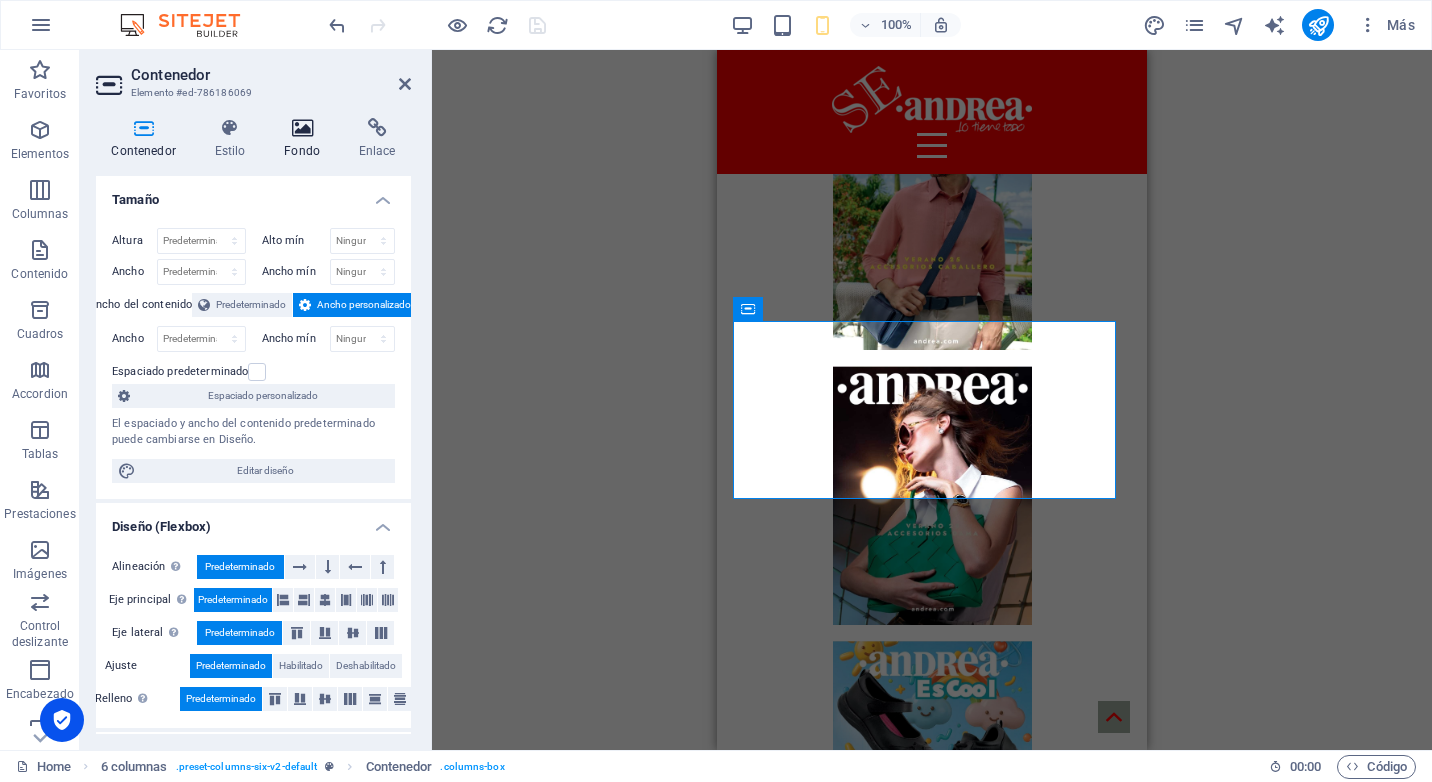 click at bounding box center (302, 128) 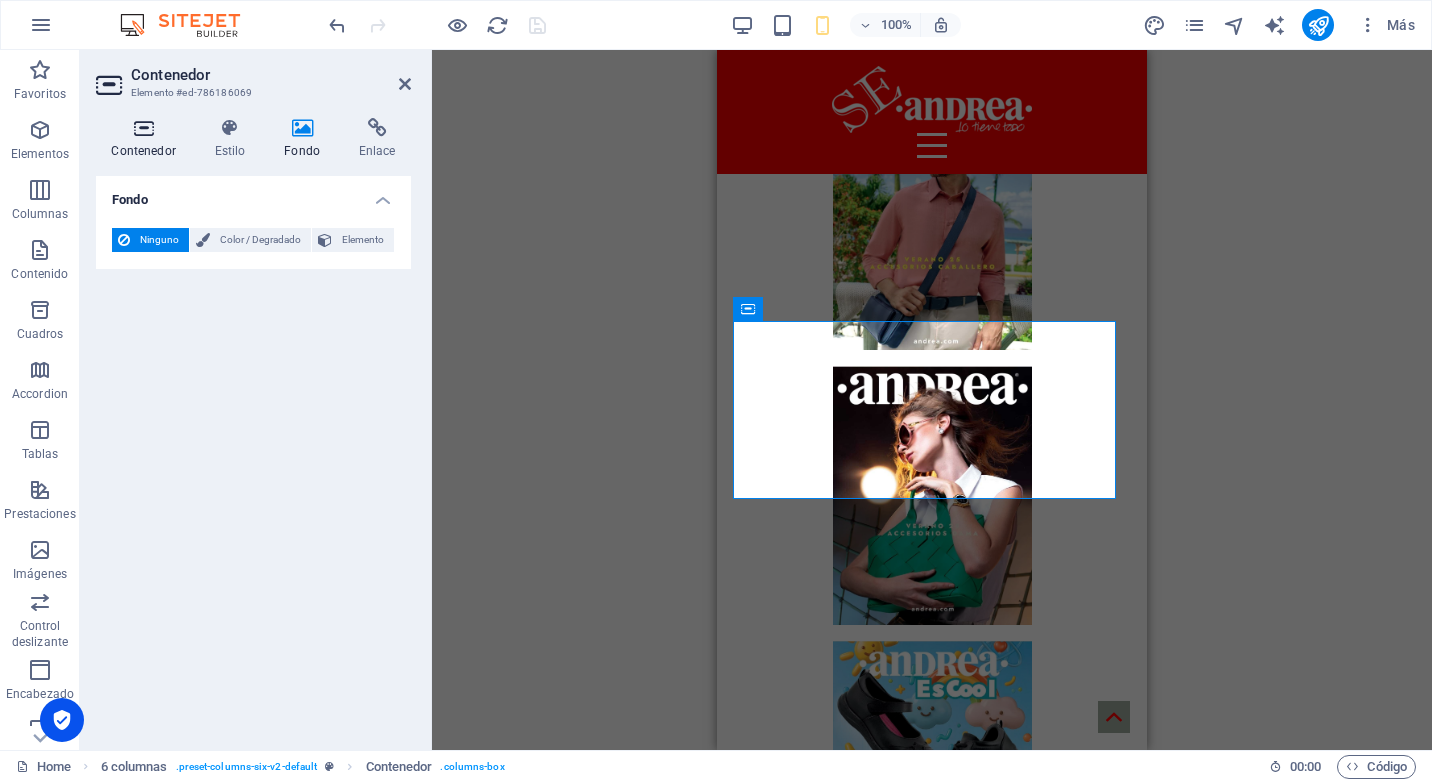 click at bounding box center [143, 128] 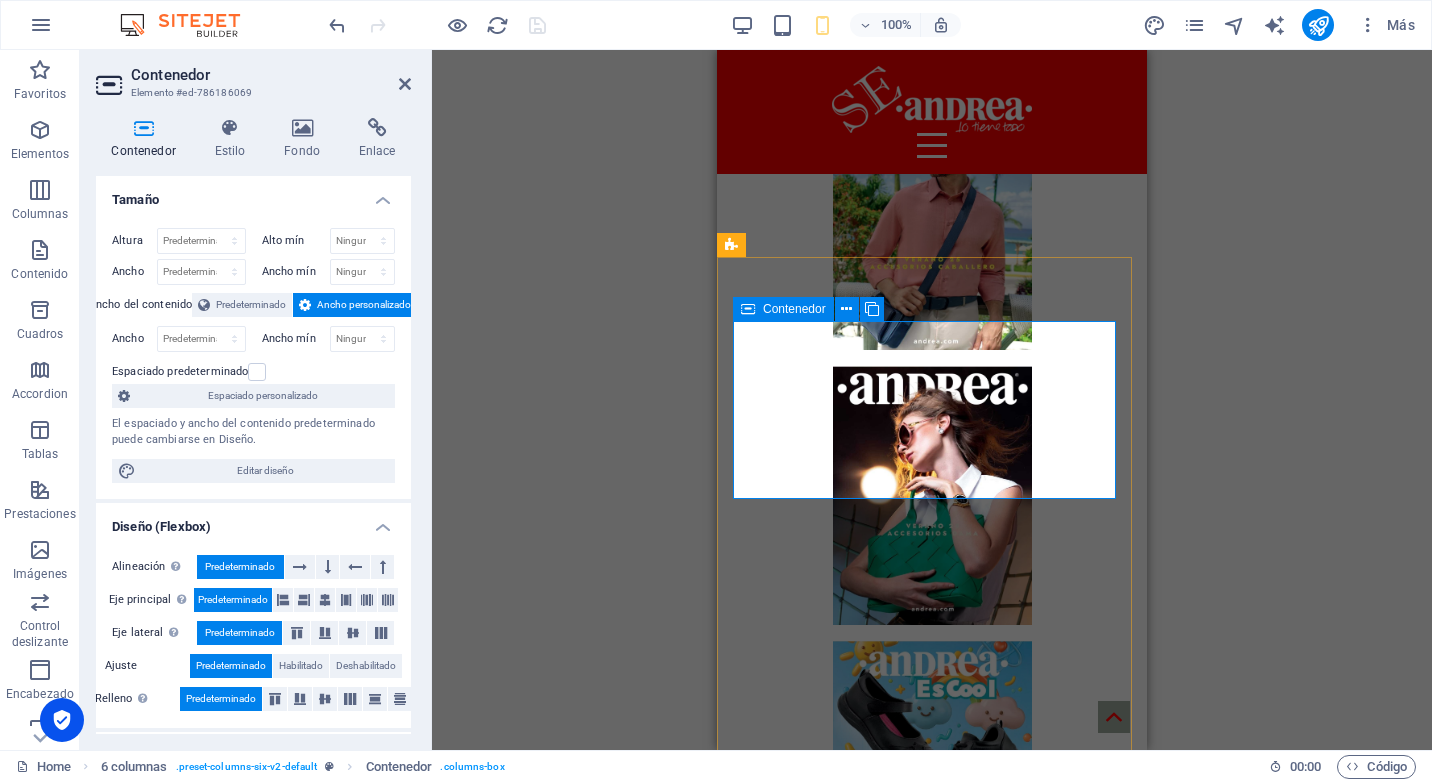 click on "Añadir elementos" at bounding box center [861, 6838] 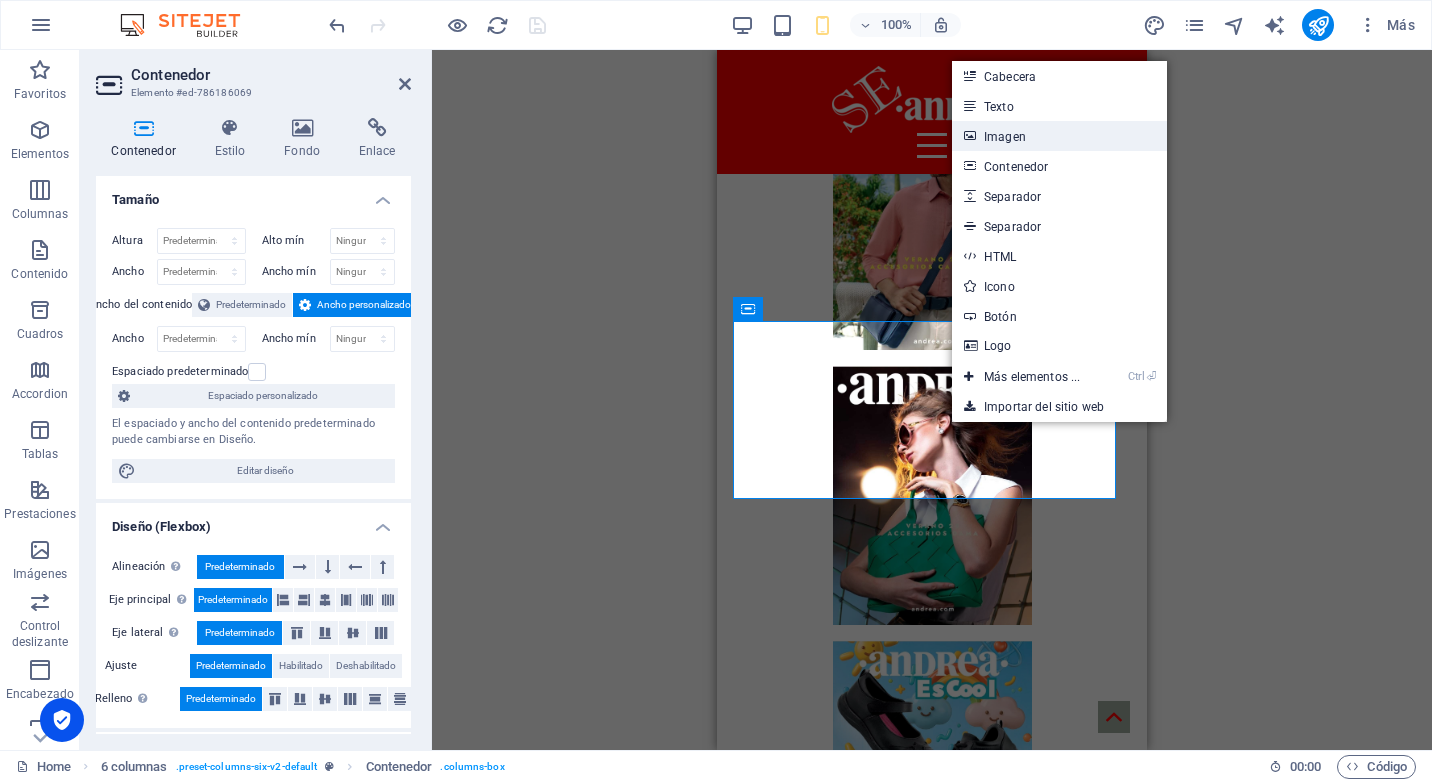 click on "Imagen" at bounding box center (1059, 136) 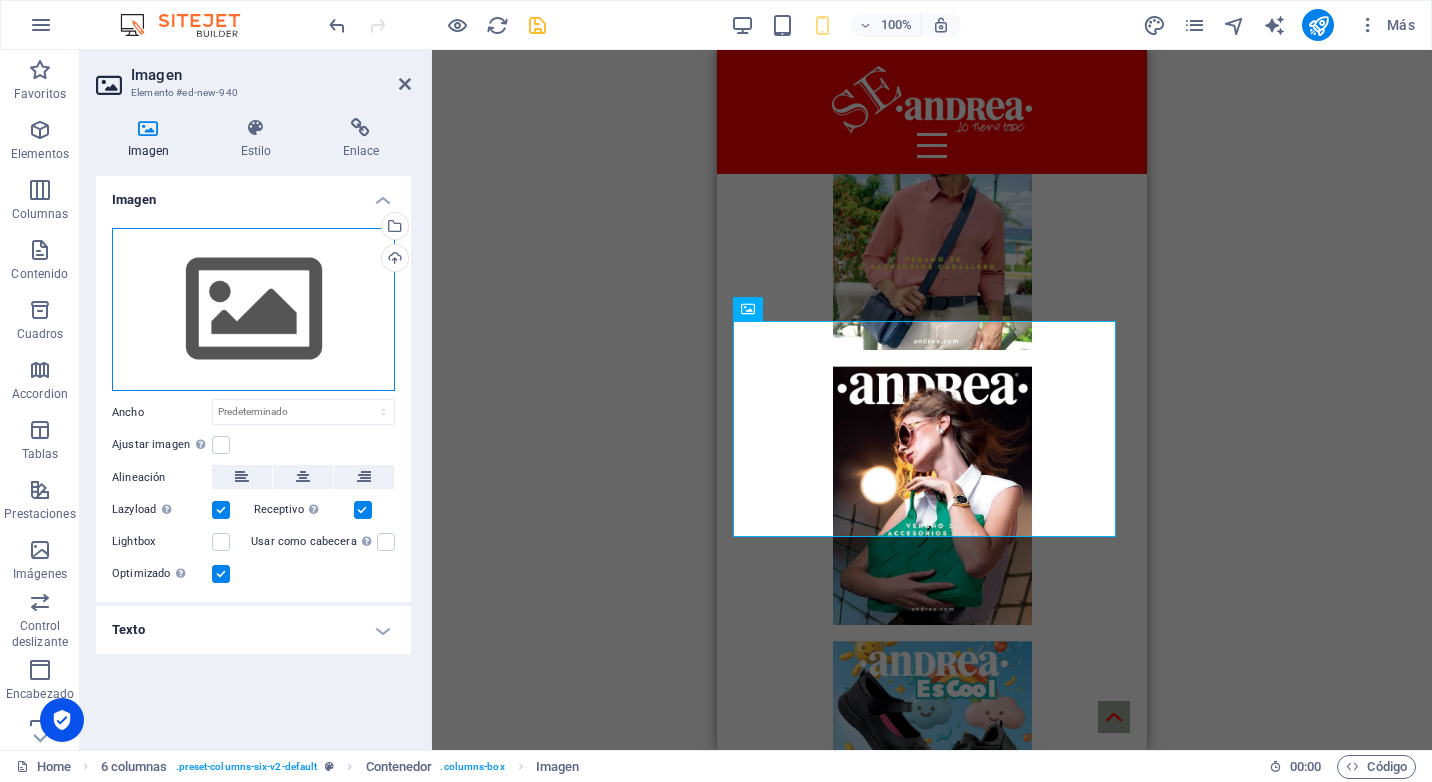 click on "Arrastra archivos aquí, haz clic para escoger archivos o  selecciona archivos de Archivos o de nuestra galería gratuita de fotos y vídeos" at bounding box center [253, 310] 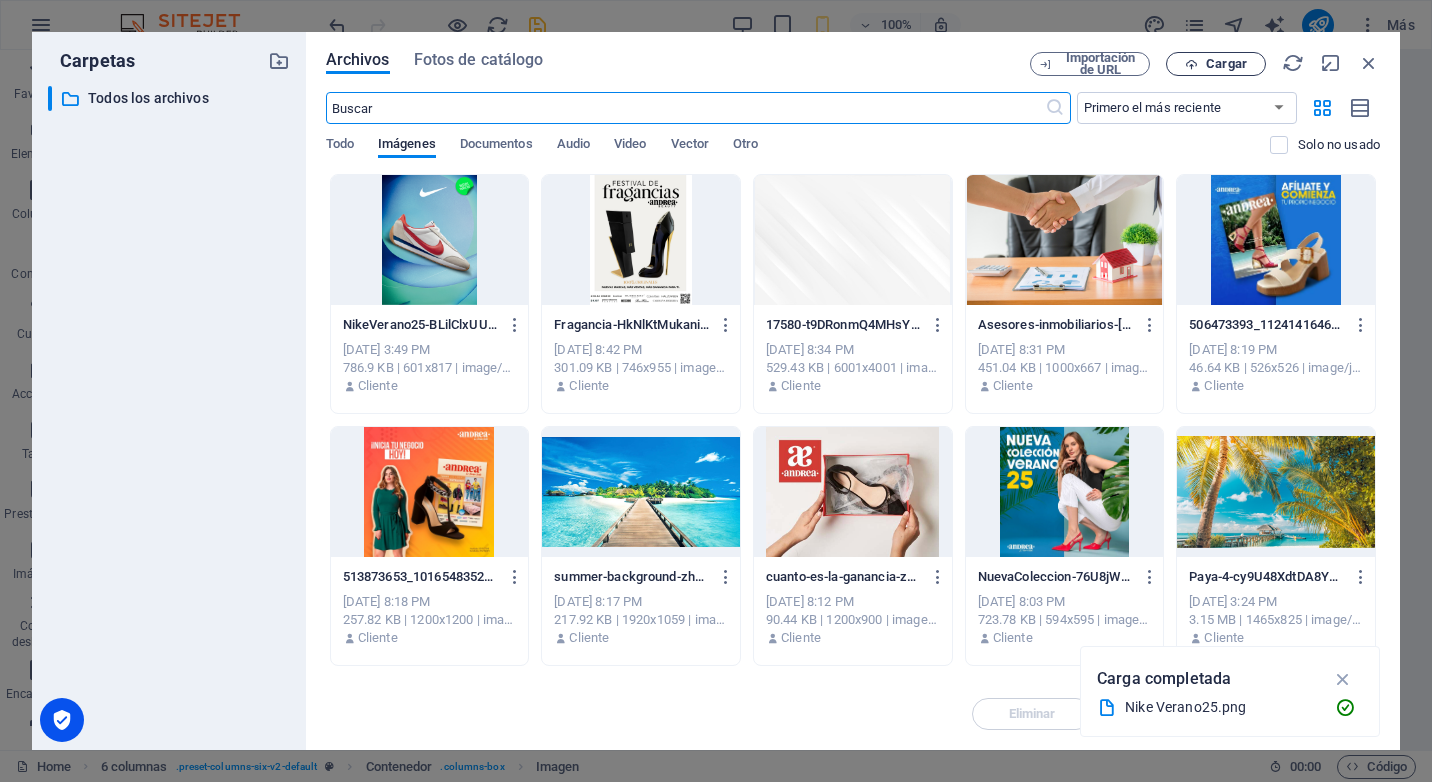 click on "Cargar" at bounding box center (1226, 64) 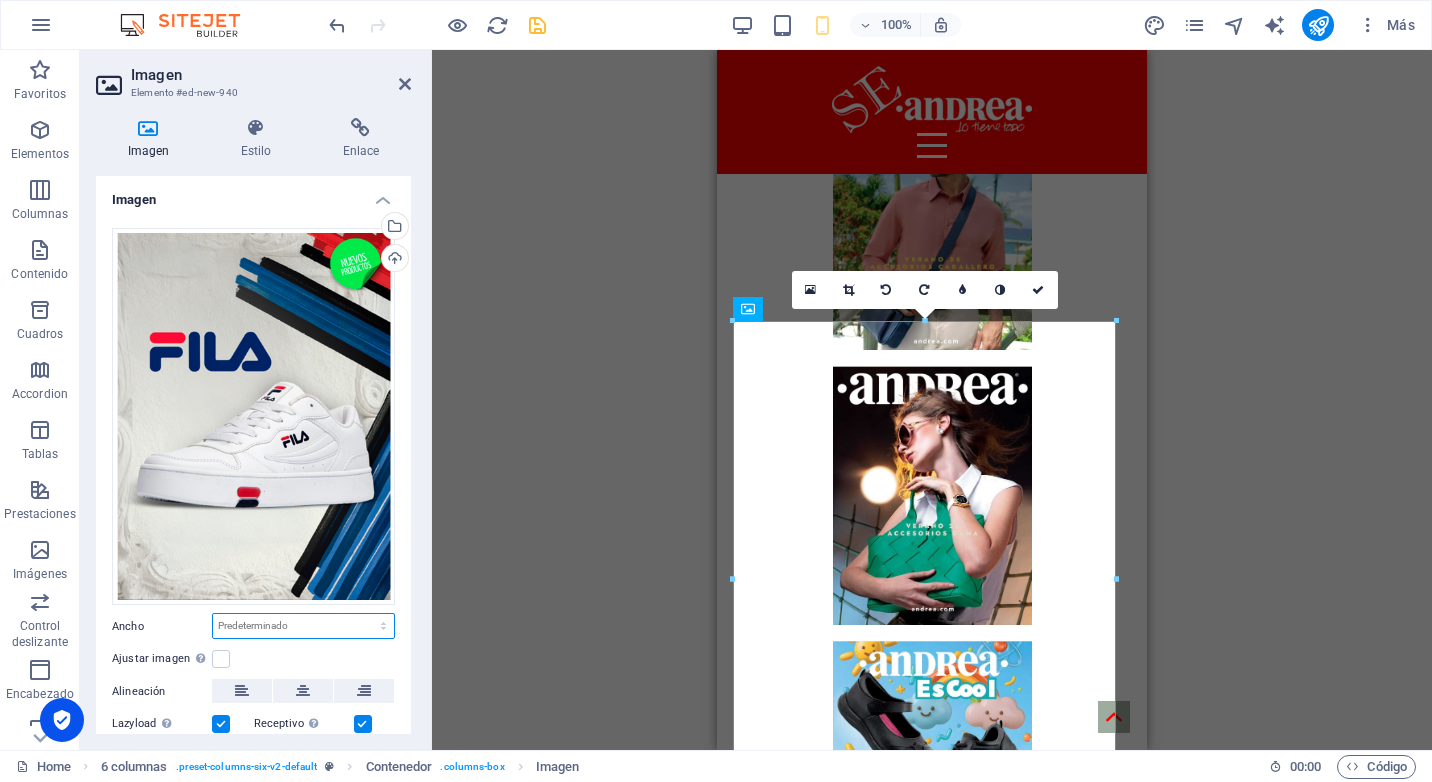 click on "Predeterminado automático px rem % em vh vw" at bounding box center (303, 626) 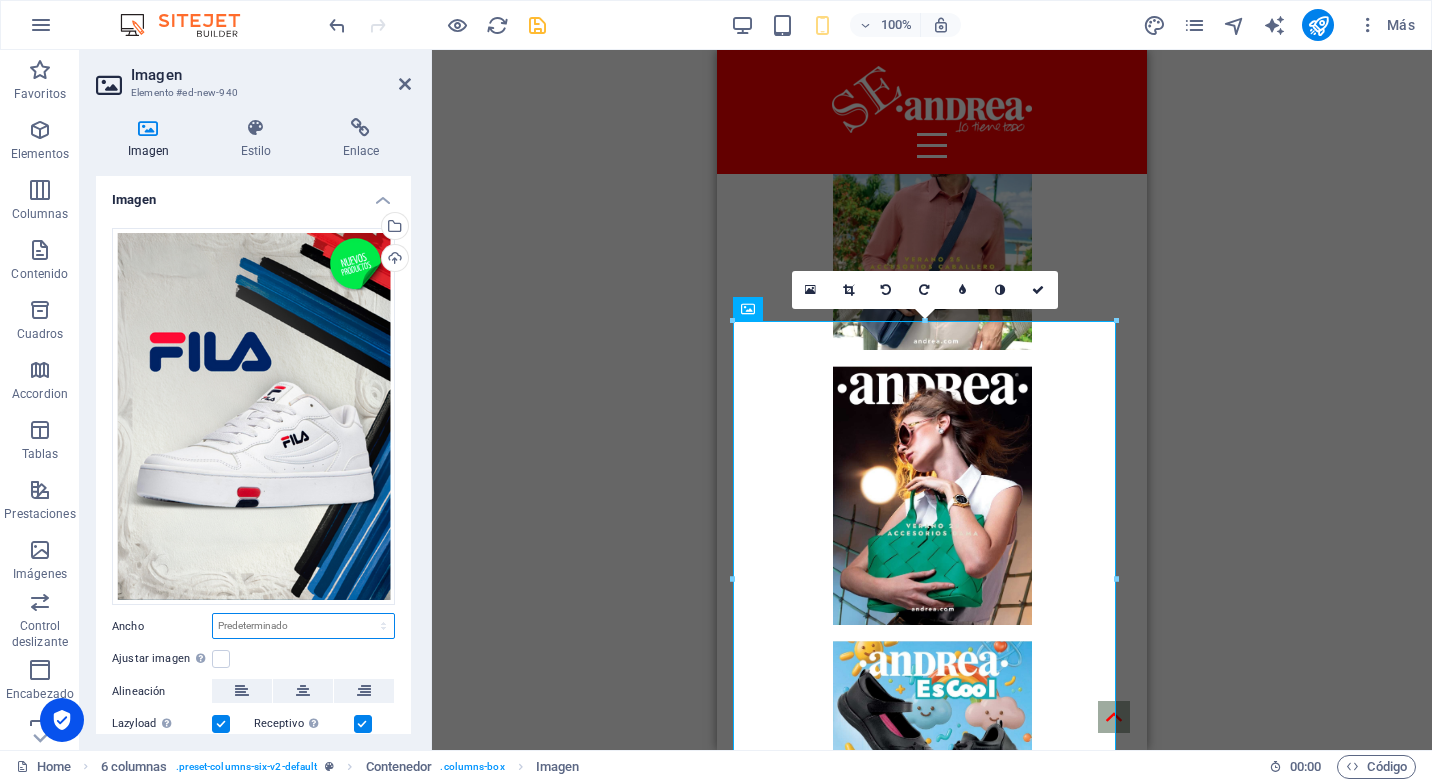 select on "%" 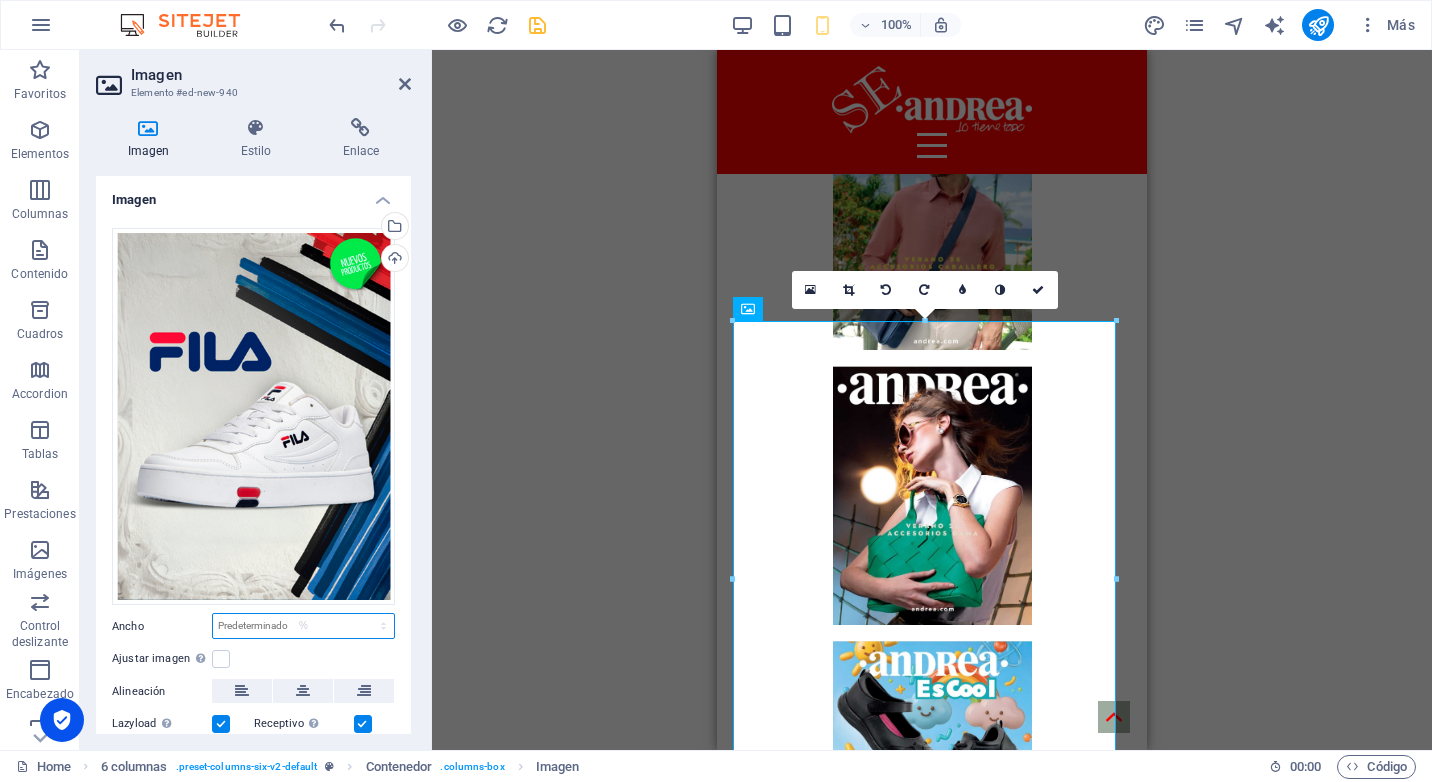 click on "Predeterminado automático px rem % em vh vw" at bounding box center (303, 626) 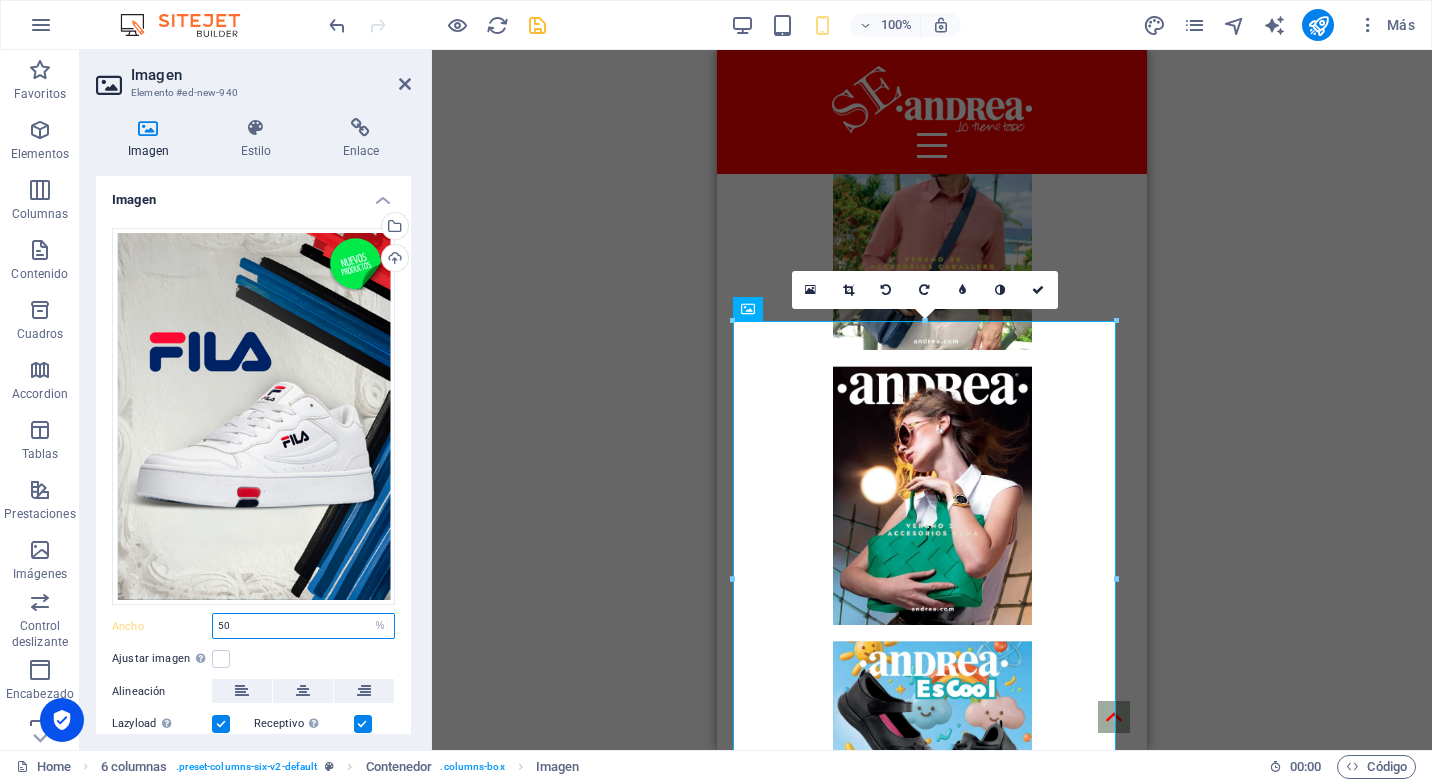type on "50" 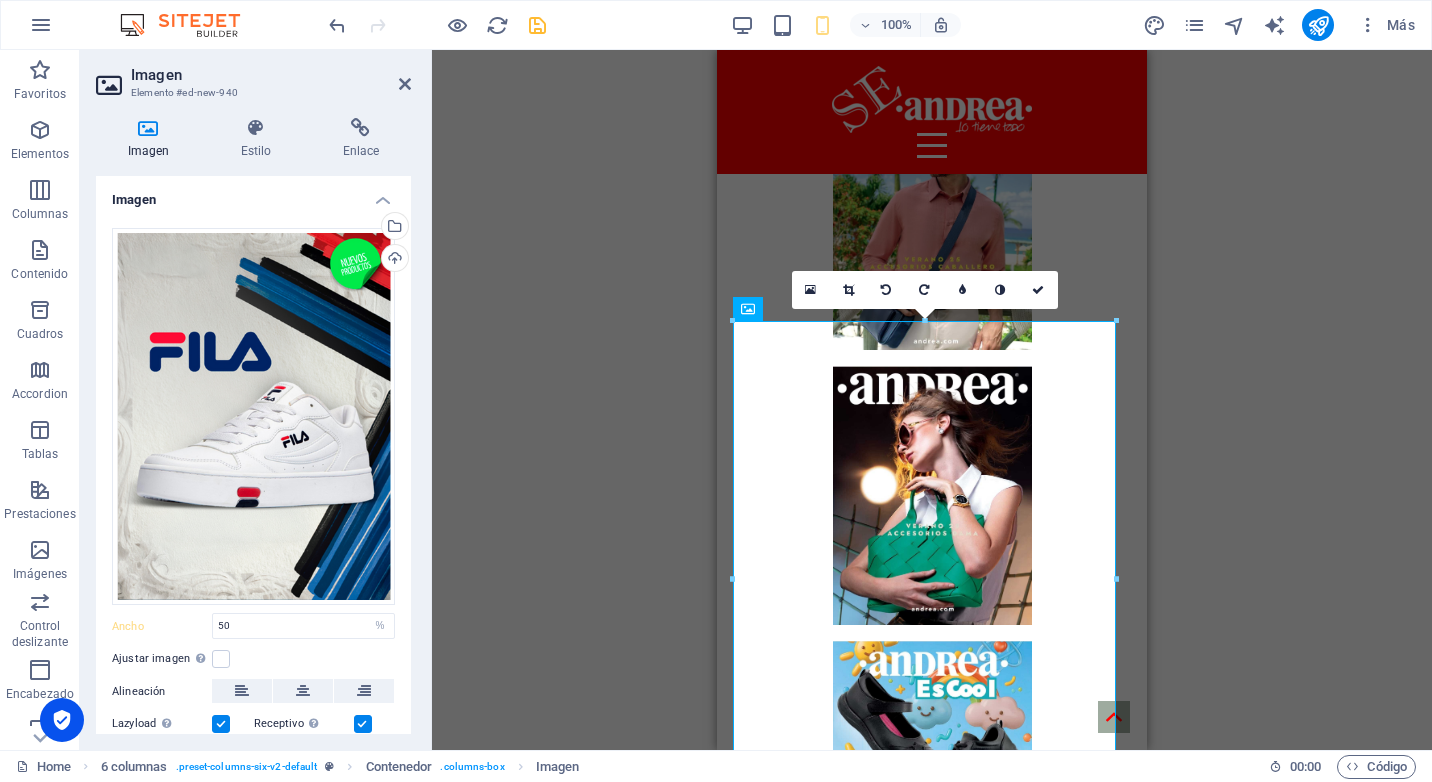 click on "Ajustar imagen Ajustar imagen automáticamente a un ancho y alto fijo" at bounding box center (253, 659) 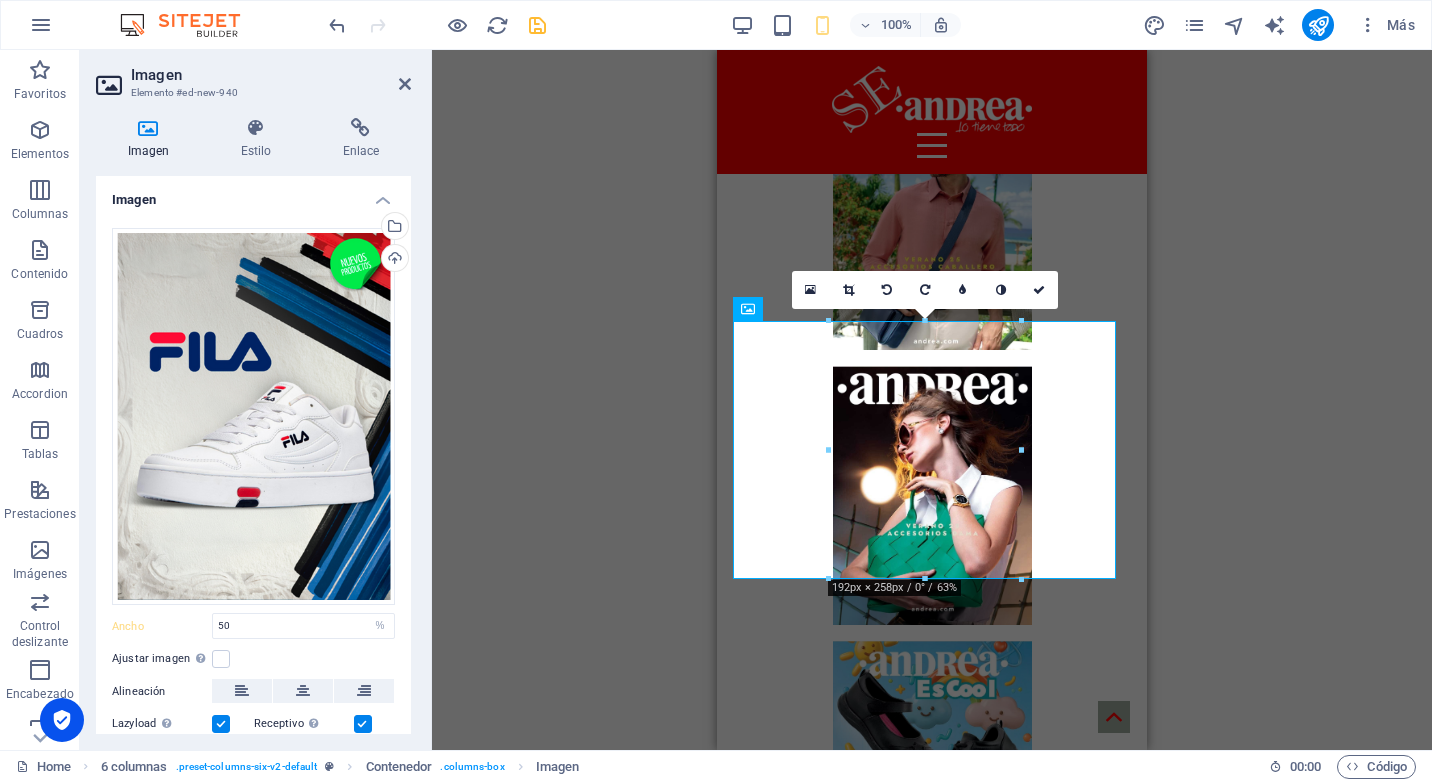 click on "H2   Banner   Banner   Contenedor   Contenedor   Contenedor   Imagen   Imagen   Barra de menús   Separador   Contenedor   Superposición de imagen de texto   Menú   Texto   Imagen   Contenedor   Imagen   6 columnas   Contenedor   Contenedor   Imagen   6 columnas   Contenedor   Contenedor   Imagen   6 columnas   Contenedor   Texto   6 columnas   Contenedor   Imagen   Contenedor   Contenedor   Imagen   Contenedor   Contenedor   Imagen   Contenedor   6 columnas   6 columnas   Contenedor   Imagen   Contenedor   Contenedor   Imagen   Contenedor   Contenedor   Contenedor   Imagen   Contenedor   Contenedor   Contenedor   Contenedor   Imagen   Contenedor   Contenedor   6 columnas   Imagen   Contenedor   Contenedor   Marcador   Contenedor   Marcador   Contenedor   Imagen   6 columnas   Contenedor   Imagen 180 170 160 150 140 130 120 110 100 90 80 70 60 50 40 30 20 10 0 -10 -20 -30 -40 -50 -60 -70 -80 -90 -100 -110 -120 -130 -140 -150 -160 -170 192px × 258px / 0° / 63% 16:10 16:9 4:3 1:1 1:2 0" at bounding box center [932, 400] 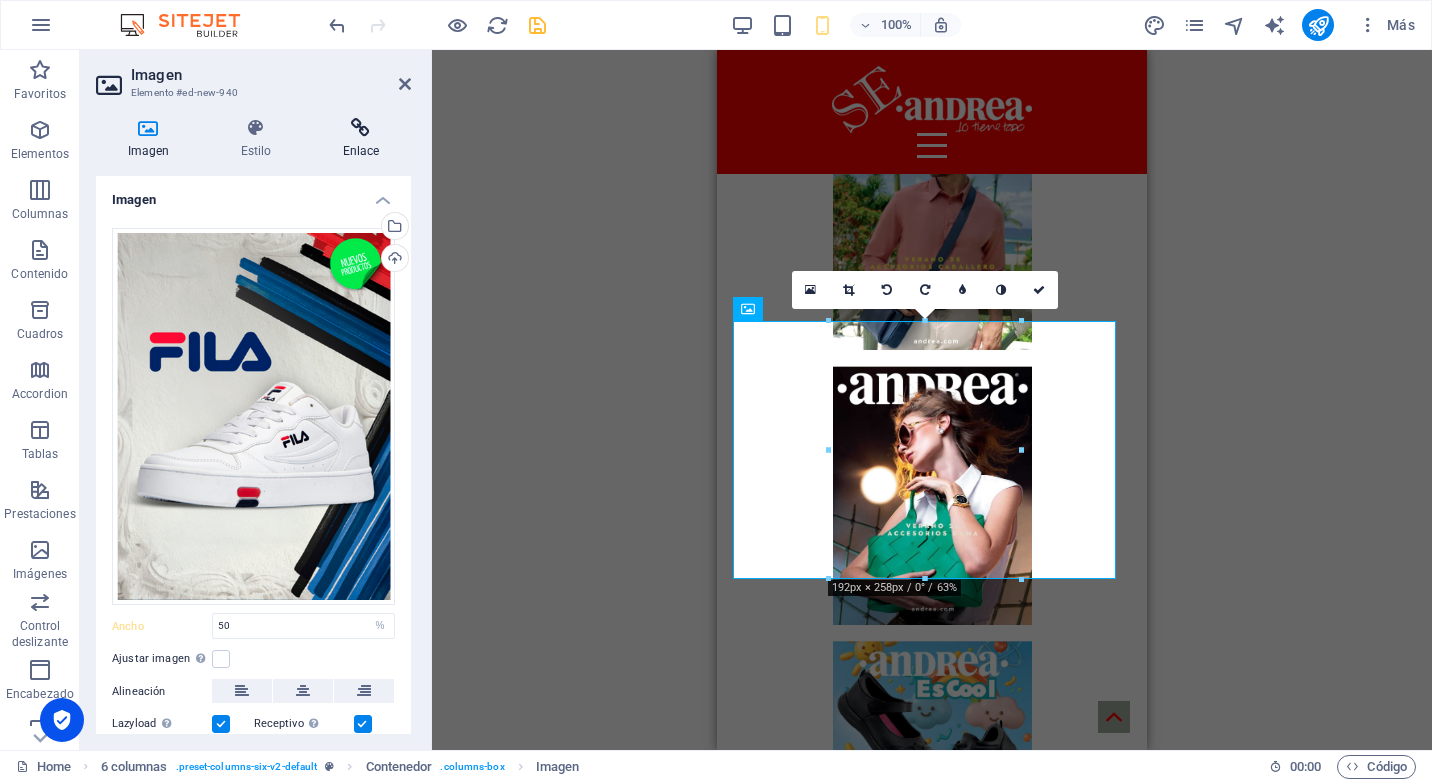 click at bounding box center (361, 128) 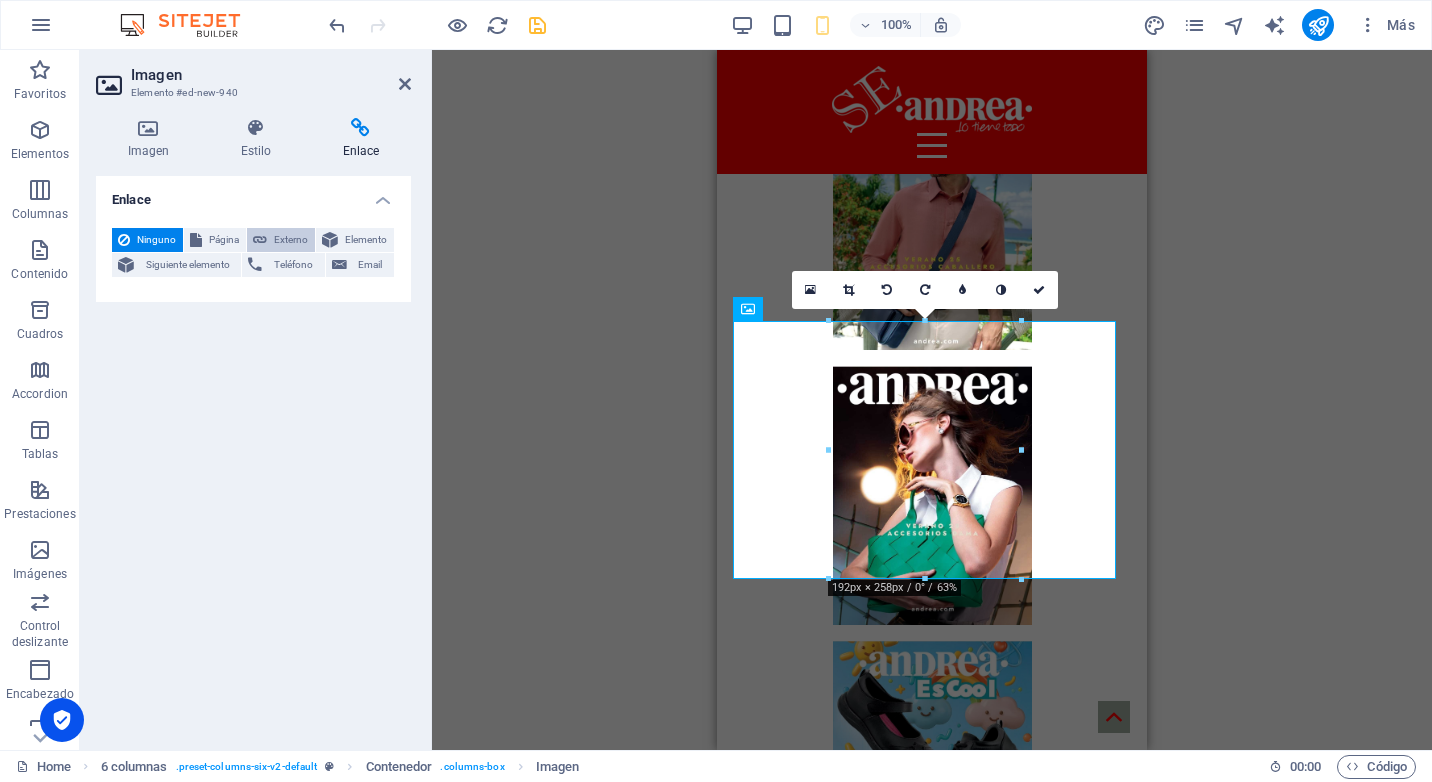 click on "Externo" at bounding box center [291, 240] 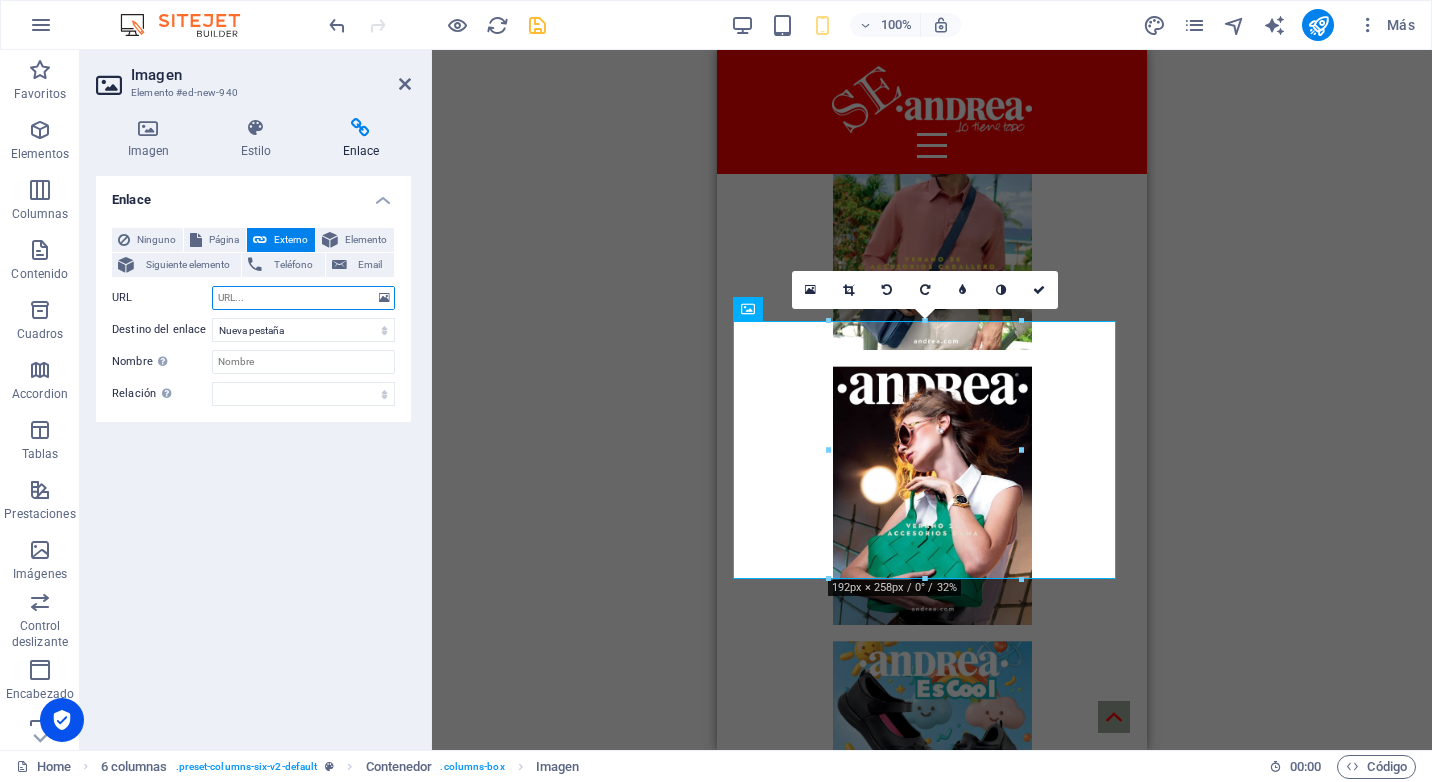 paste on "https://cdn-img.andrea.com/mx/downloads/1/FilaAndrea.pdf?v=123" 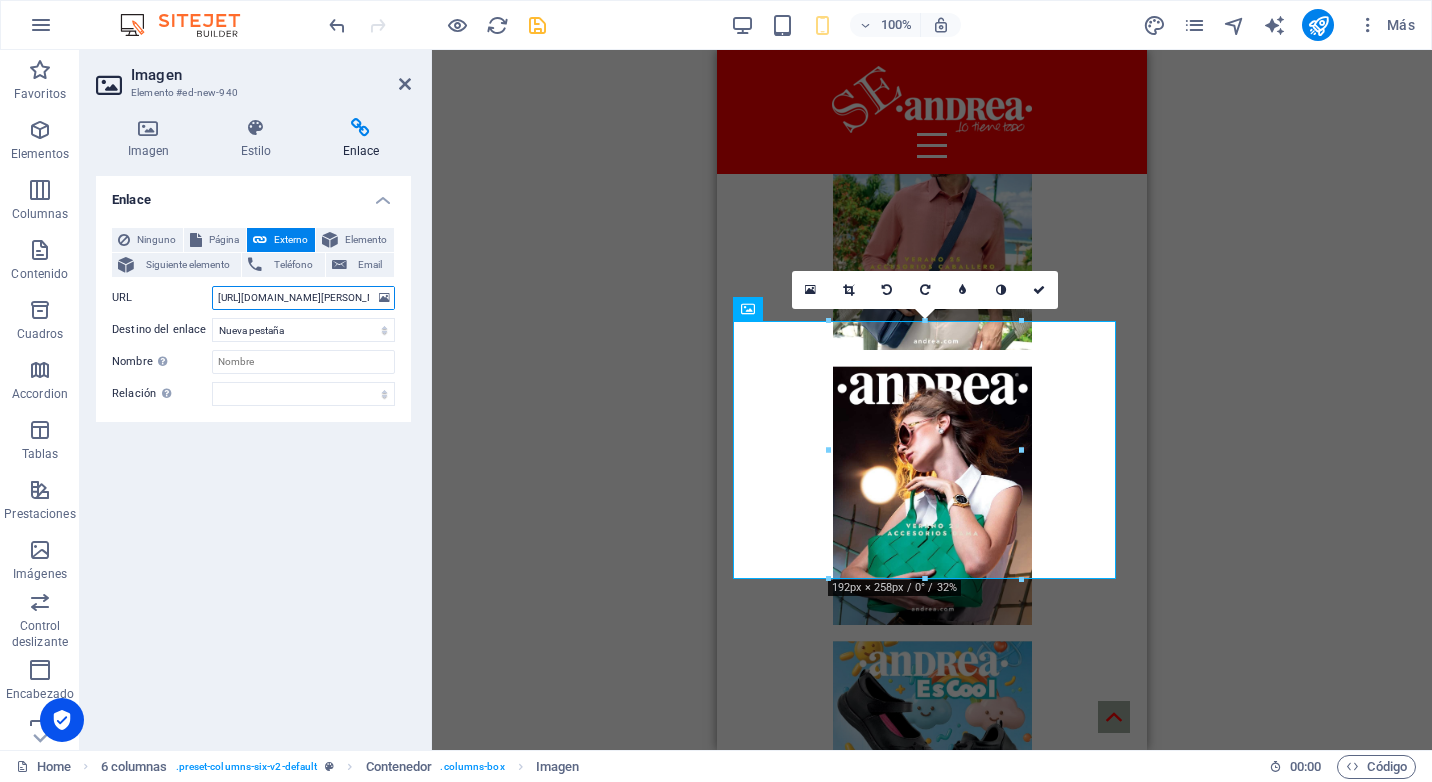 scroll, scrollTop: 0, scrollLeft: 154, axis: horizontal 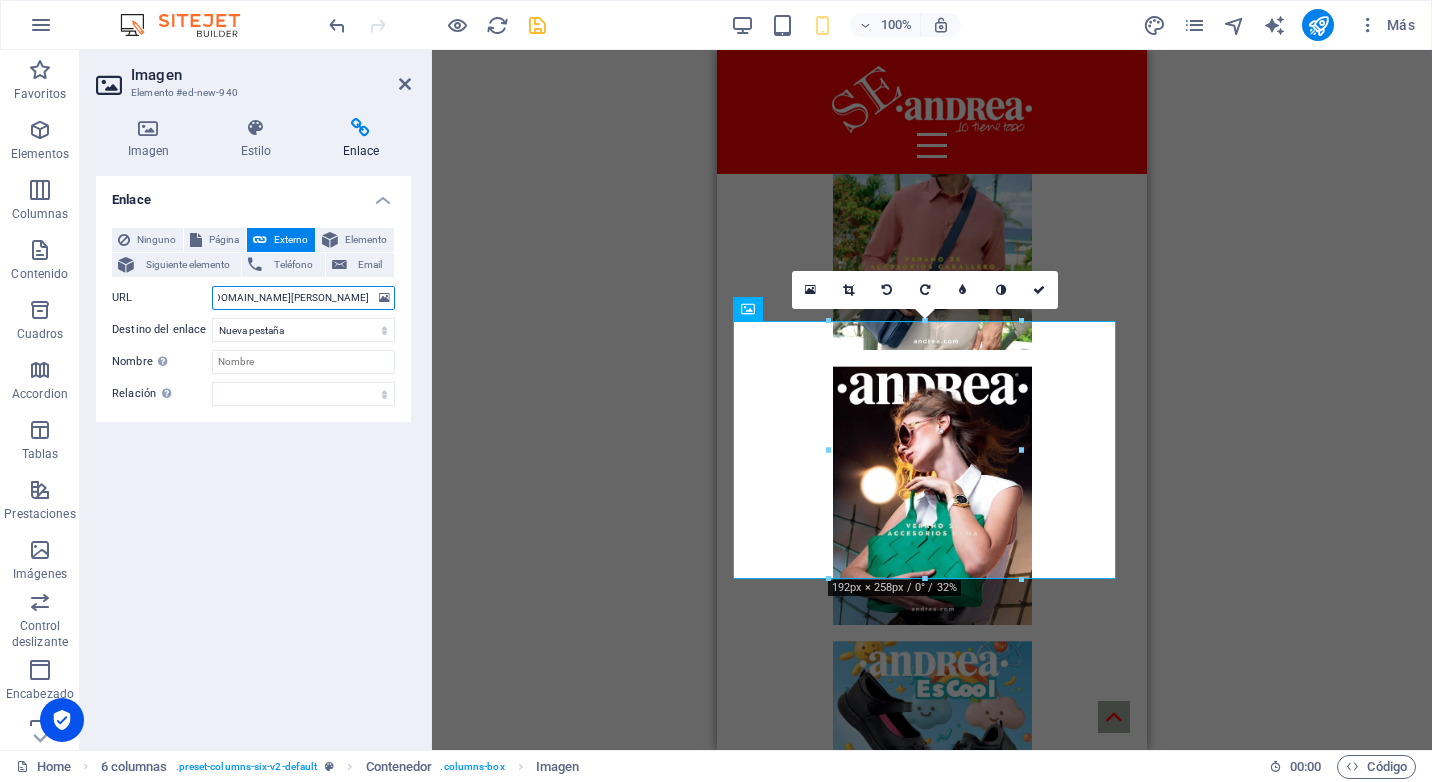 type on "https://cdn-img.andrea.com/mx/downloads/1/FilaAndrea.pdf?v=123" 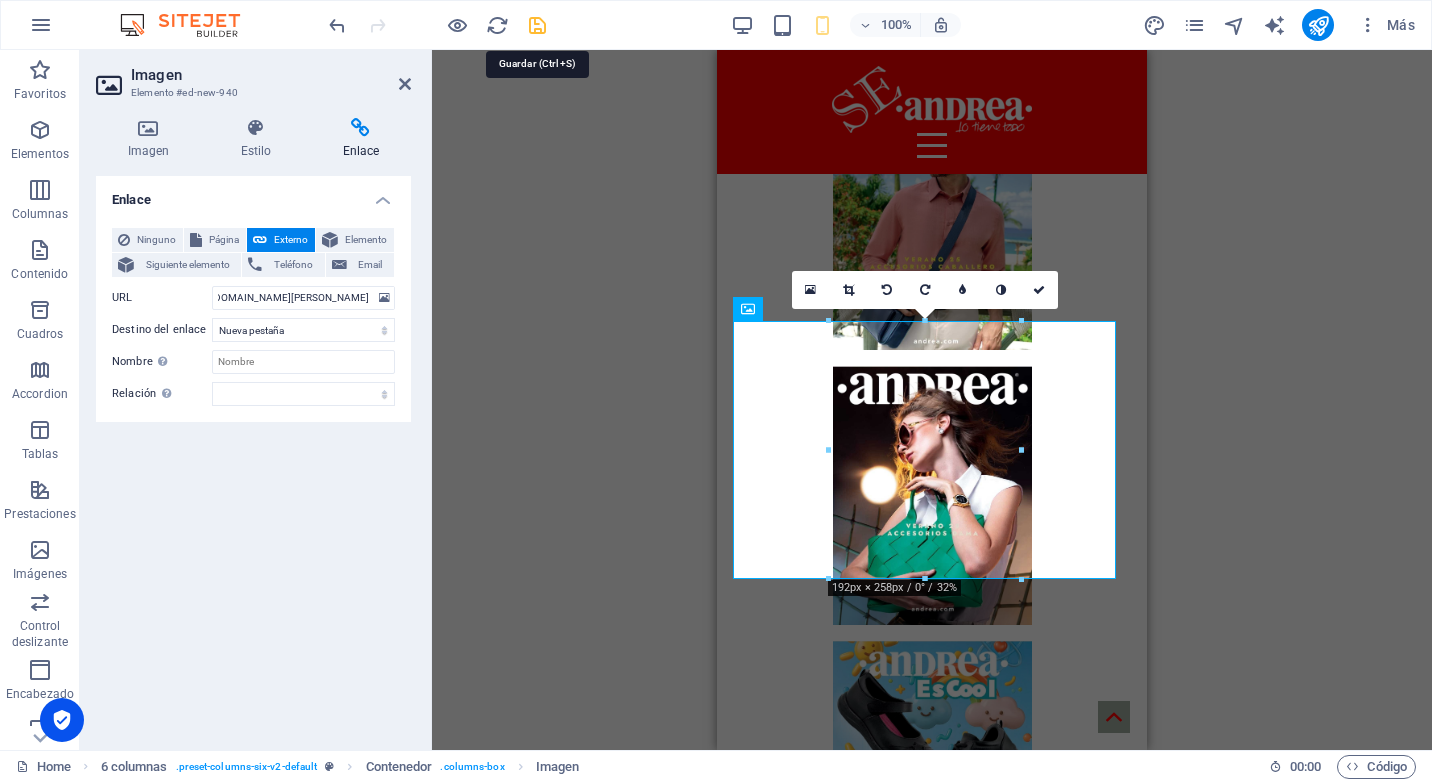 click at bounding box center [537, 25] 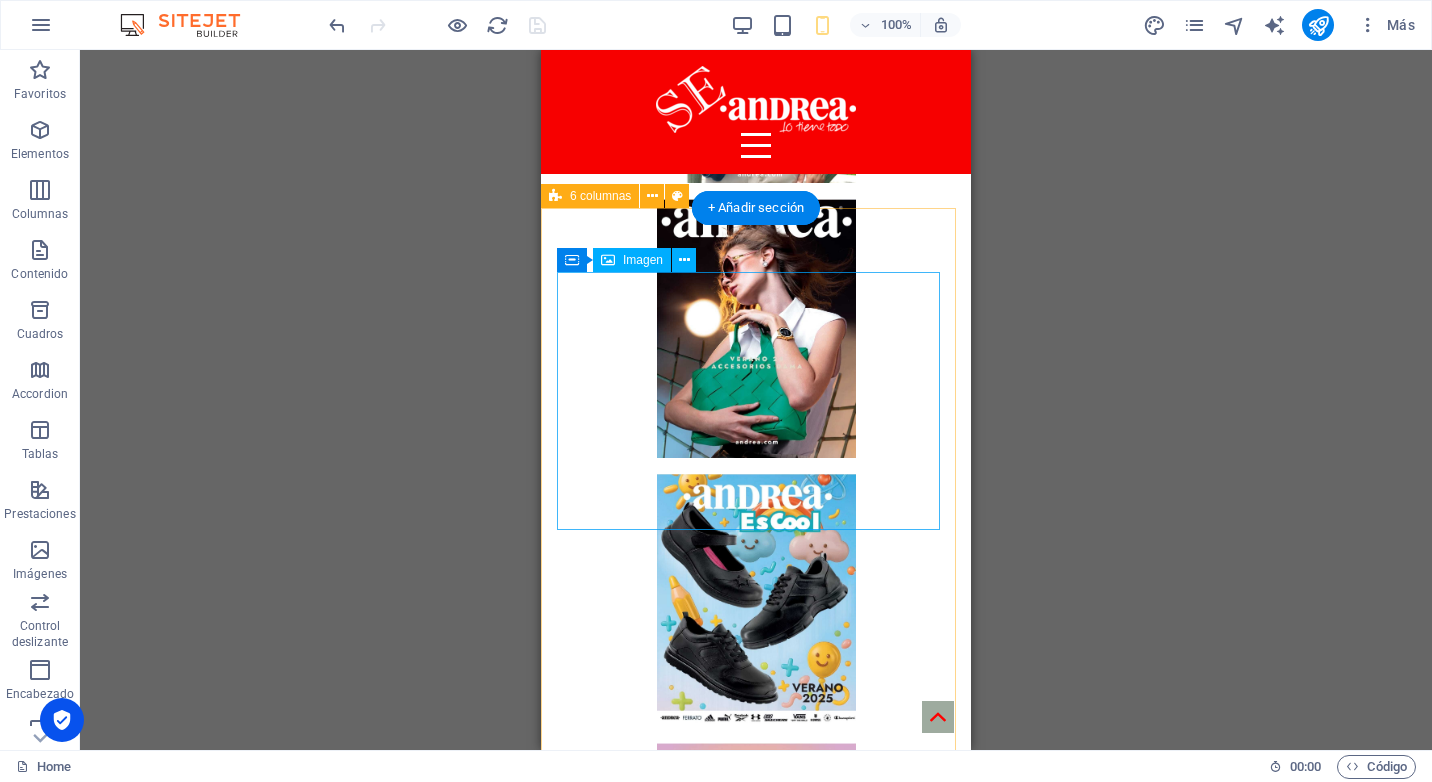 scroll, scrollTop: 9044, scrollLeft: 0, axis: vertical 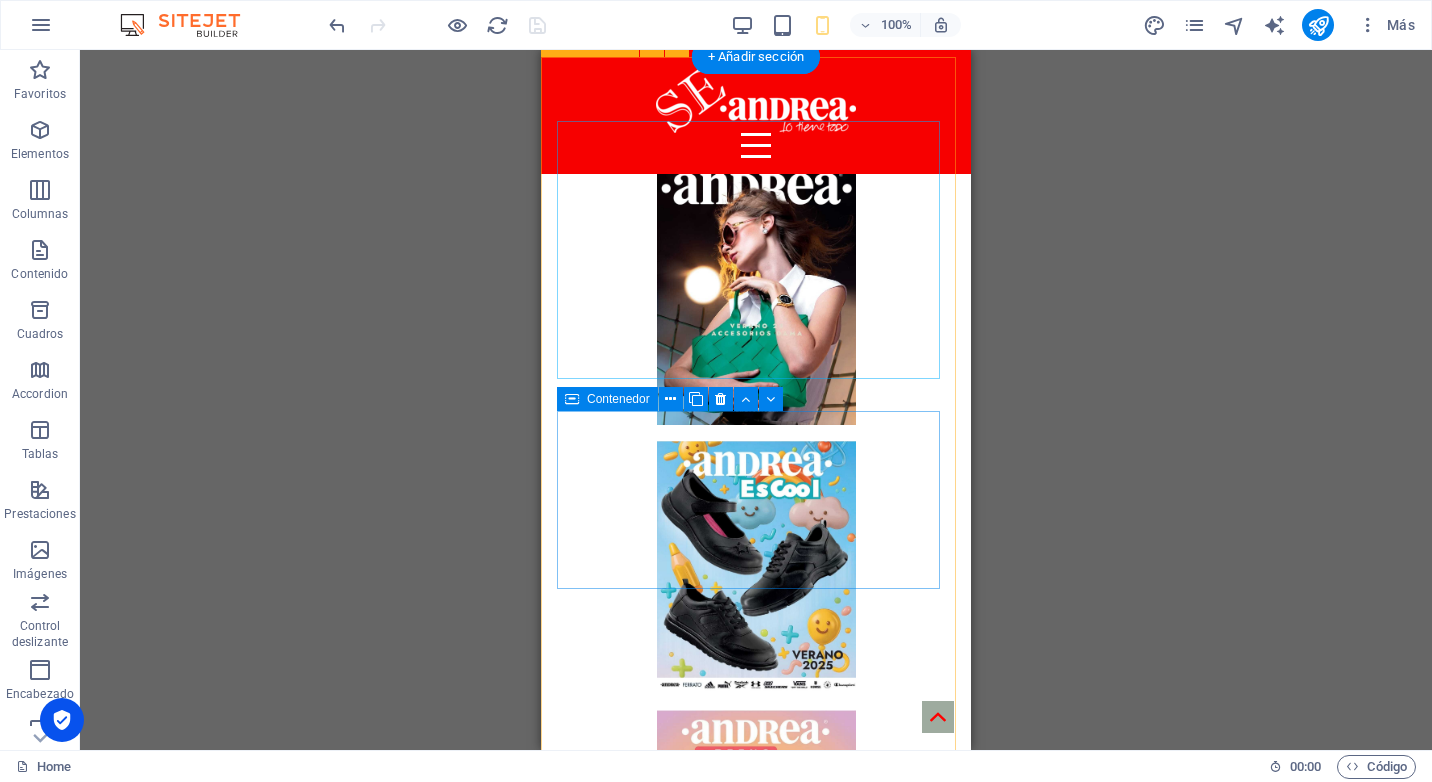click on "Añadir elementos" at bounding box center (685, 6922) 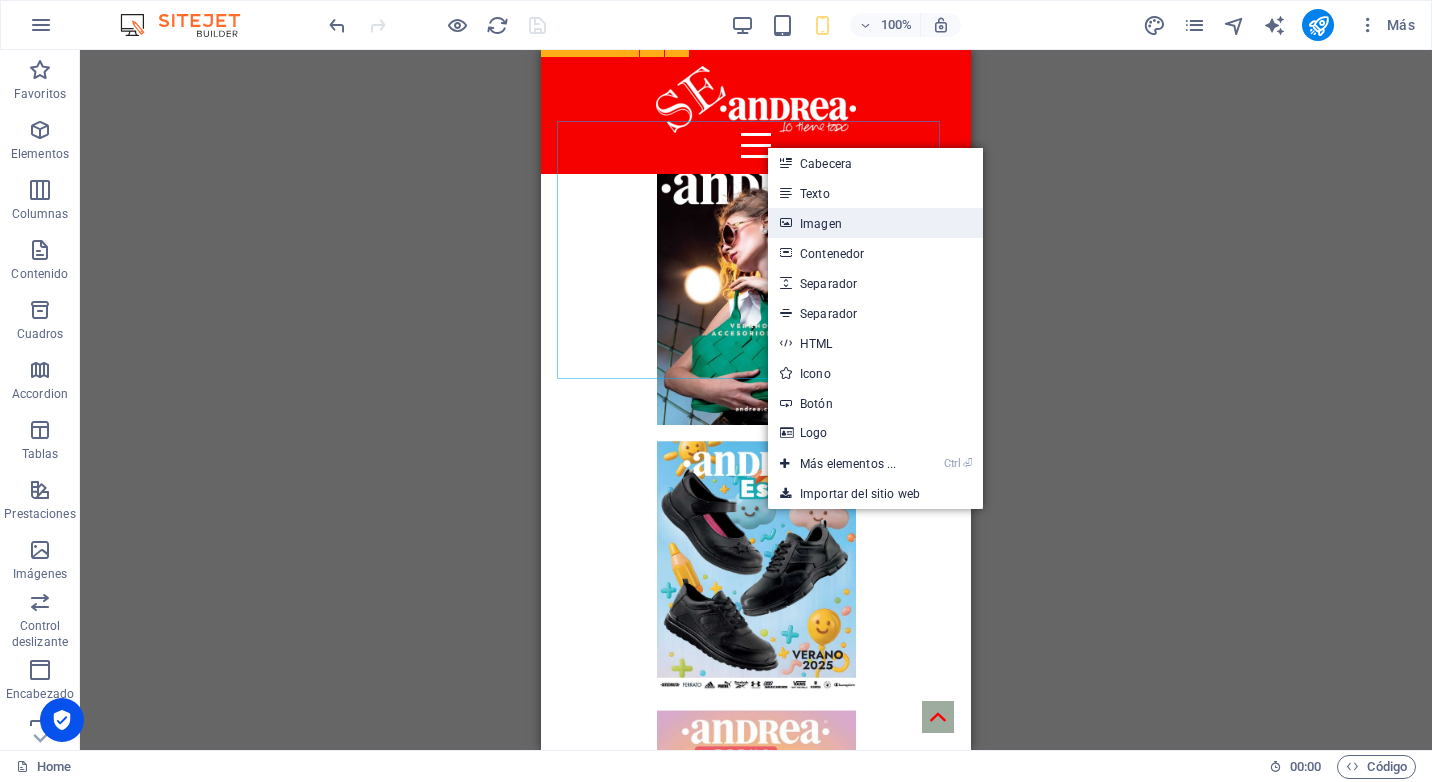click on "Imagen" at bounding box center (875, 223) 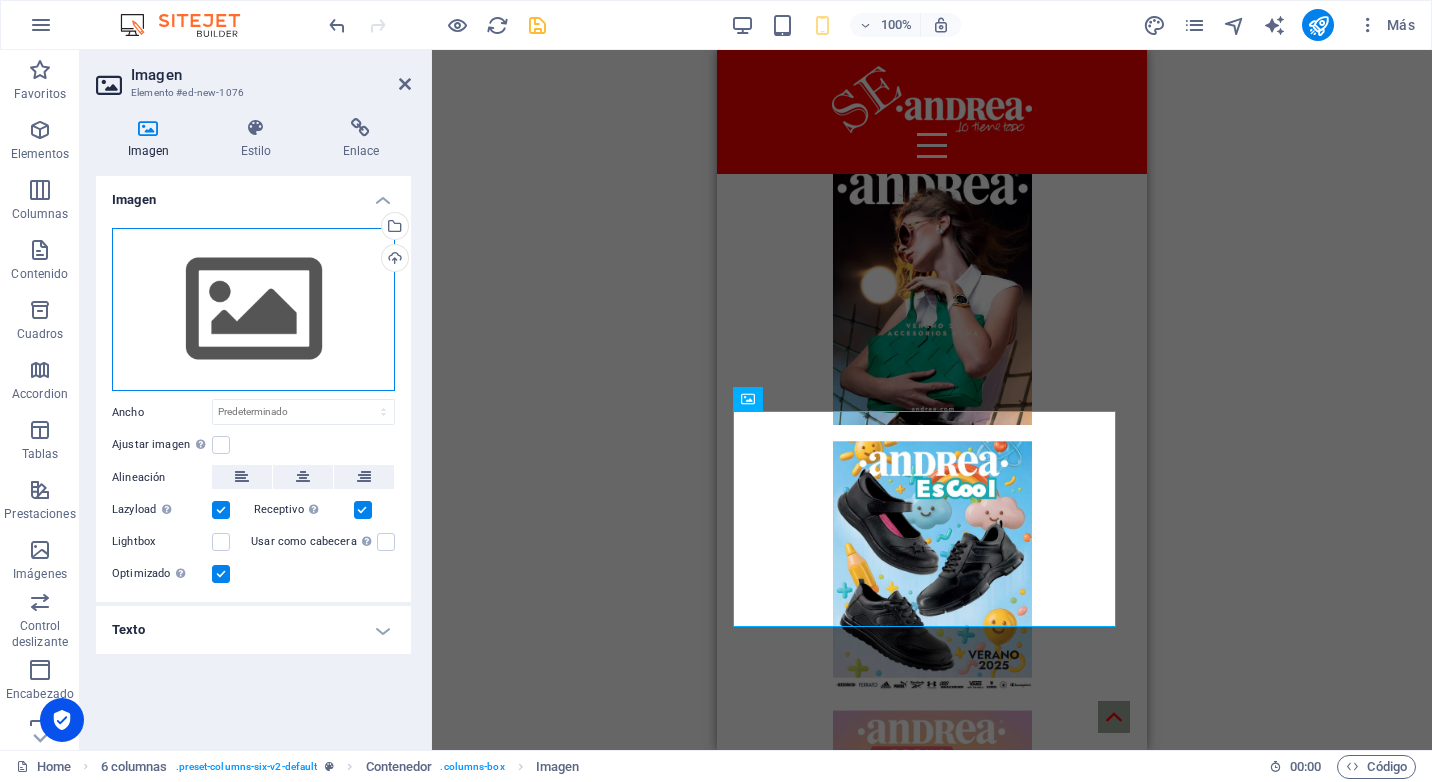 click on "Arrastra archivos aquí, haz clic para escoger archivos o  selecciona archivos de Archivos o de nuestra galería gratuita de fotos y vídeos" at bounding box center (253, 310) 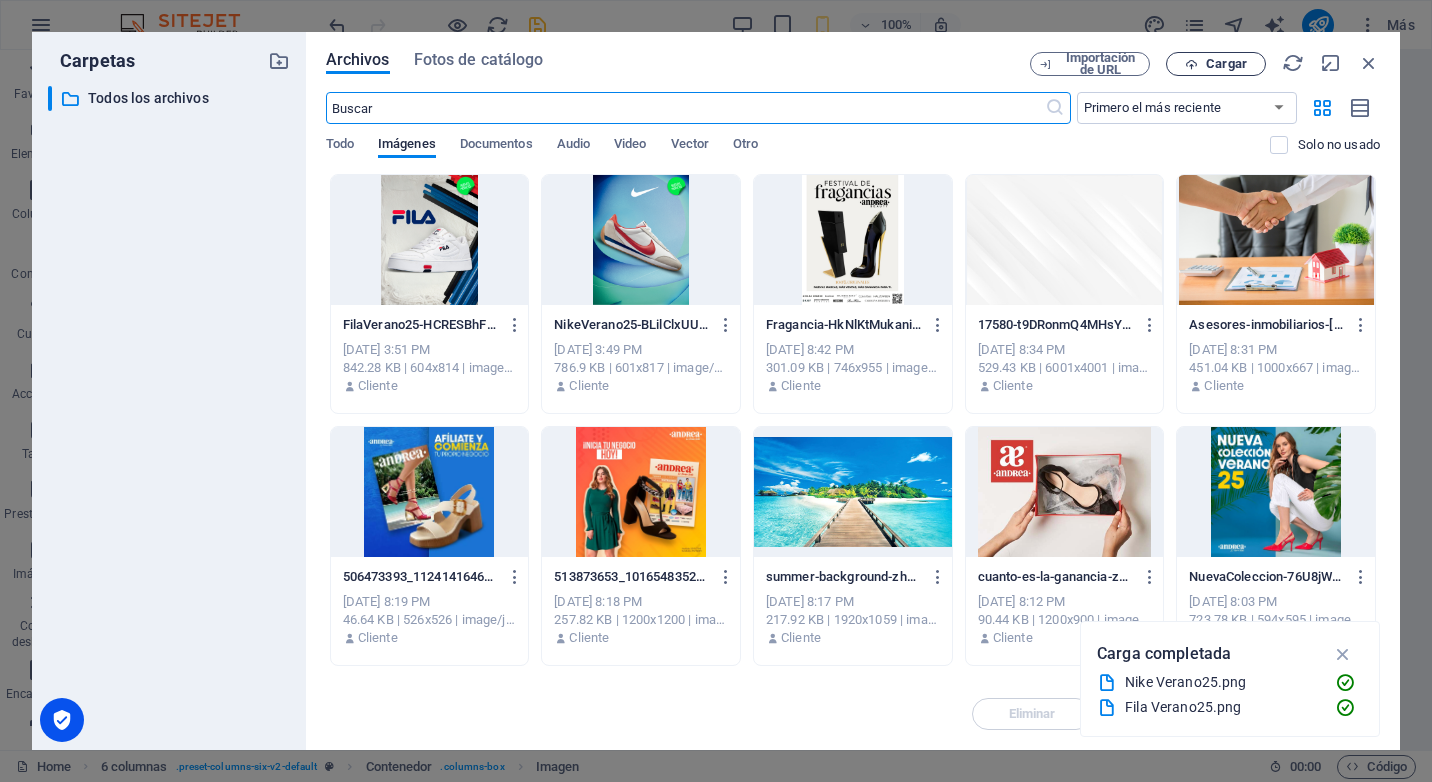 click on "Cargar" at bounding box center (1226, 64) 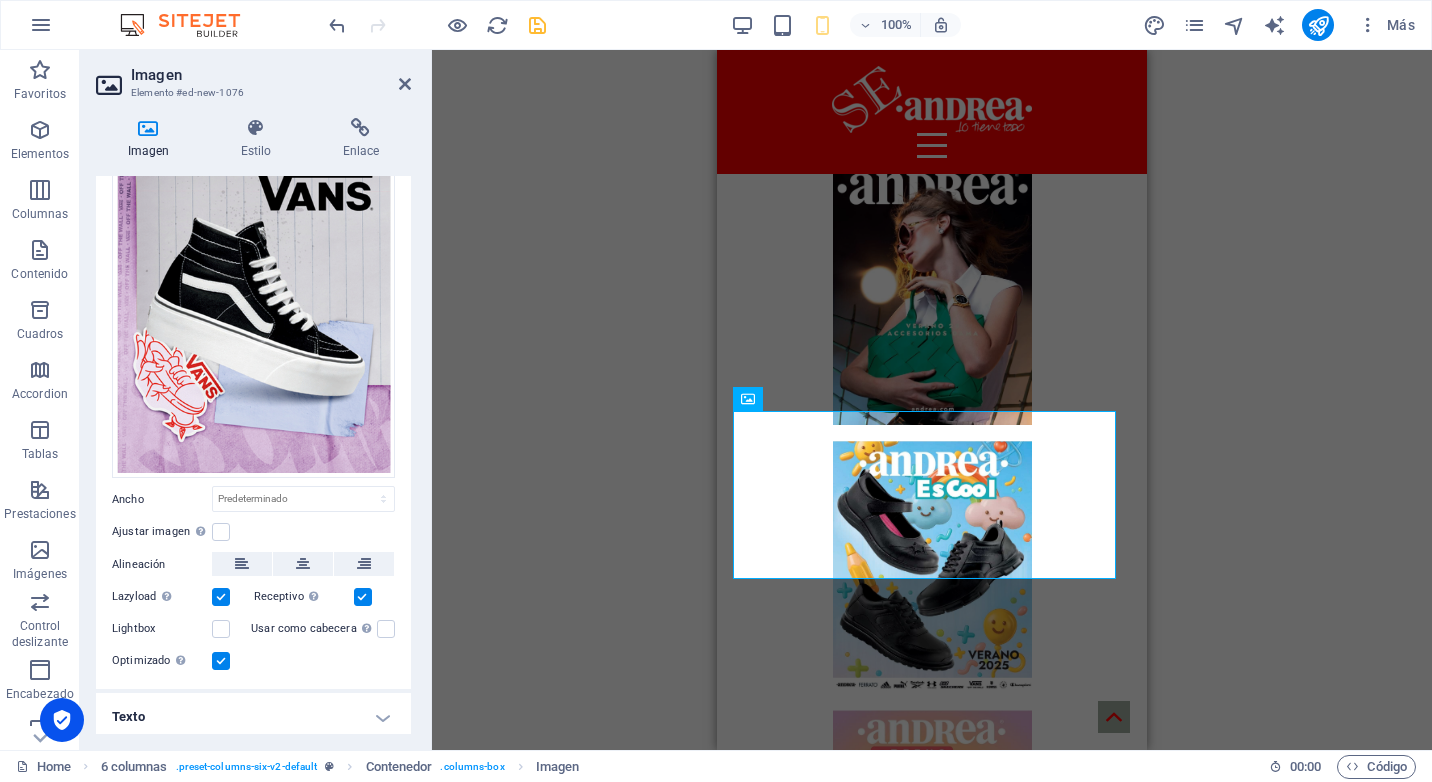 scroll, scrollTop: 129, scrollLeft: 0, axis: vertical 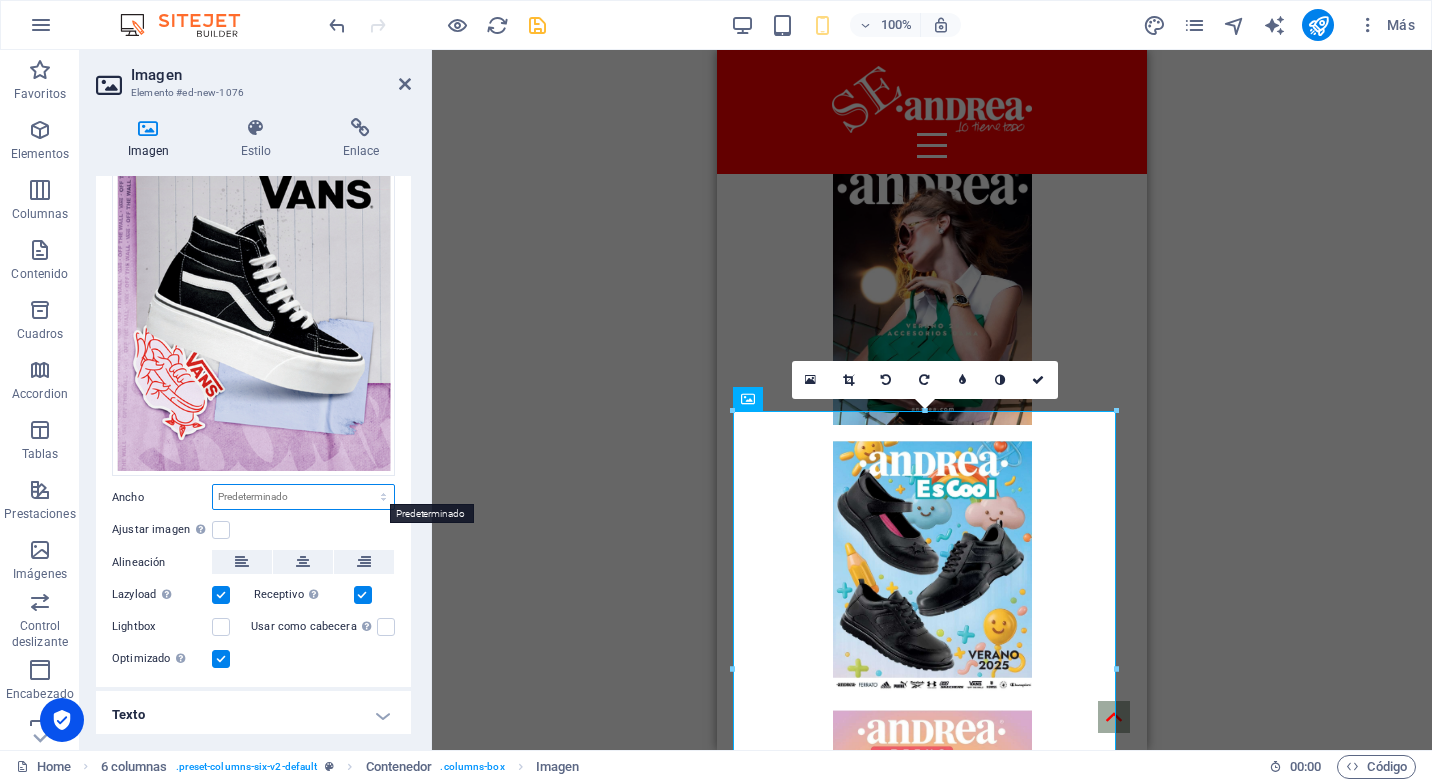 click on "Predeterminado automático px rem % em vh vw" at bounding box center (303, 497) 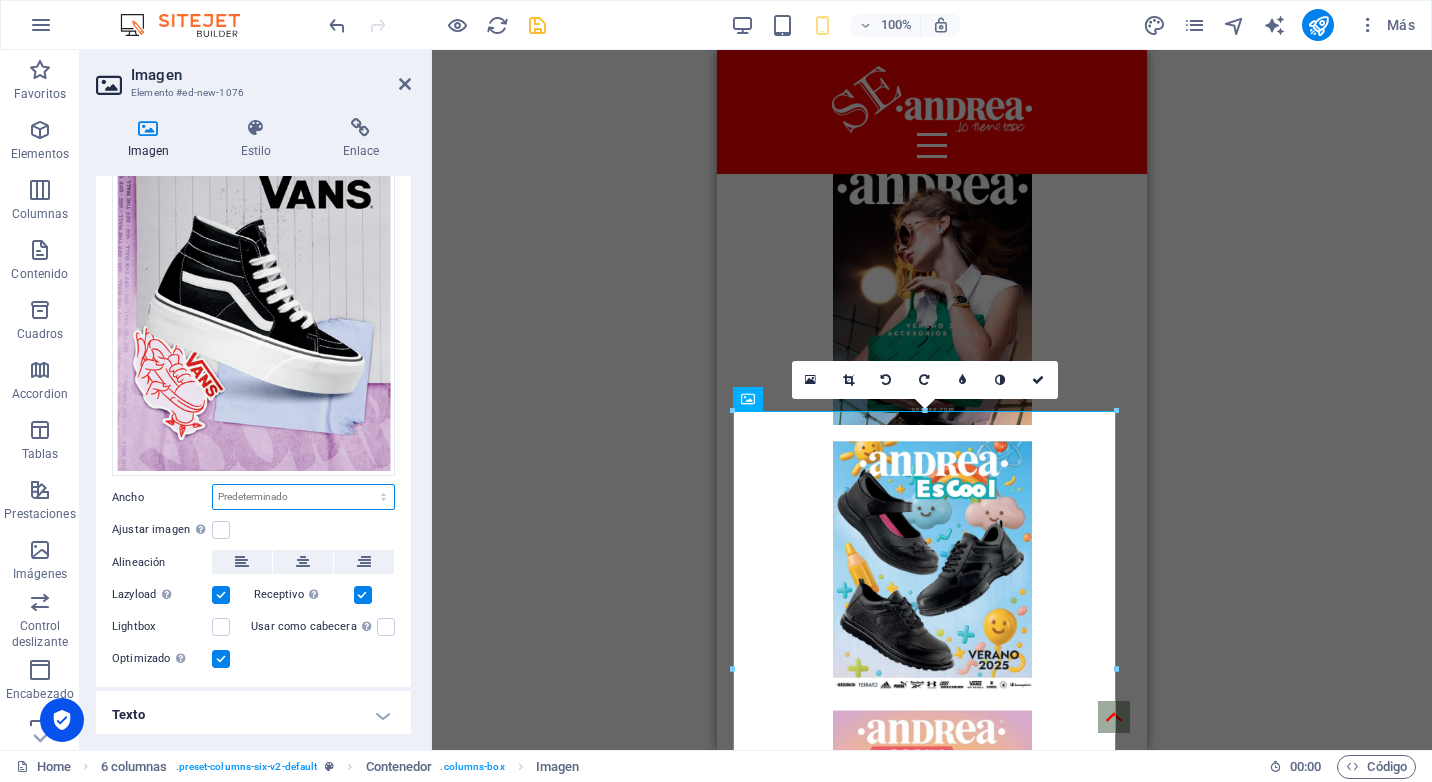 click on "Predeterminado automático px rem % em vh vw" at bounding box center (303, 497) 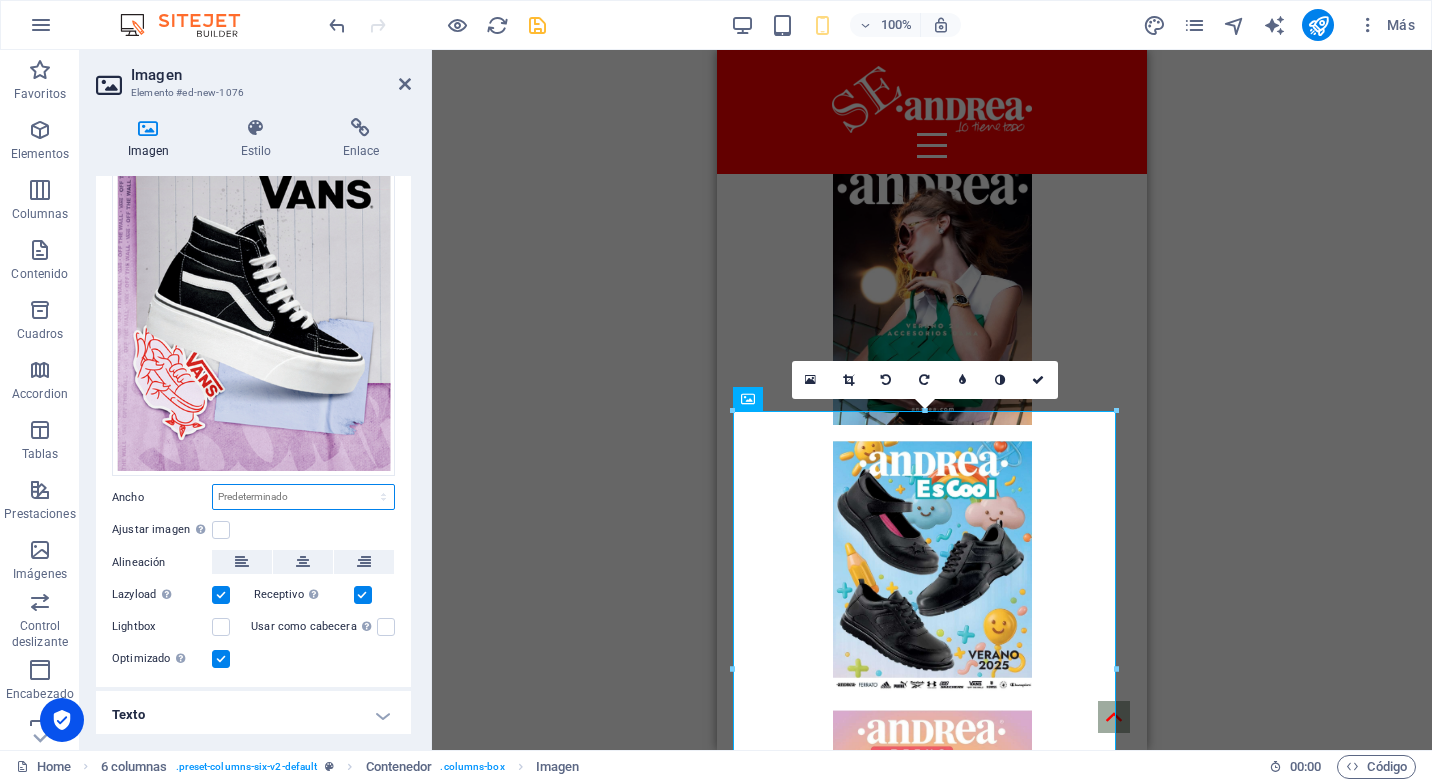 select on "%" 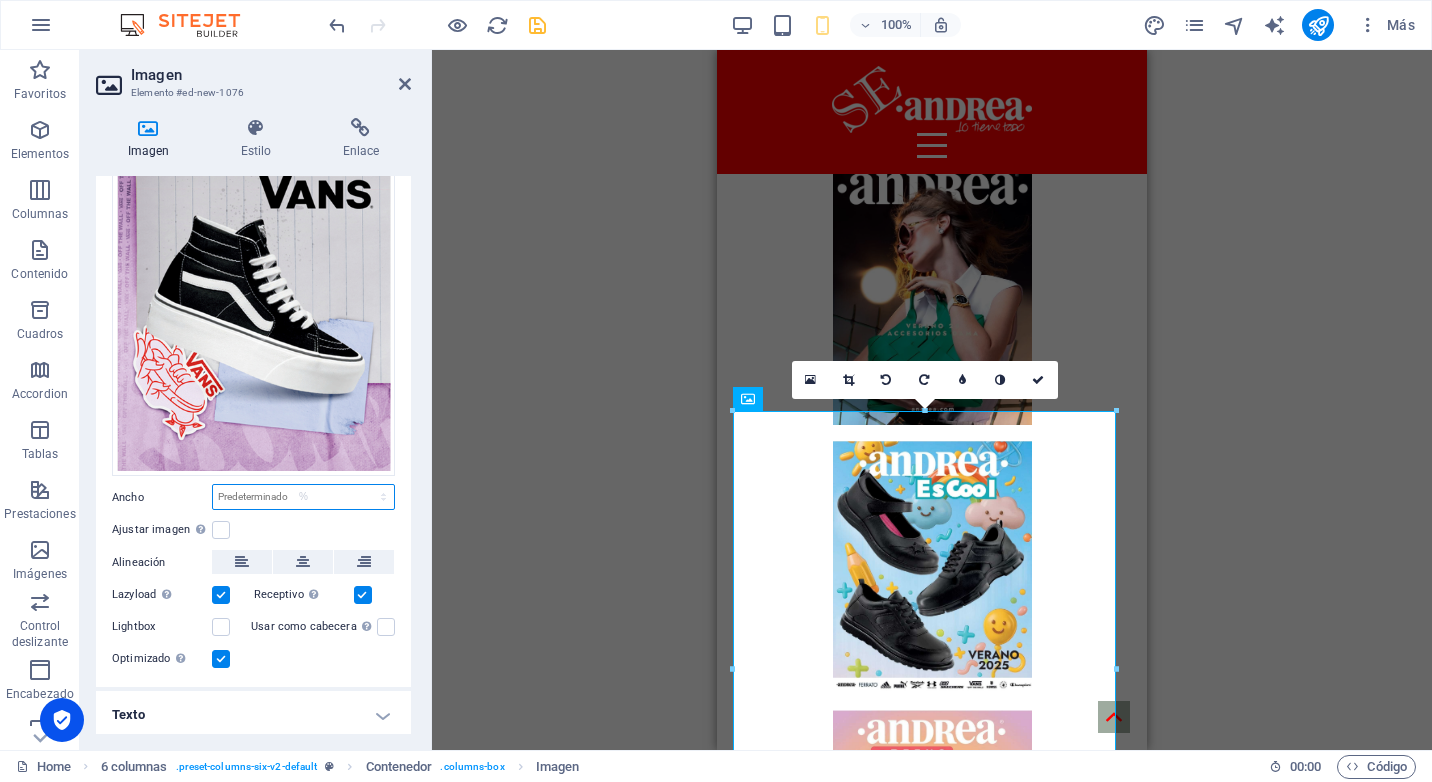 click on "Predeterminado automático px rem % em vh vw" at bounding box center (303, 497) 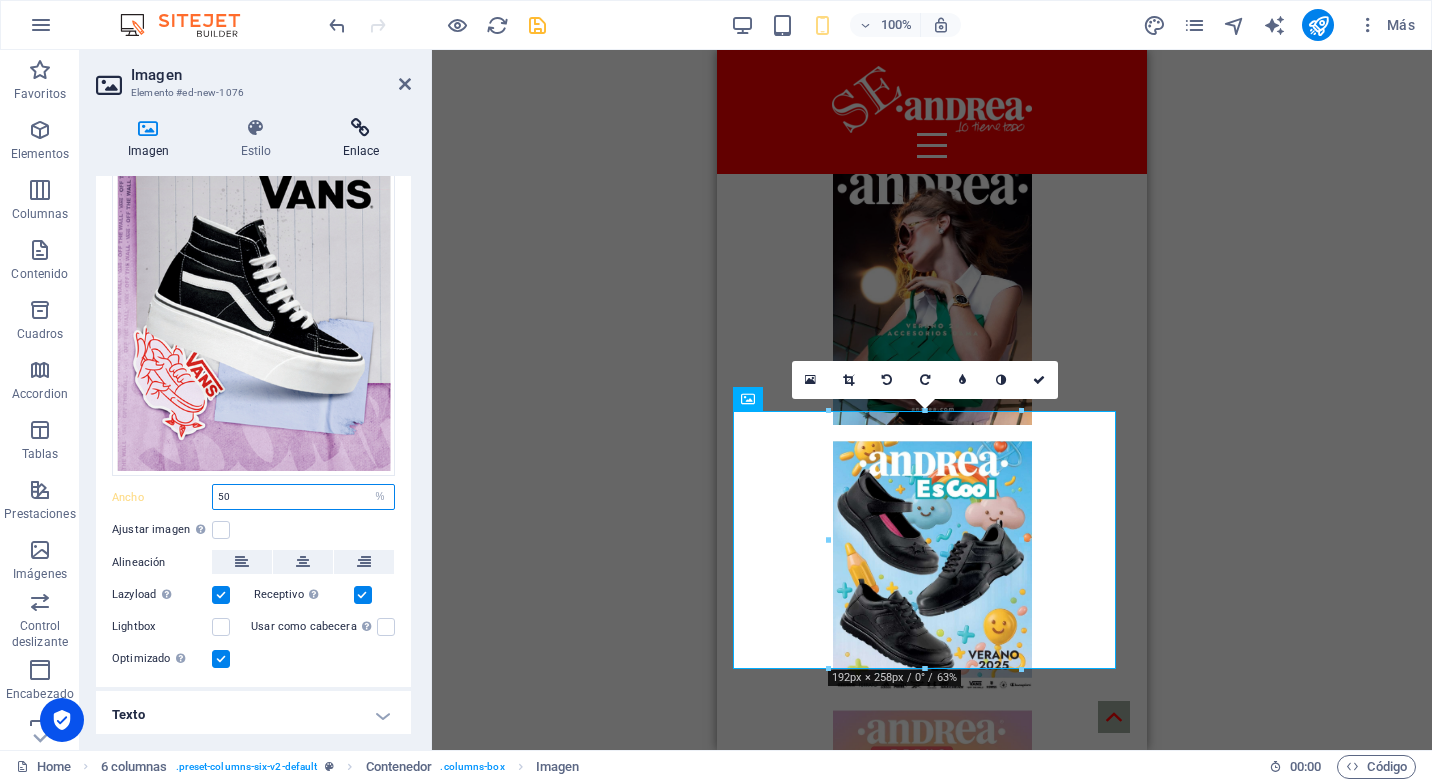 type on "50" 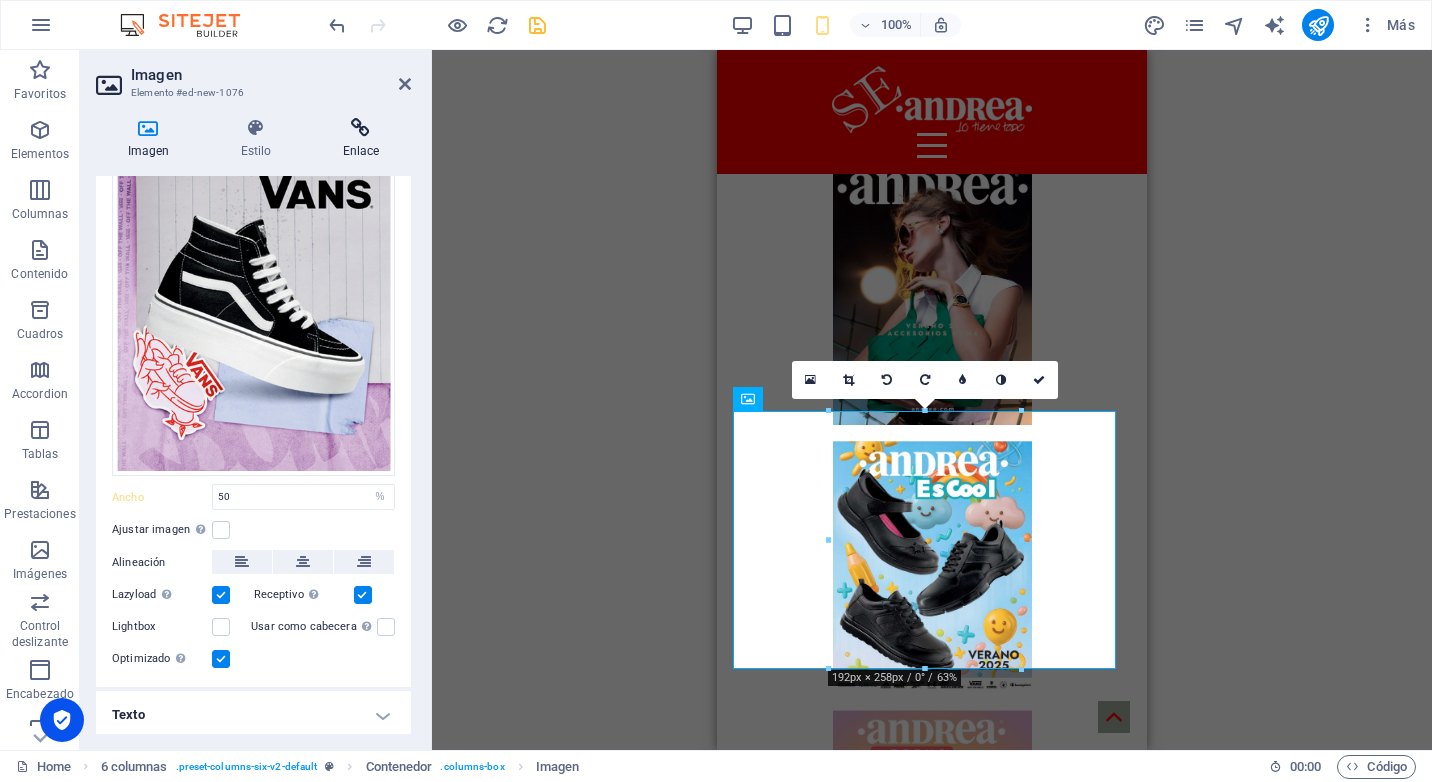 click at bounding box center [361, 128] 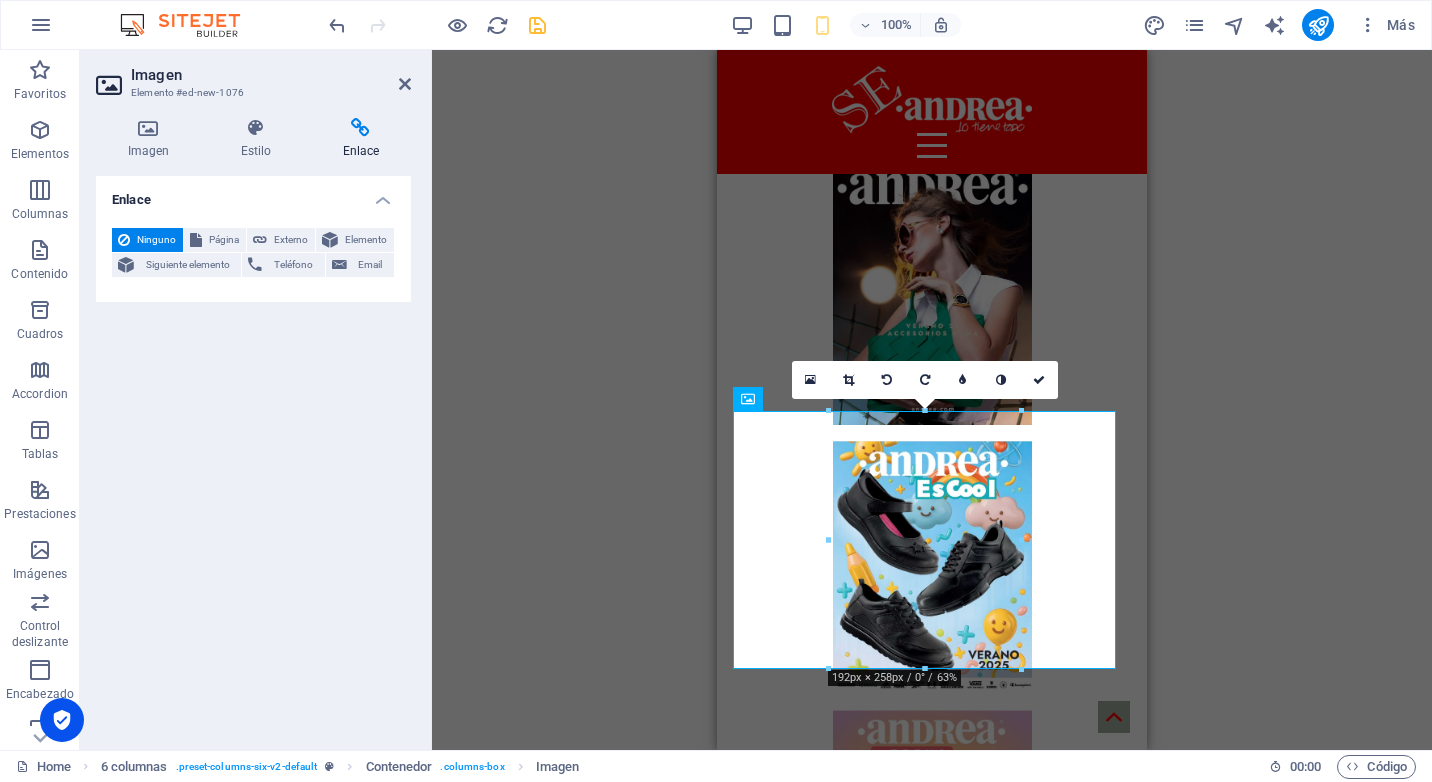 click at bounding box center [361, 128] 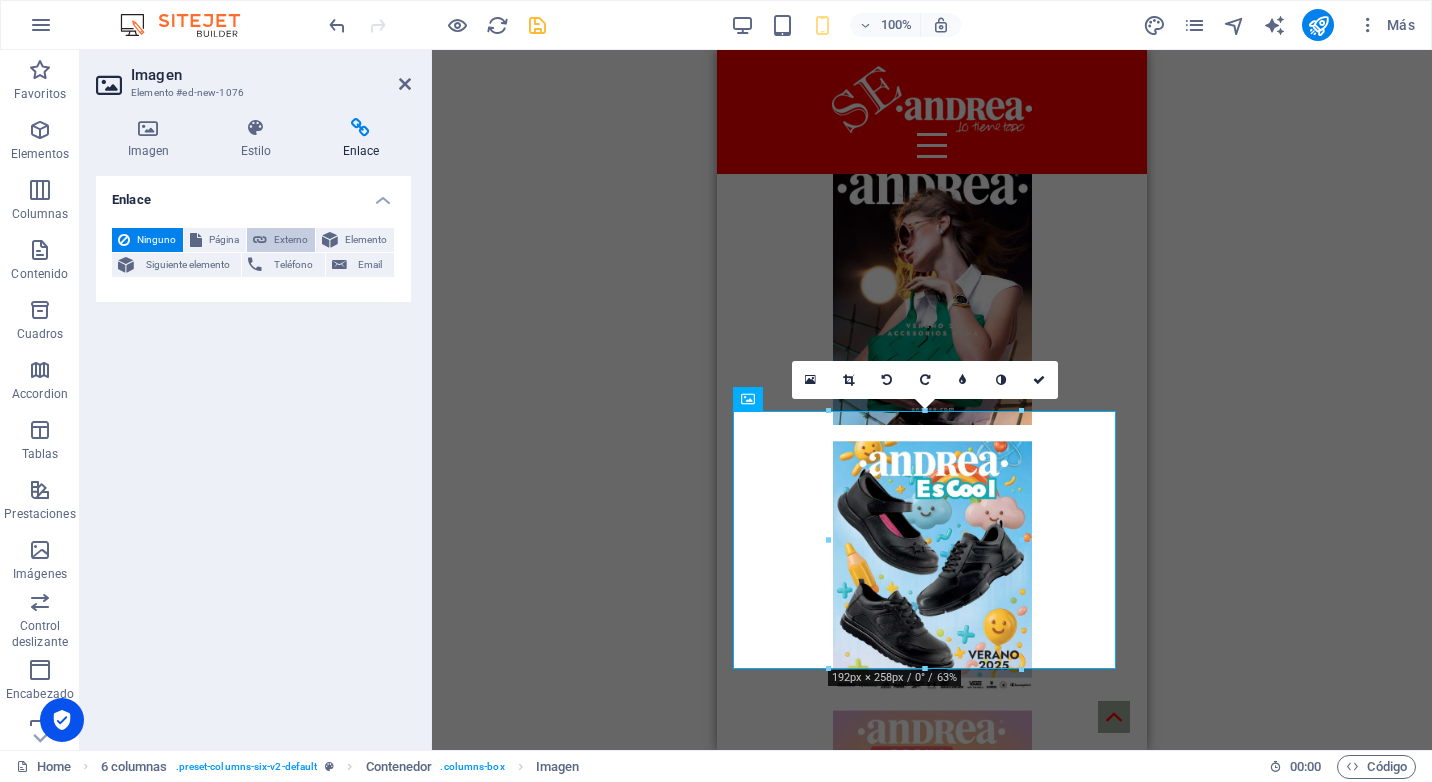 click on "Externo" at bounding box center (291, 240) 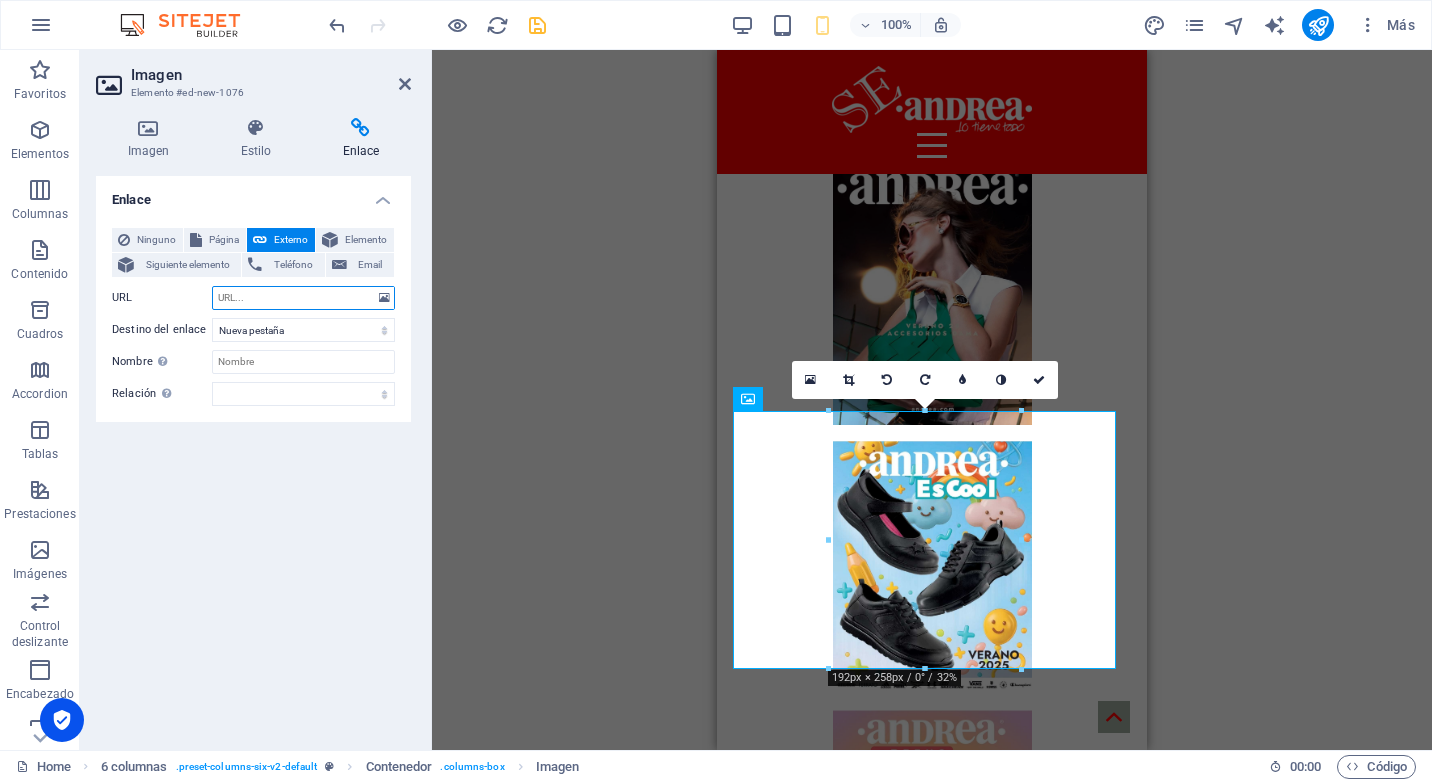 paste on "https://cdn-img.andrea.com/mx/downloads/1/VansAndrea.pdf?v=123" 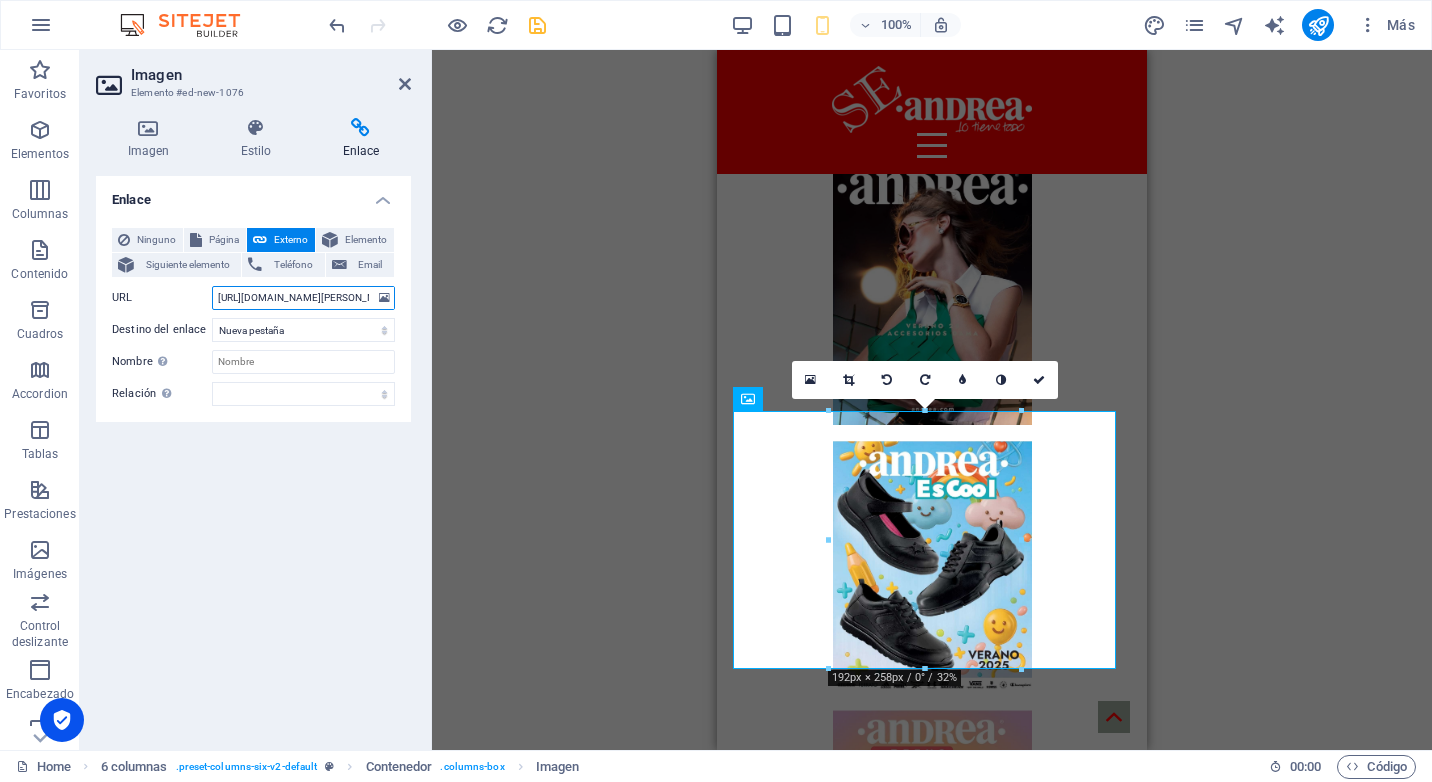 scroll, scrollTop: 0, scrollLeft: 160, axis: horizontal 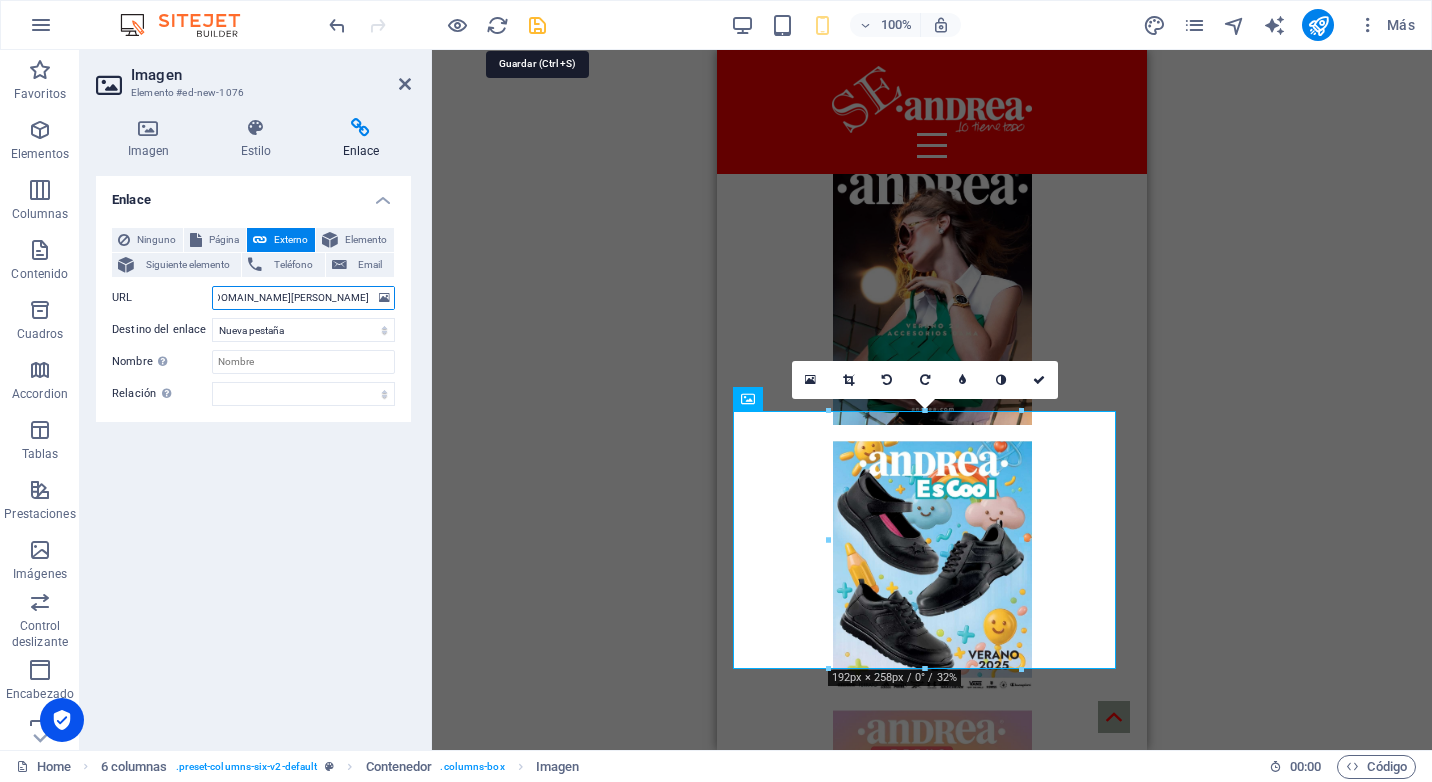 type on "https://cdn-img.andrea.com/mx/downloads/1/VansAndrea.pdf?v=123" 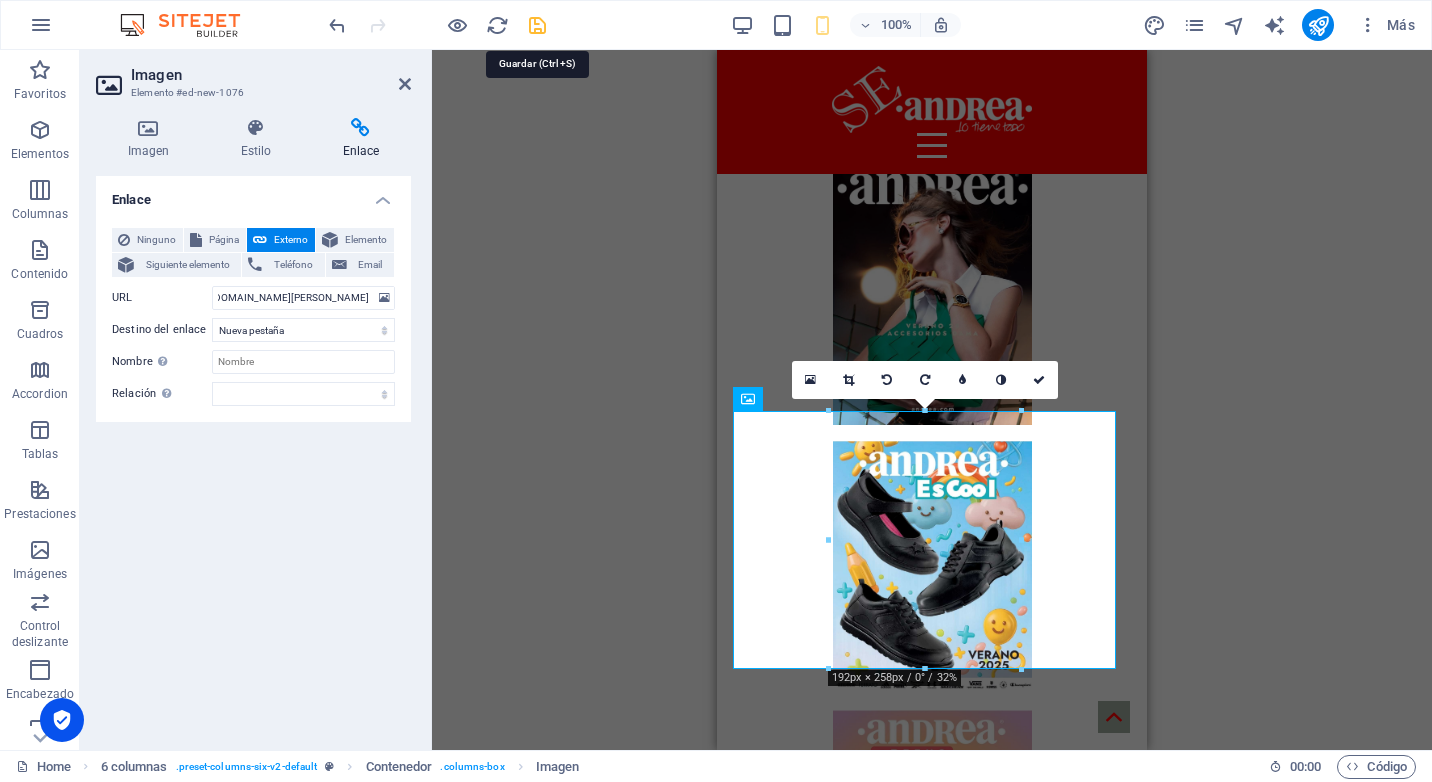 scroll, scrollTop: 0, scrollLeft: 0, axis: both 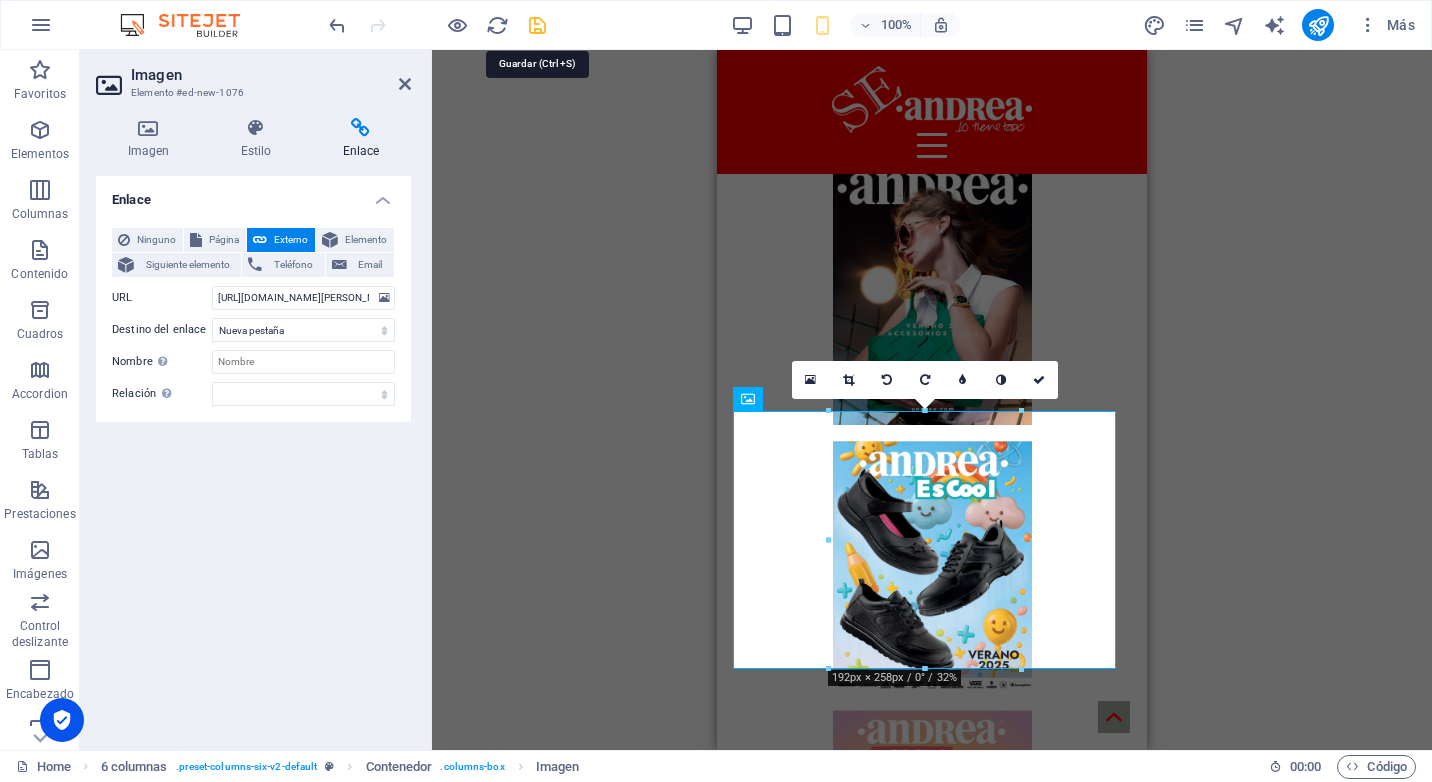 click at bounding box center [537, 25] 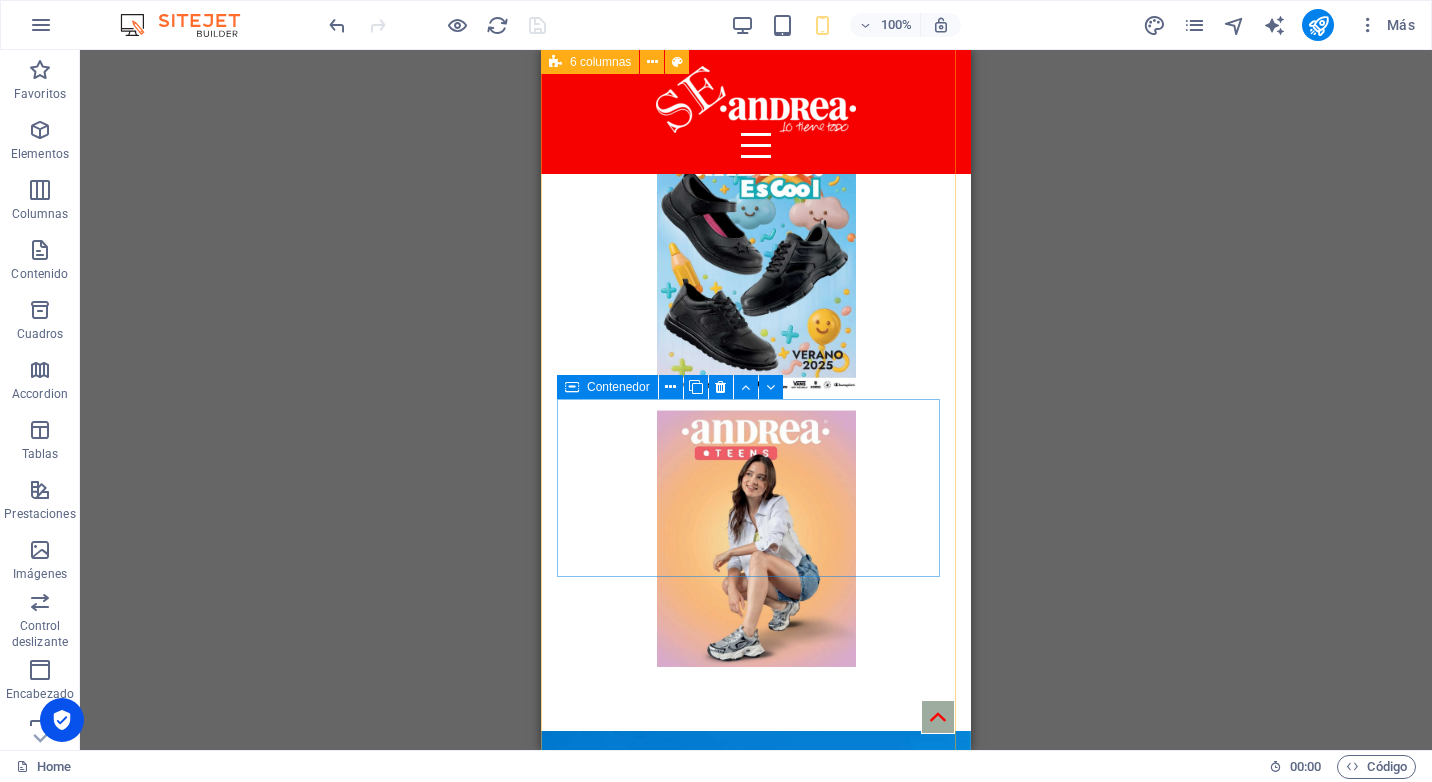 scroll, scrollTop: 9444, scrollLeft: 0, axis: vertical 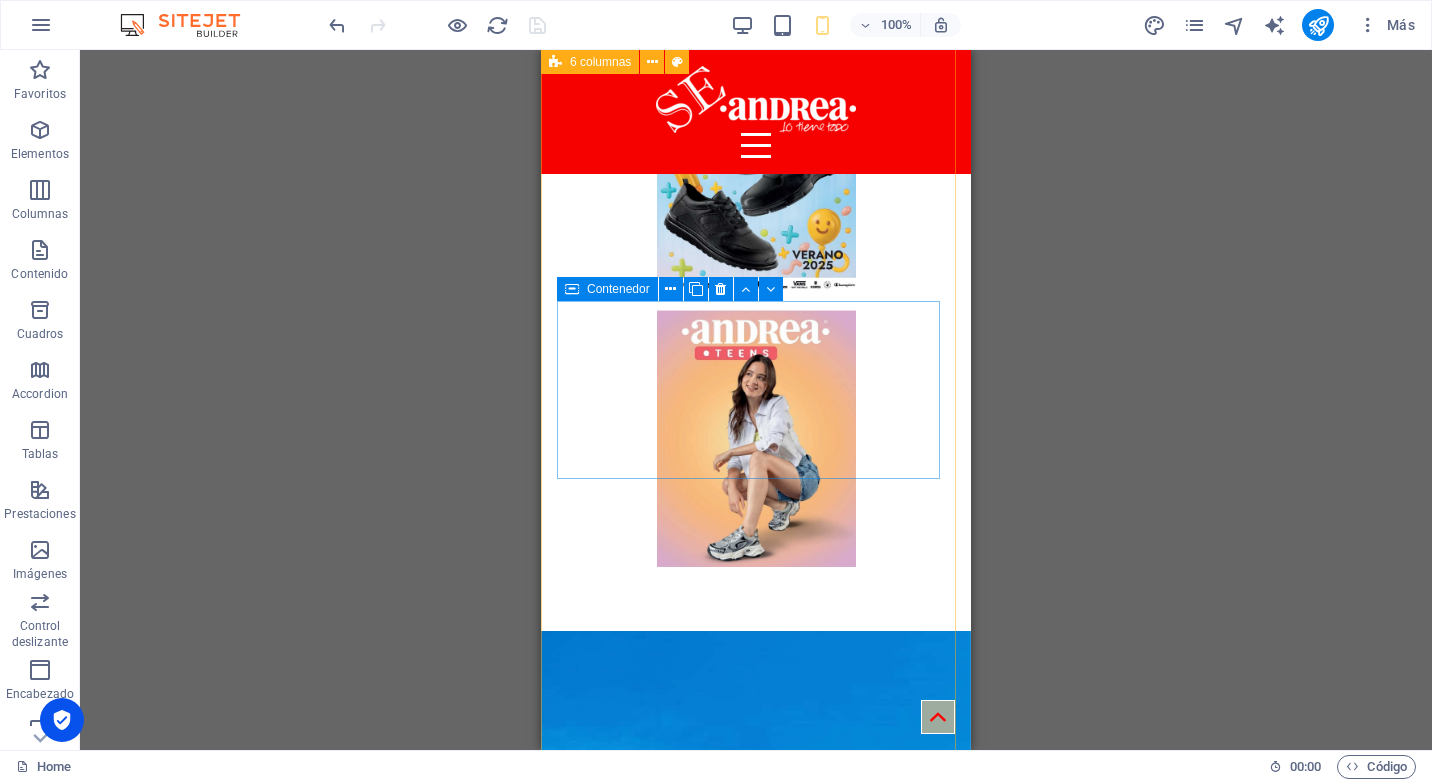 click on "Añadir elementos" at bounding box center (685, 6807) 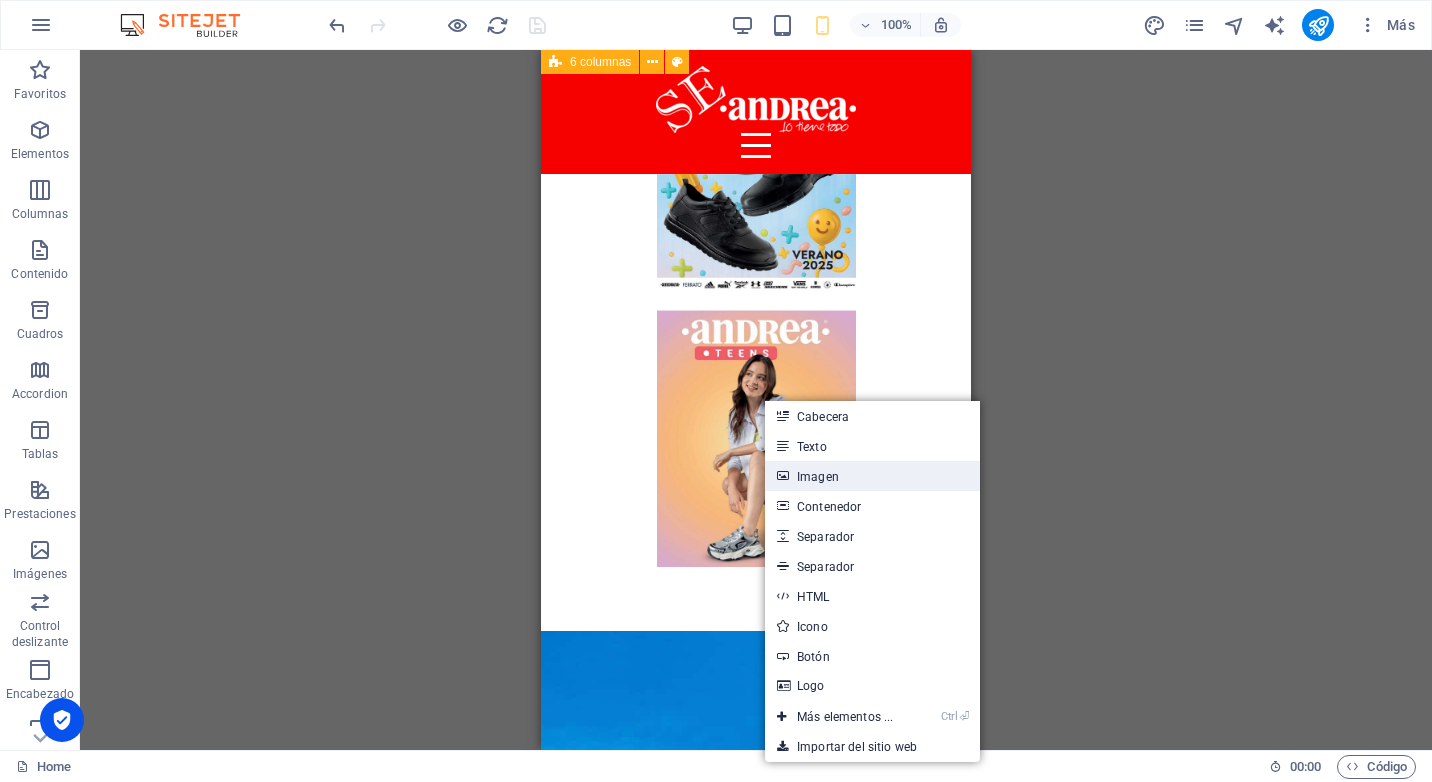 click on "Imagen" at bounding box center (872, 476) 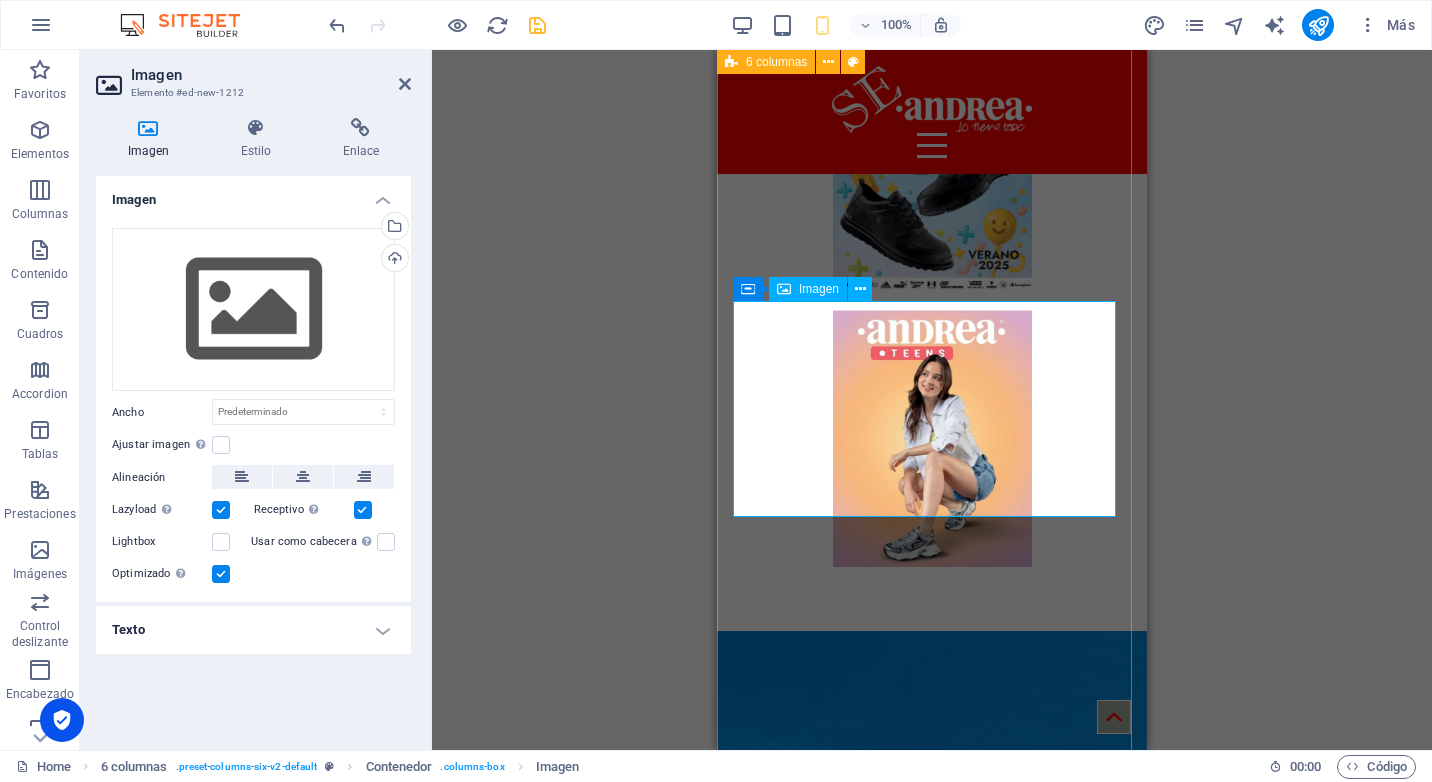 click at bounding box center [932, 6818] 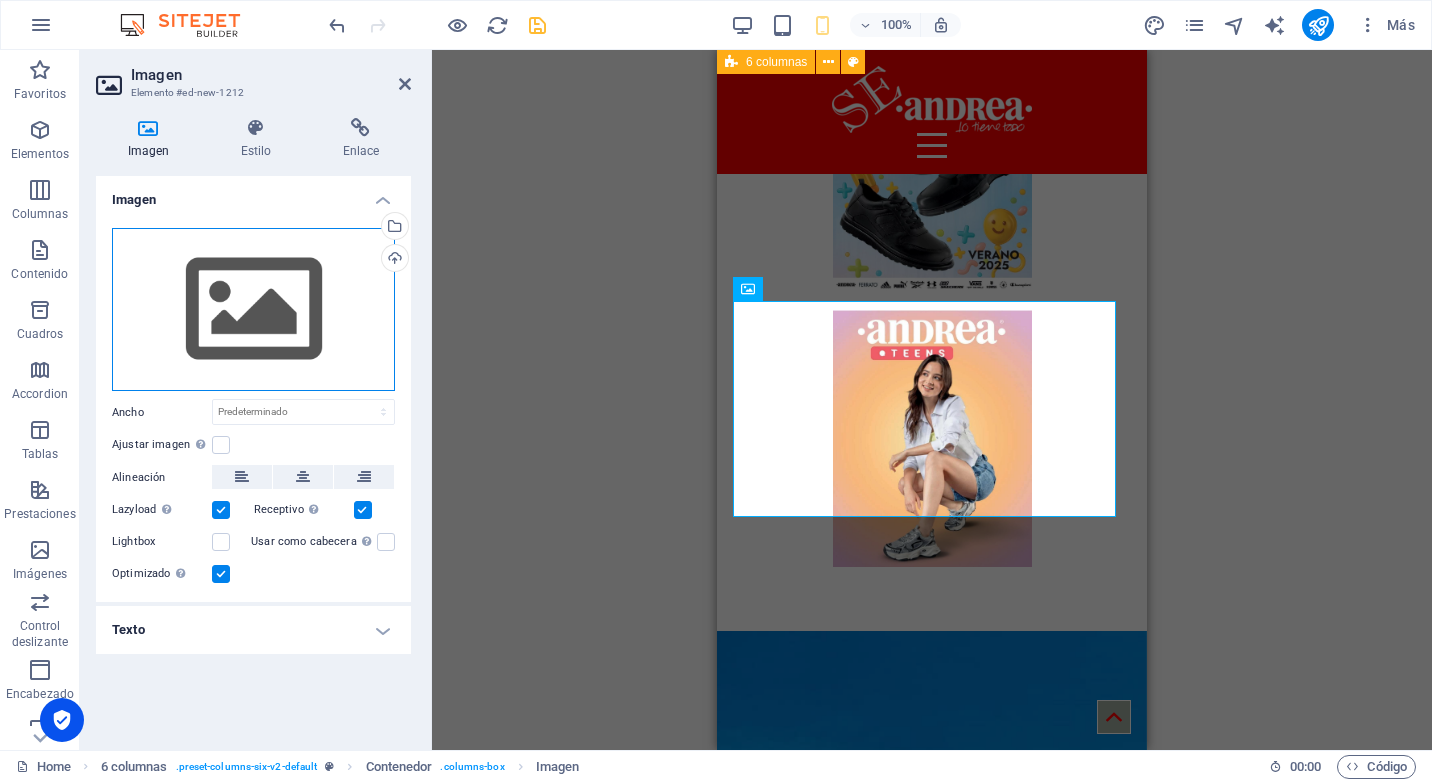 click on "Arrastra archivos aquí, haz clic para escoger archivos o  selecciona archivos de Archivos o de nuestra galería gratuita de fotos y vídeos" at bounding box center (253, 310) 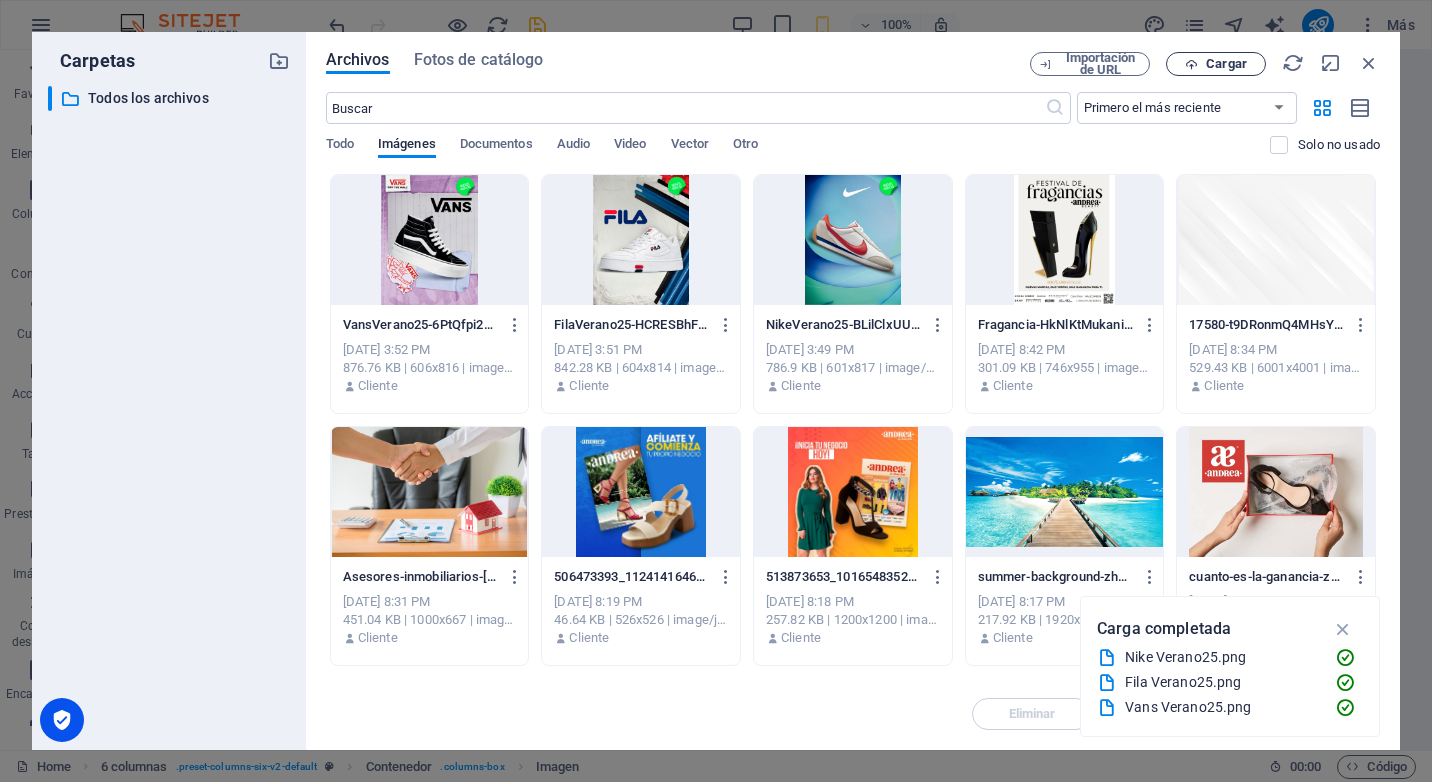 click on "Cargar" at bounding box center (1226, 64) 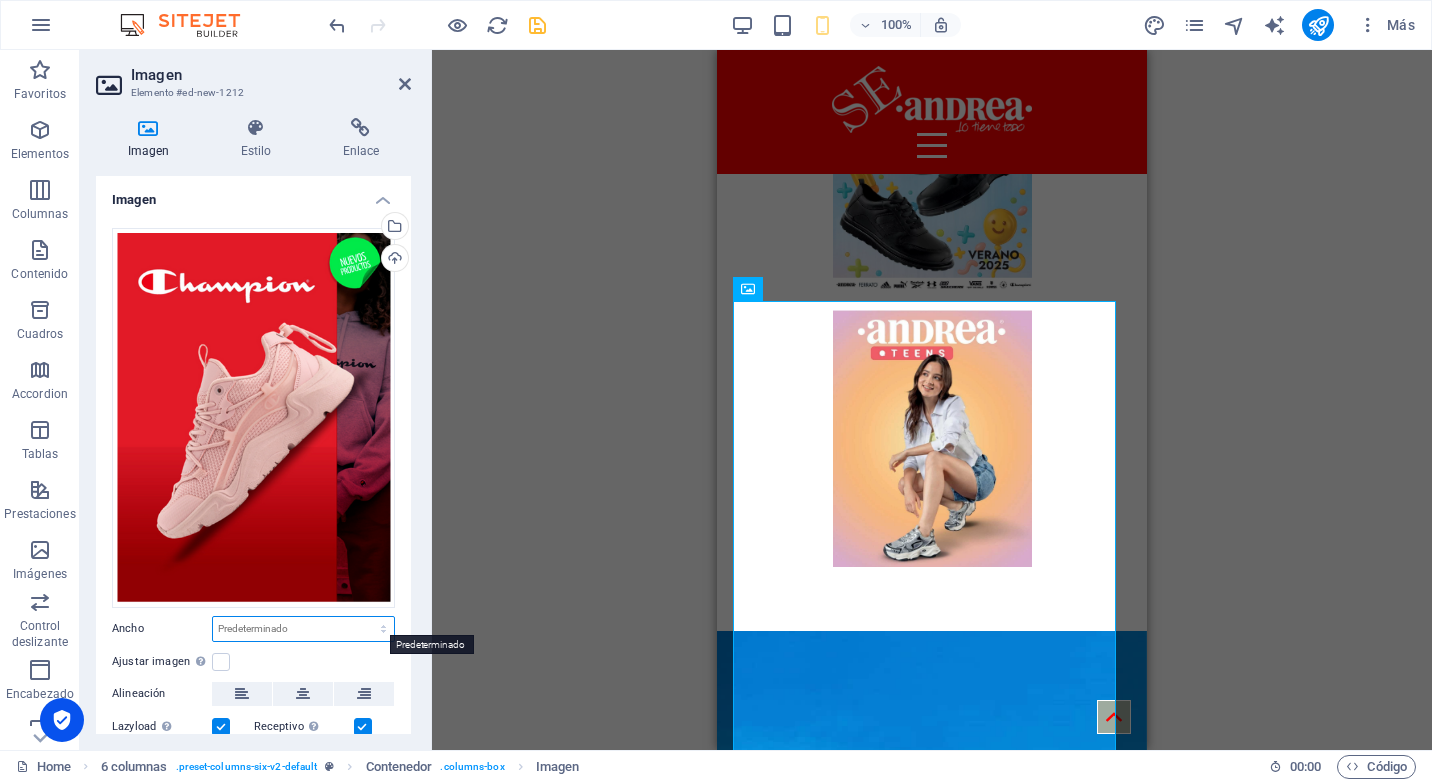 click on "Predeterminado automático px rem % em vh vw" at bounding box center (303, 629) 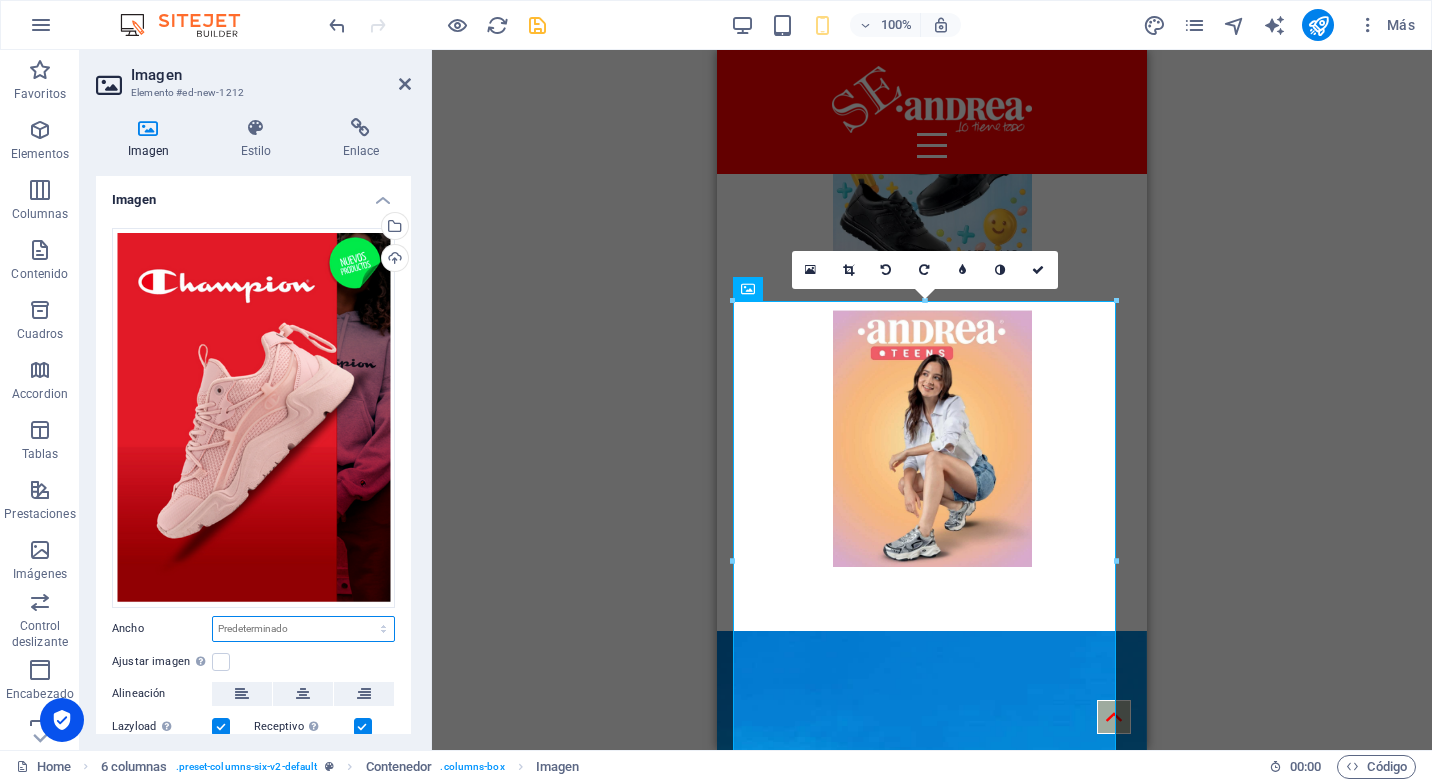 select on "%" 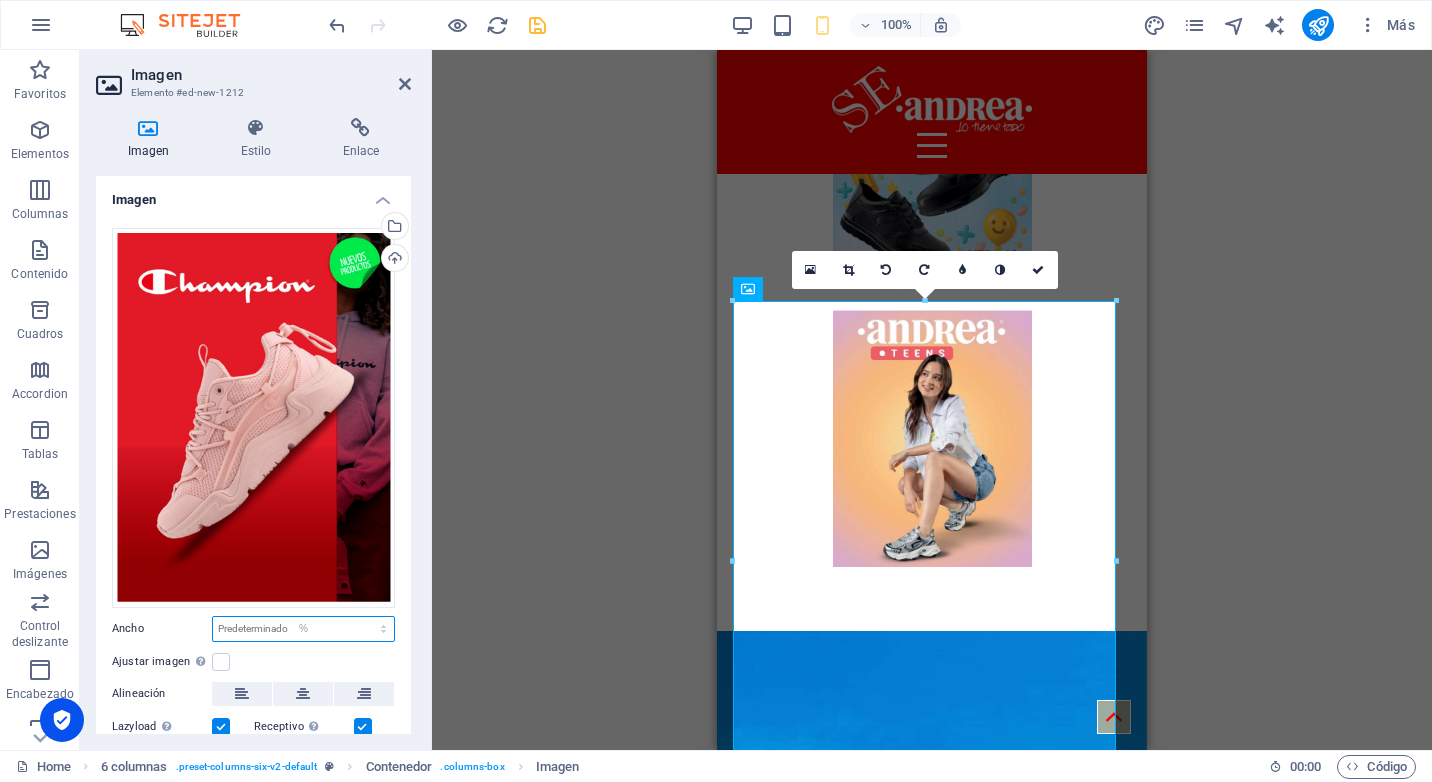 click on "Predeterminado automático px rem % em vh vw" at bounding box center [303, 629] 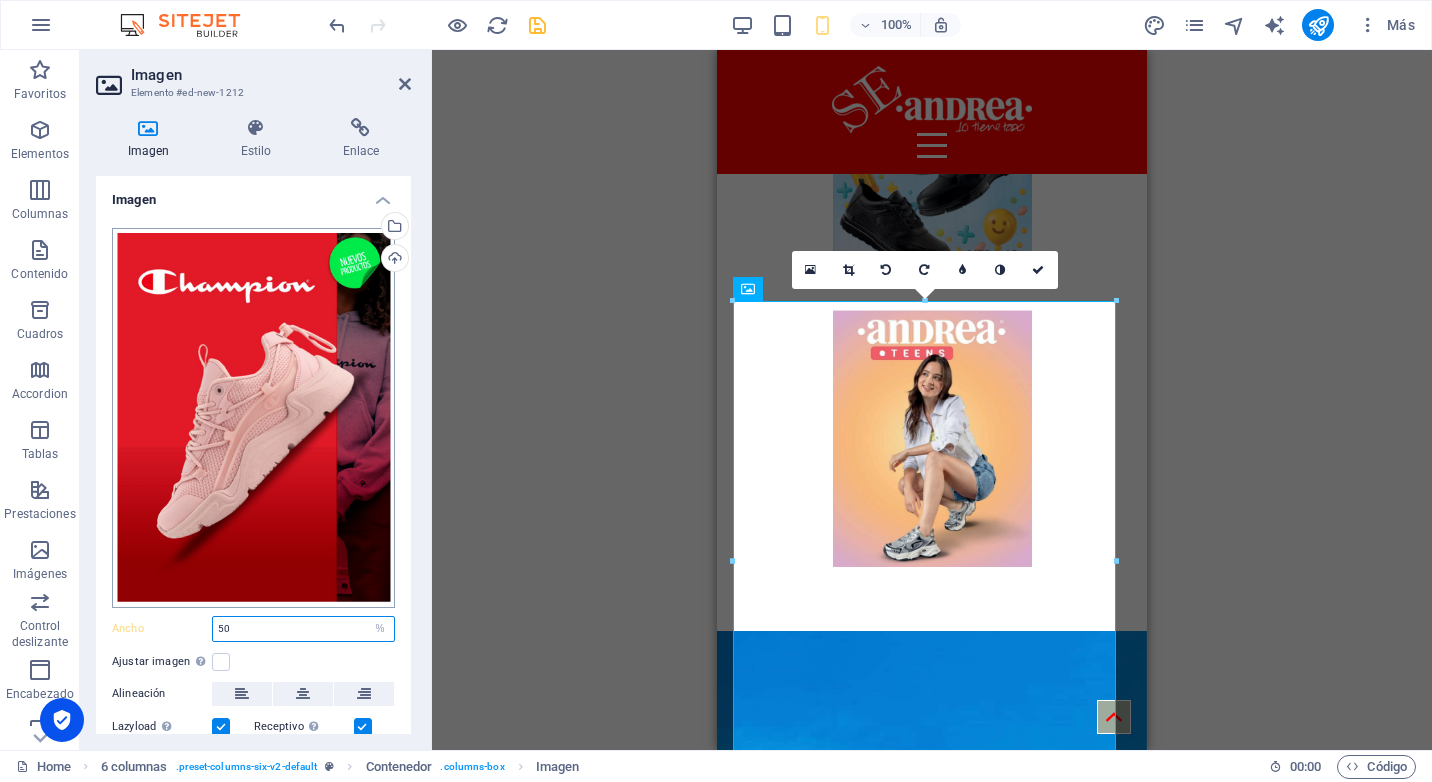 type on "50" 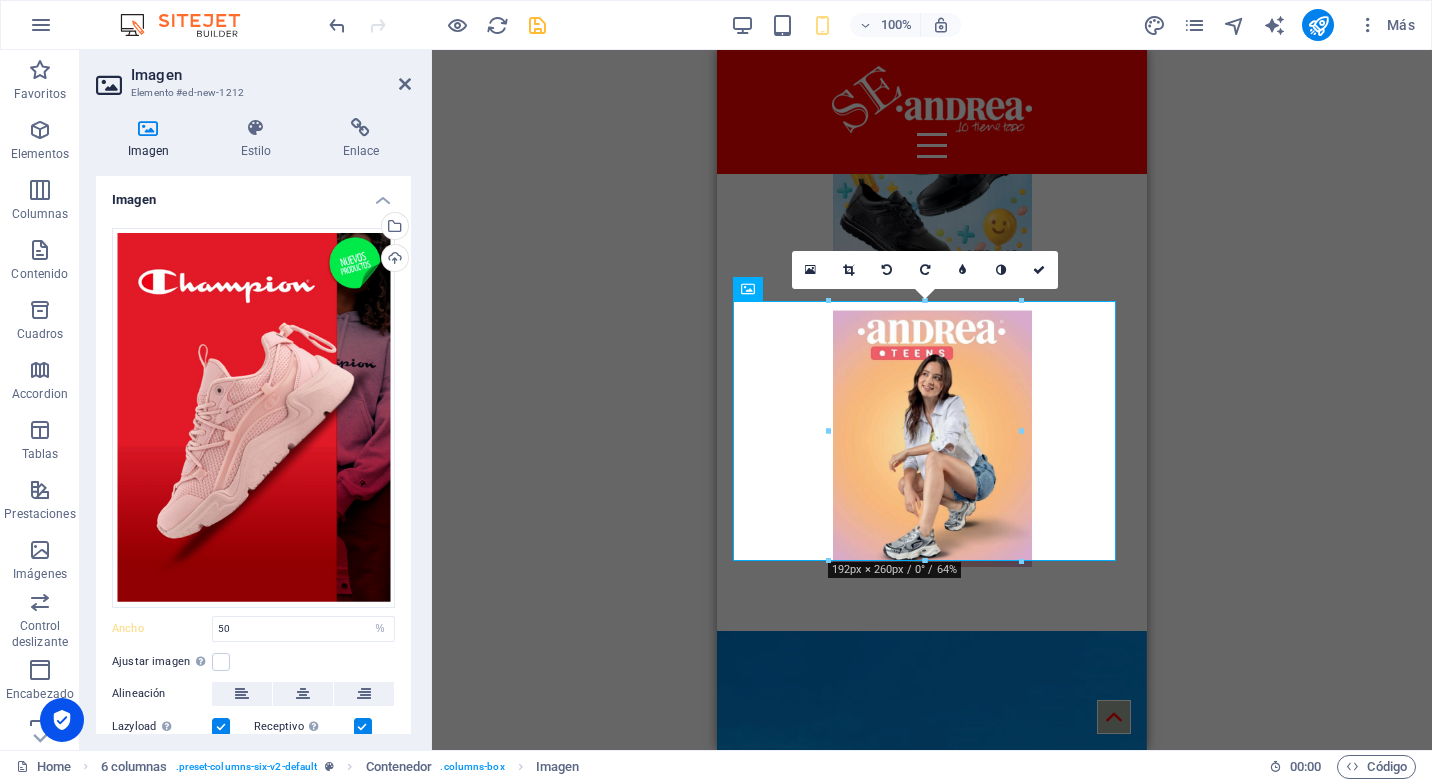 click on "H2   Banner   Banner   Contenedor   Contenedor   Contenedor   Imagen   Imagen   Barra de menús   Separador   Contenedor   Superposición de imagen de texto   Menú   Texto   Imagen   Contenedor   Imagen   6 columnas   Contenedor   Contenedor   Imagen   6 columnas   Contenedor   Contenedor   Imagen   6 columnas   Contenedor   Texto   6 columnas   Contenedor   Imagen   Contenedor   Contenedor   Imagen   Contenedor   Contenedor   Imagen   Contenedor   6 columnas   6 columnas   Contenedor   Imagen   Contenedor   Contenedor   Imagen   Contenedor   Contenedor   Contenedor   Imagen   Contenedor   Contenedor   Contenedor   Contenedor   Imagen   Contenedor   Contenedor   Imagen   Contenedor   Contenedor   Marcador   Contenedor   Contenedor   Marcador   Contenedor   Barra de menús   Imagen   6 columnas   Contenedor   Contenedor   Imagen   Contenedor   Imagen   Contenedor   Contenedor   Imagen   Contenedor   Imagen   Contenedor   Marcador   Contenedor   Contenedor   Imagen   Marcador   Contenedor 0" at bounding box center (932, 400) 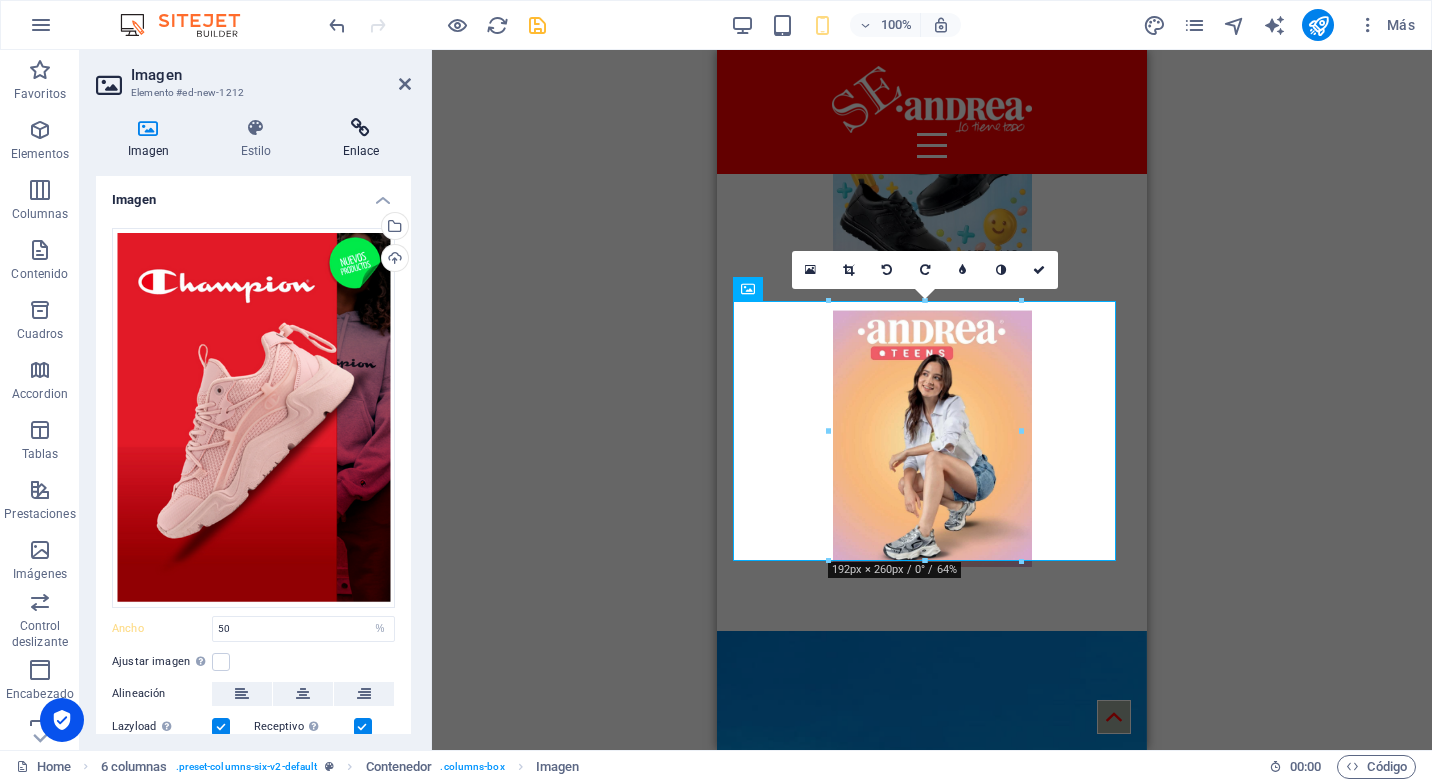 click on "Enlace" at bounding box center [361, 139] 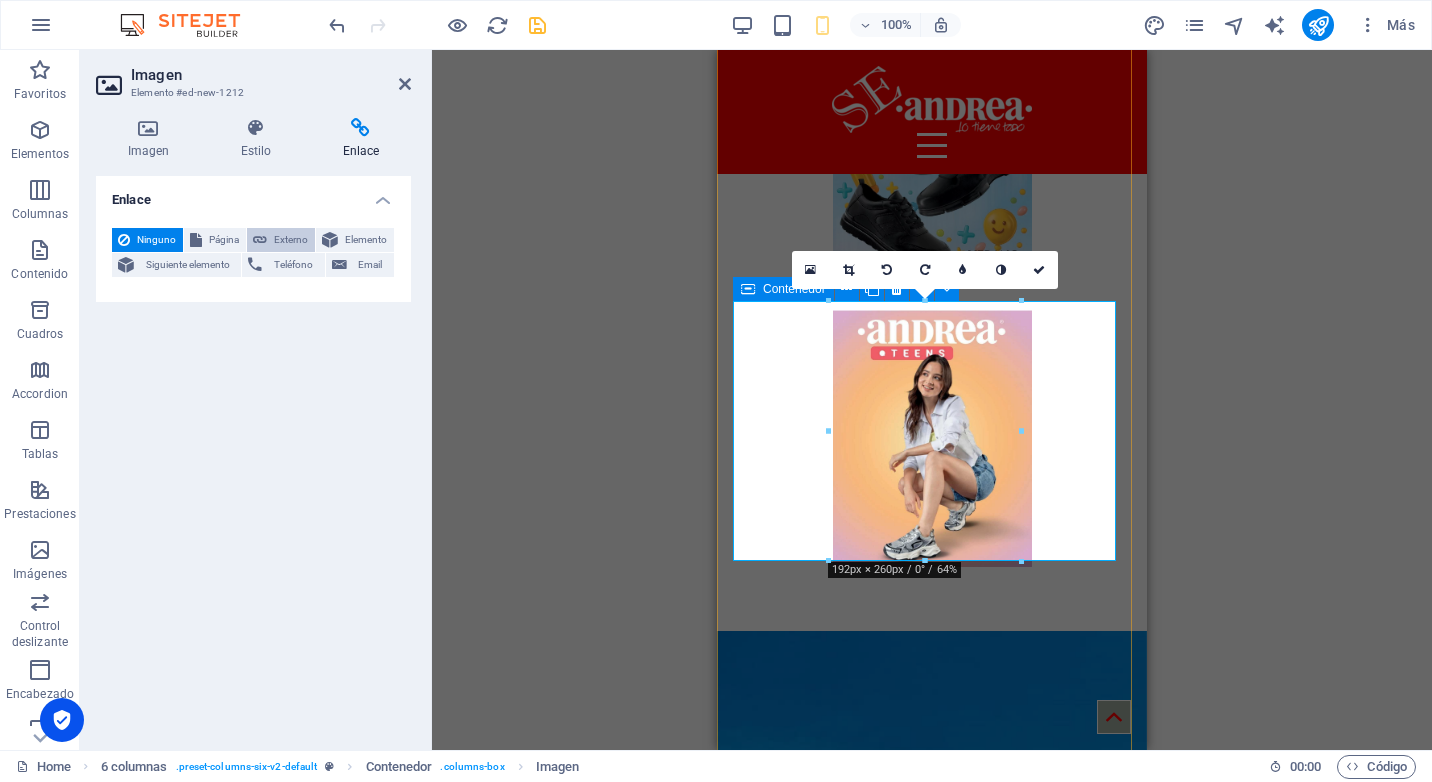 click on "Externo" at bounding box center (291, 240) 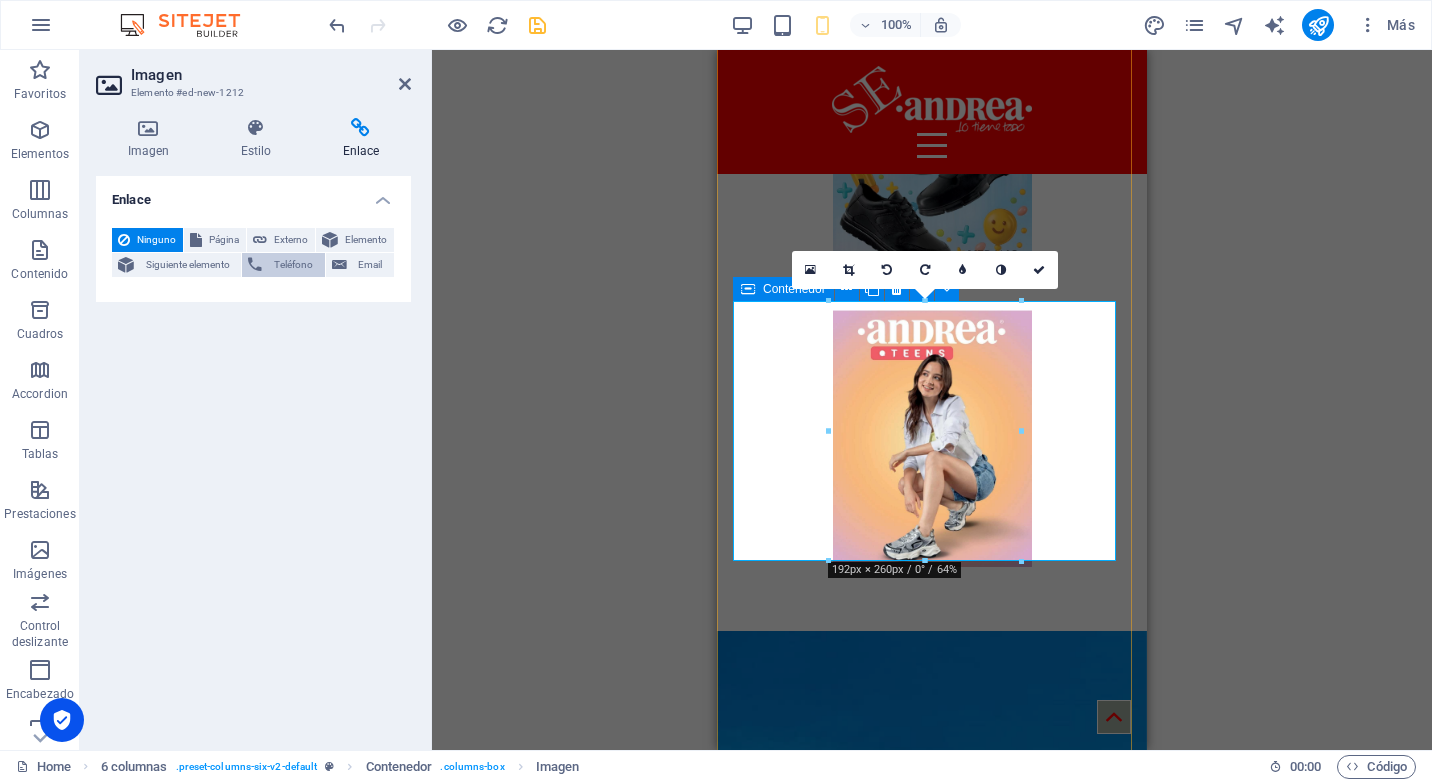 select on "blank" 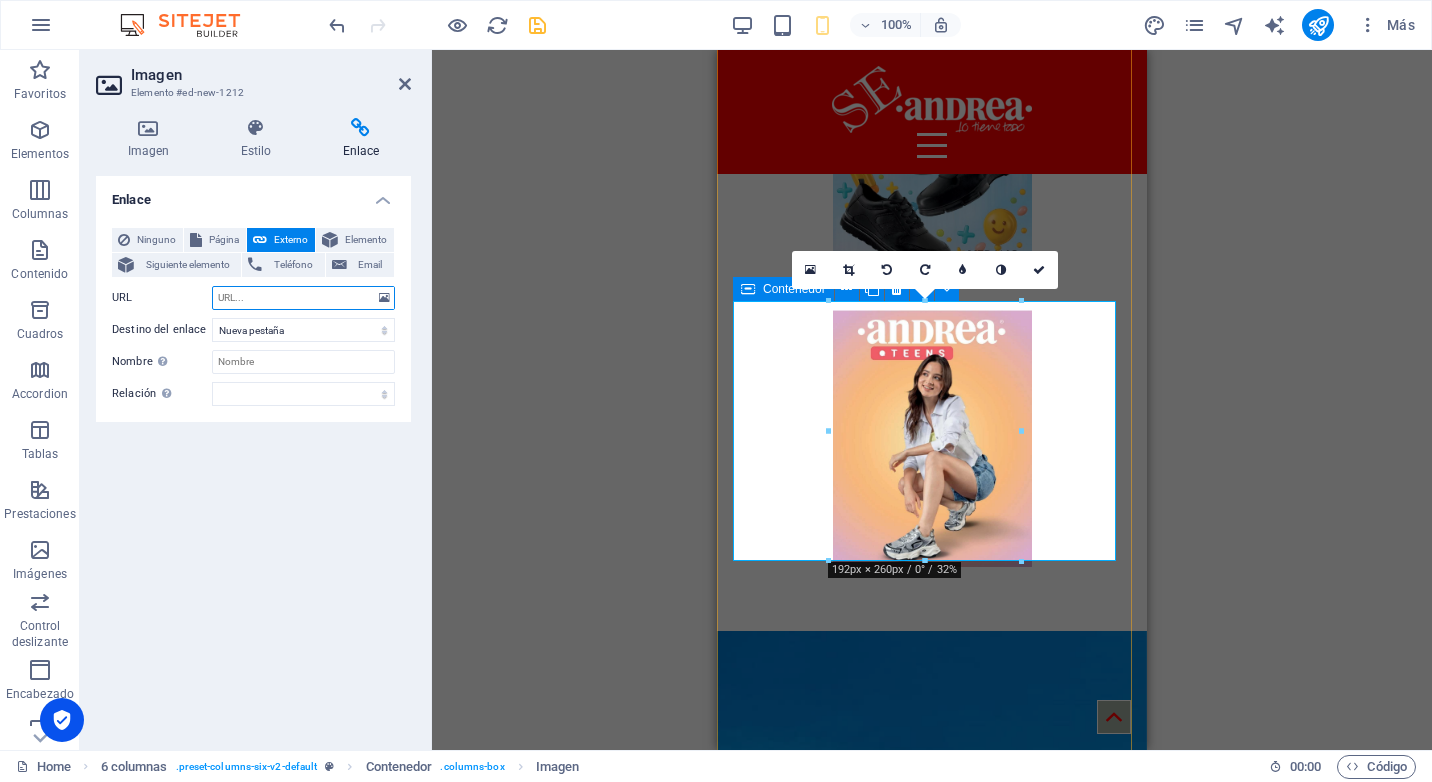 click on "URL" at bounding box center (303, 298) 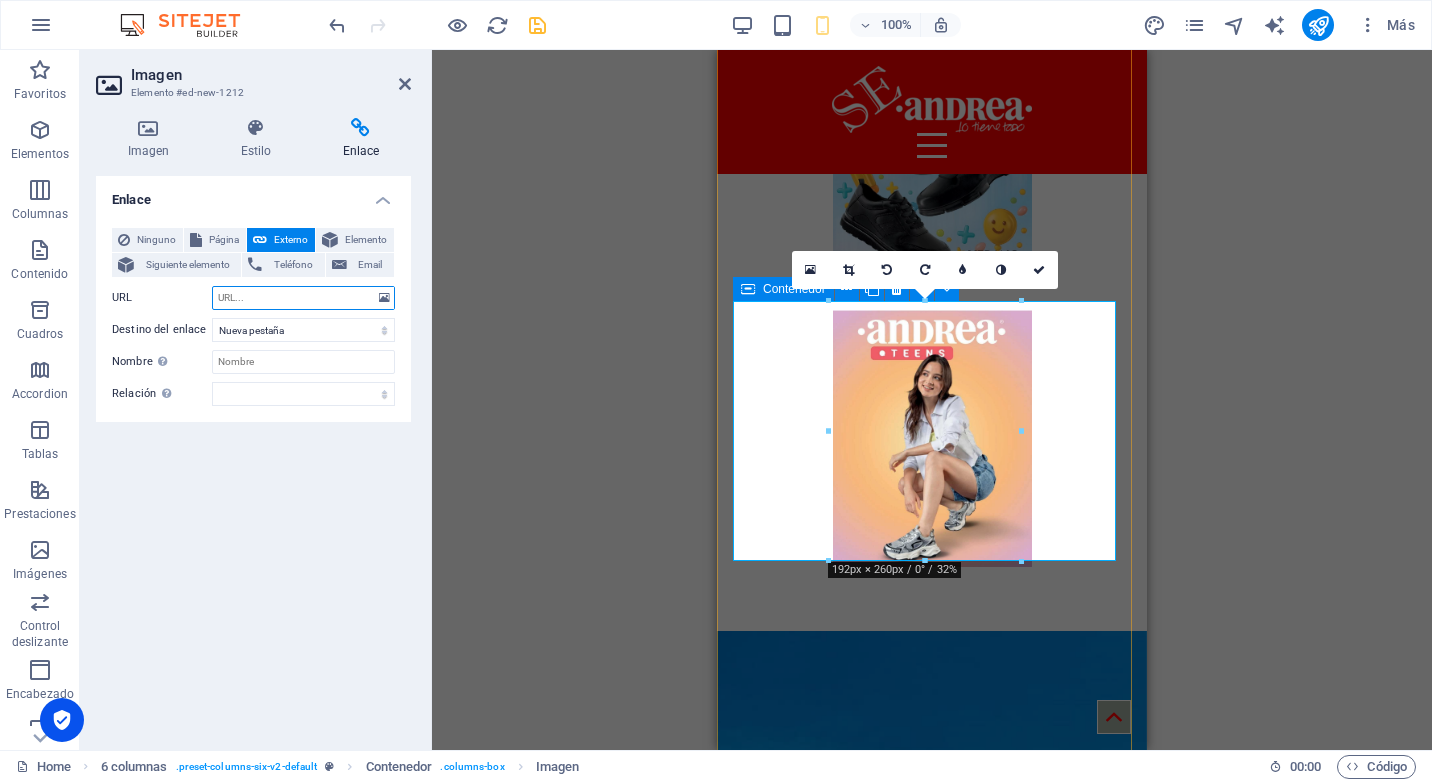 click on "URL" at bounding box center [303, 298] 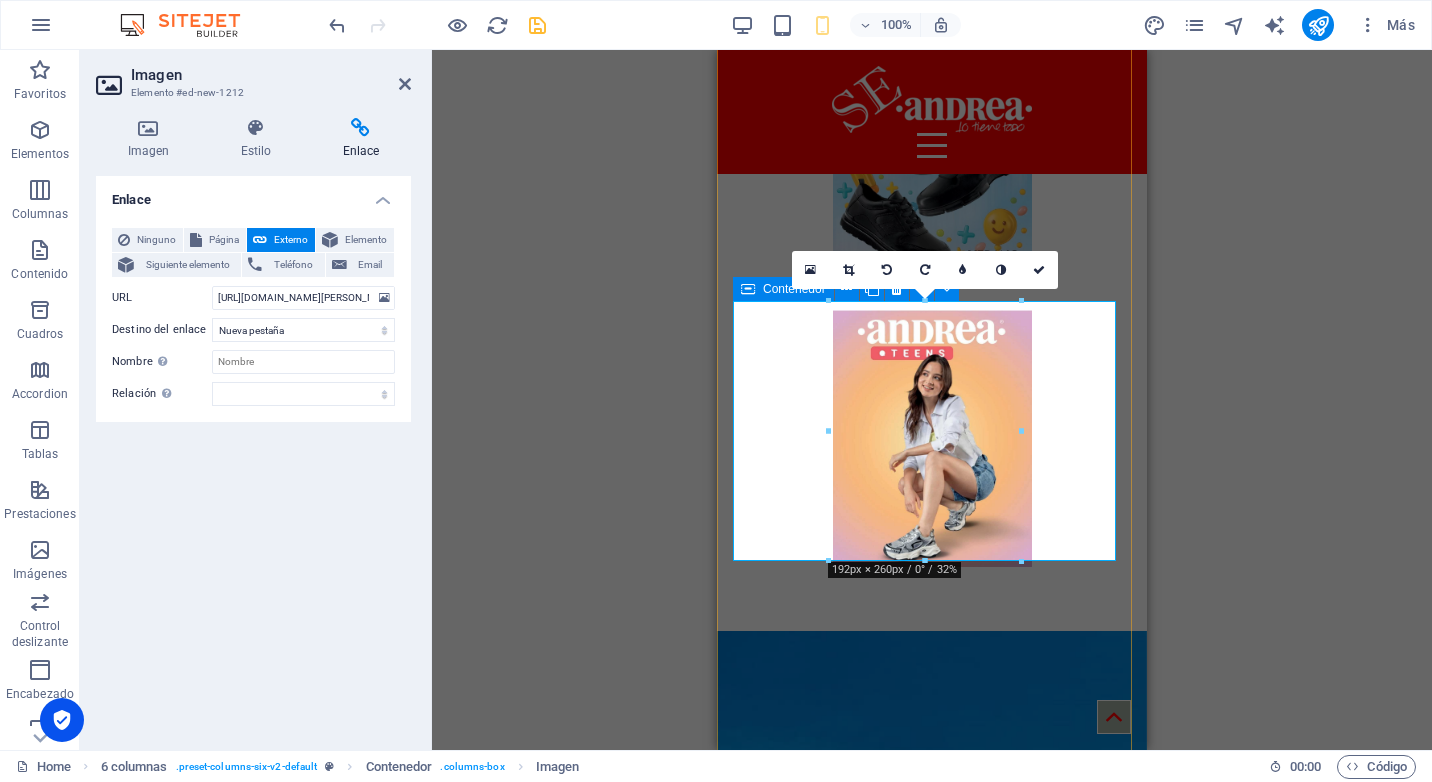 click on "Enlace Ninguno Página Externo Elemento Siguiente elemento Teléfono Email Página Home Subpage Legal Notice Privacy Elemento
URL https://cdn-img.andrea.com/mx/downloads/1/ChampionAndrea.pdf?v=123 Teléfono Email Destino del enlace Nueva pestaña Misma pestaña Superposición Nombre Una descripción adicional del enlace no debería ser igual al texto del enlace. El título suele mostrarse como un texto de información cuando se mueve el ratón por encima del elemento. Déjalo en blanco en caso de dudas. Relación Define la  relación de este enlace con el destino del enlace . Por ejemplo, el valor "nofollow" indica a los buscadores que no sigan al enlace. Puede dejarse vacío. alternativo autor marcador externo ayuda licencia siguiente nofollow noreferrer noopener ant buscar etiqueta" at bounding box center [253, 455] 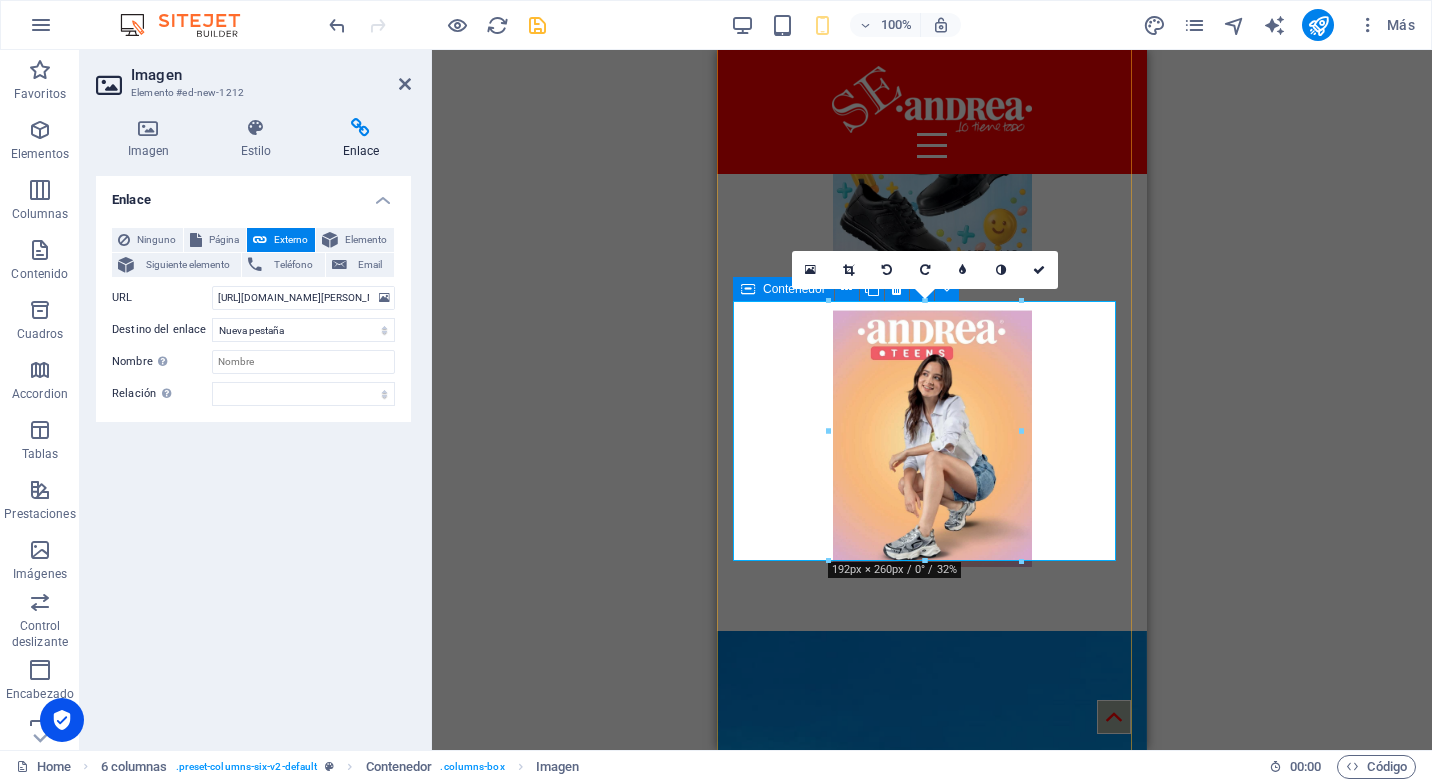 click on "Arrastra aquí para reemplazar el contenido existente. Si quieres crear un elemento nuevo, pulsa “Ctrl”.
H2   Banner   Banner   Contenedor   Contenedor   Contenedor   Imagen   Imagen   Barra de menús   Separador   Contenedor   Superposición de imagen de texto   Menú   Texto   Imagen   Contenedor   Imagen   6 columnas   Contenedor   Contenedor   Imagen   6 columnas   Contenedor   Contenedor   Imagen   6 columnas   Contenedor   Texto   6 columnas   Contenedor   Imagen   Contenedor   Contenedor   Imagen   Contenedor   Contenedor   Imagen   Contenedor   6 columnas   6 columnas   Contenedor   Imagen   Contenedor   Contenedor   Imagen   Contenedor   Contenedor   Contenedor   Imagen   Contenedor   Contenedor   Contenedor   Contenedor   Imagen   Contenedor   Contenedor   Imagen   Contenedor   Contenedor   Marcador   Contenedor   Contenedor   Marcador   Contenedor   Imagen   6 columnas   Contenedor   Contenedor   Imagen   6 columnas   Contenedor   Imagen   Contenedor   Contenedor   Imagen" at bounding box center (932, 400) 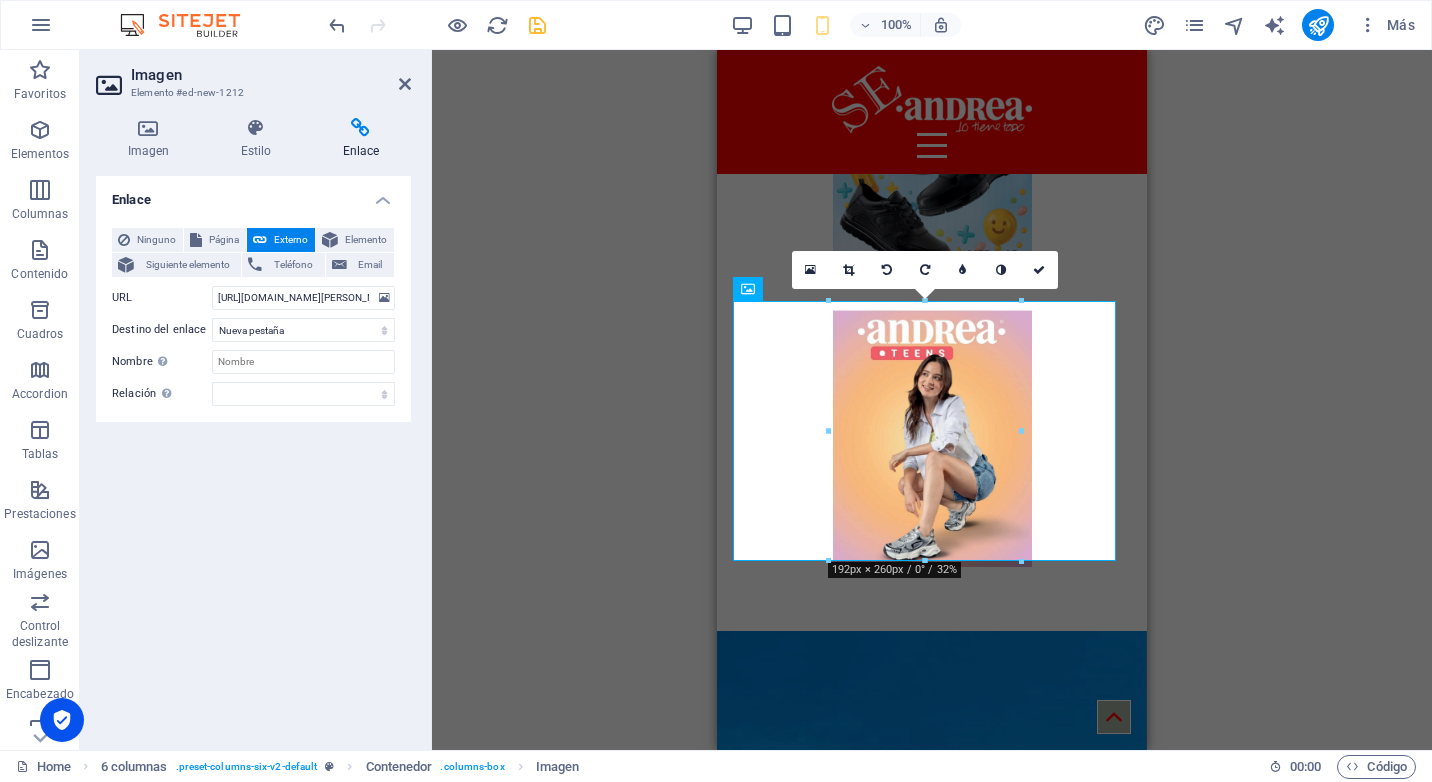 click on "Arrastra aquí para reemplazar el contenido existente. Si quieres crear un elemento nuevo, pulsa “Ctrl”.
H2   Banner   Banner   Contenedor   Contenedor   Contenedor   Imagen   Imagen   Barra de menús   Separador   Contenedor   Superposición de imagen de texto   Menú   Texto   Imagen   Contenedor   Imagen   6 columnas   Contenedor   Contenedor   Imagen   6 columnas   Contenedor   Contenedor   Imagen   6 columnas   Contenedor   Texto   6 columnas   Contenedor   Imagen   Contenedor   Contenedor   Imagen   Contenedor   Contenedor   Imagen   Contenedor   6 columnas   6 columnas   Contenedor   Imagen   Contenedor   Contenedor   Imagen   Contenedor   Contenedor   Contenedor   Imagen   Contenedor   Contenedor   Contenedor   Contenedor   Imagen   Contenedor   Contenedor   Imagen   Contenedor   Contenedor   Marcador   Contenedor   Contenedor   Marcador   Contenedor   Imagen   6 columnas   Contenedor   Contenedor   Imagen   6 columnas   Contenedor   Imagen   Contenedor   Contenedor   Imagen" at bounding box center [932, 400] 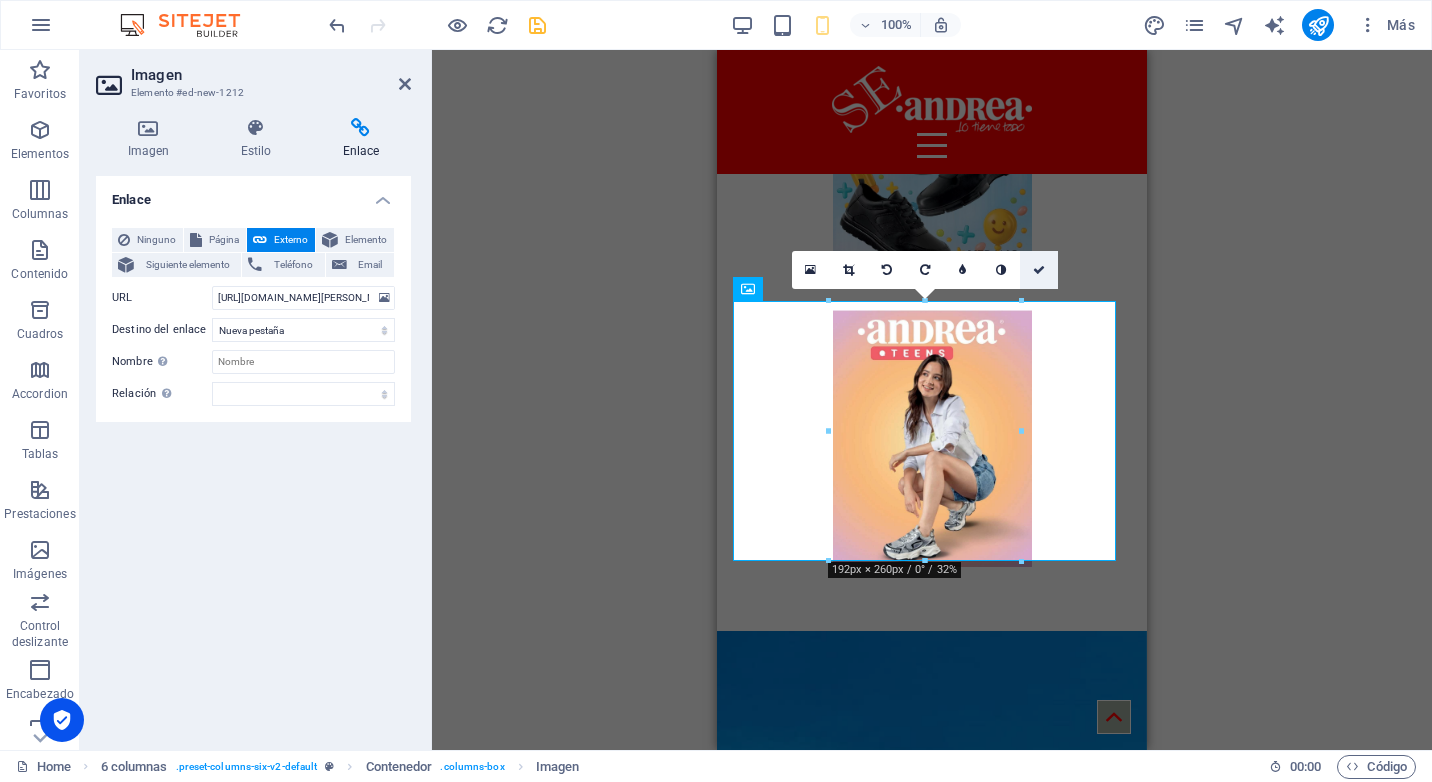 click at bounding box center (1039, 270) 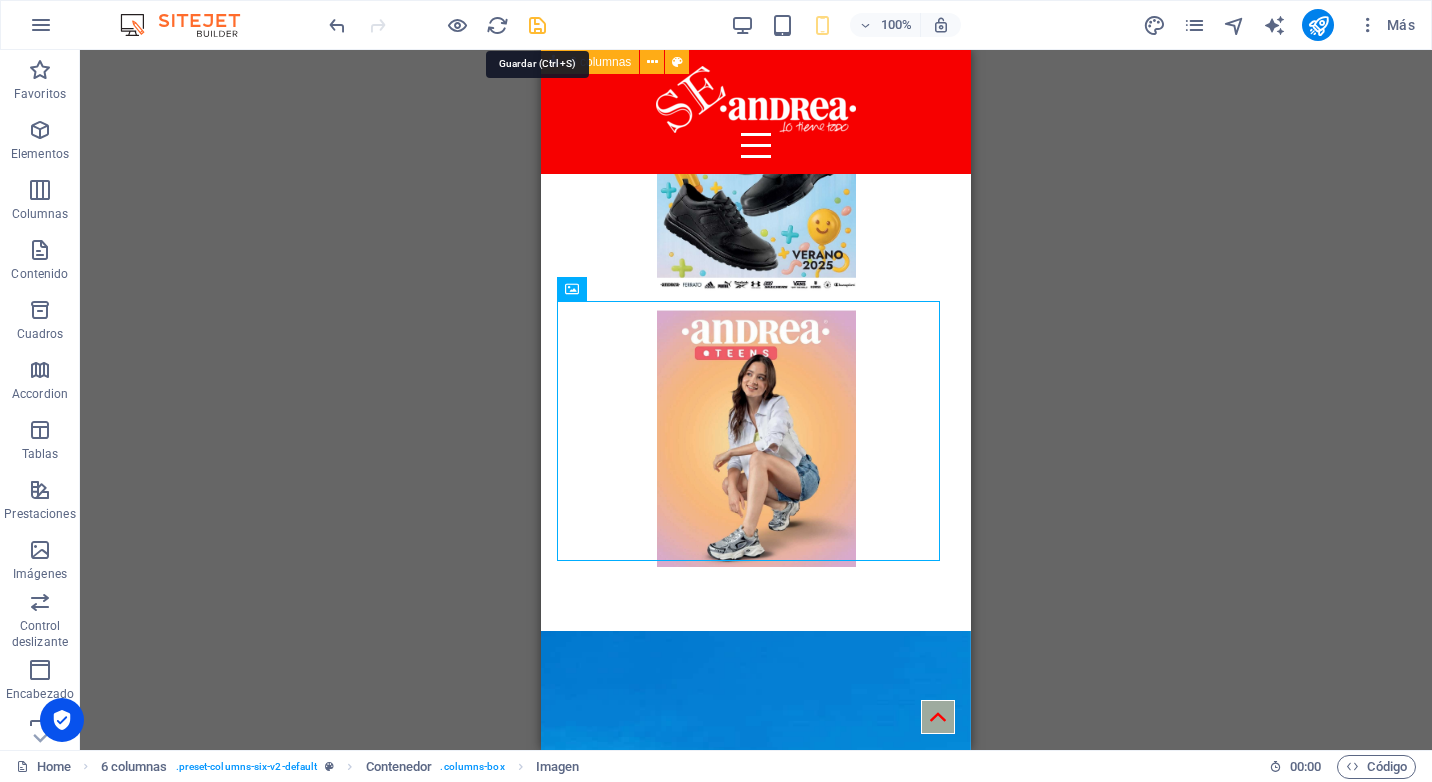 click at bounding box center (537, 25) 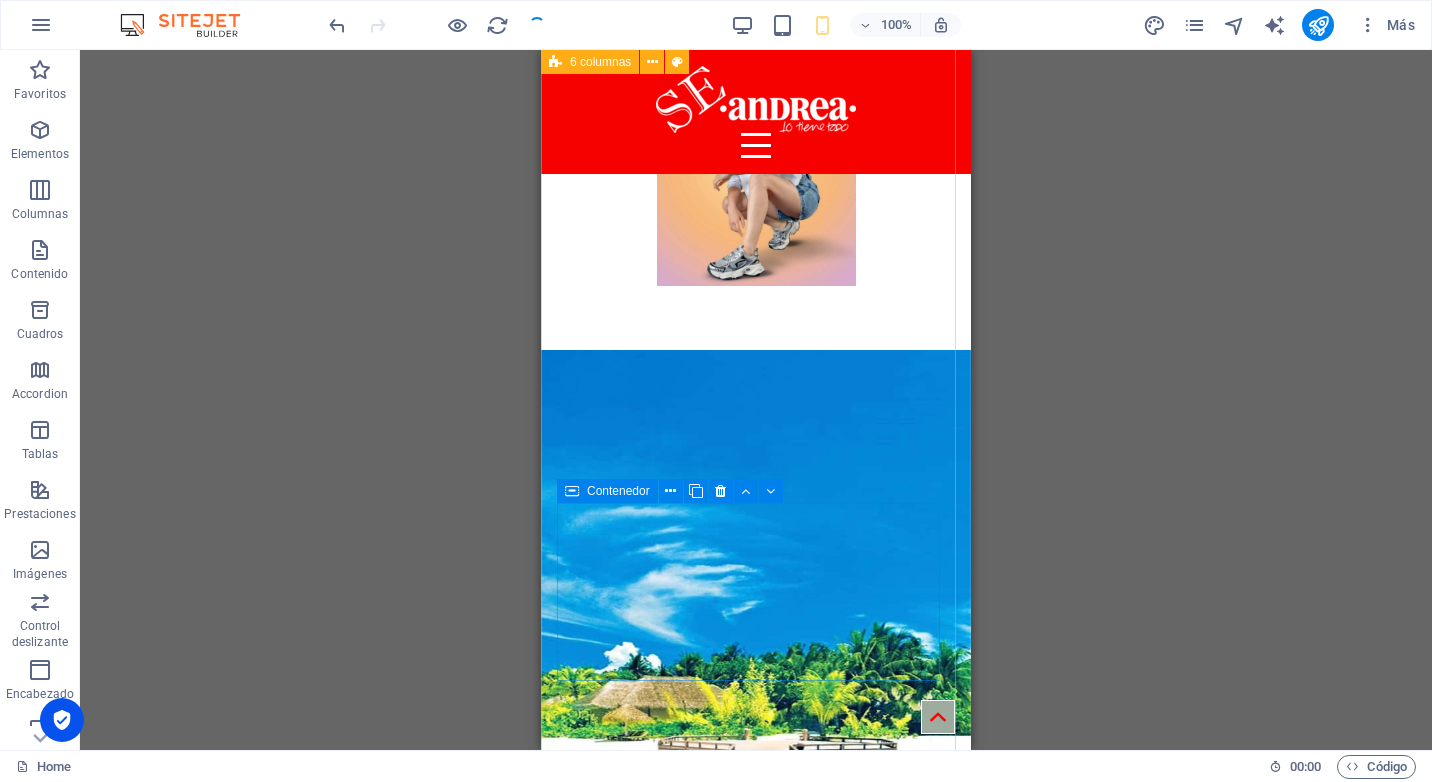 scroll, scrollTop: 9744, scrollLeft: 0, axis: vertical 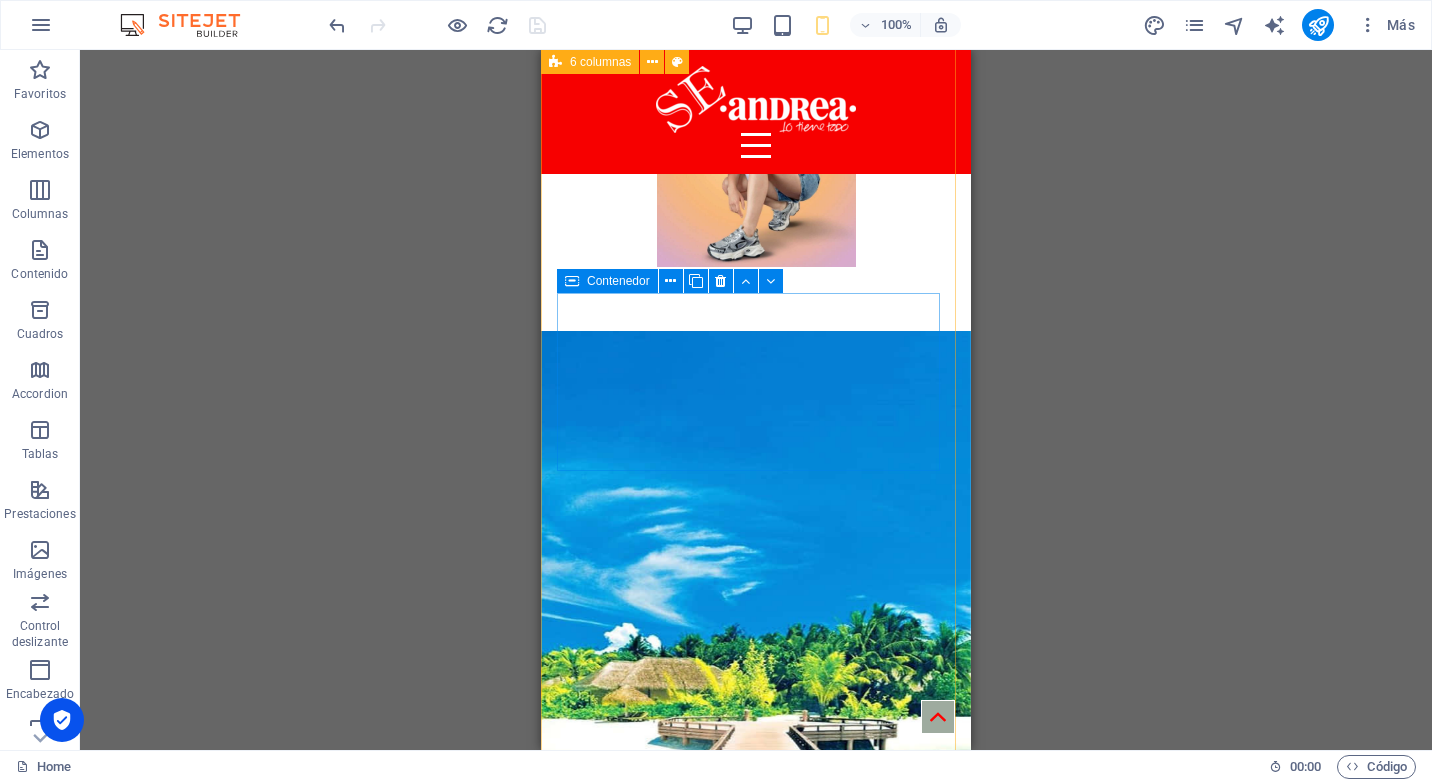 click on "Suelta el contenido aquí o  Añadir elementos  Pegar portapapeles" at bounding box center [756, 6762] 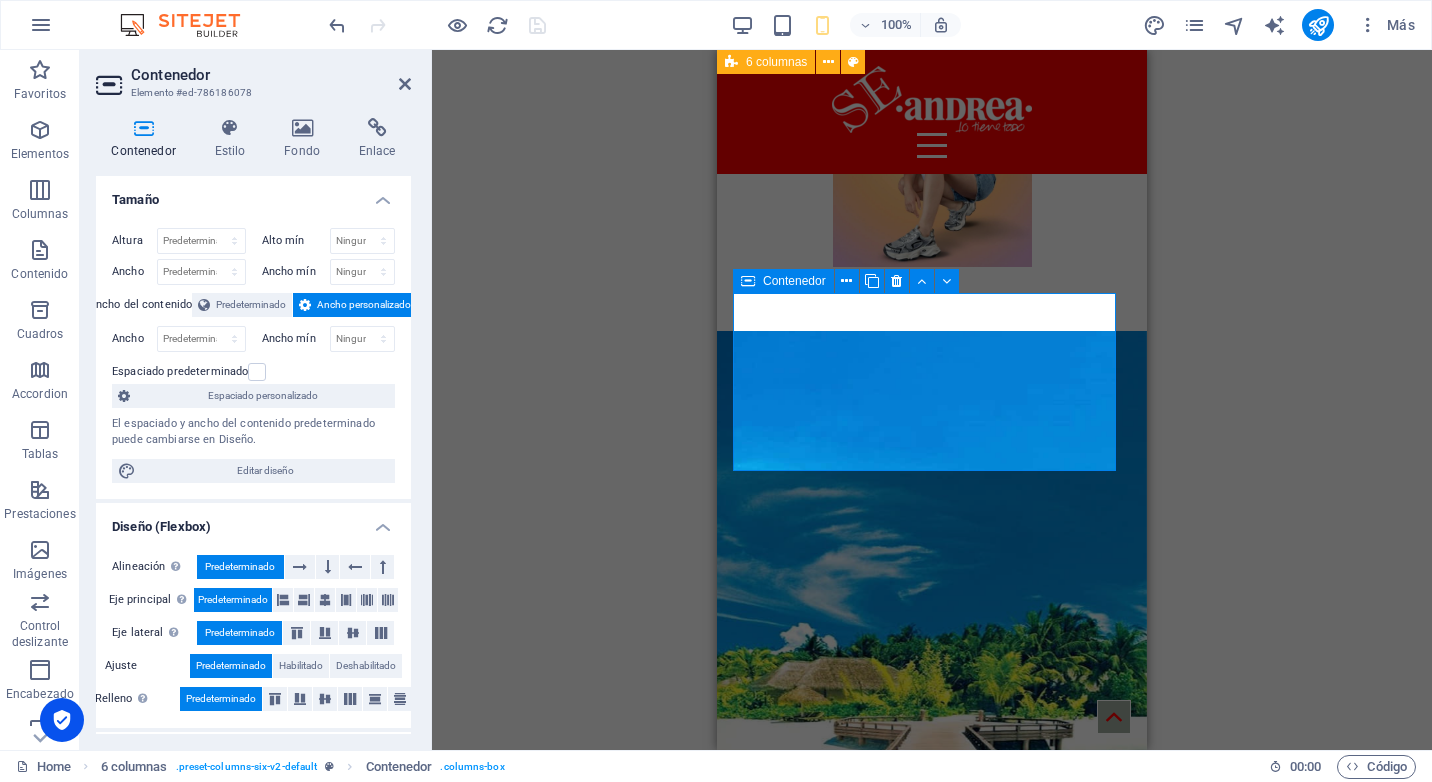 click on "Añadir elementos" at bounding box center (861, 6792) 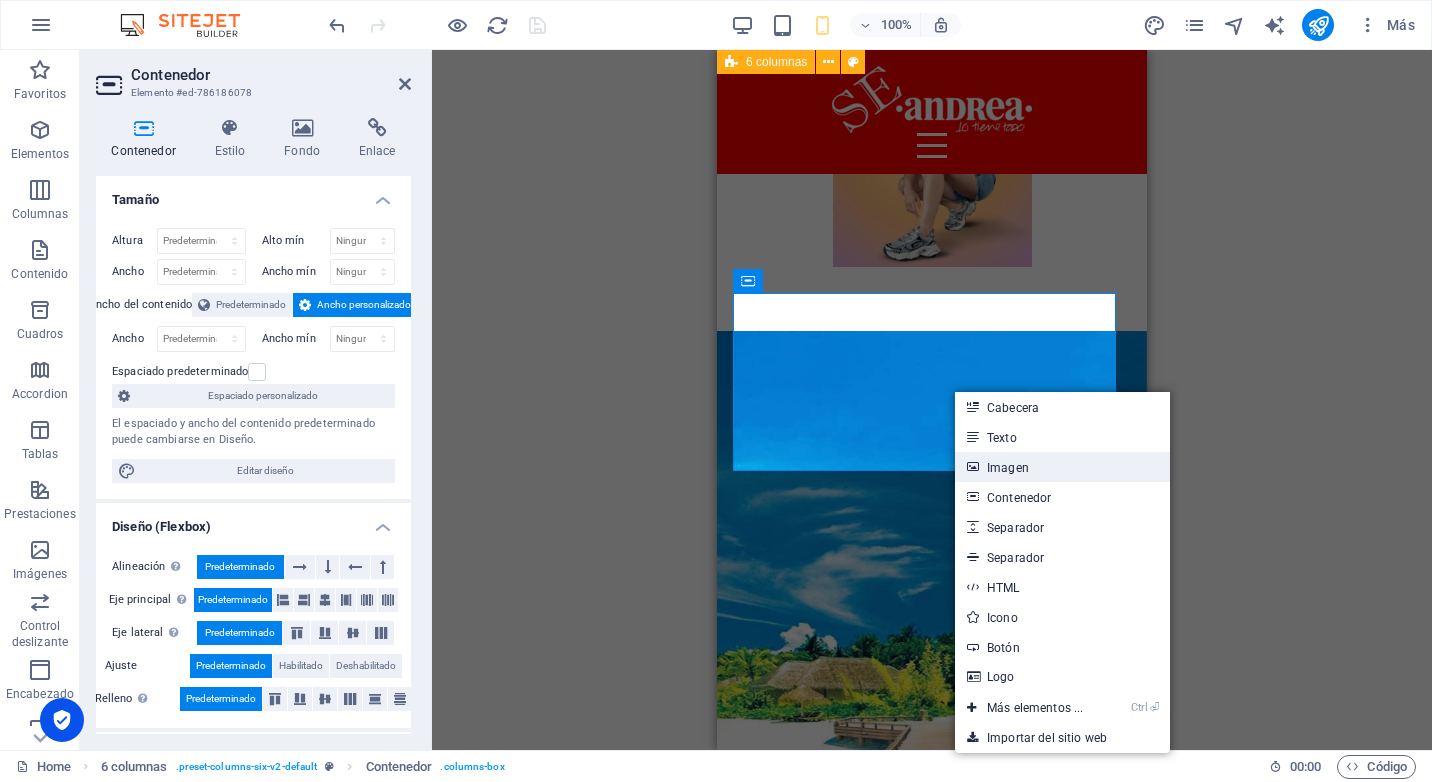 click on "Imagen" at bounding box center [1062, 467] 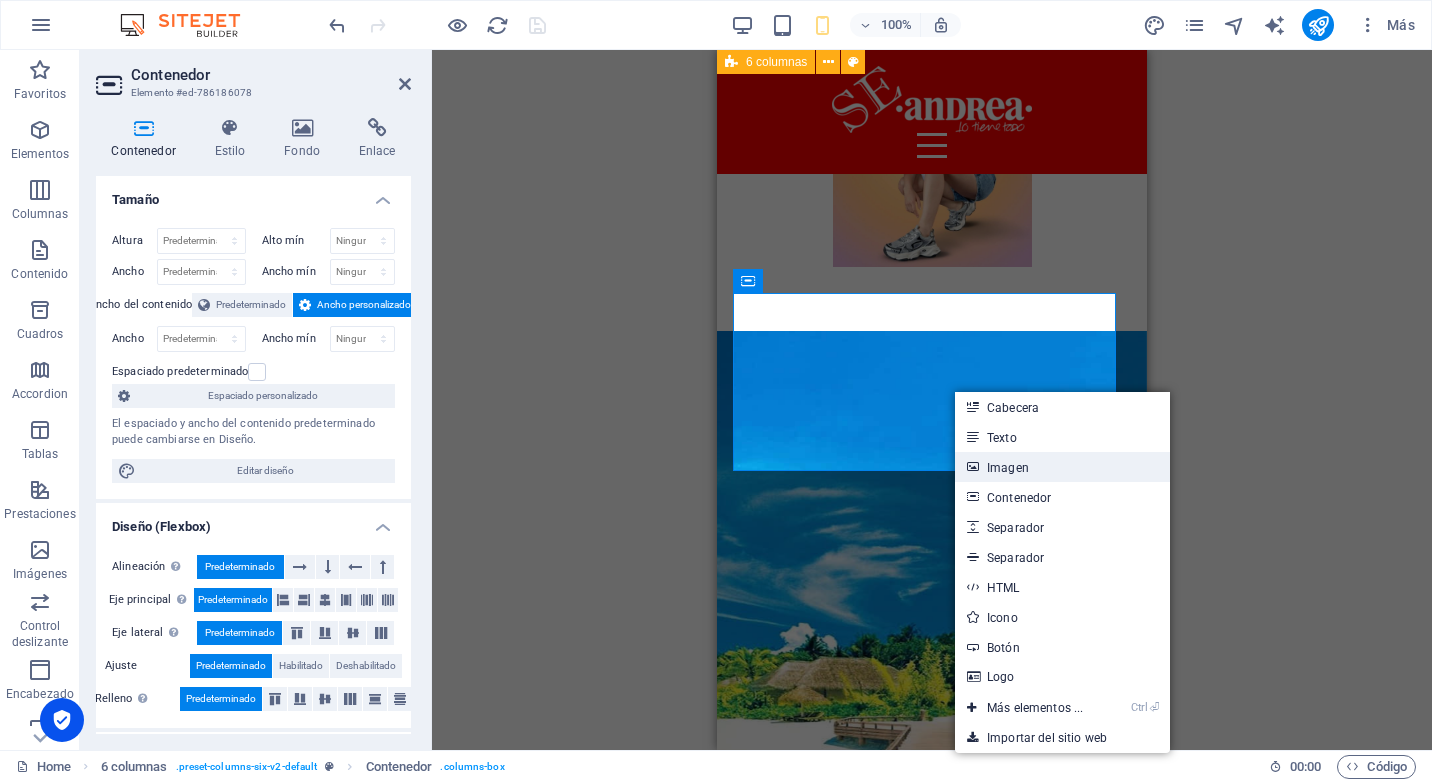 click on "Suelta el contenido aquí o  Añadir elementos  Pegar portapapeles" at bounding box center [932, 6920] 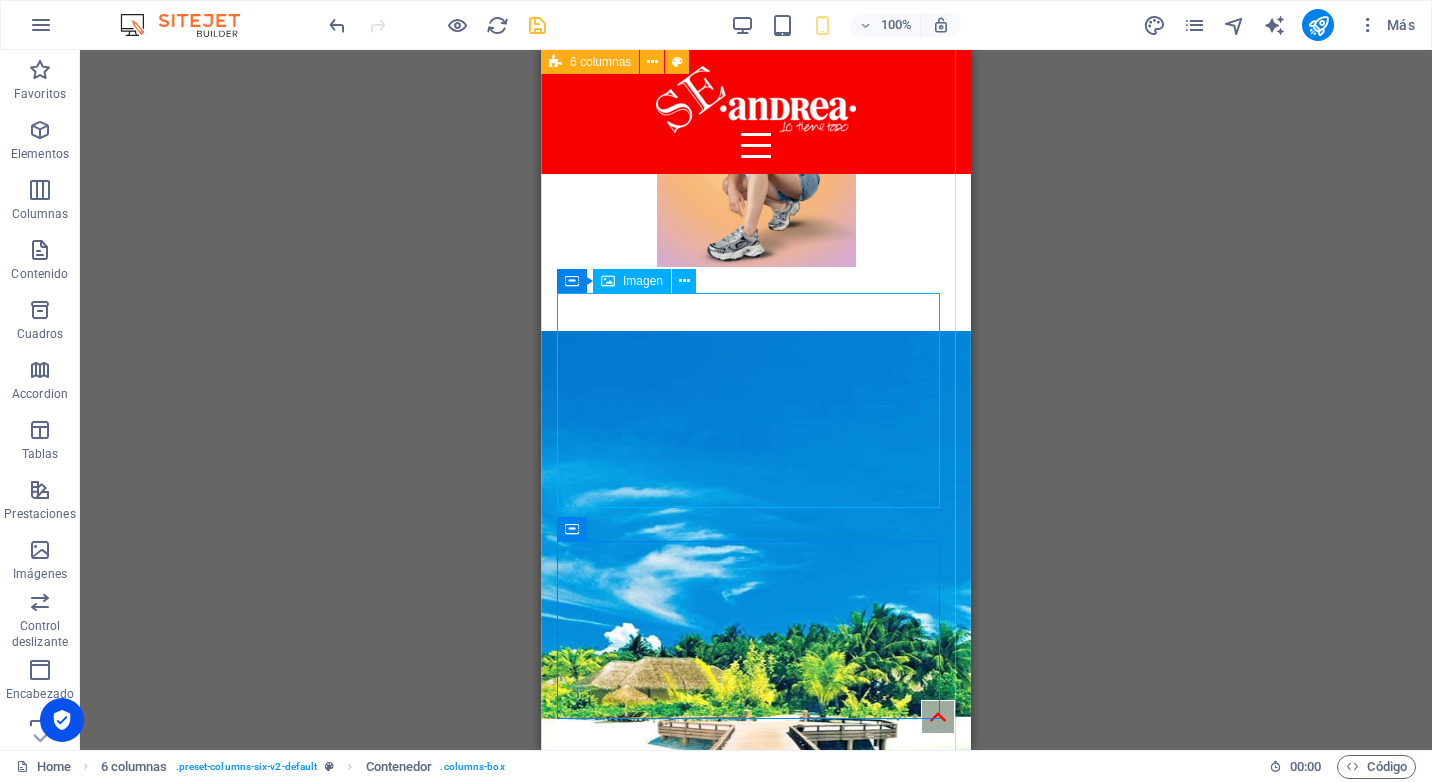 click at bounding box center (756, 6803) 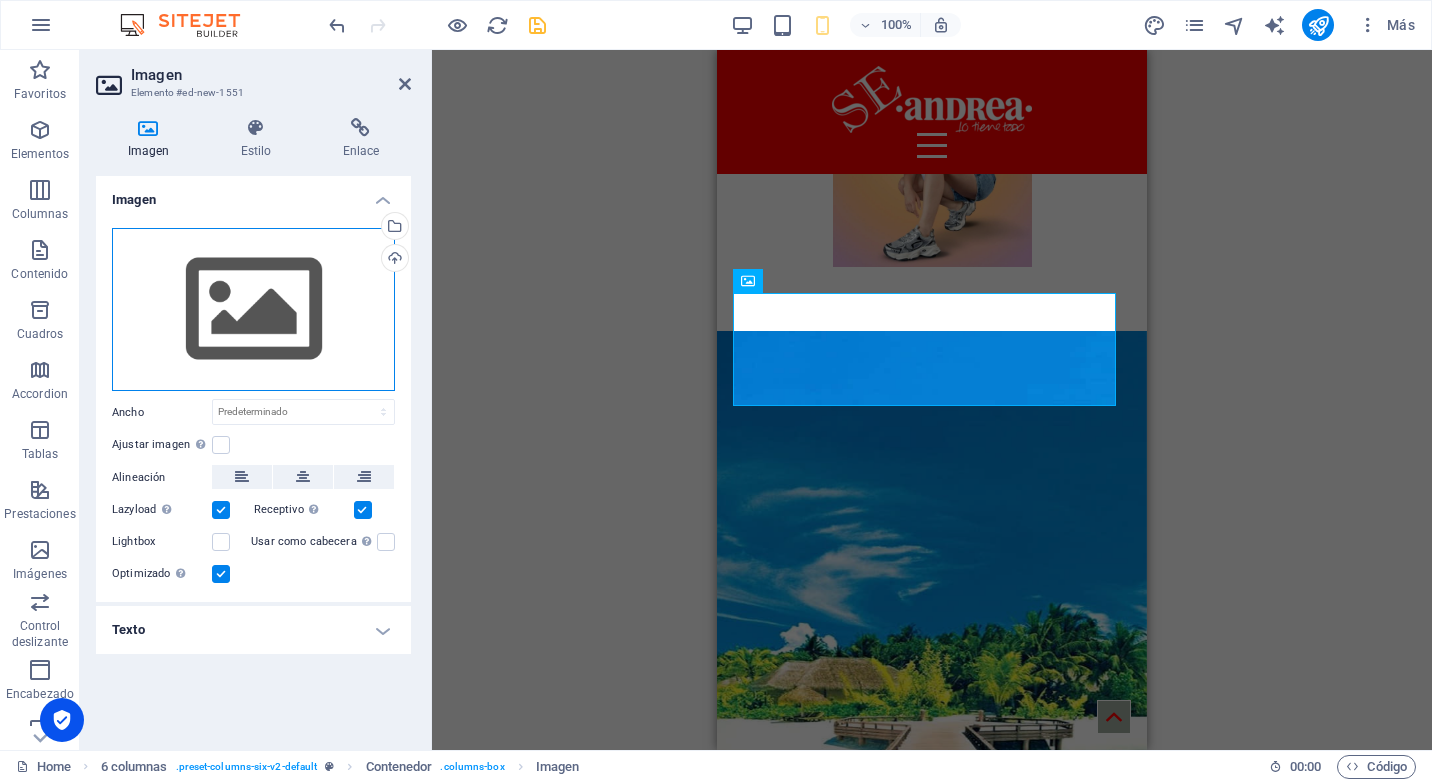 click on "Arrastra archivos aquí, haz clic para escoger archivos o  selecciona archivos de Archivos o de nuestra galería gratuita de fotos y vídeos" at bounding box center [253, 310] 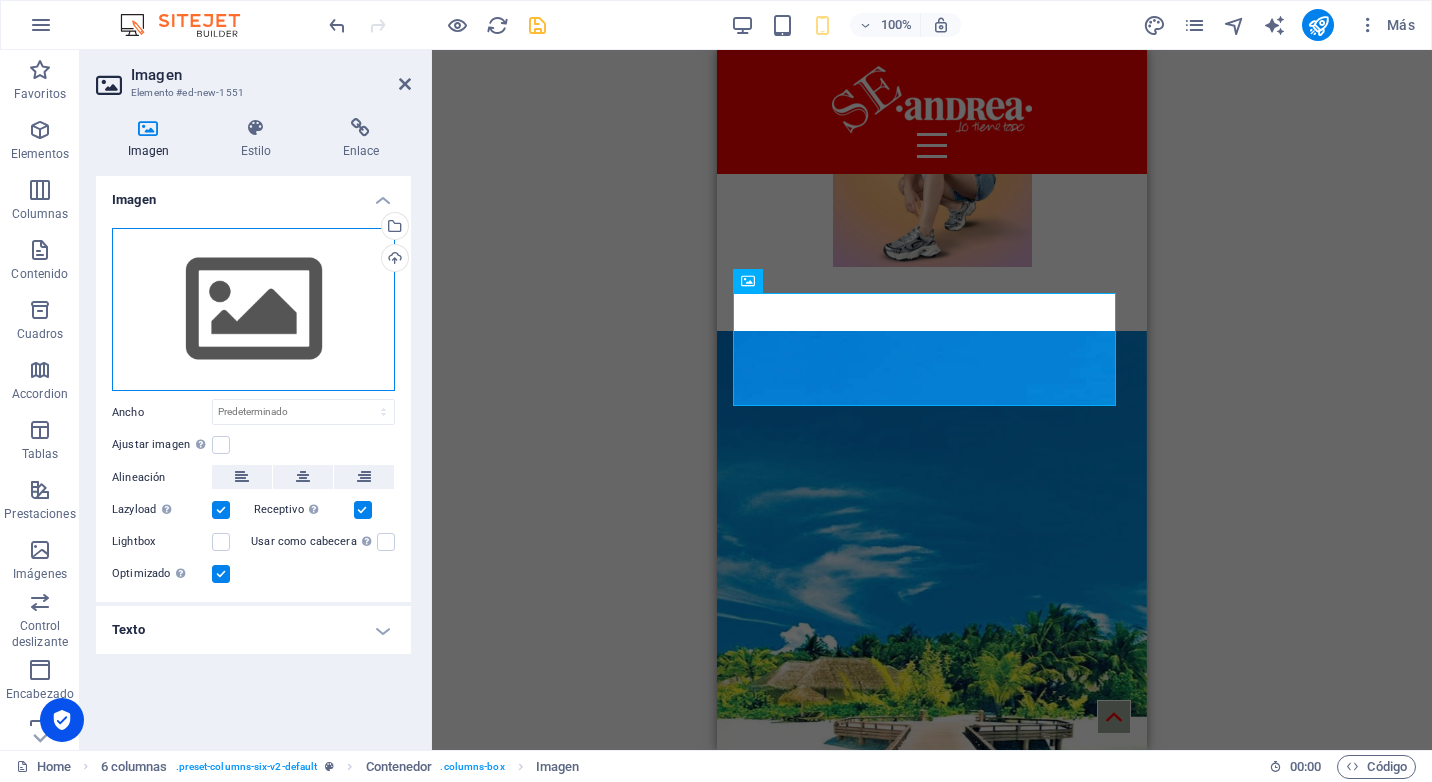click on "Arrastra archivos aquí, haz clic para escoger archivos o  selecciona archivos de Archivos o de nuestra galería gratuita de fotos y vídeos" at bounding box center [253, 310] 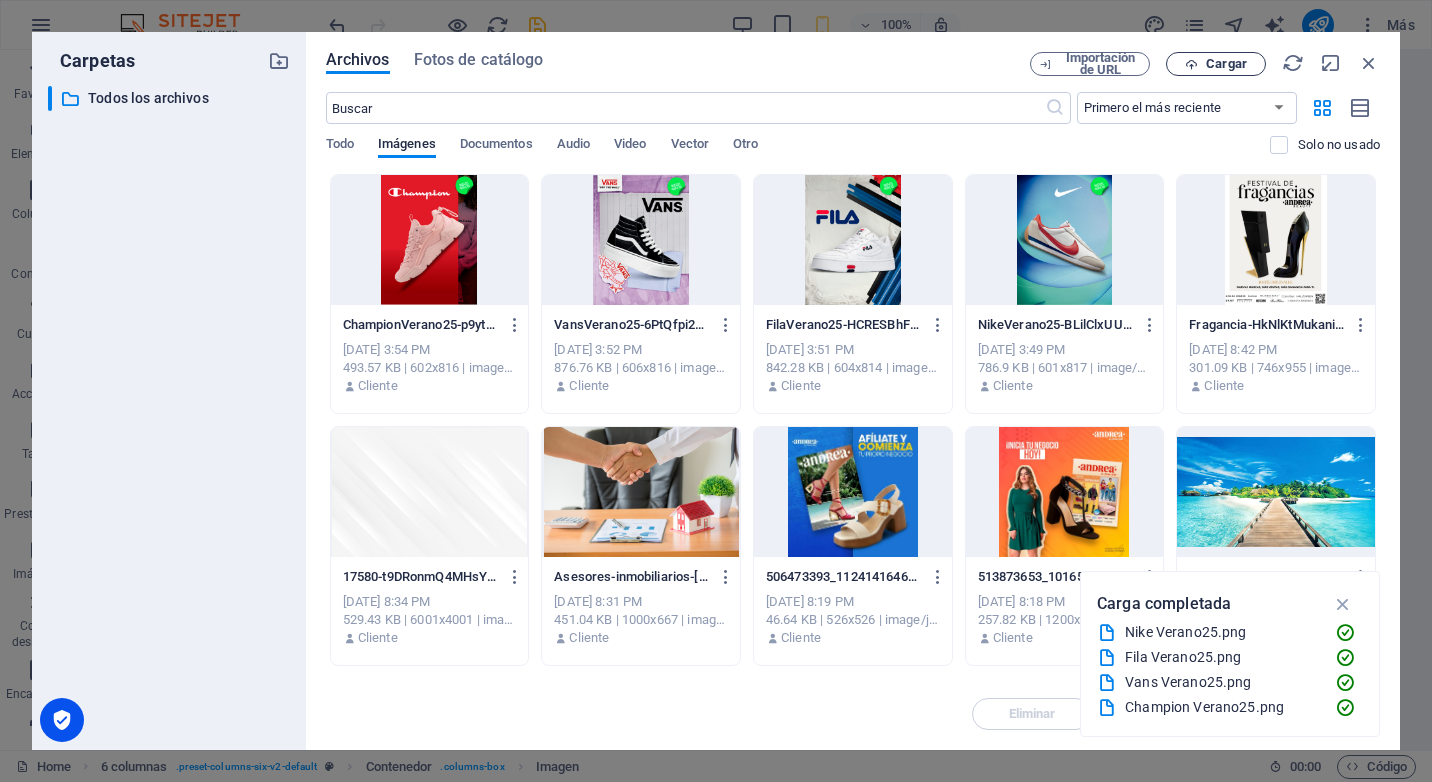 click on "Cargar" at bounding box center (1226, 64) 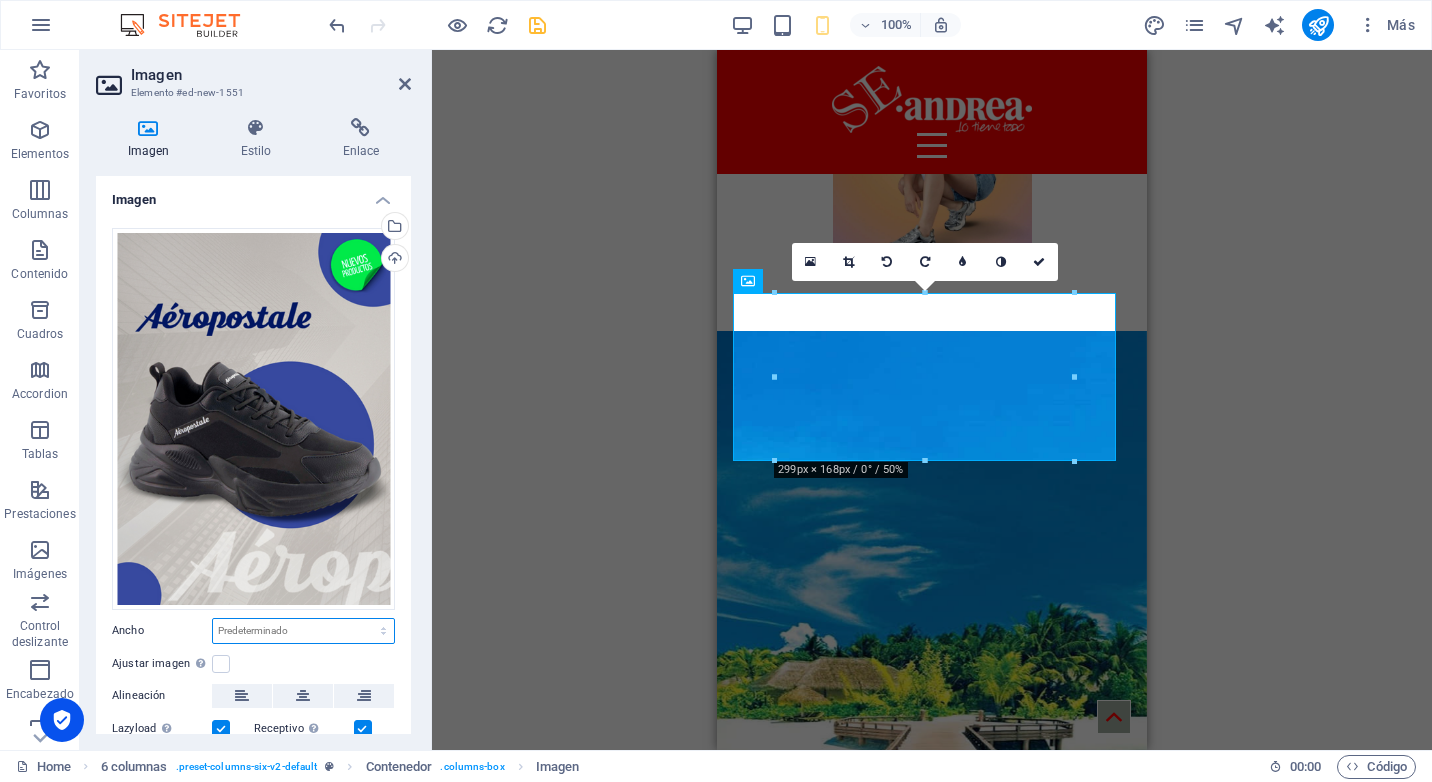 click on "Predeterminado automático px rem % em vh vw" at bounding box center [303, 631] 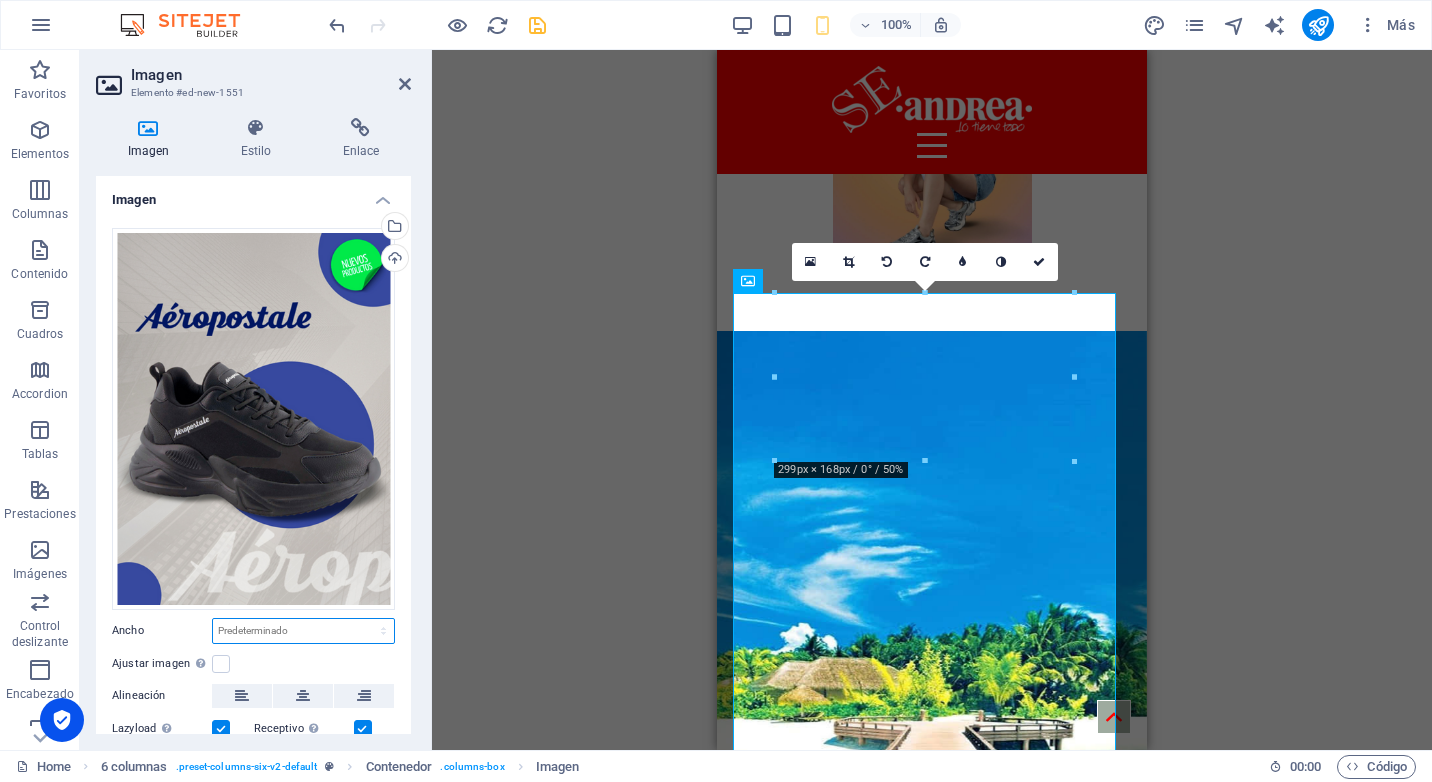 select on "%" 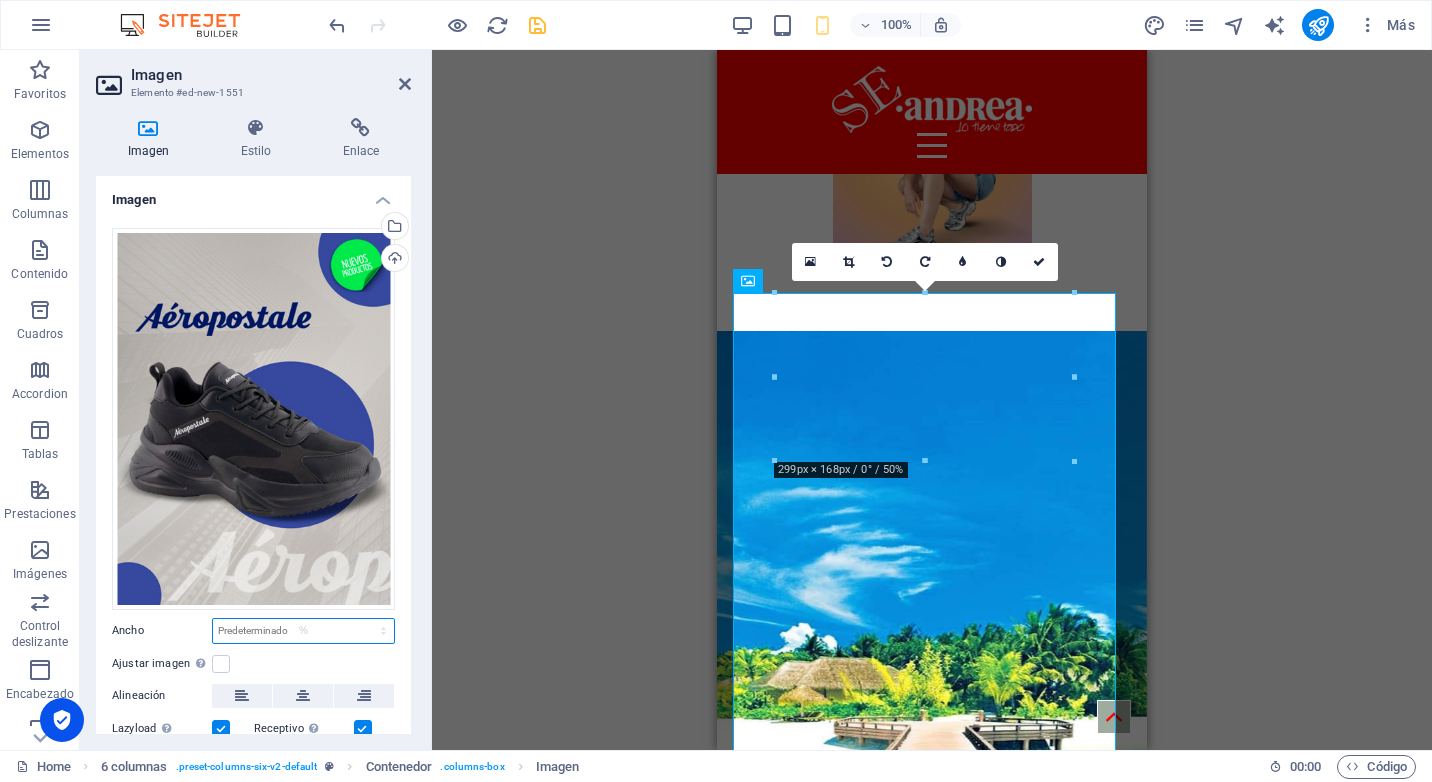 click on "Predeterminado automático px rem % em vh vw" at bounding box center [303, 631] 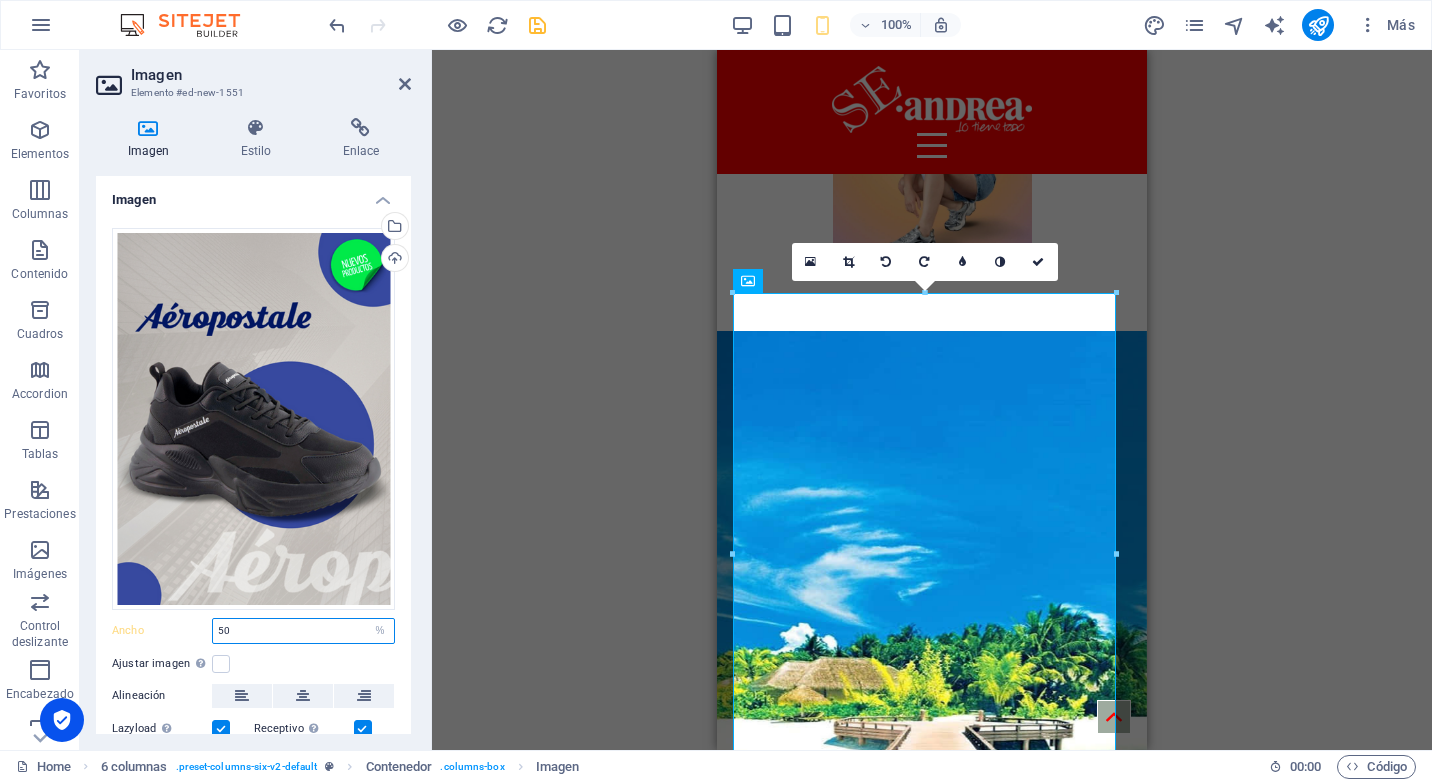 type on "50" 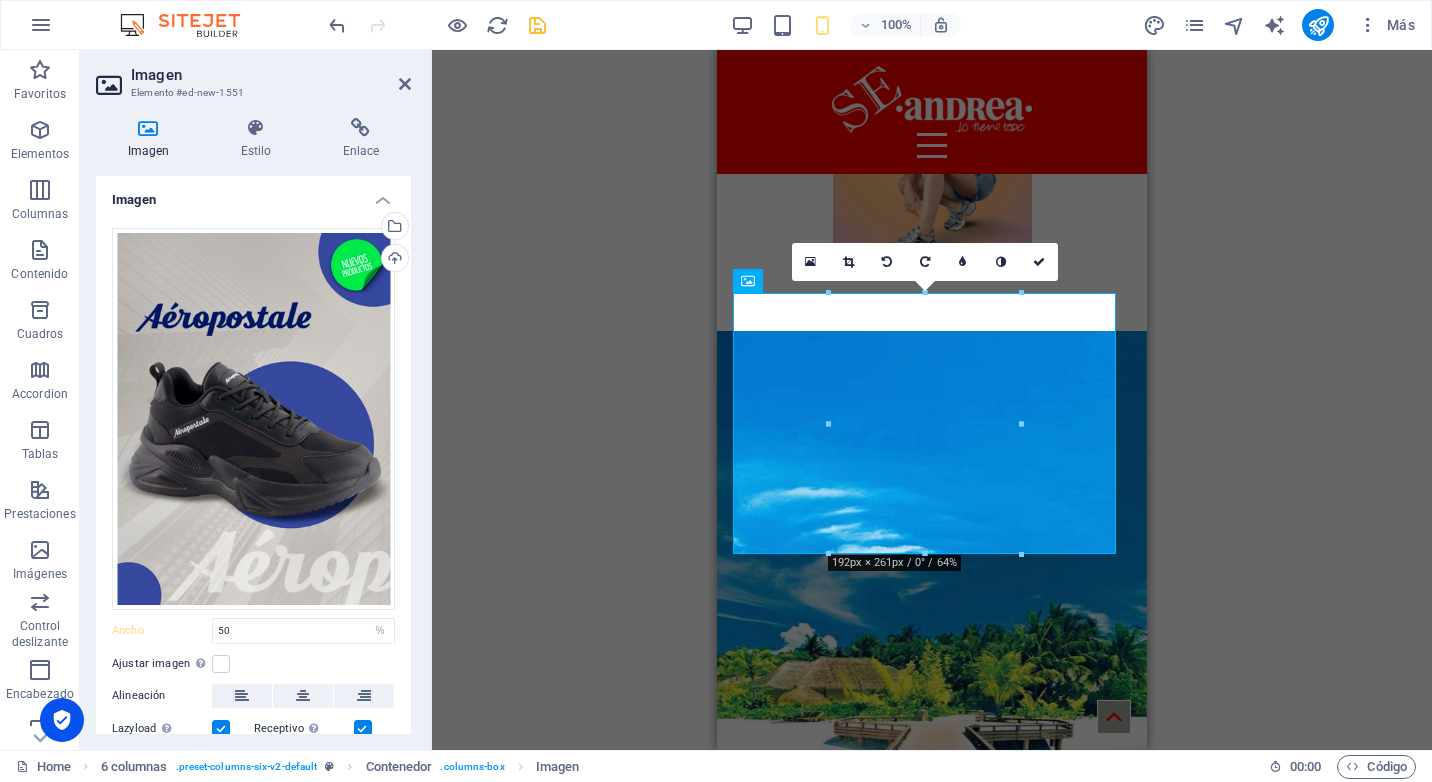 click on "H2   Banner   Banner   Contenedor   Contenedor   Contenedor   Imagen   Imagen   Barra de menús   Separador   Contenedor   Superposición de imagen de texto   Menú   Texto   Imagen   Contenedor   Imagen   6 columnas   Contenedor   Contenedor   Imagen   6 columnas   Contenedor   Contenedor   Imagen   6 columnas   Contenedor   Texto   6 columnas   Contenedor   Imagen   Contenedor   Contenedor   Imagen   Contenedor   Contenedor   Imagen   Contenedor   6 columnas   6 columnas   Contenedor   Imagen   Contenedor   Contenedor   Imagen   Contenedor   Contenedor   Contenedor   Imagen   Contenedor   Contenedor   Contenedor   Contenedor   Imagen   Contenedor   Contenedor   Imagen   Contenedor   Contenedor   Marcador   Contenedor   Contenedor   Marcador   Contenedor   Barra de menús   Imagen   6 columnas   Contenedor   Contenedor   Imagen   6 columnas   Contenedor   Imagen   Contenedor   Contenedor   Imagen   Contenedor   Imagen   Contenedor   Marcador   Contenedor   Contenedor   Imagen   Contenedor" at bounding box center (932, 400) 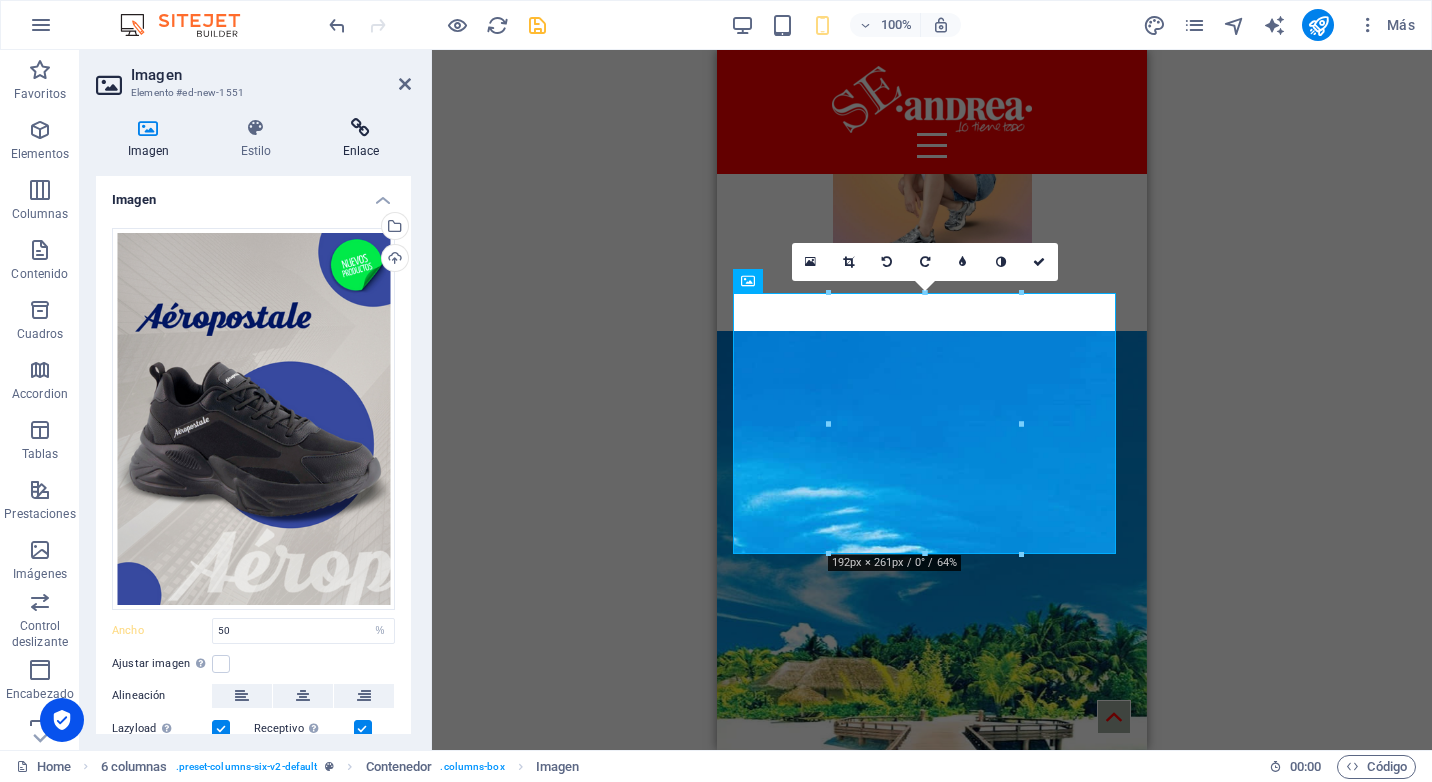 click at bounding box center [361, 128] 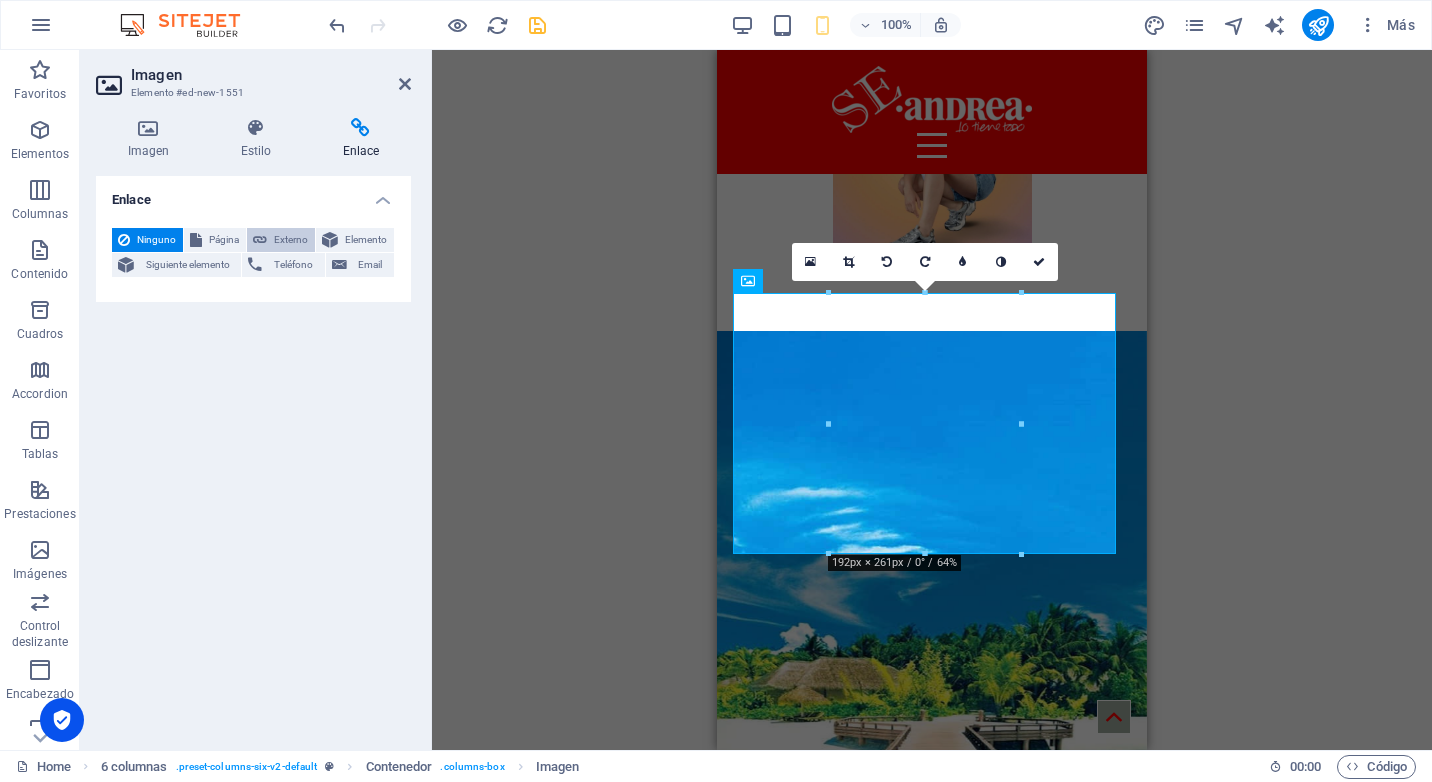 click on "Externo" at bounding box center [291, 240] 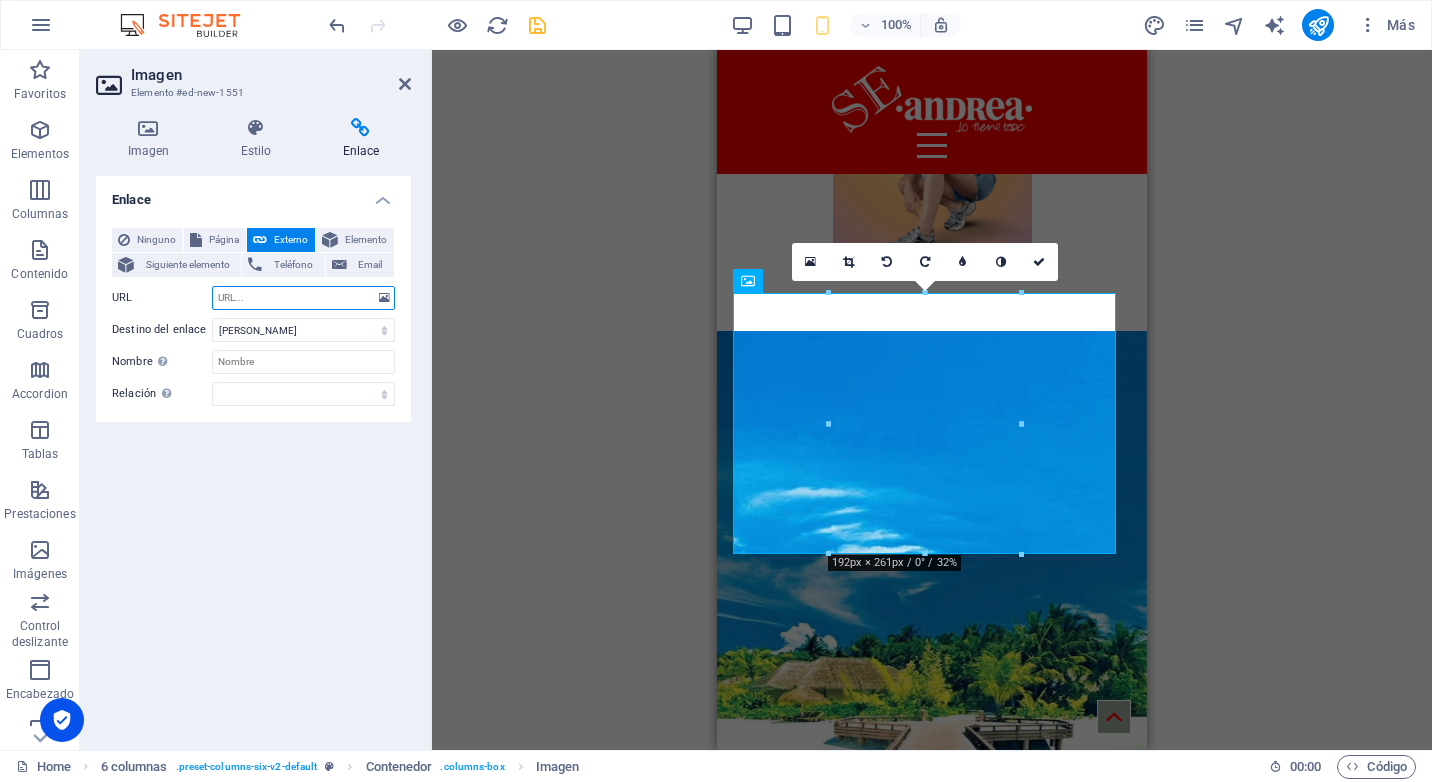 select on "blank" 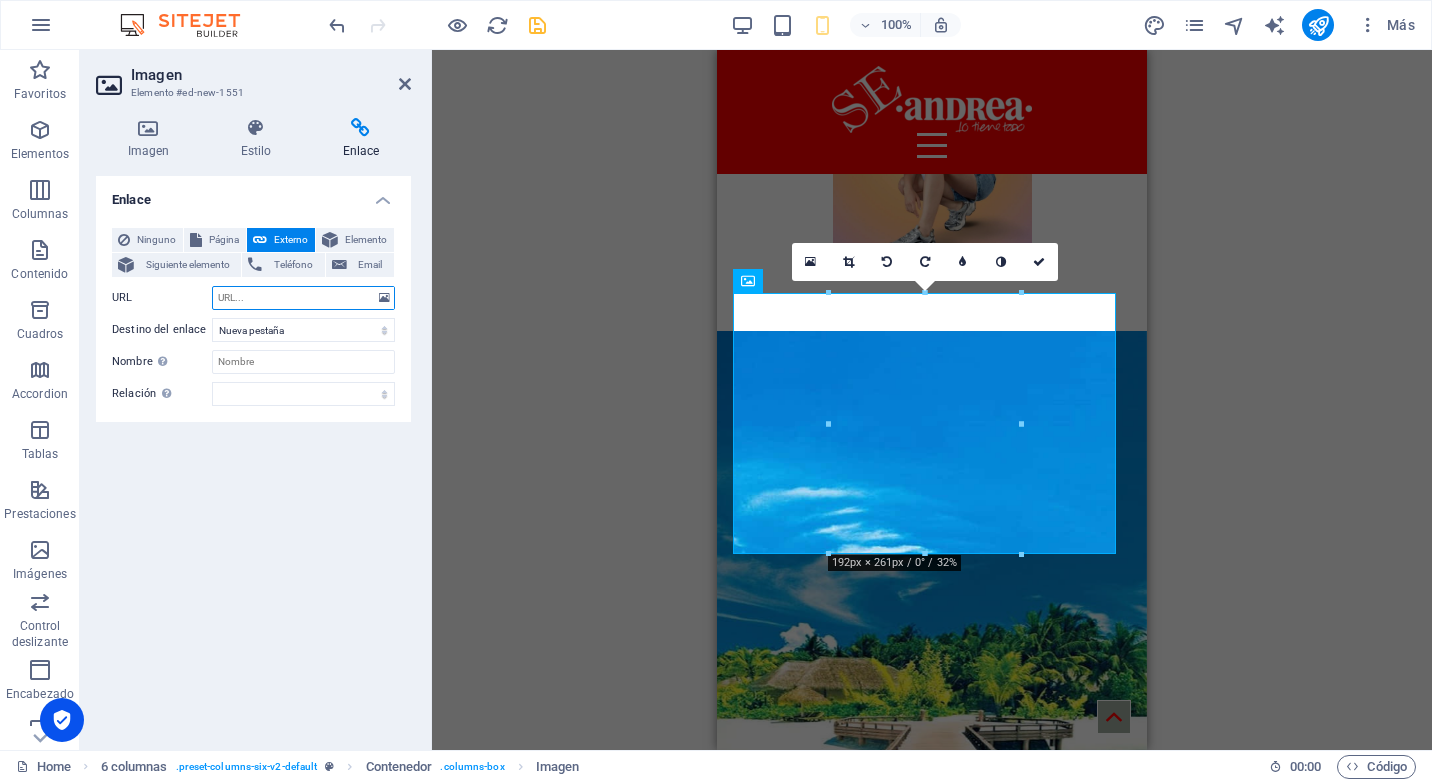 click on "URL" at bounding box center [303, 298] 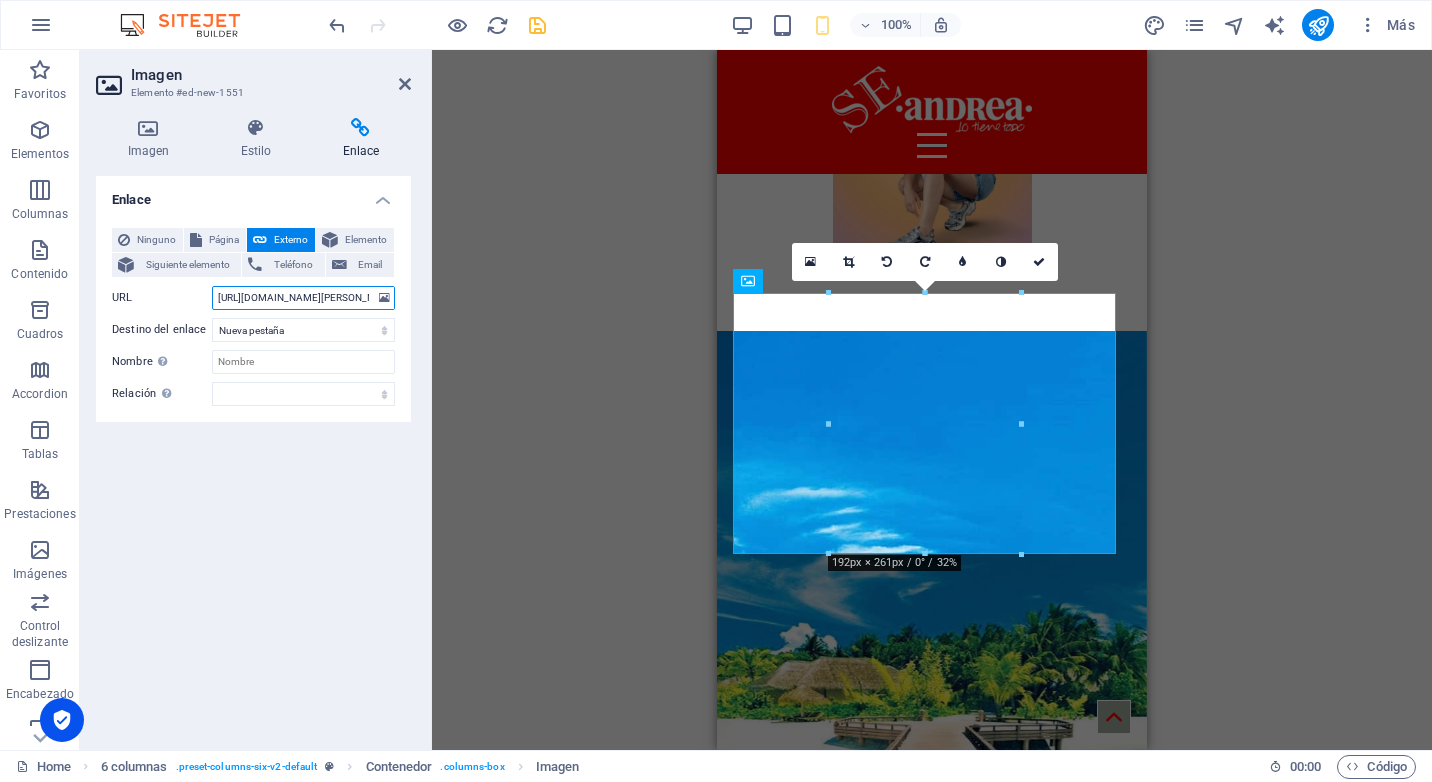 scroll, scrollTop: 0, scrollLeft: 192, axis: horizontal 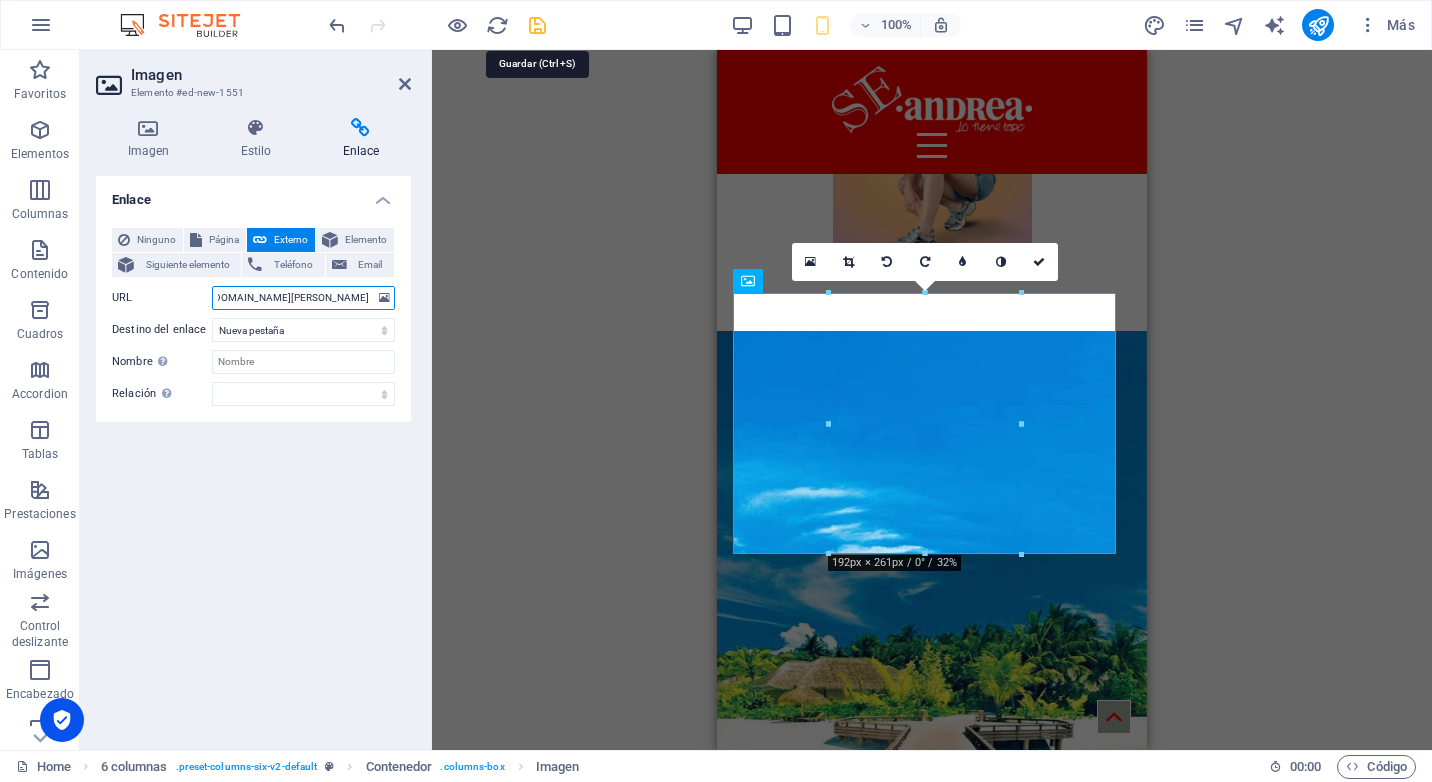 type on "https://cdn-img.andrea.com/mx/downloads/1/AeropostaleAndrea.pdf?v=123" 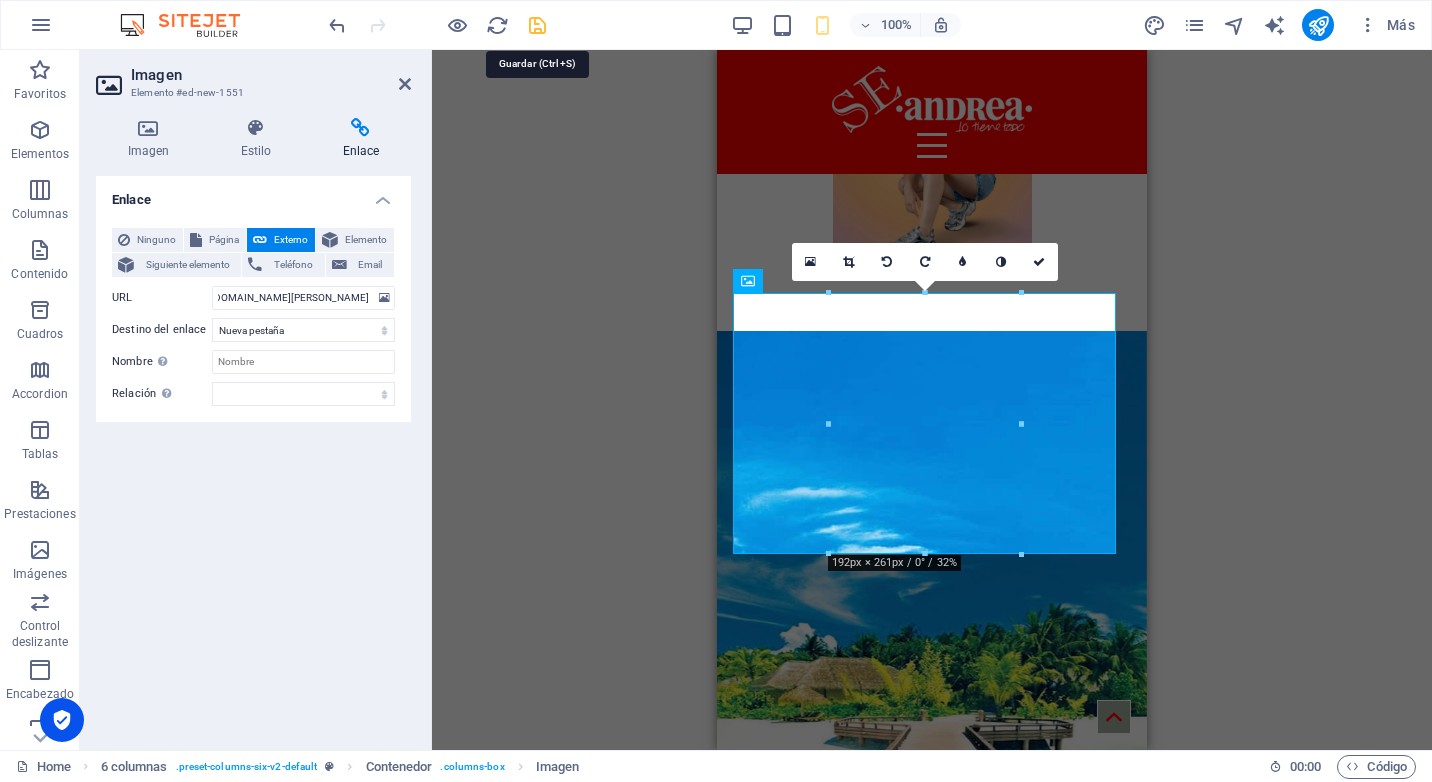 click at bounding box center (537, 25) 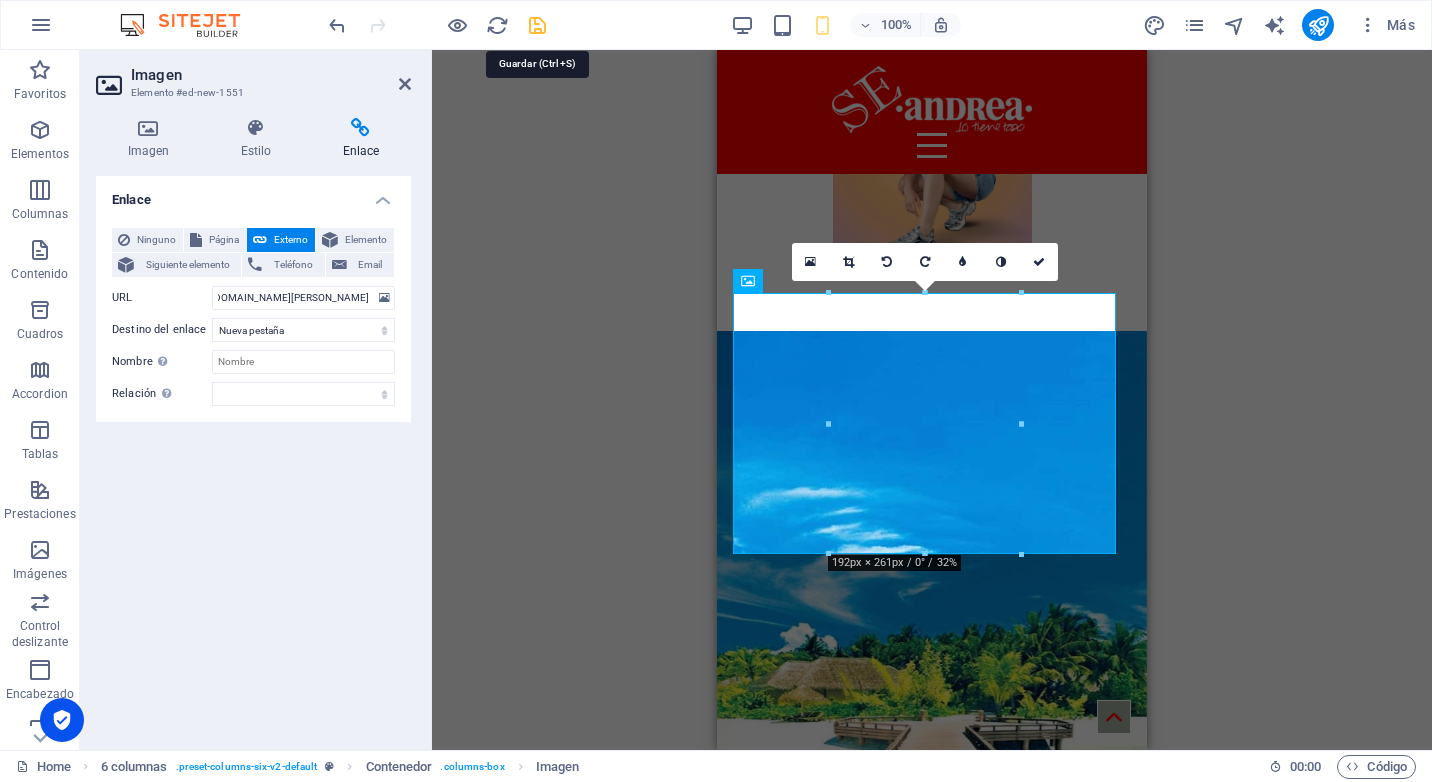 scroll, scrollTop: 0, scrollLeft: 0, axis: both 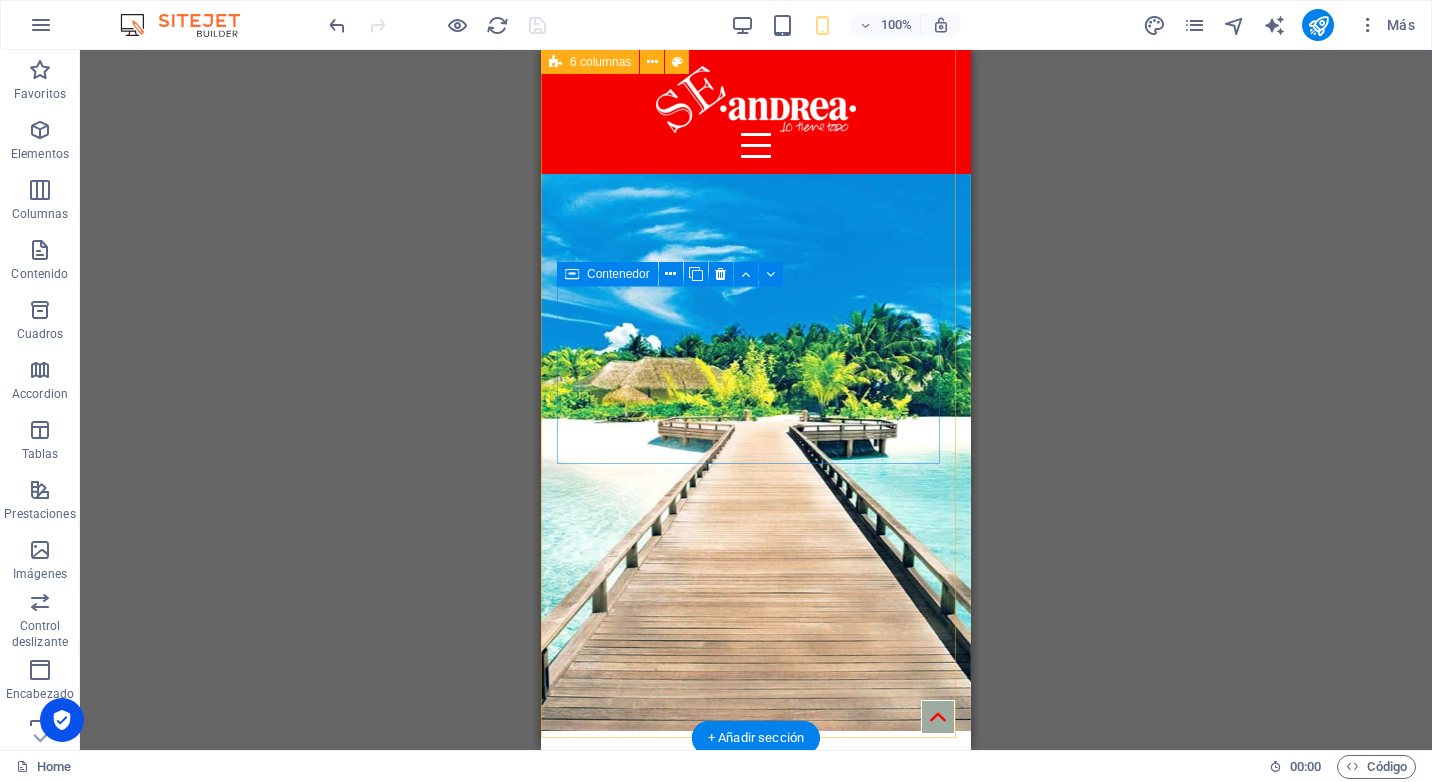 click on "Suelta el contenido aquí o  Añadir elementos  Pegar portapapeles" at bounding box center (756, 6750) 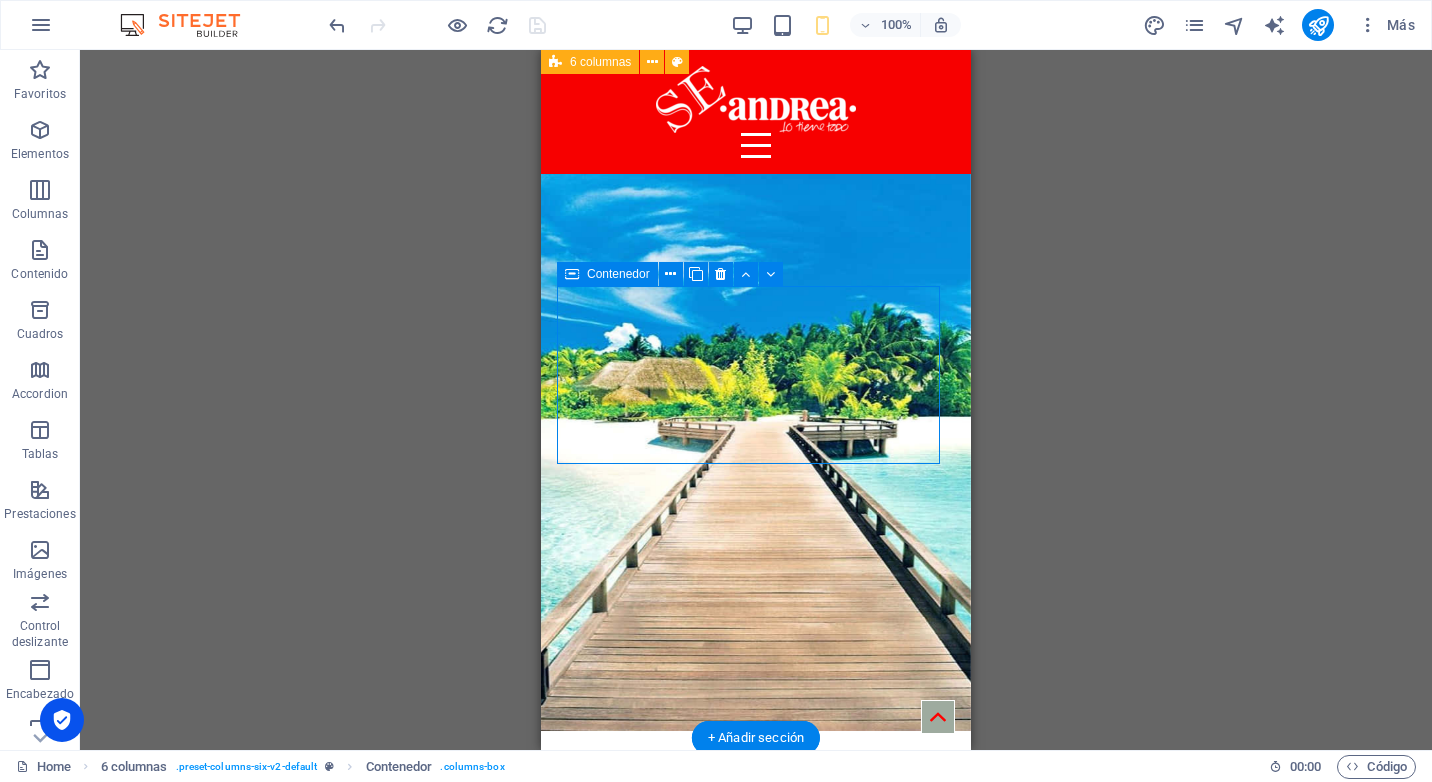 click on "Añadir elementos" at bounding box center [685, 6780] 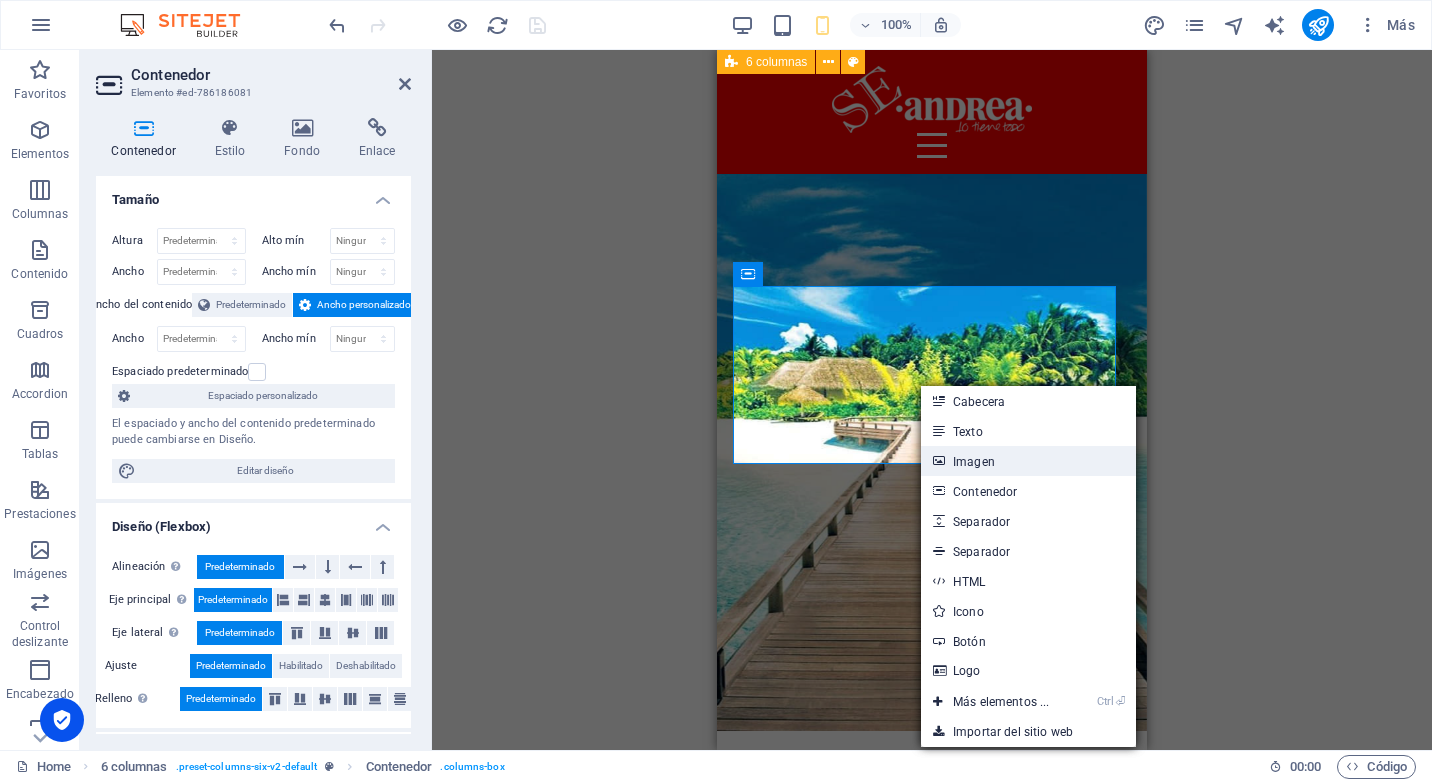 click on "Imagen" at bounding box center (1028, 461) 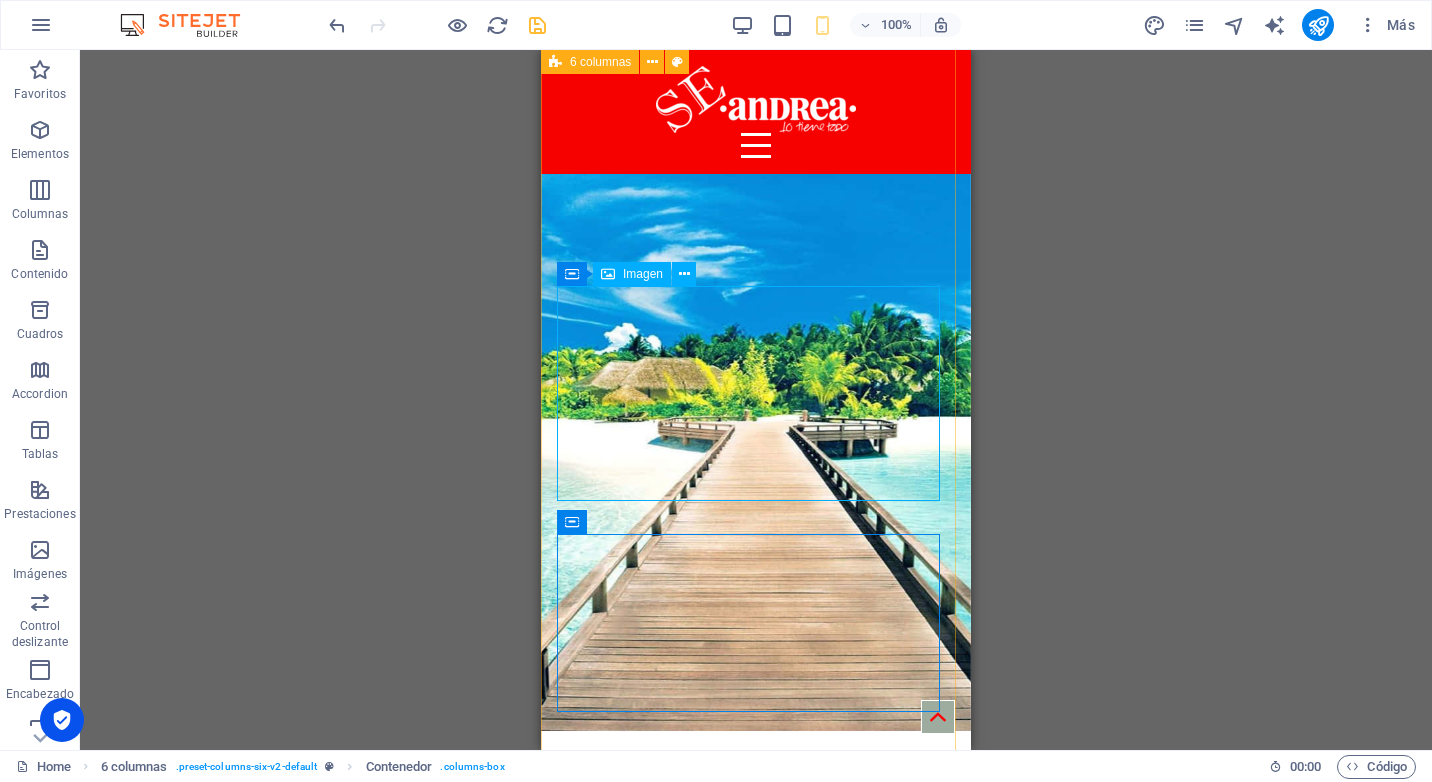 click at bounding box center [756, 6791] 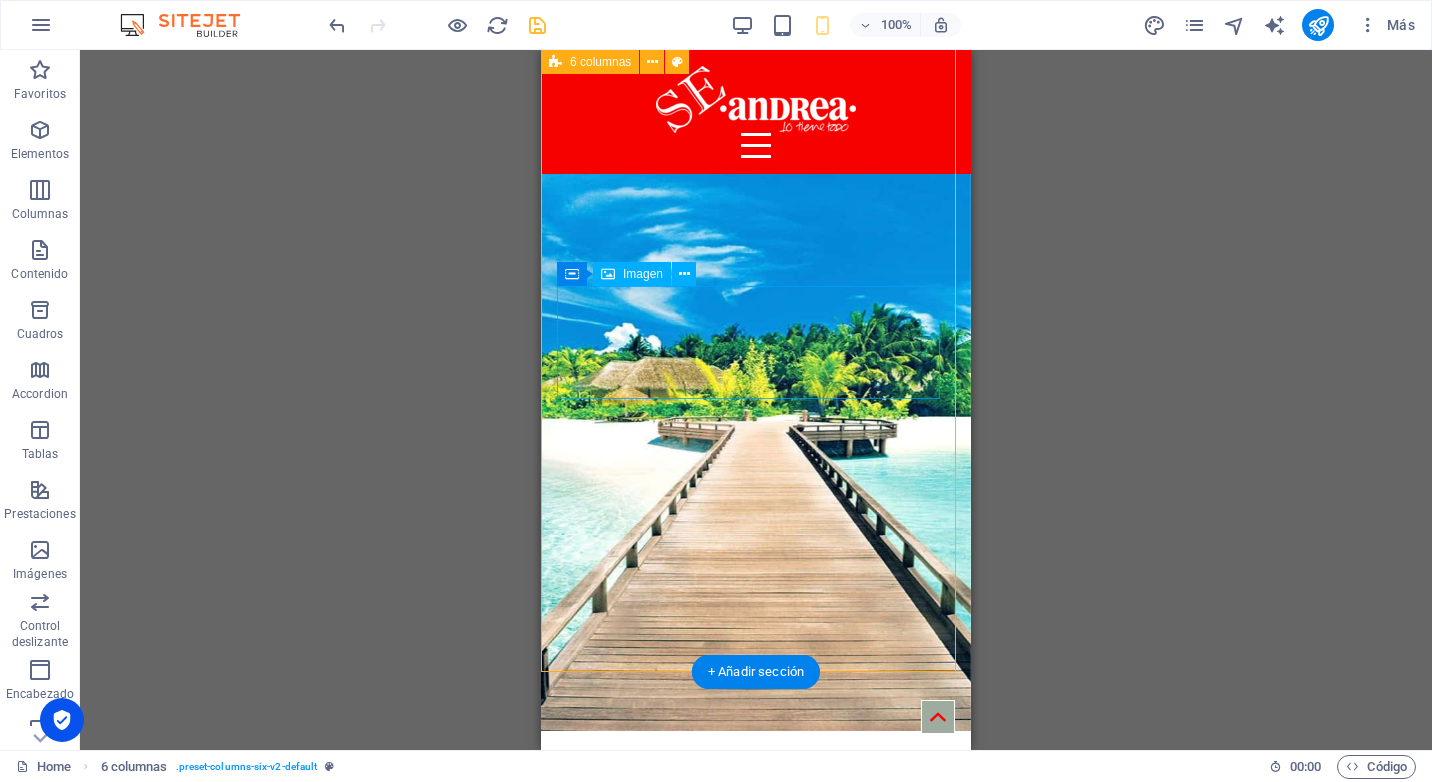 click at bounding box center [756, 6791] 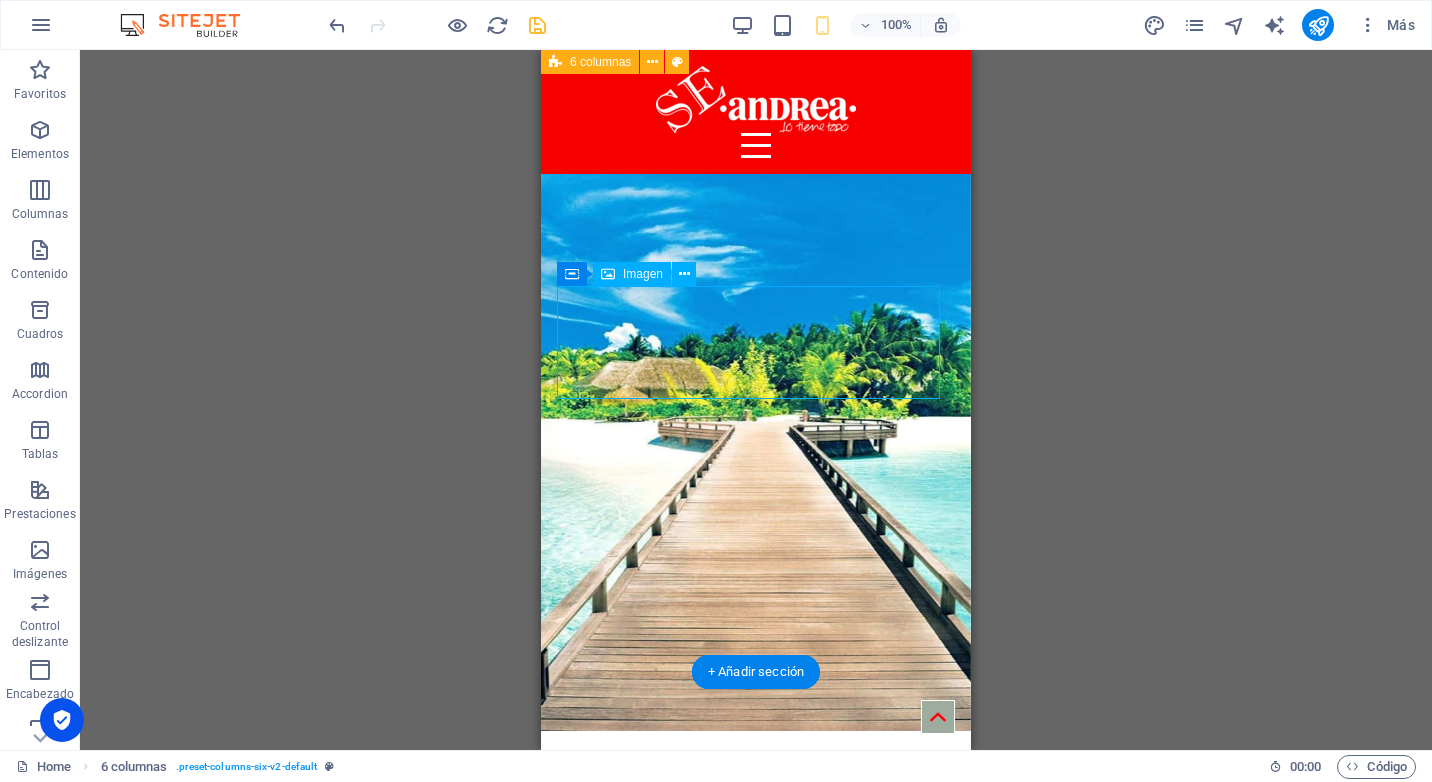 click at bounding box center (756, 6791) 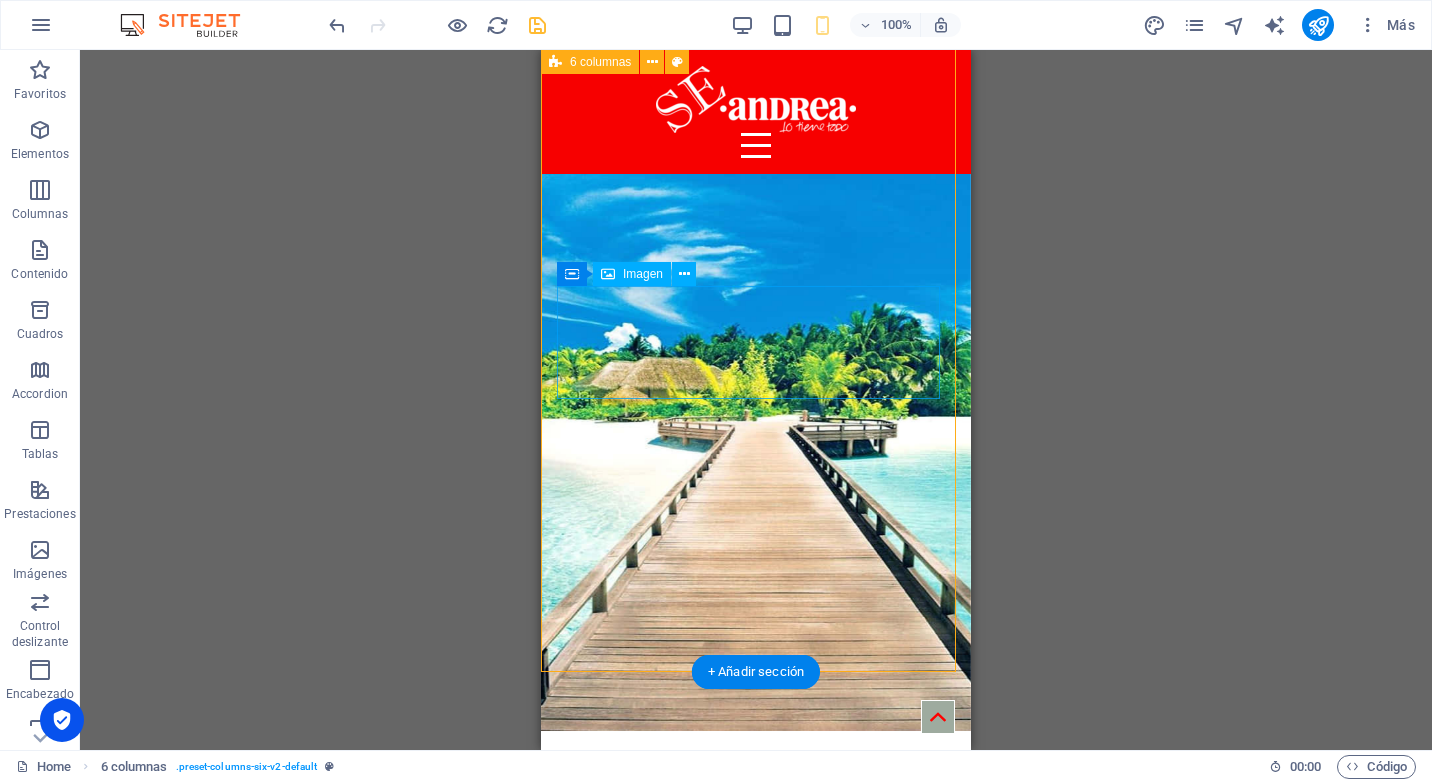 click at bounding box center (756, 6791) 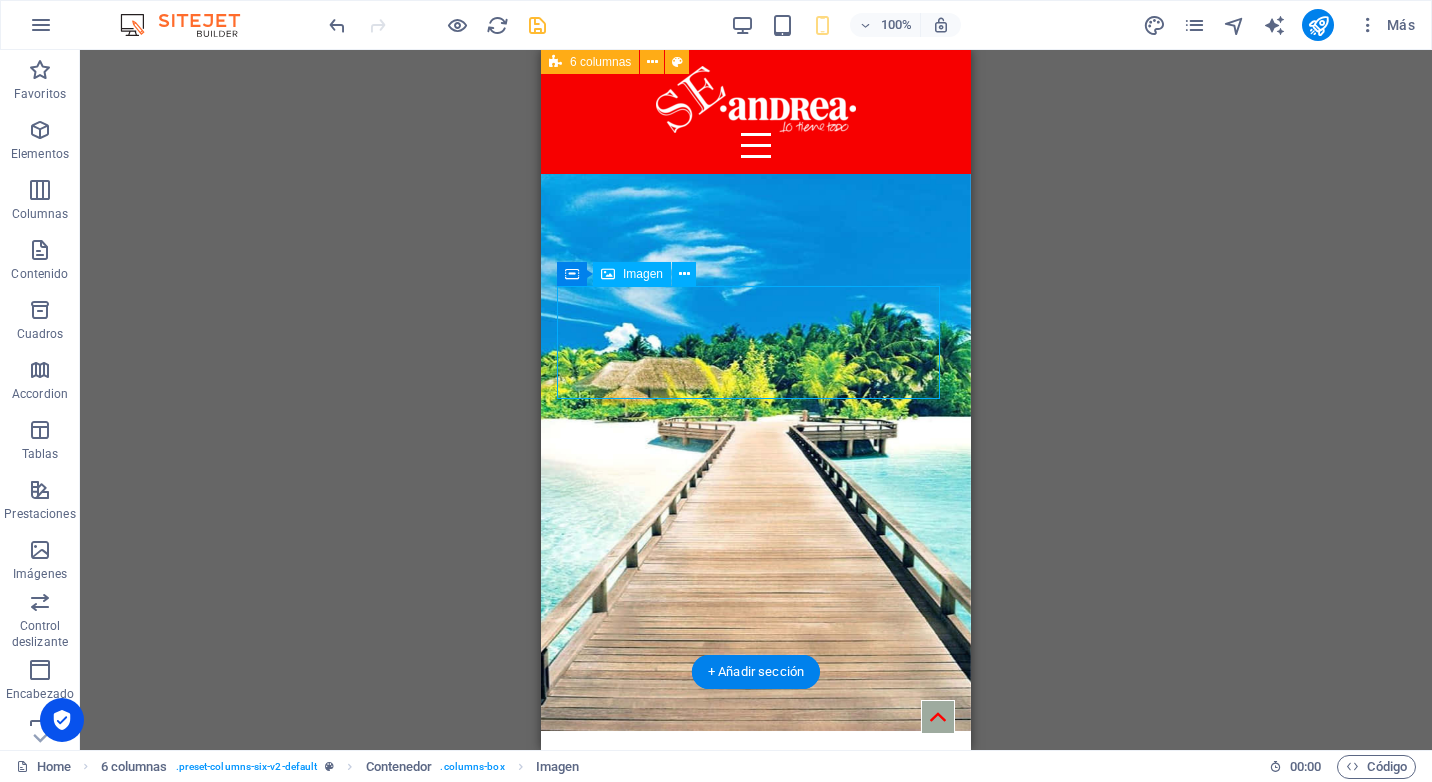 click at bounding box center [756, 6791] 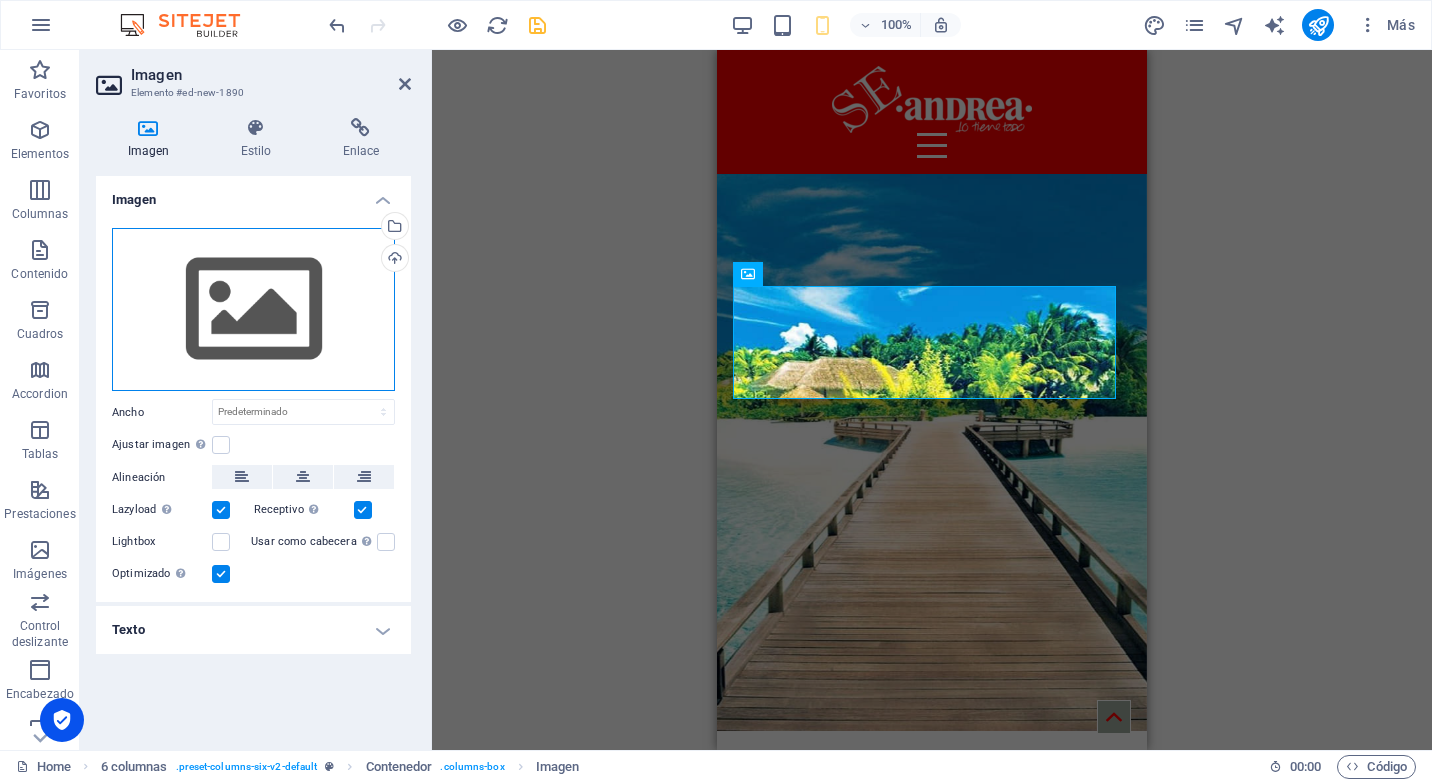 click on "Arrastra archivos aquí, haz clic para escoger archivos o  selecciona archivos de Archivos o de nuestra galería gratuita de fotos y vídeos" at bounding box center [253, 310] 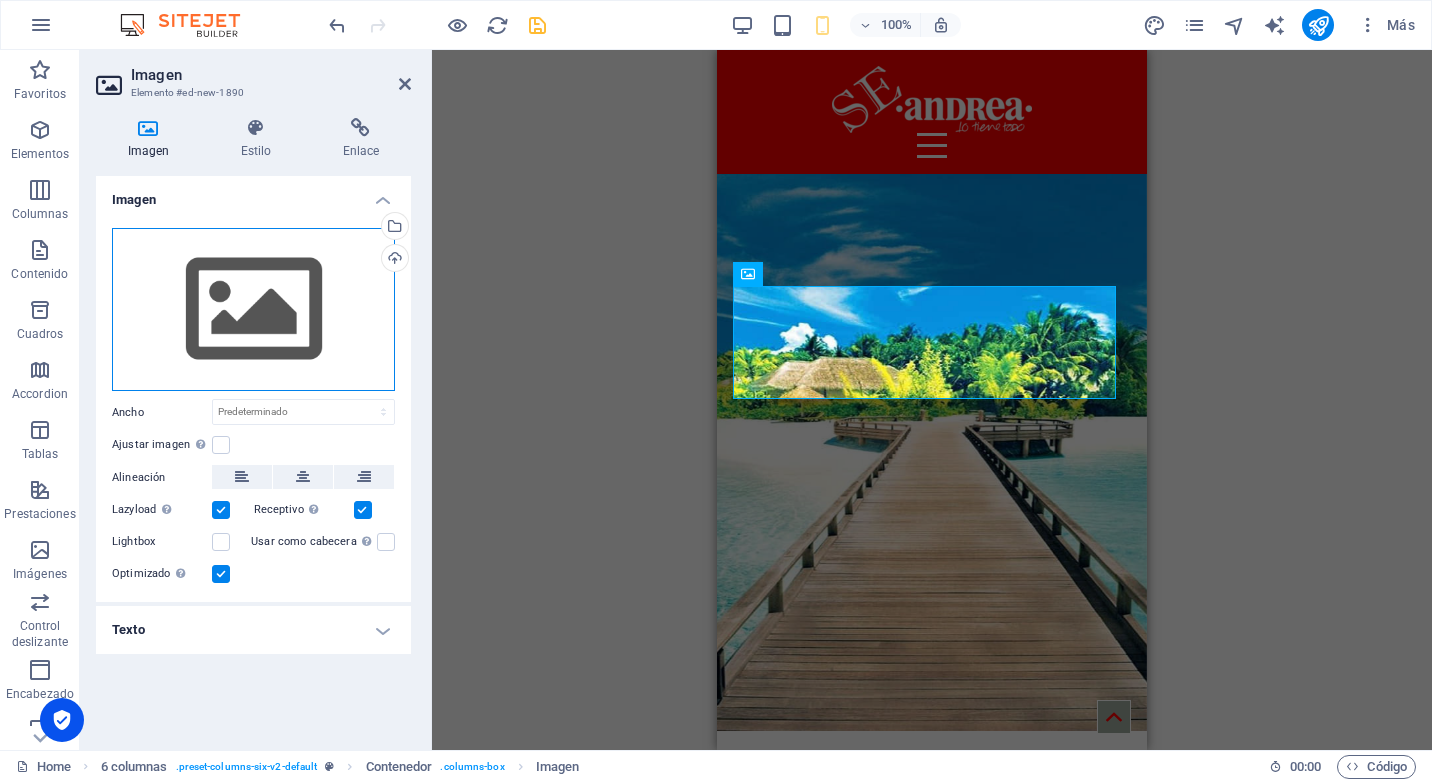 click on "Arrastra archivos aquí, haz clic para escoger archivos o  selecciona archivos de Archivos o de nuestra galería gratuita de fotos y vídeos" at bounding box center (253, 310) 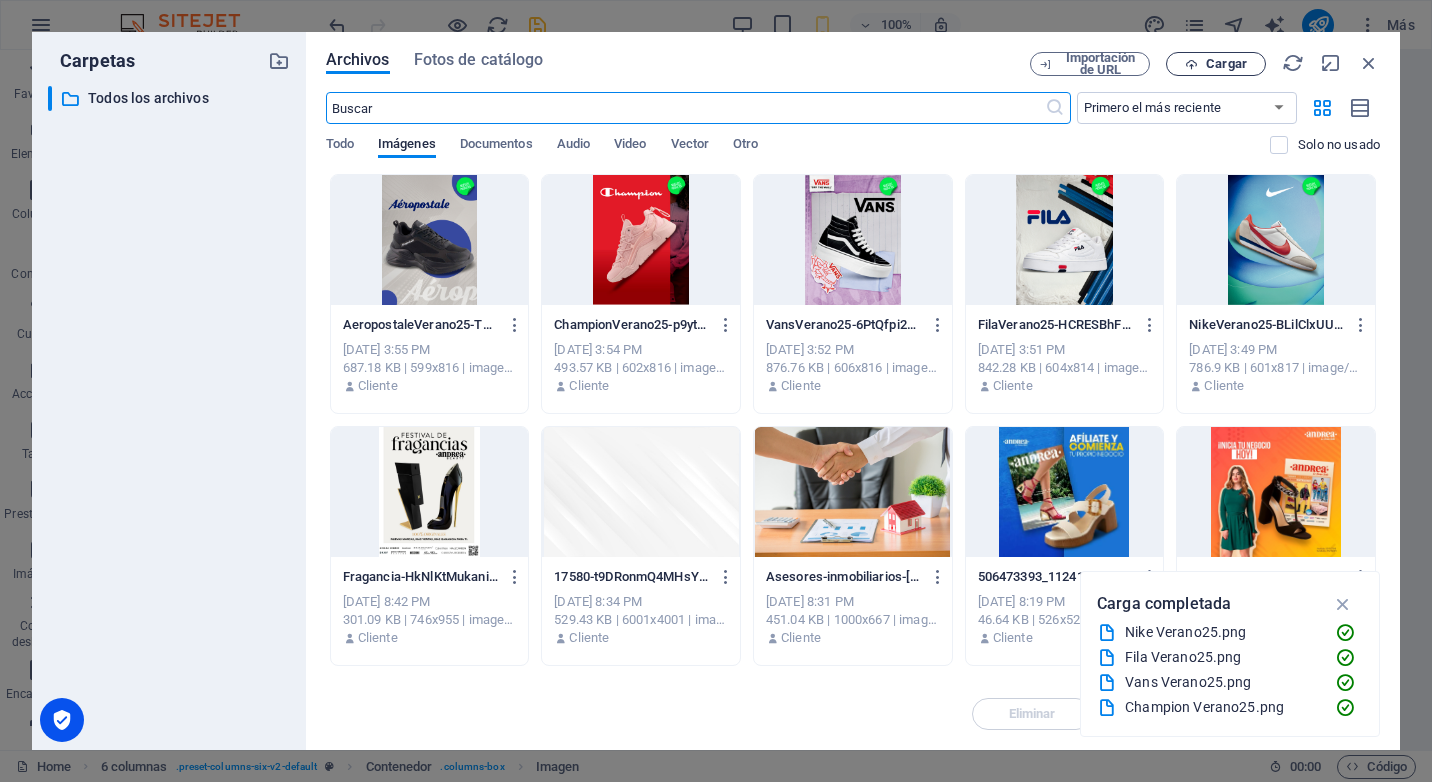 click on "Cargar" at bounding box center (1216, 64) 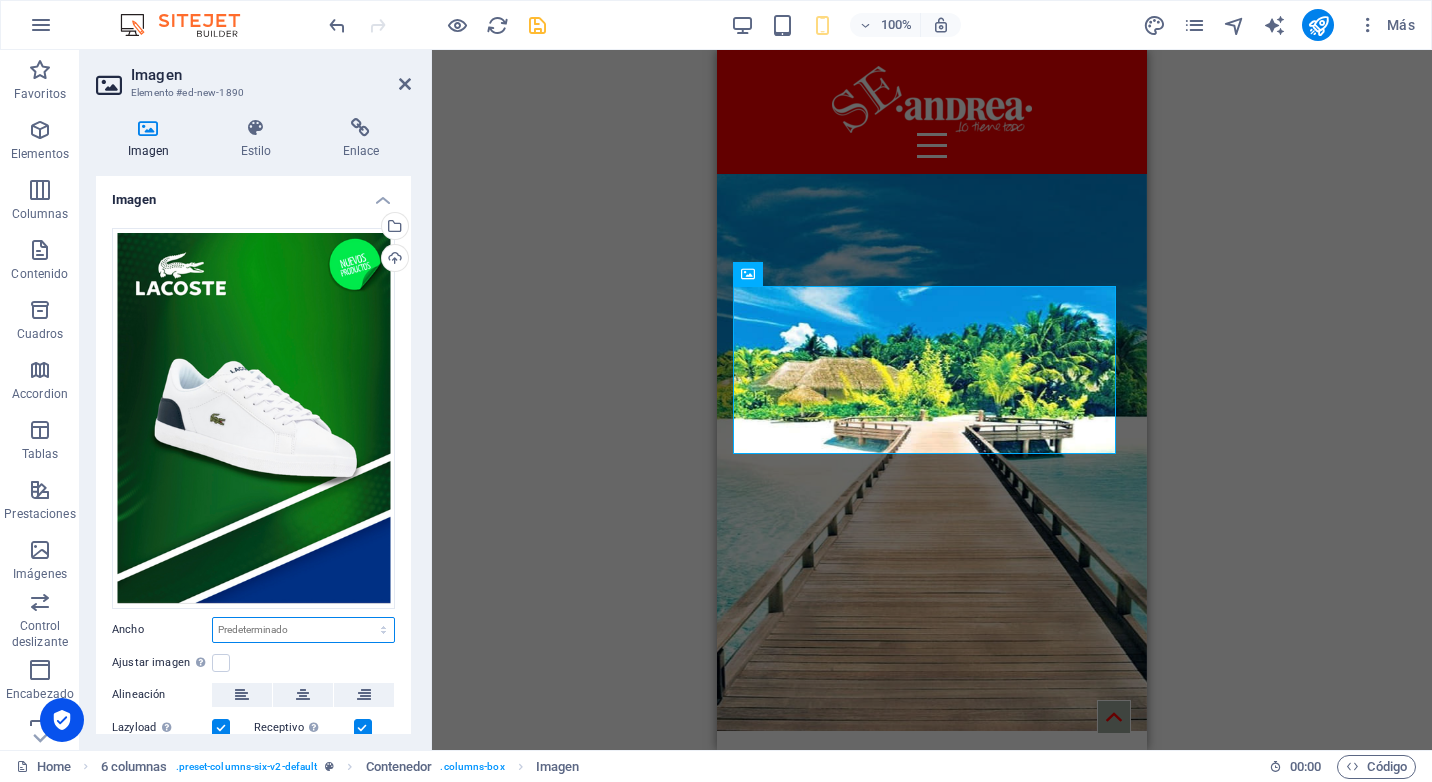 click on "Predeterminado automático px rem % em vh vw" at bounding box center (303, 630) 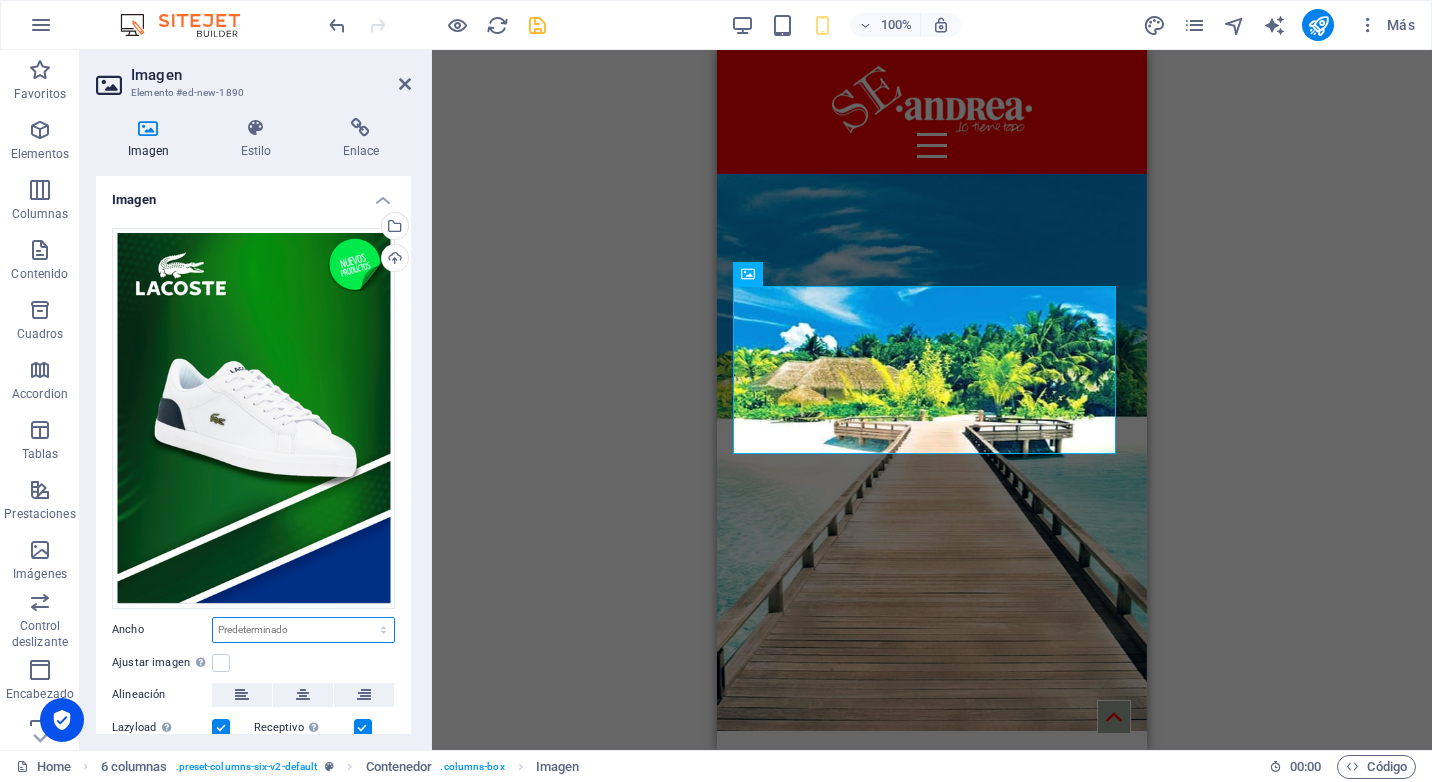 click on "Predeterminado automático px rem % em vh vw" at bounding box center (303, 630) 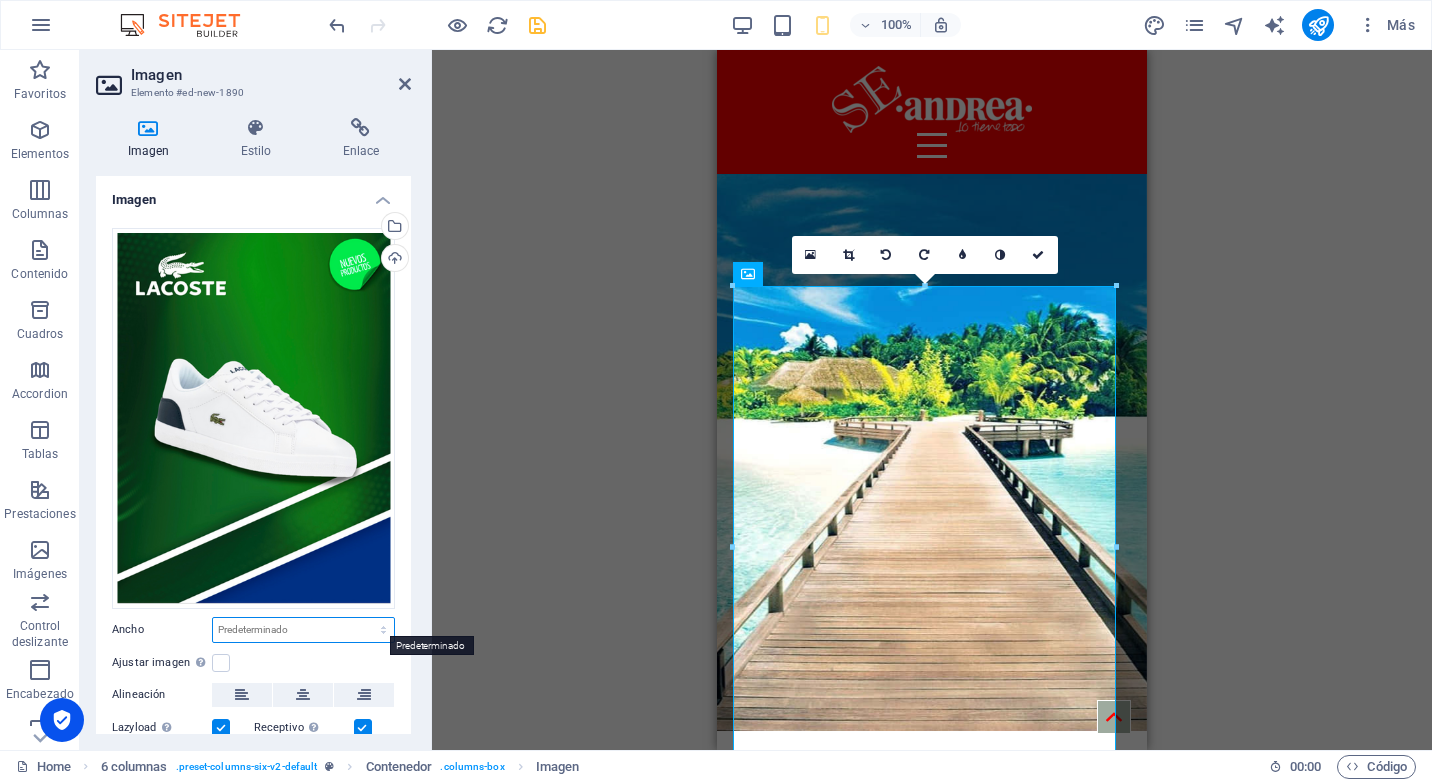 click on "Predeterminado automático px rem % em vh vw" at bounding box center [303, 630] 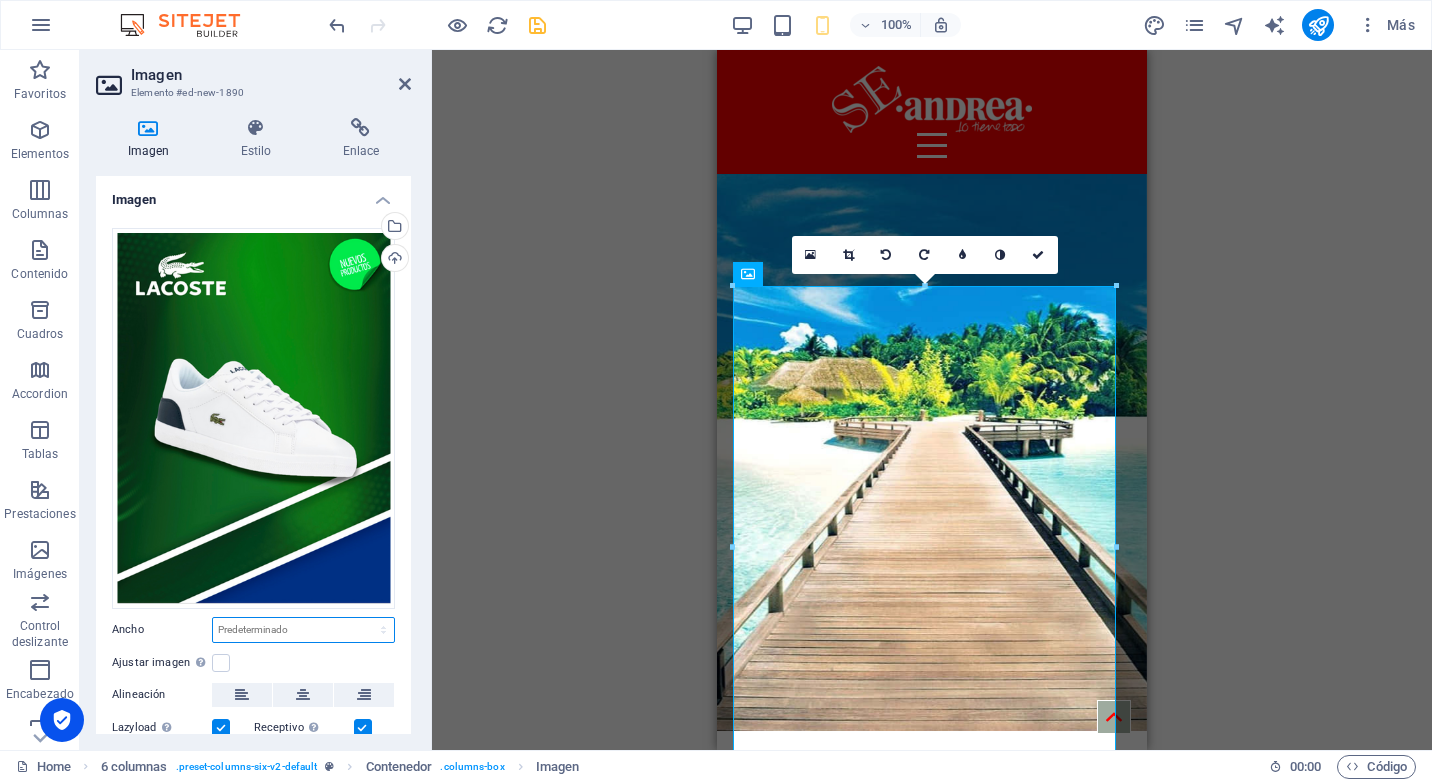 select on "%" 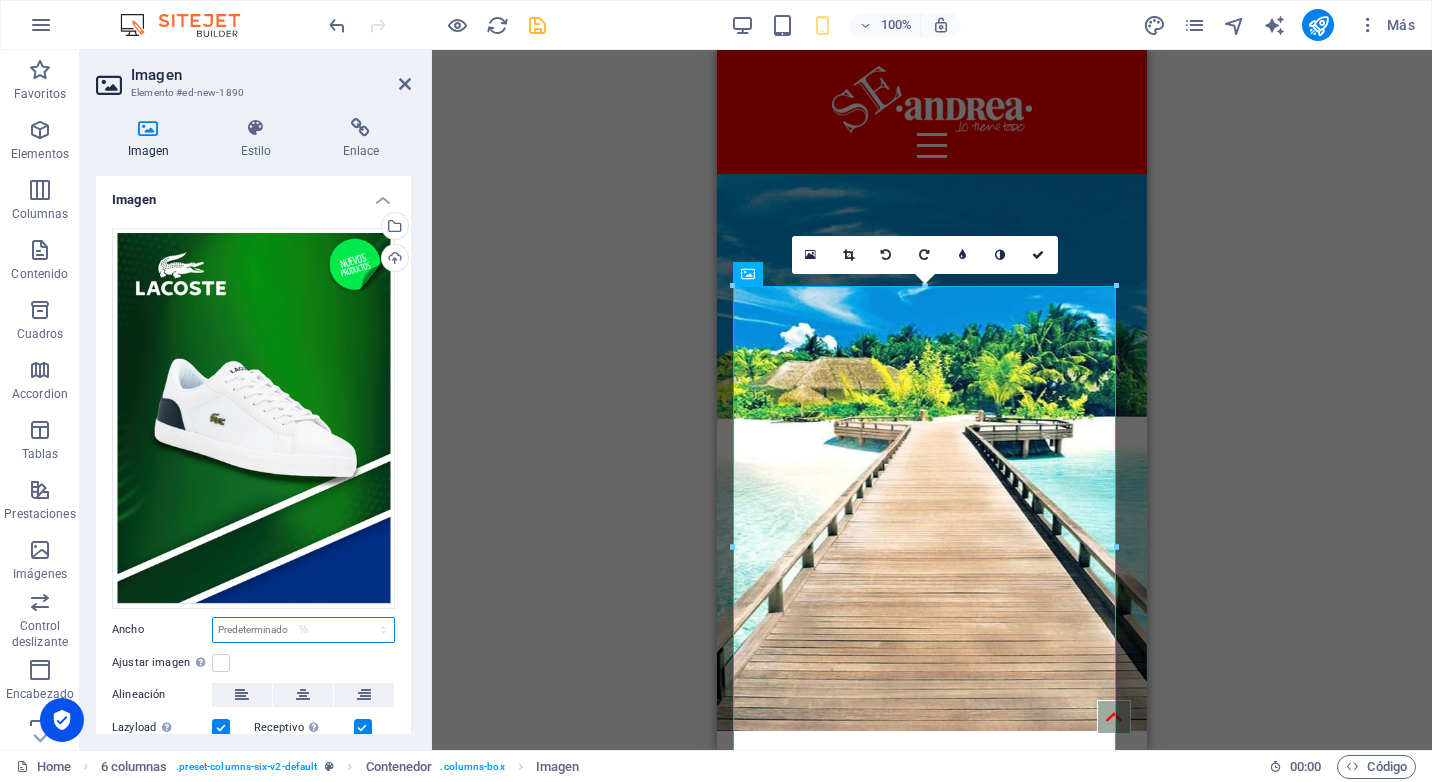 click on "Predeterminado automático px rem % em vh vw" at bounding box center [303, 630] 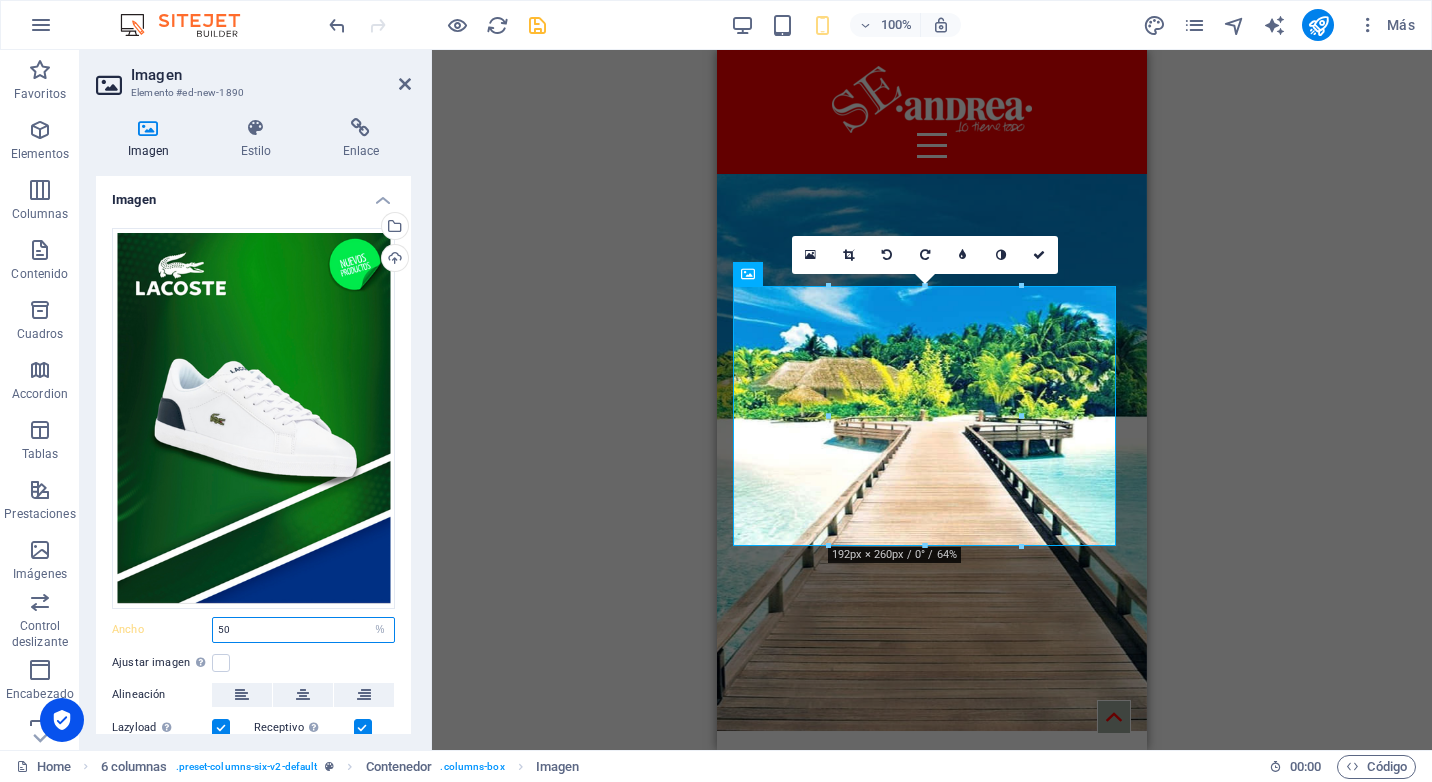 type on "50" 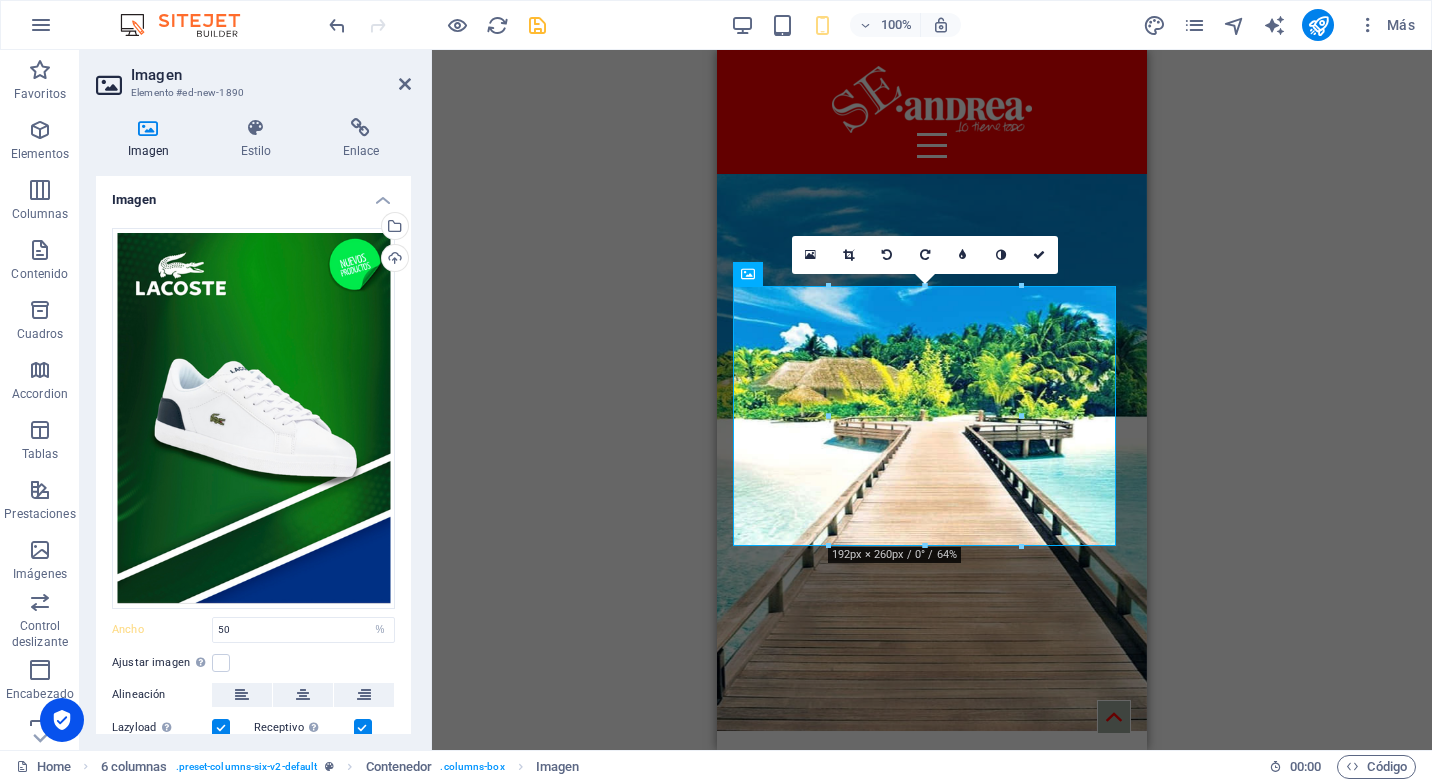 click on "Imagen Estilo Enlace Imagen Arrastra archivos aquí, haz clic para escoger archivos o  selecciona archivos de Archivos o de nuestra galería gratuita de fotos y vídeos Selecciona archivos del administrador de archivos, de la galería de fotos o carga archivo(s) Cargar Ancho 50 Predeterminado automático px rem % em vh vw Ajustar imagen Ajustar imagen automáticamente a un ancho y alto fijo Altura Predeterminado automático px Alineación Lazyload La carga de imágenes tras la carga de la página mejora la velocidad de la página. Receptivo Automáticamente cargar tamaños optimizados de smartphone e imagen retina. Lightbox Usar como cabecera La imagen se ajustará en una etiqueta de cabecera H1. Resulta útil para dar al texto alternativo el peso de una cabecera H1, por ejemplo, para el logo. En caso de duda, dejar deseleccionado. Optimizado Las imágenes se comprimen para así mejorar la velocidad de las páginas. Posición Dirección Personalizado X offset 50 px rem % vh vw Y offset 50 px rem % vh vw Texto" at bounding box center [253, 426] 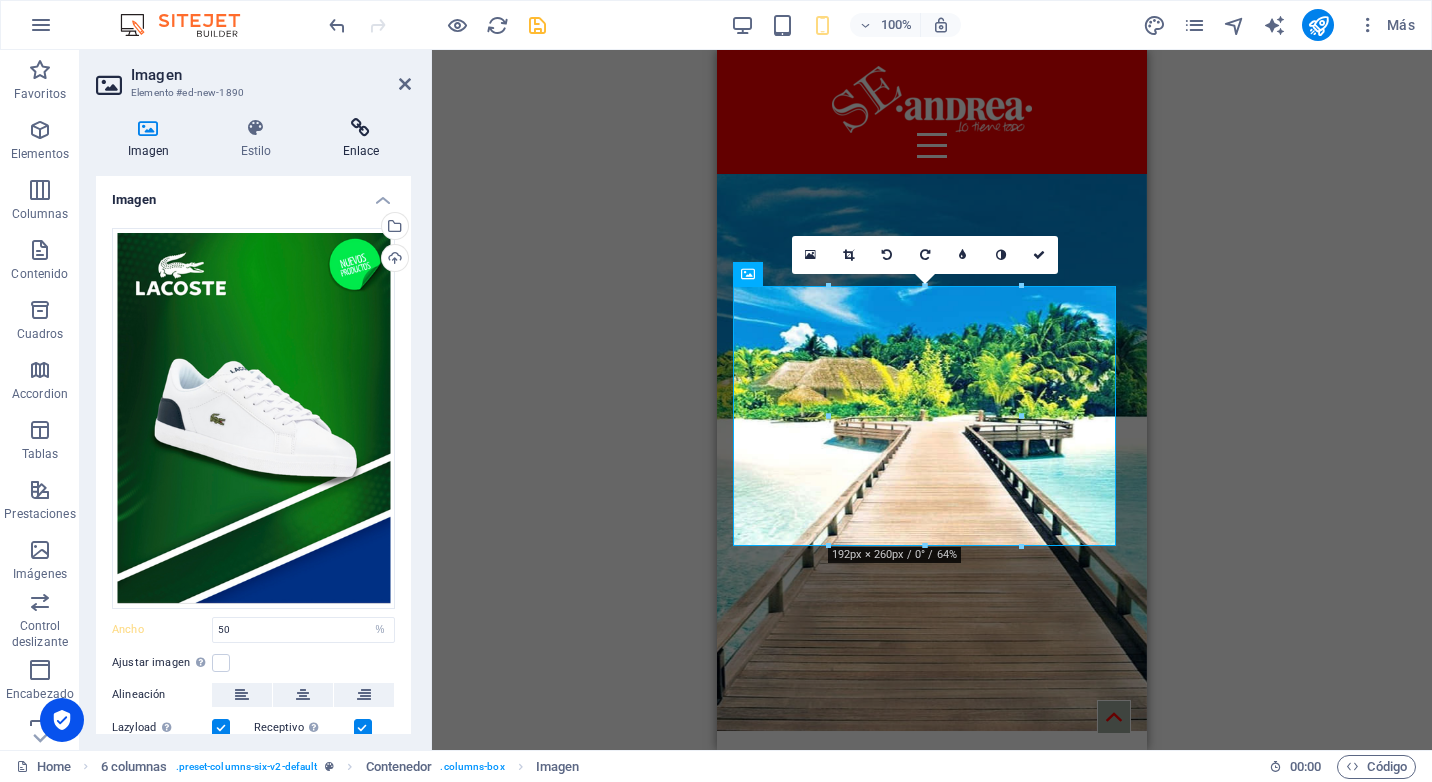click on "Enlace" at bounding box center [361, 139] 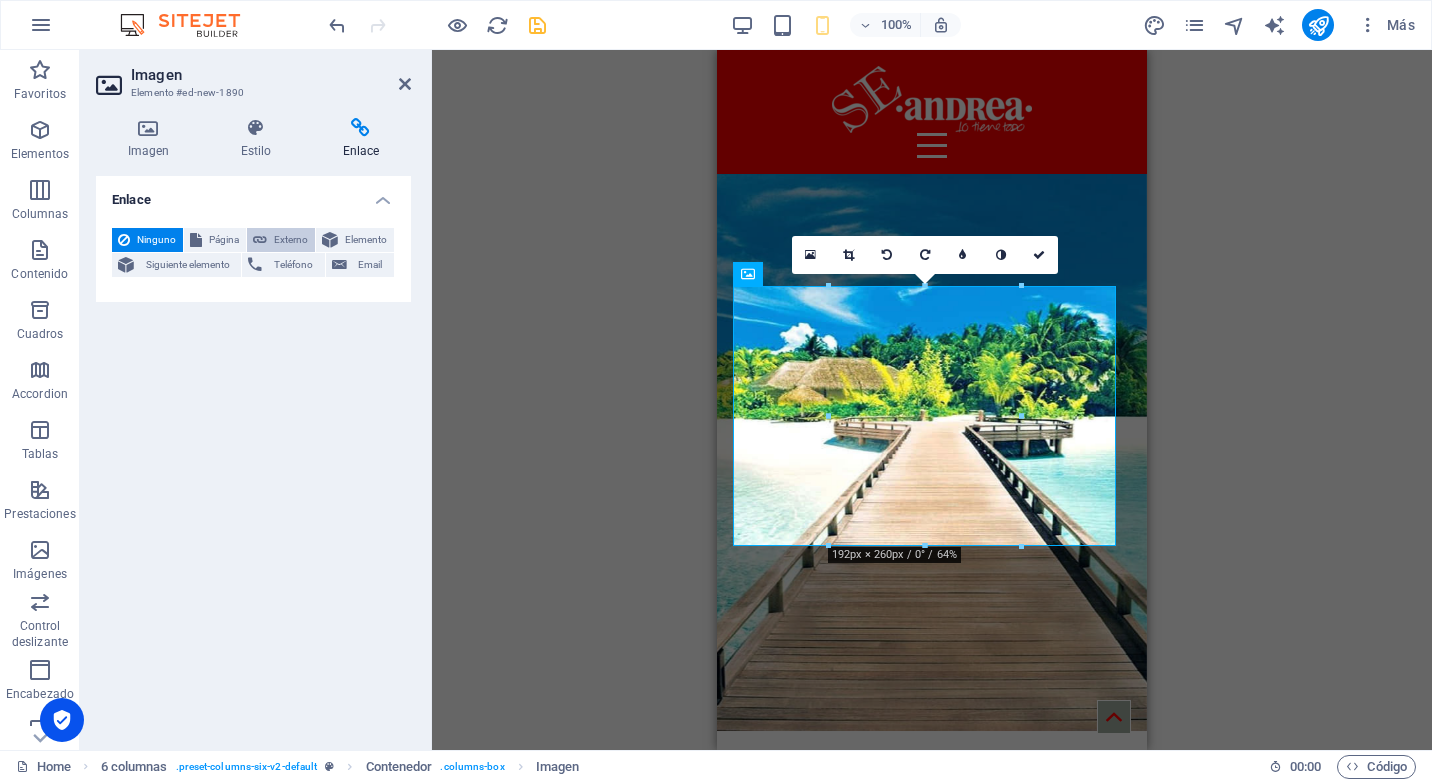 click on "Externo" at bounding box center [291, 240] 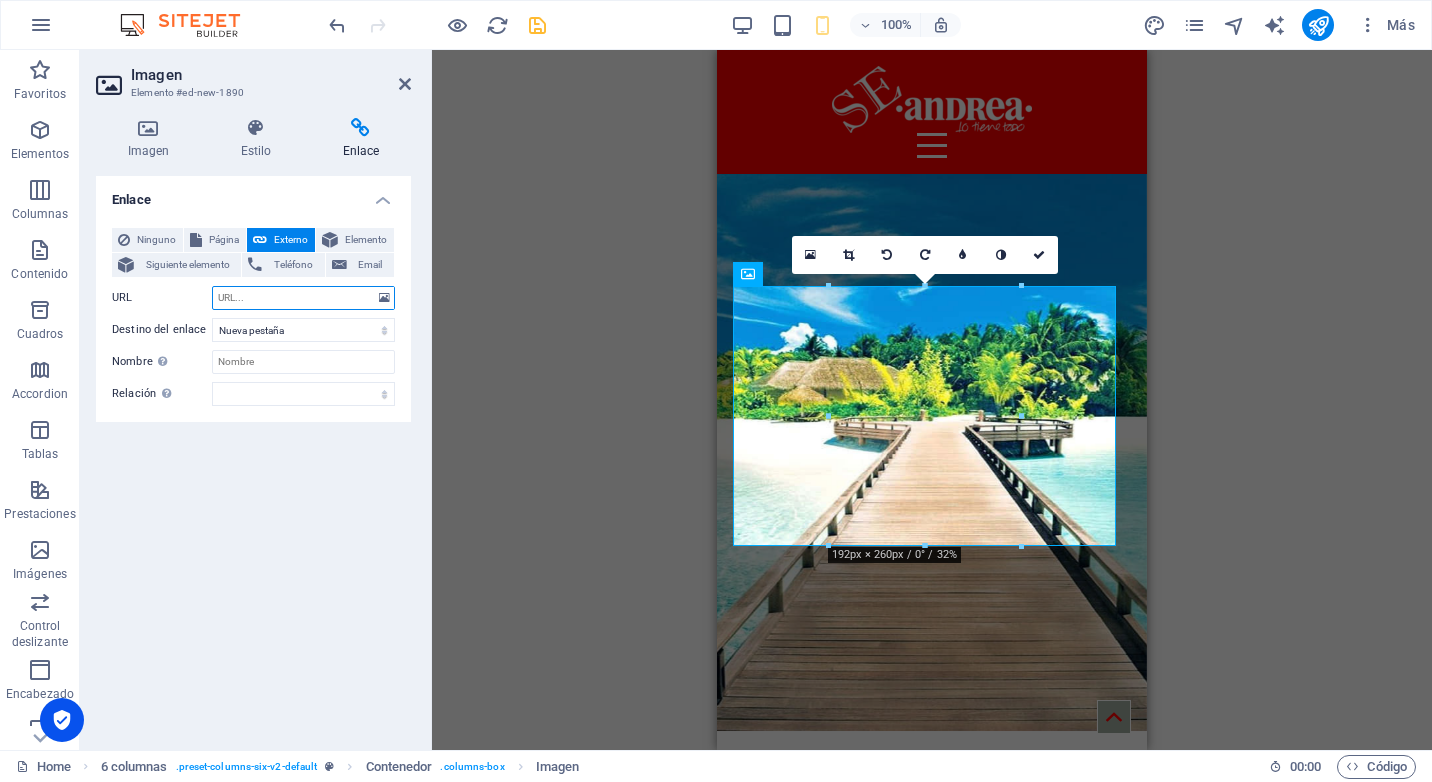 paste on "https://cdn-img.andrea.com/mx/downloads/1/LacosteAndrea.pdf?v=123" 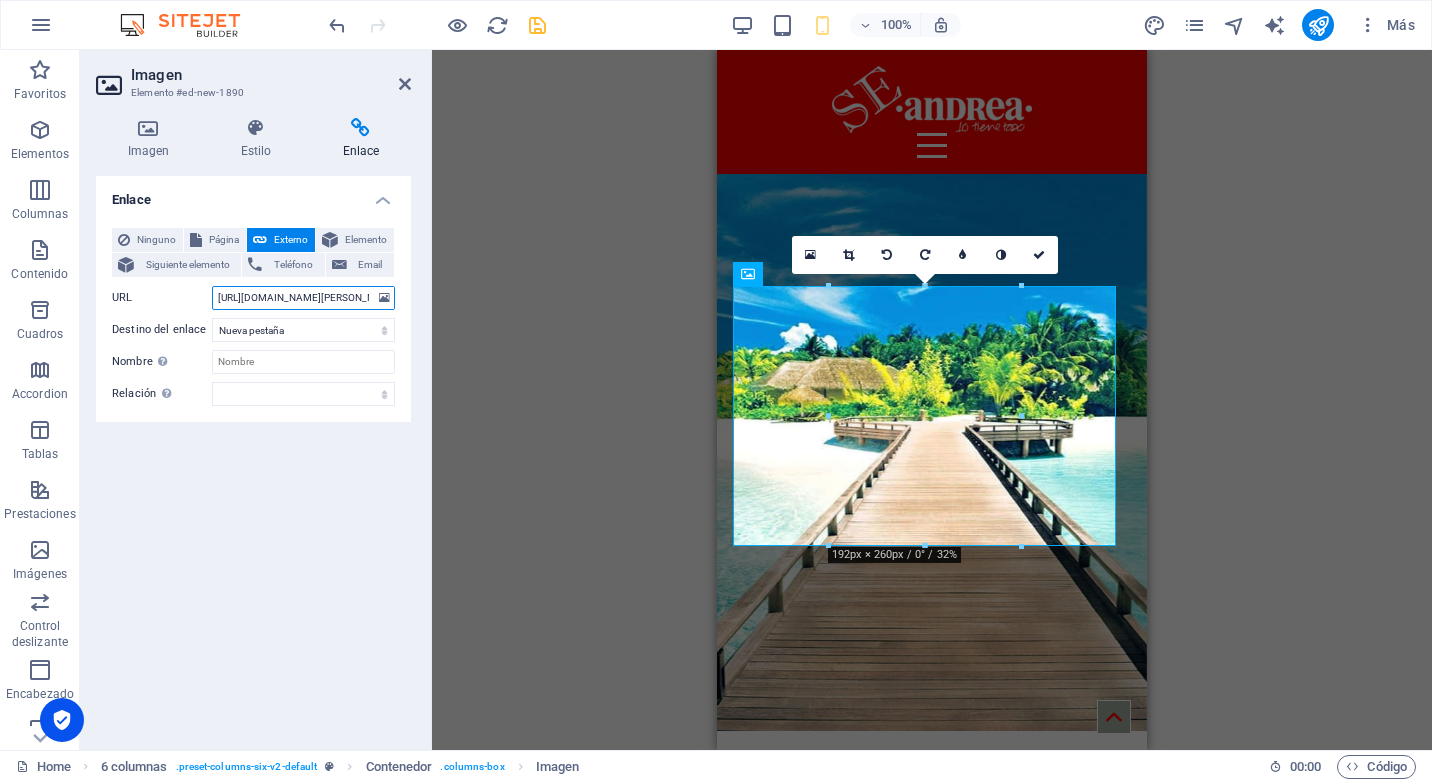scroll, scrollTop: 0, scrollLeft: 174, axis: horizontal 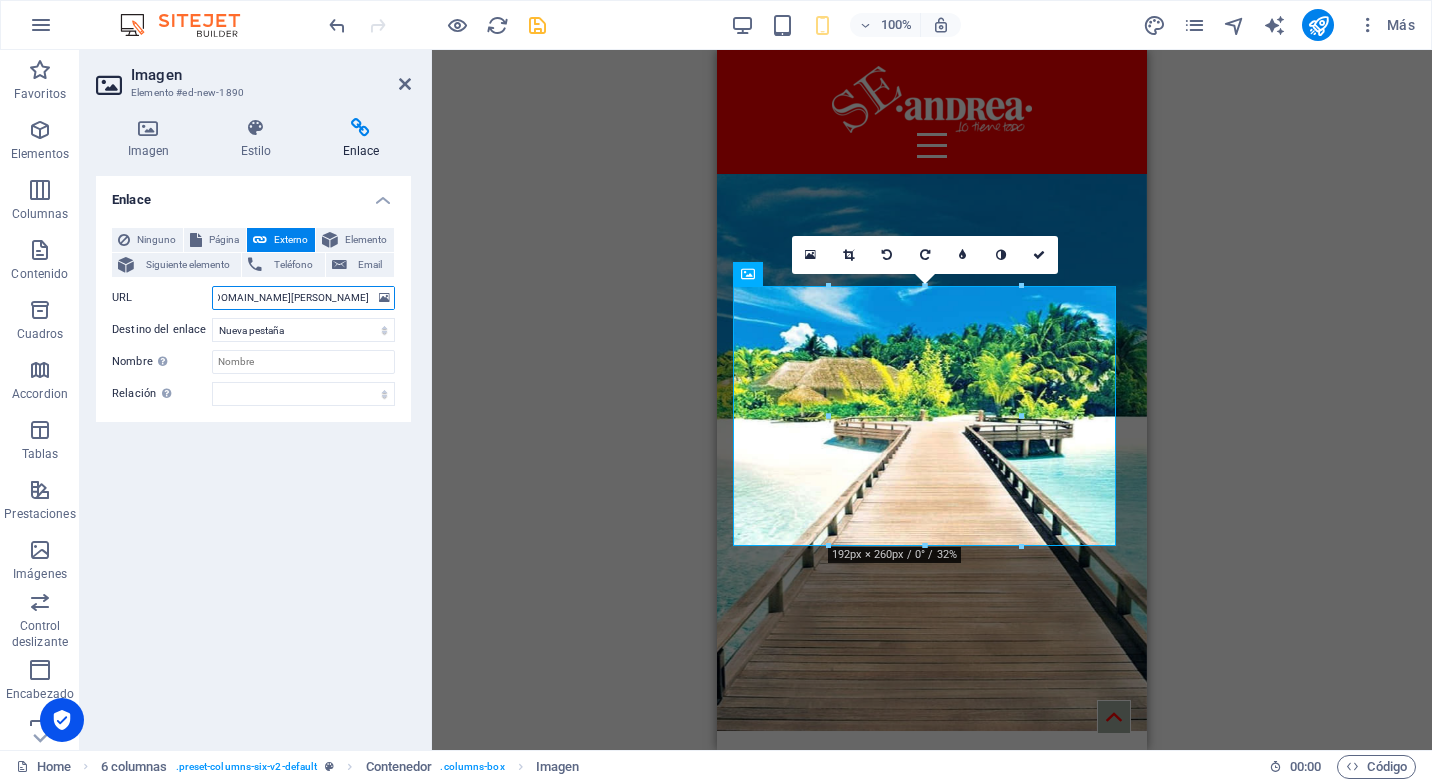 type on "https://cdn-img.andrea.com/mx/downloads/1/LacosteAndrea.pdf?v=123" 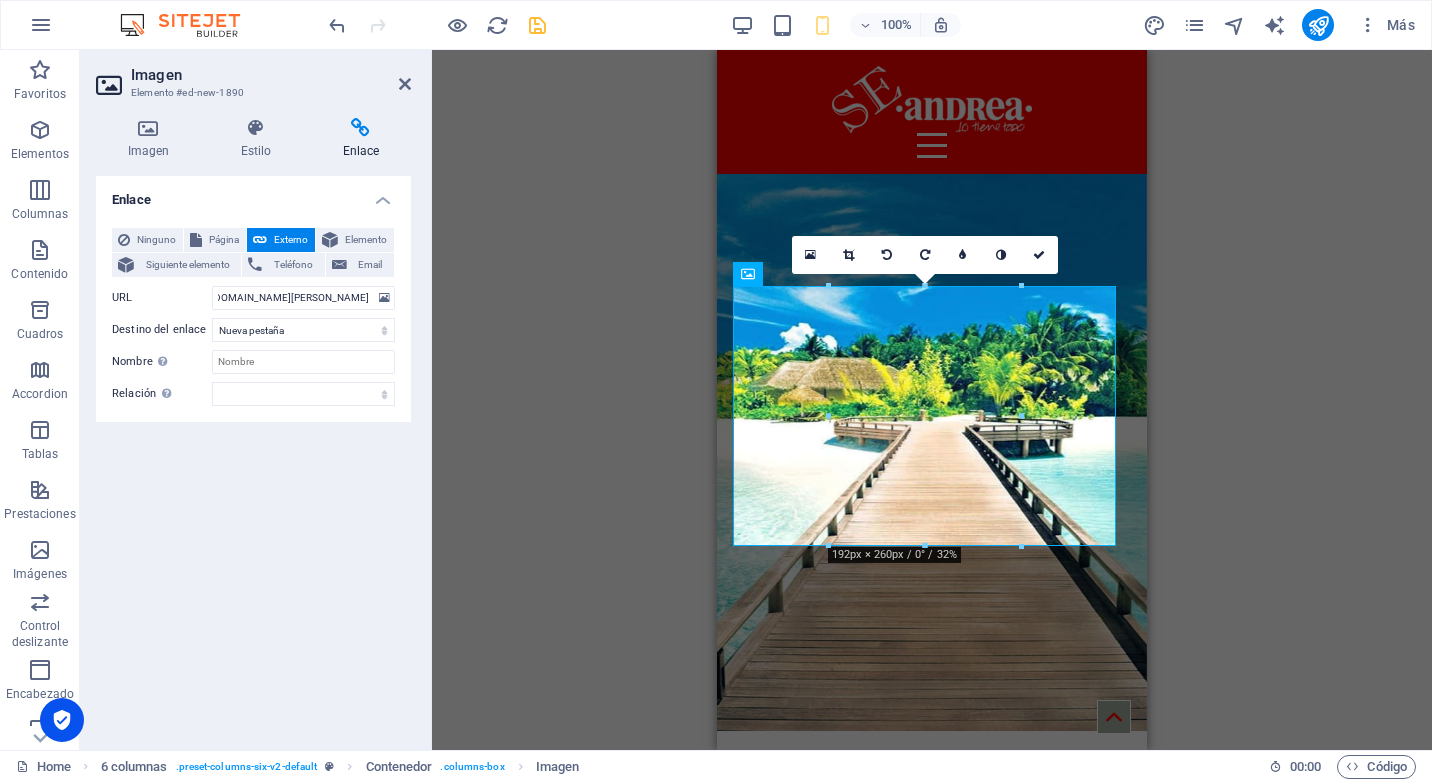 click on "100% Más" at bounding box center [874, 25] 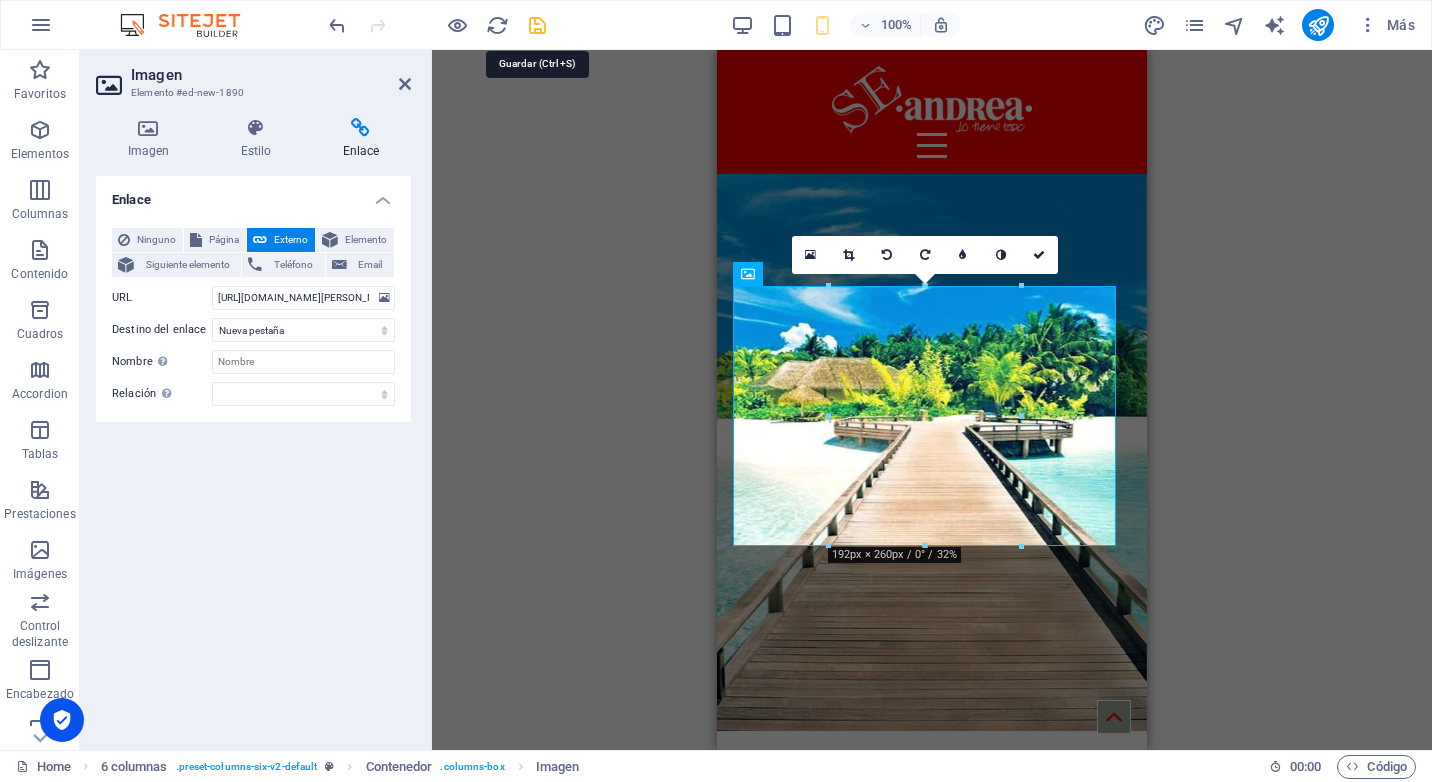 click at bounding box center [537, 25] 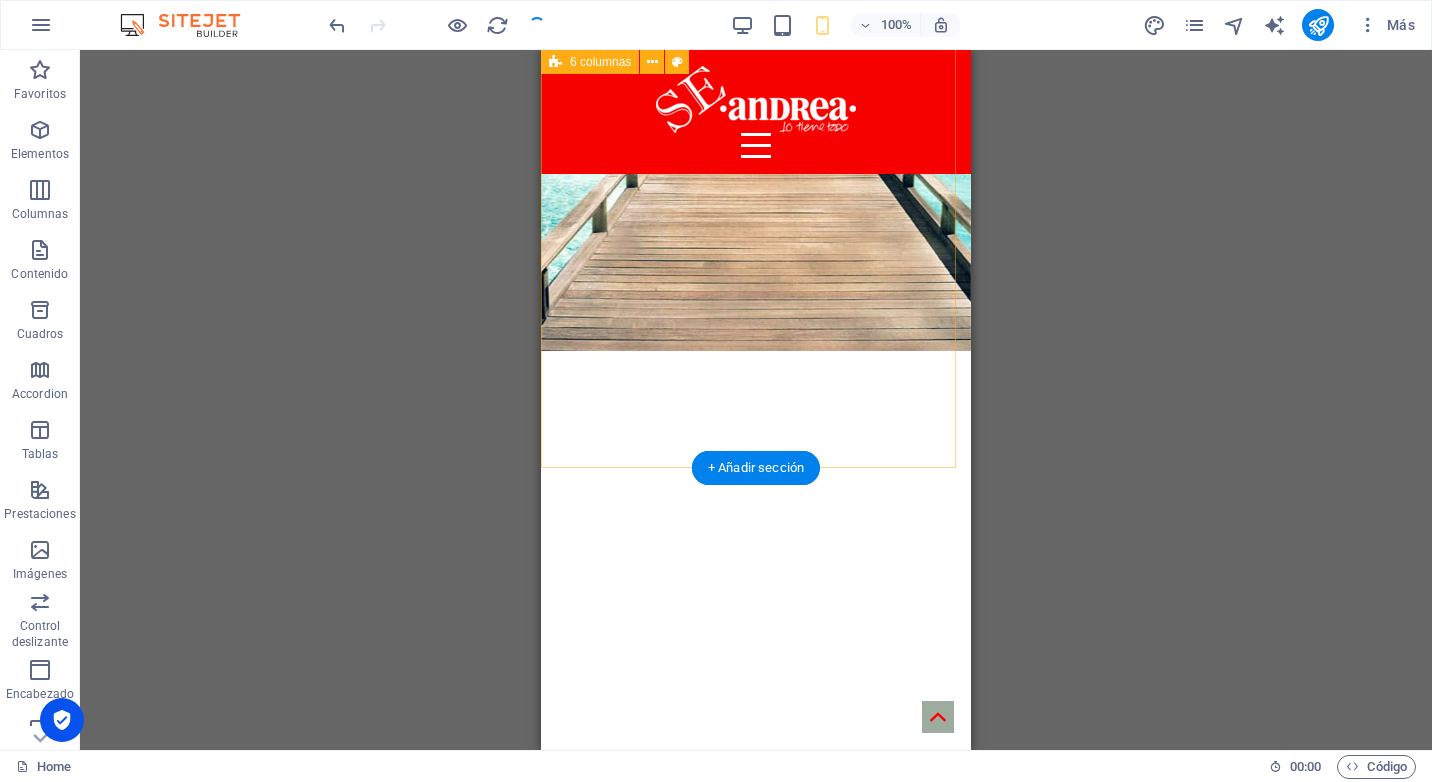 scroll, scrollTop: 10344, scrollLeft: 0, axis: vertical 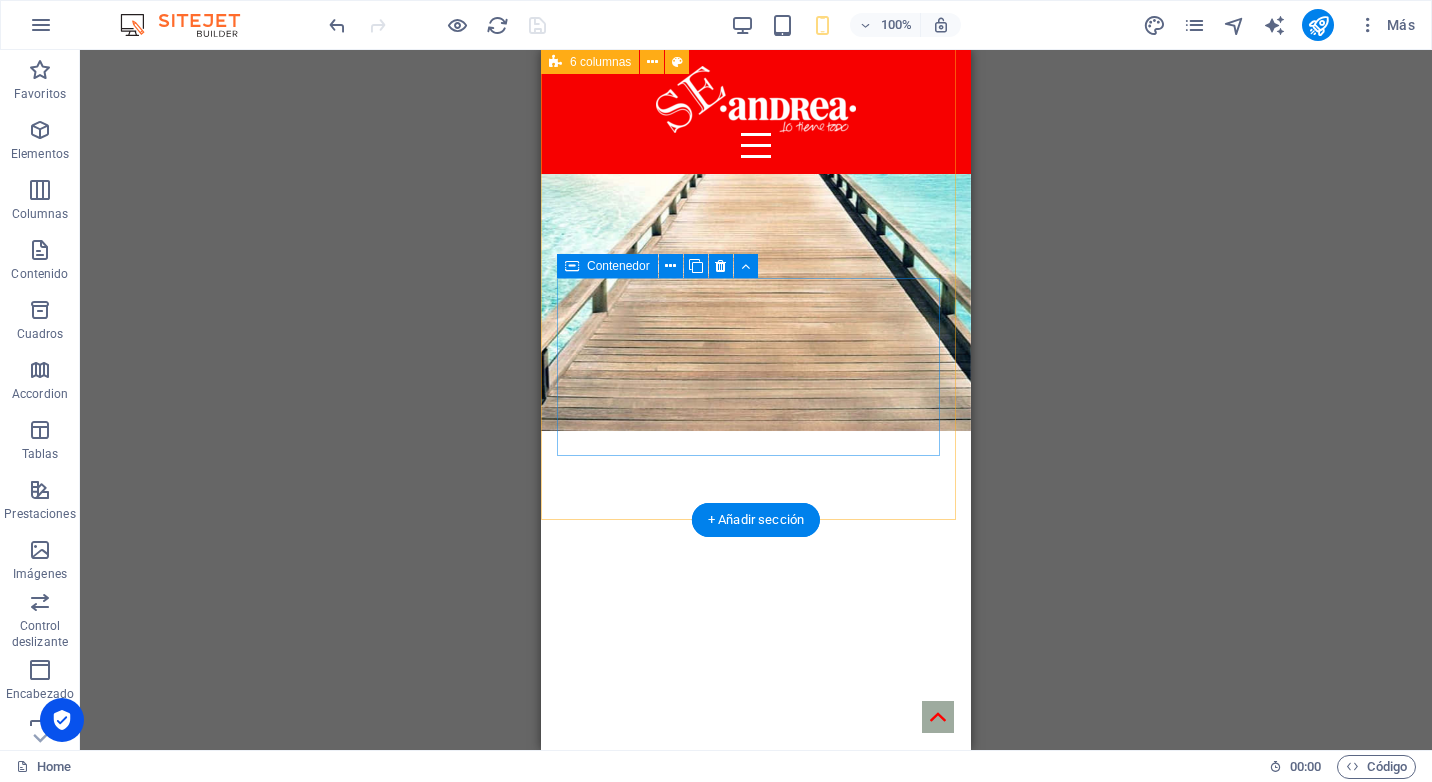 click on "Suelta el contenido aquí o  Añadir elementos  Pegar portapapeles" at bounding box center [756, 6736] 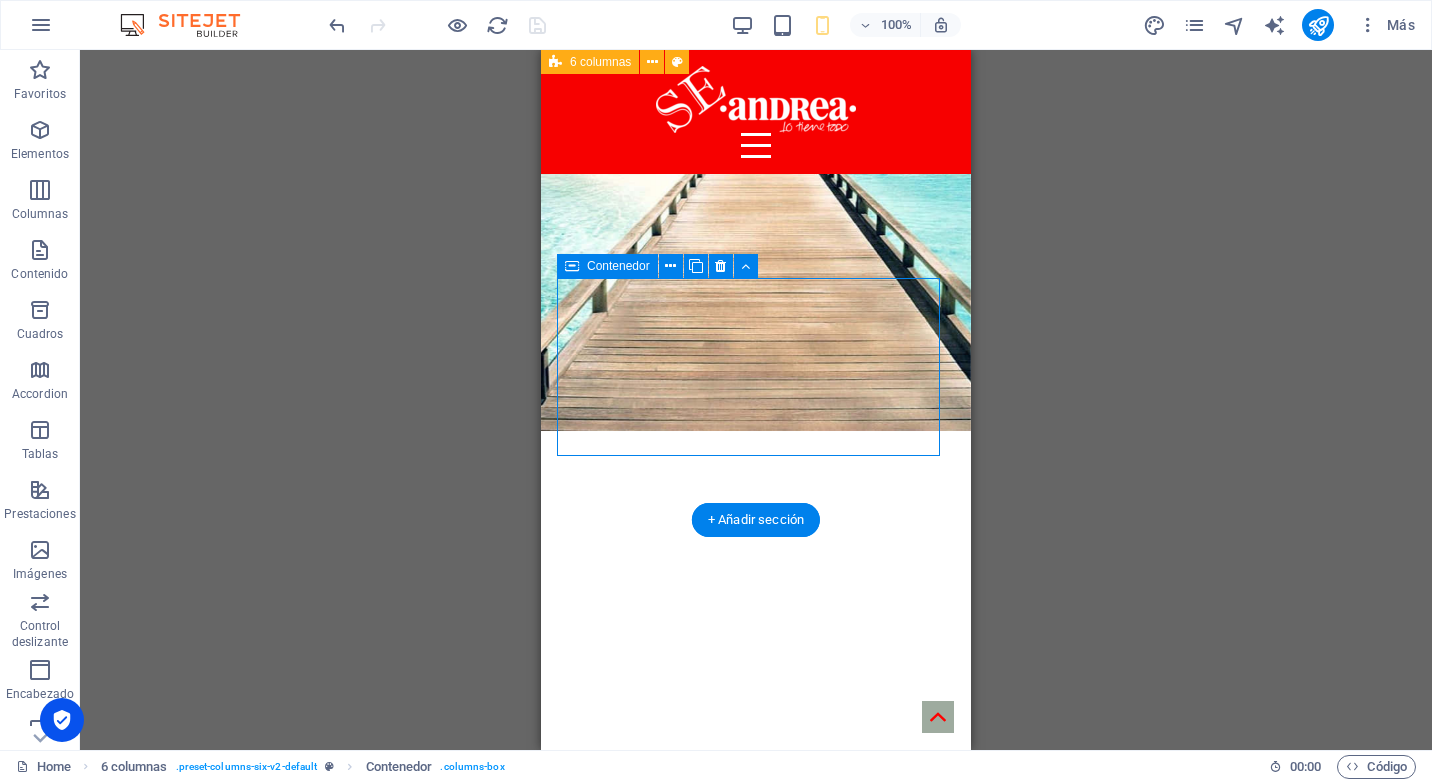 click on "Suelta el contenido aquí o  Añadir elementos  Pegar portapapeles" at bounding box center (756, 6736) 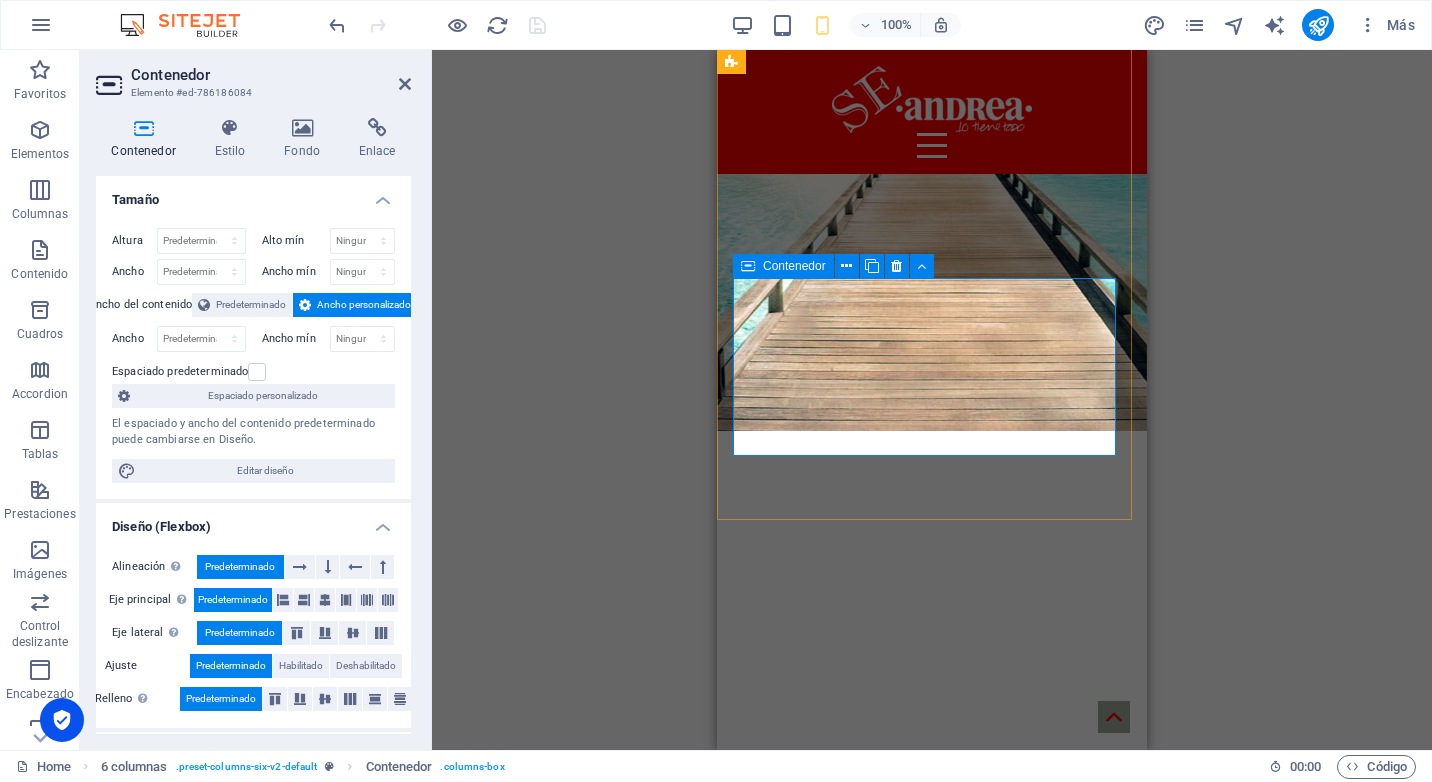 click on "Añadir elementos" at bounding box center (861, 6766) 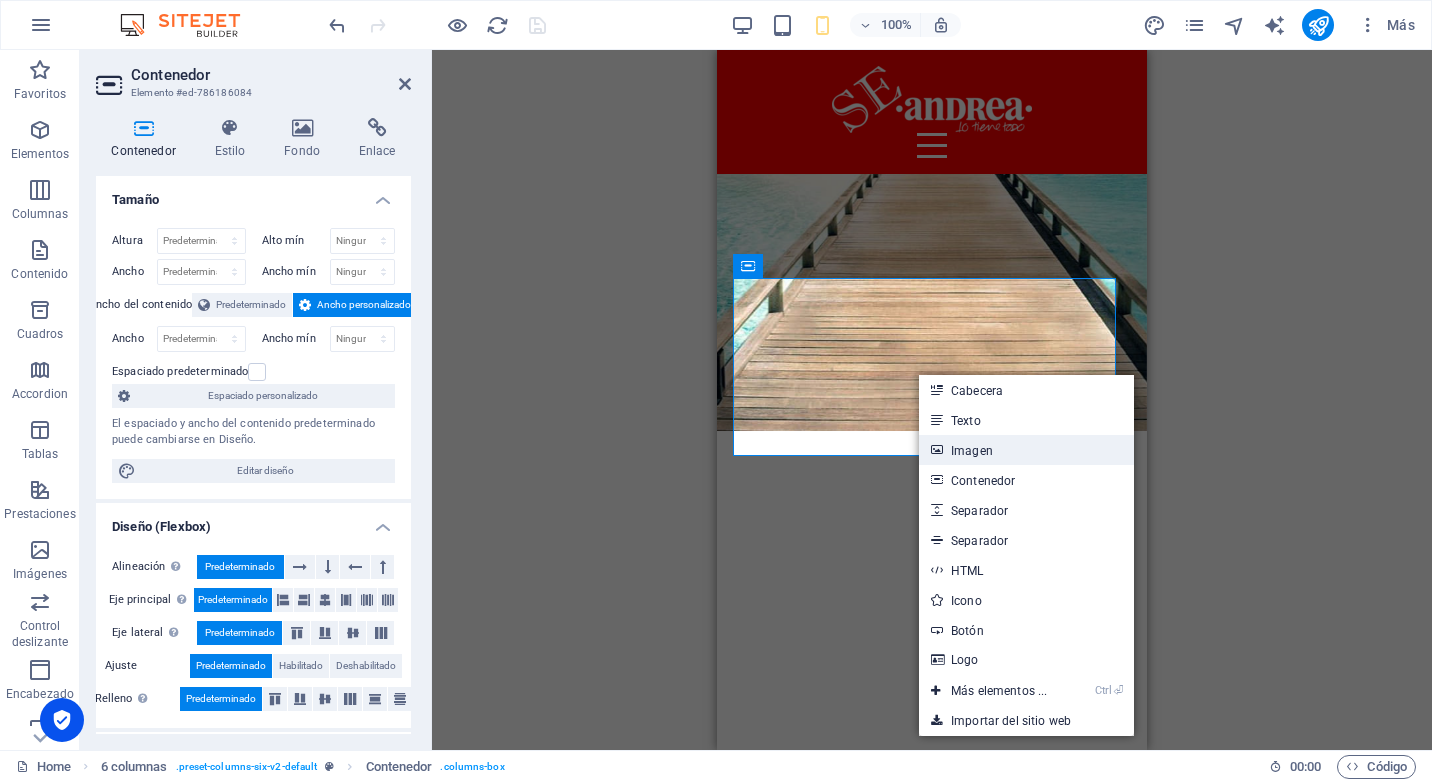click on "Imagen" at bounding box center (1026, 450) 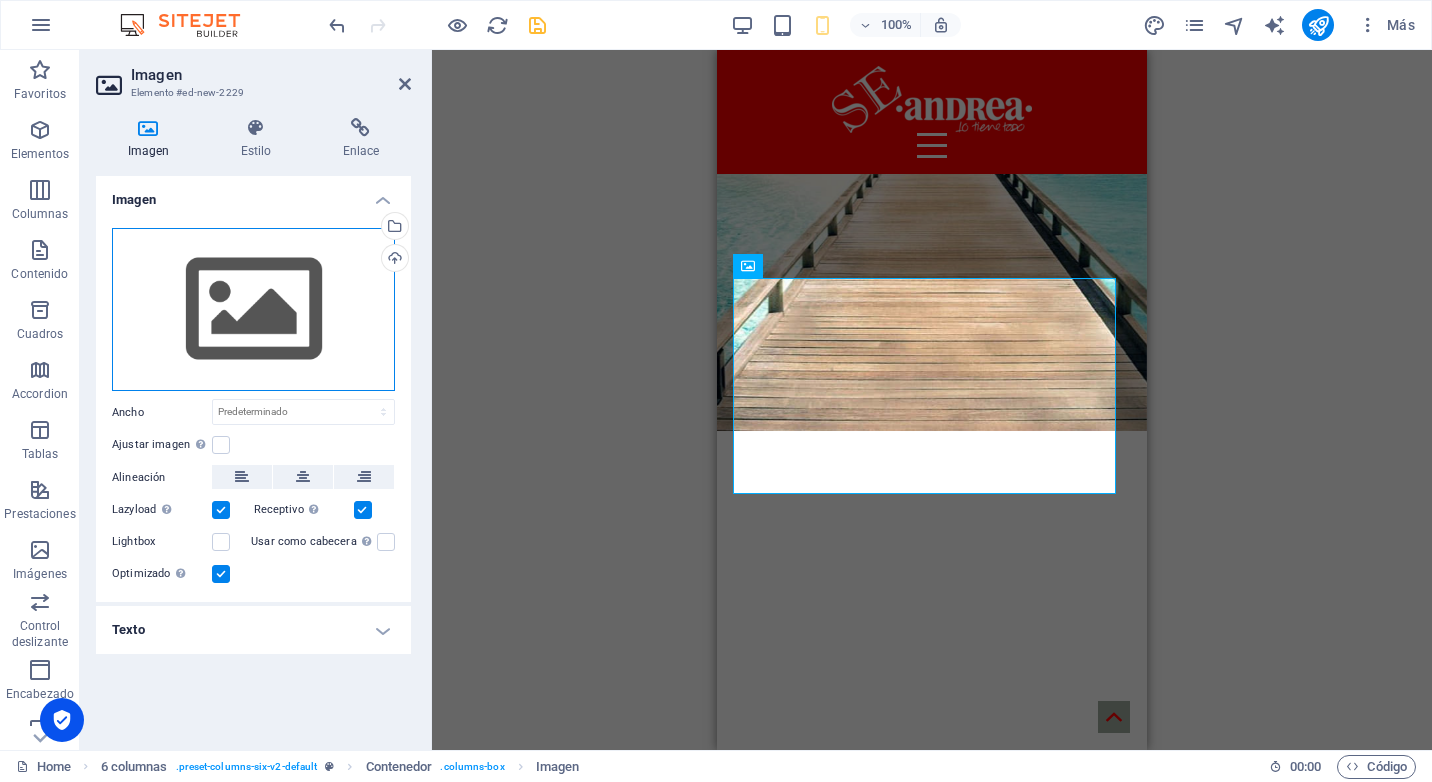click on "Arrastra archivos aquí, haz clic para escoger archivos o  selecciona archivos de Archivos o de nuestra galería gratuita de fotos y vídeos" at bounding box center [253, 310] 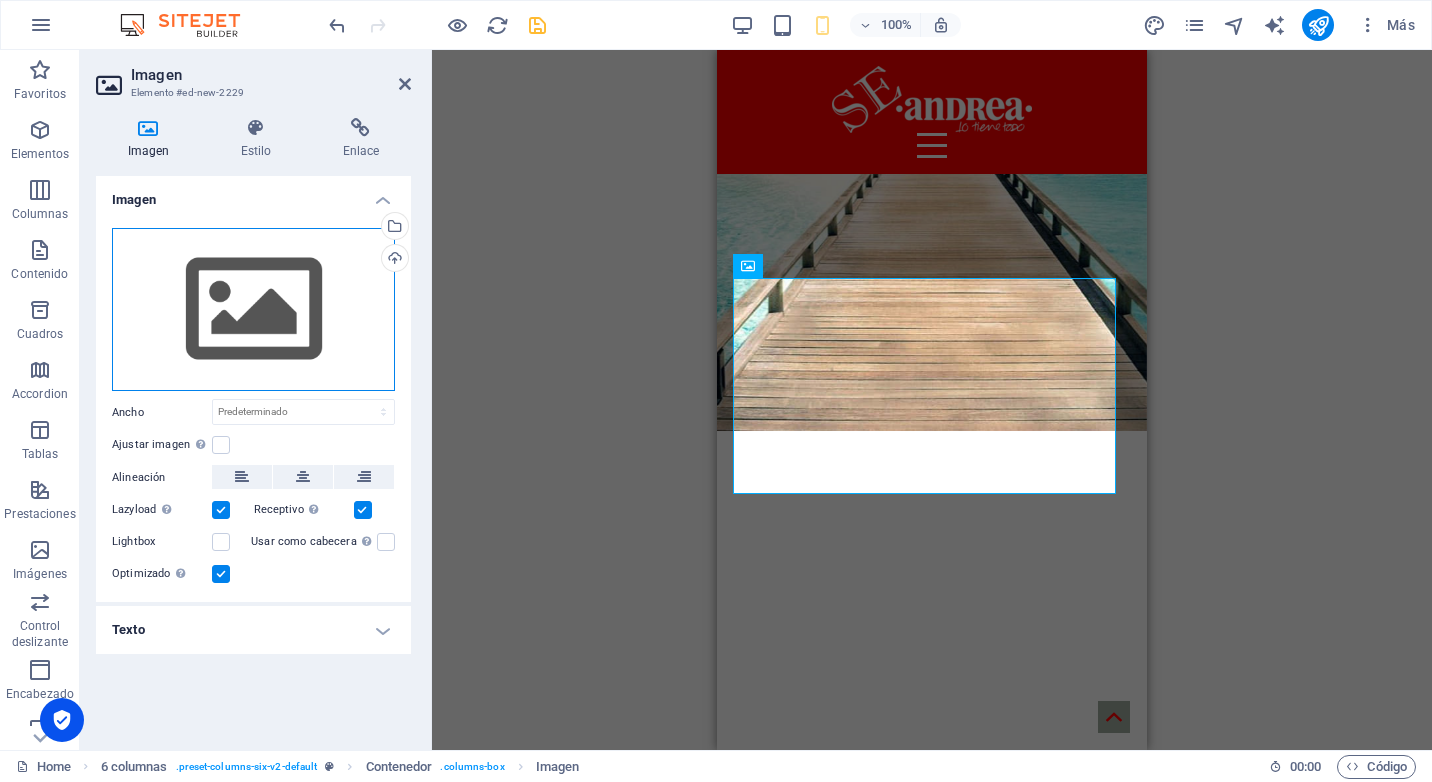 click on "Arrastra archivos aquí, haz clic para escoger archivos o  selecciona archivos de Archivos o de nuestra galería gratuita de fotos y vídeos" at bounding box center (253, 310) 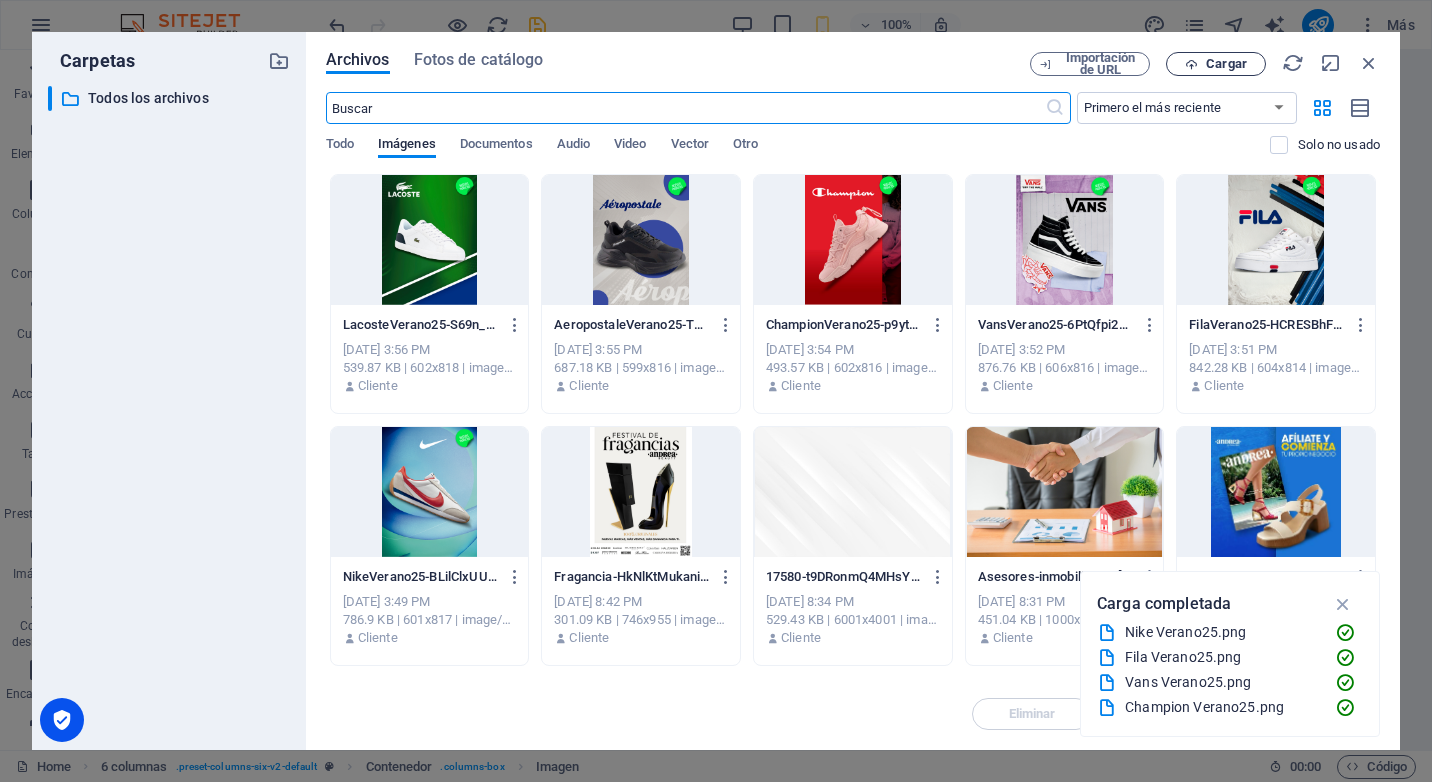 click on "Cargar" at bounding box center (1226, 64) 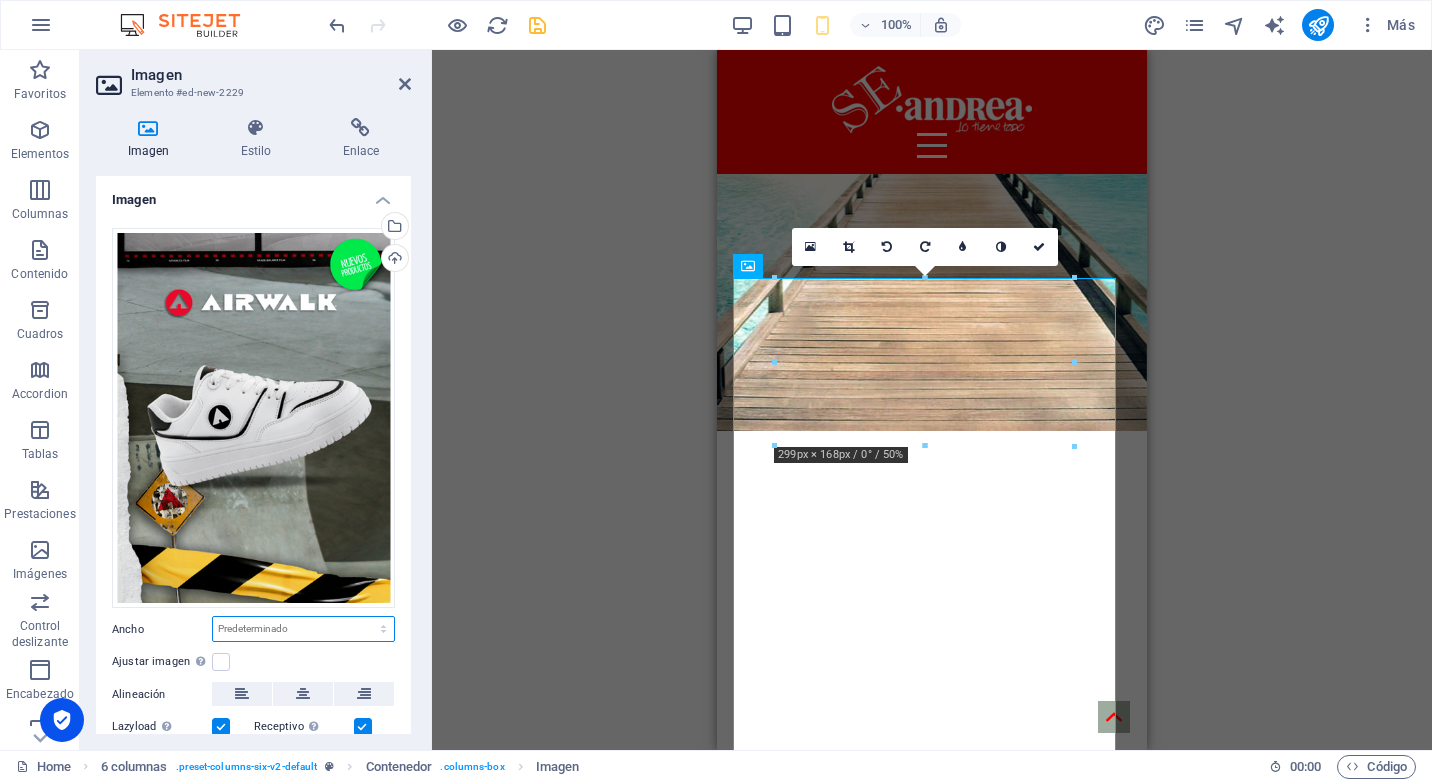 click on "Predeterminado automático px rem % em vh vw" at bounding box center [303, 629] 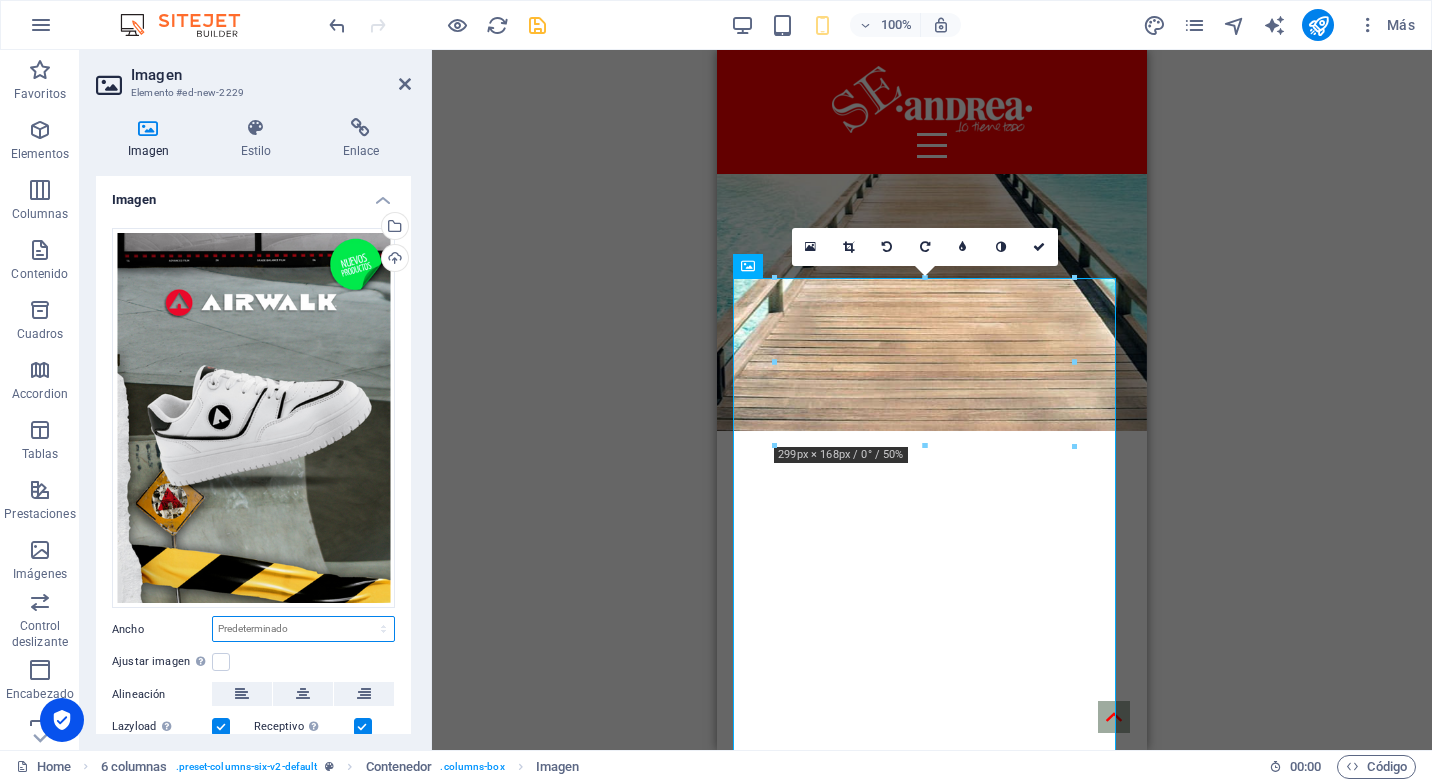 select on "%" 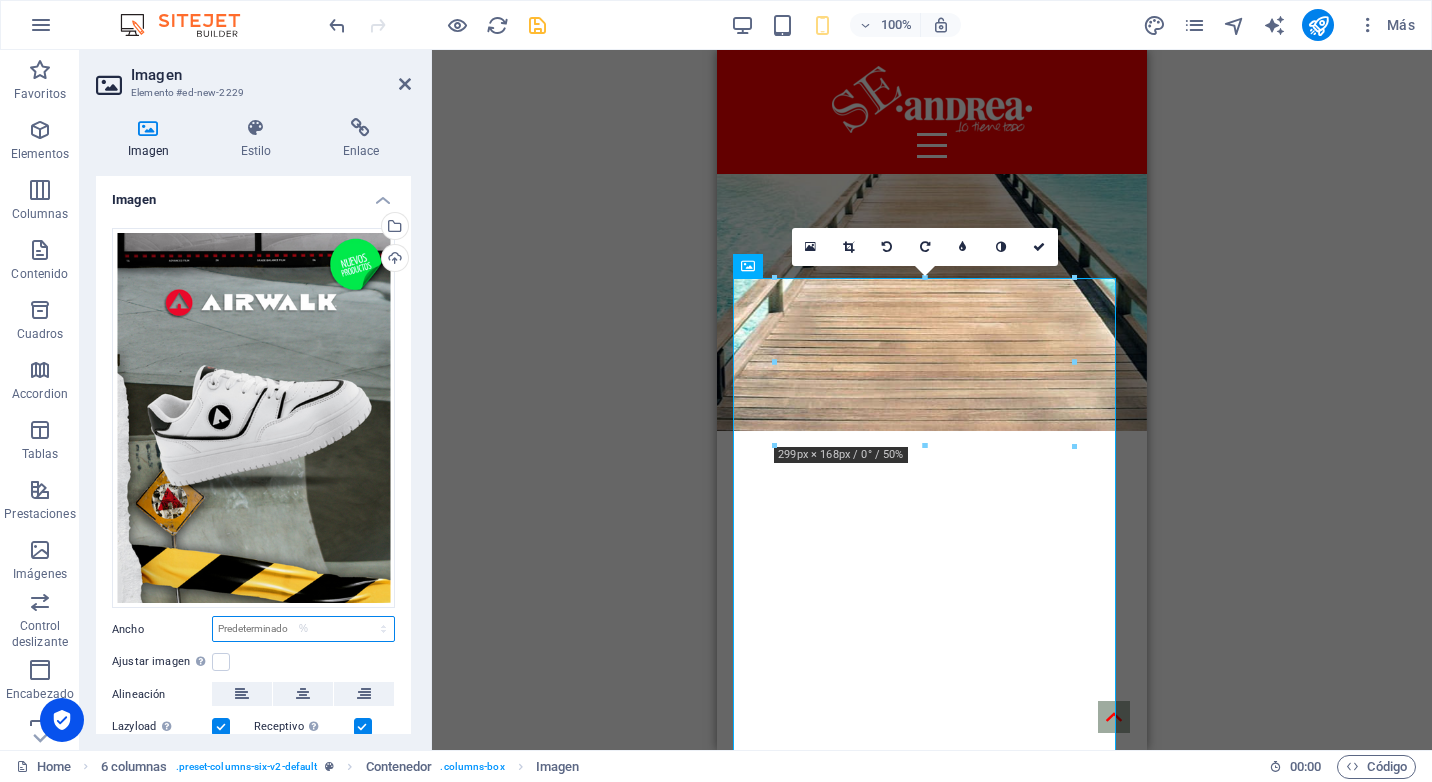 click on "Predeterminado automático px rem % em vh vw" at bounding box center (303, 629) 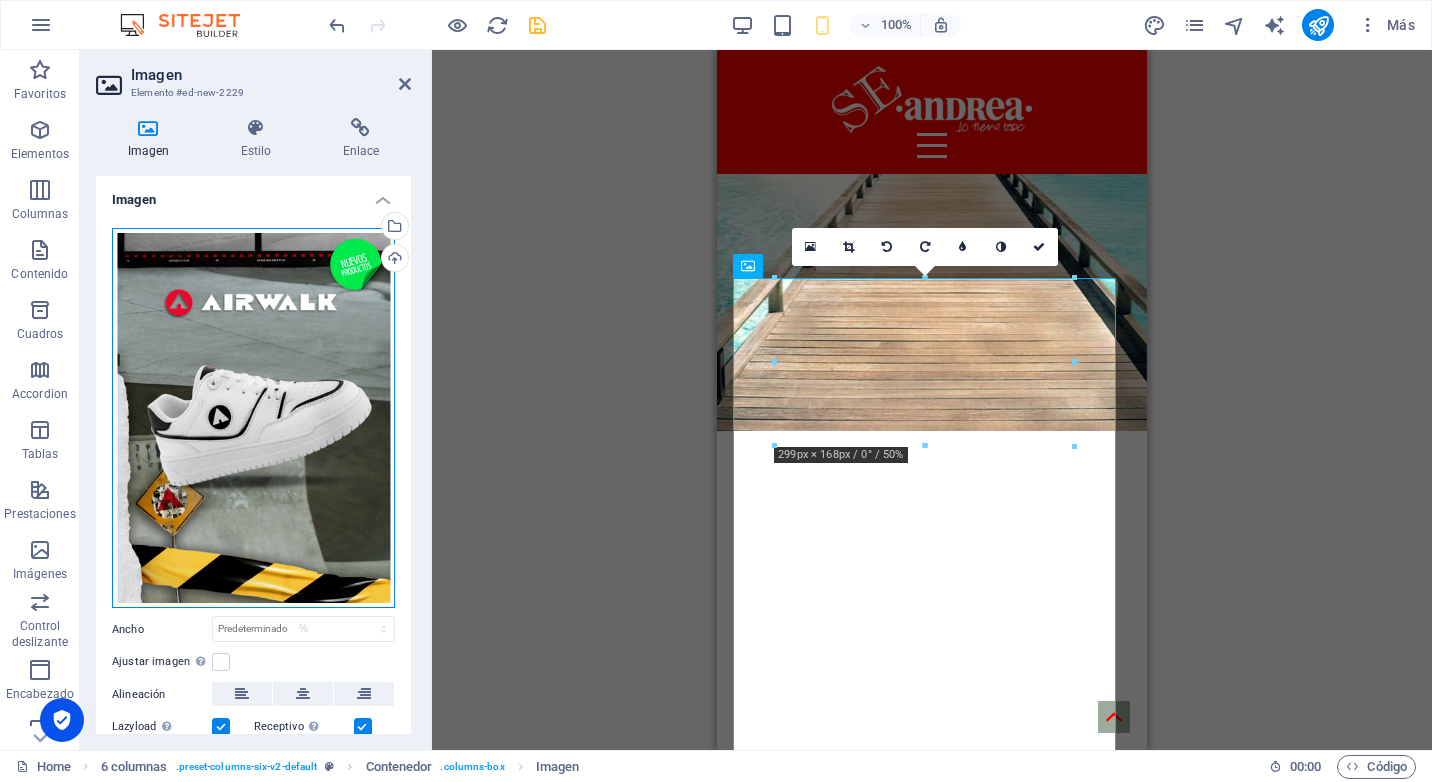 drag, startPoint x: 272, startPoint y: 609, endPoint x: 331, endPoint y: 518, distance: 108.45275 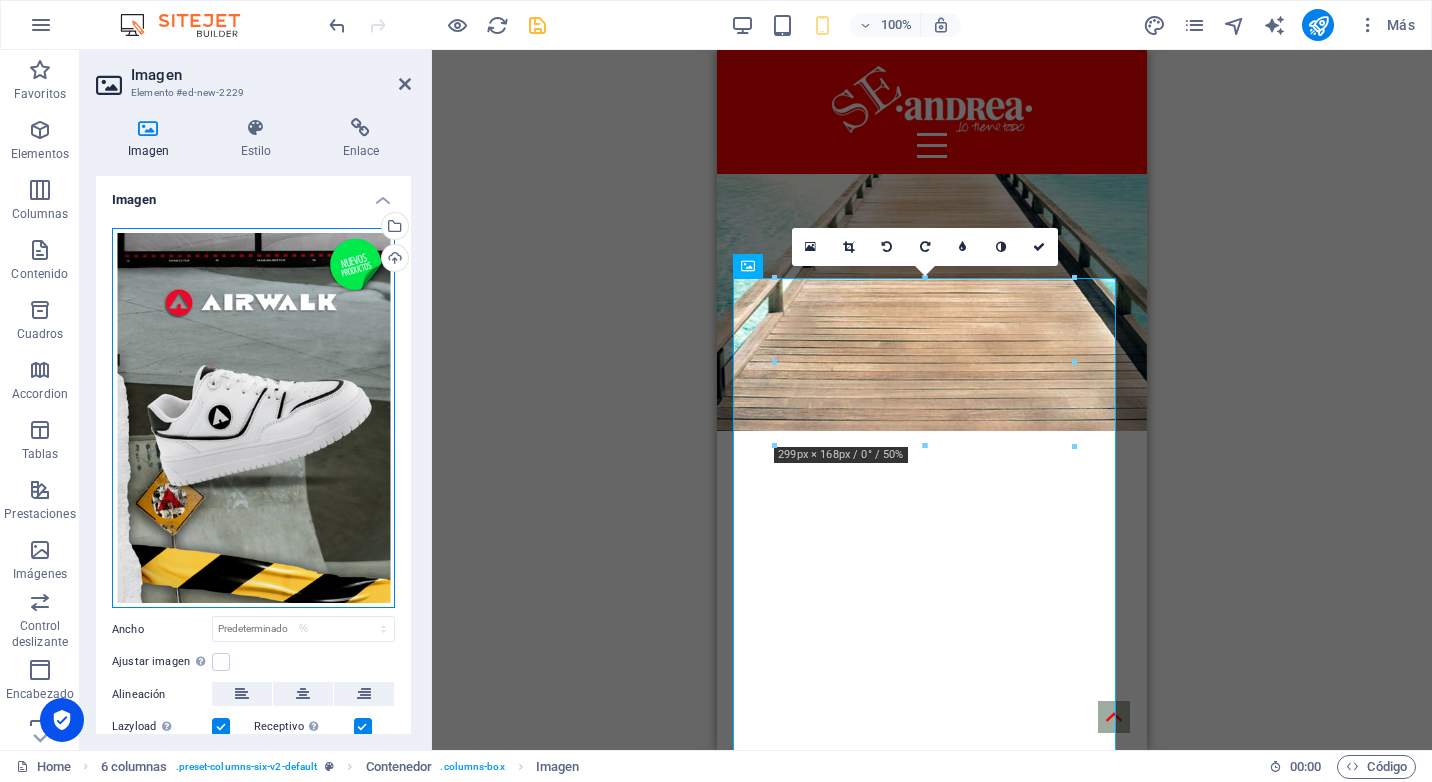 click on "Arrastra archivos aquí, haz clic para escoger archivos o  selecciona archivos de Archivos o de nuestra galería gratuita de fotos y vídeos" at bounding box center (253, 418) 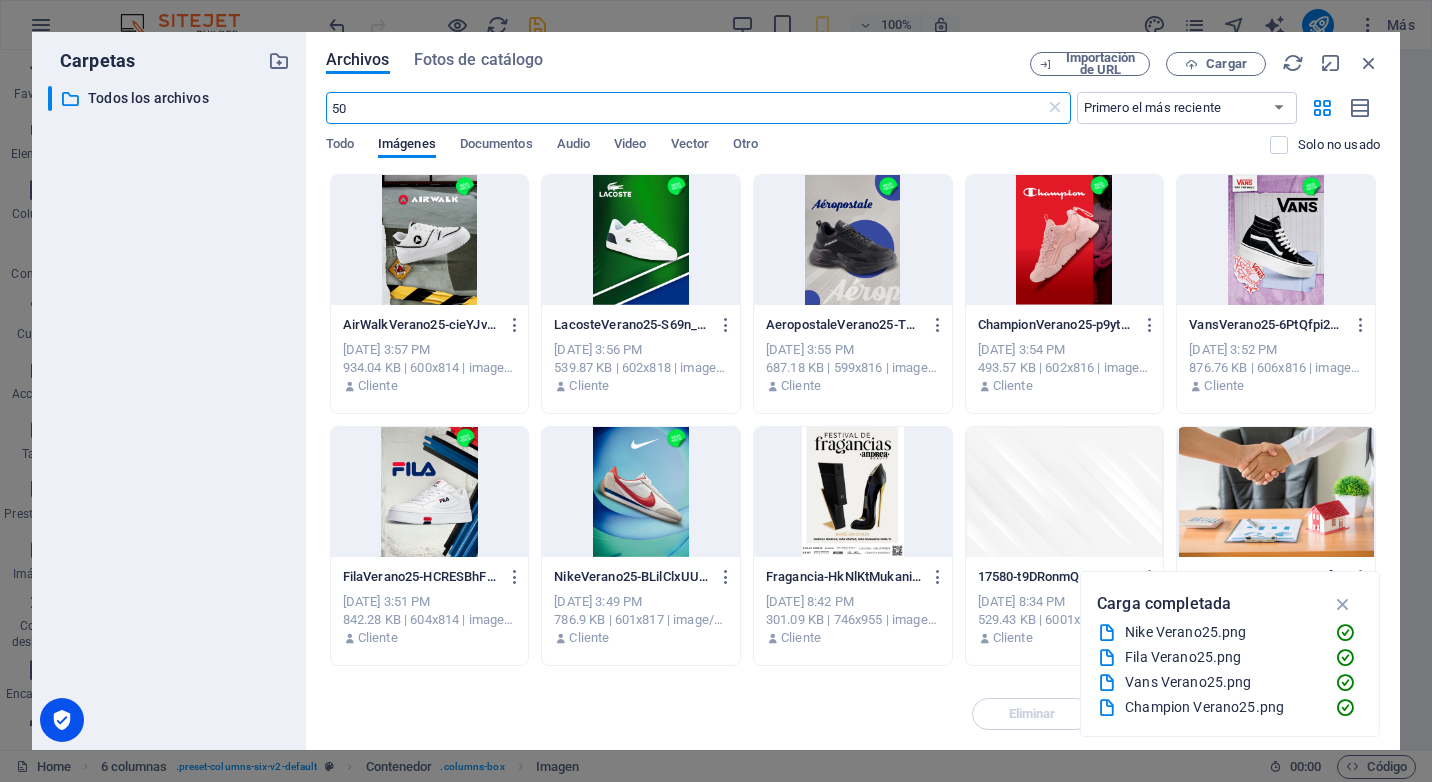 type on "50" 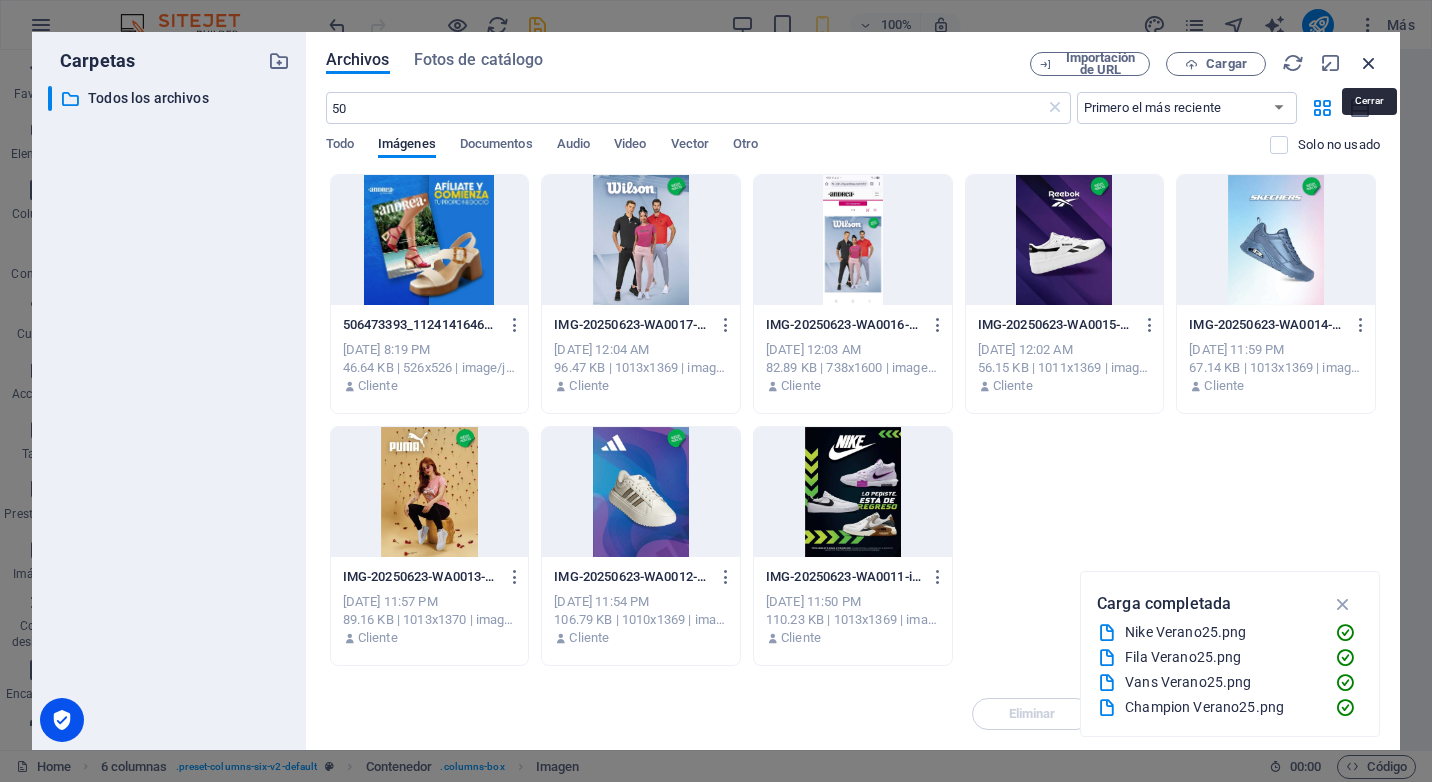 click at bounding box center [1369, 63] 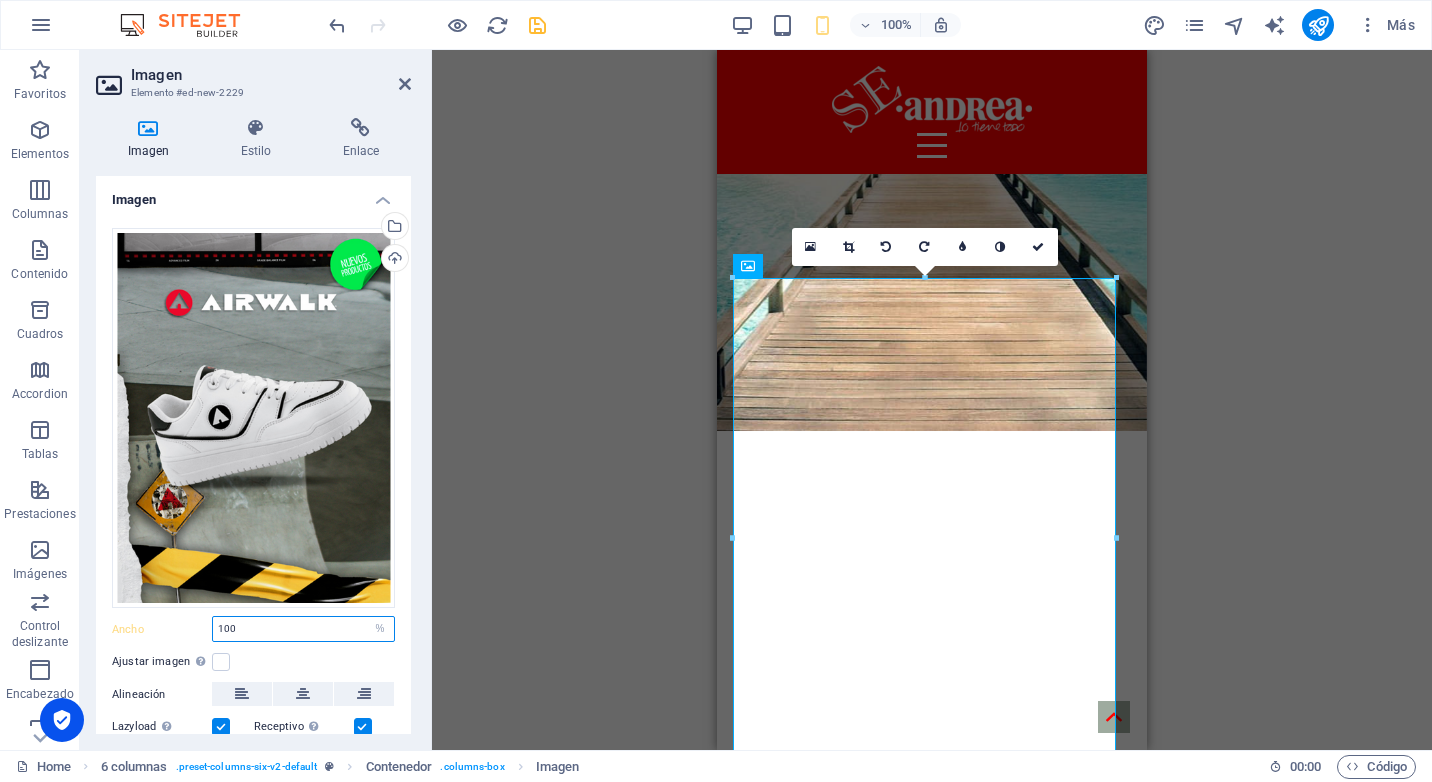click on "100" at bounding box center (303, 629) 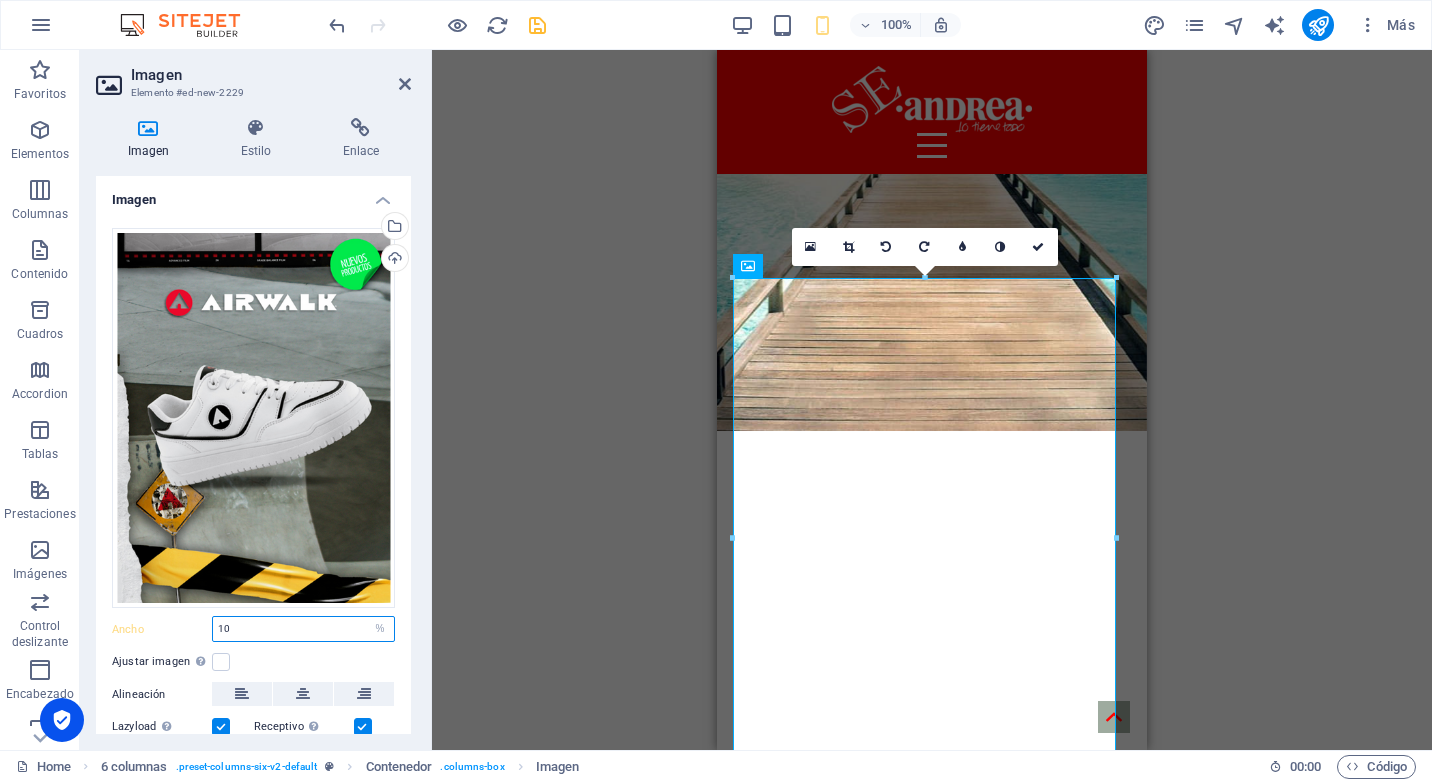 type on "1" 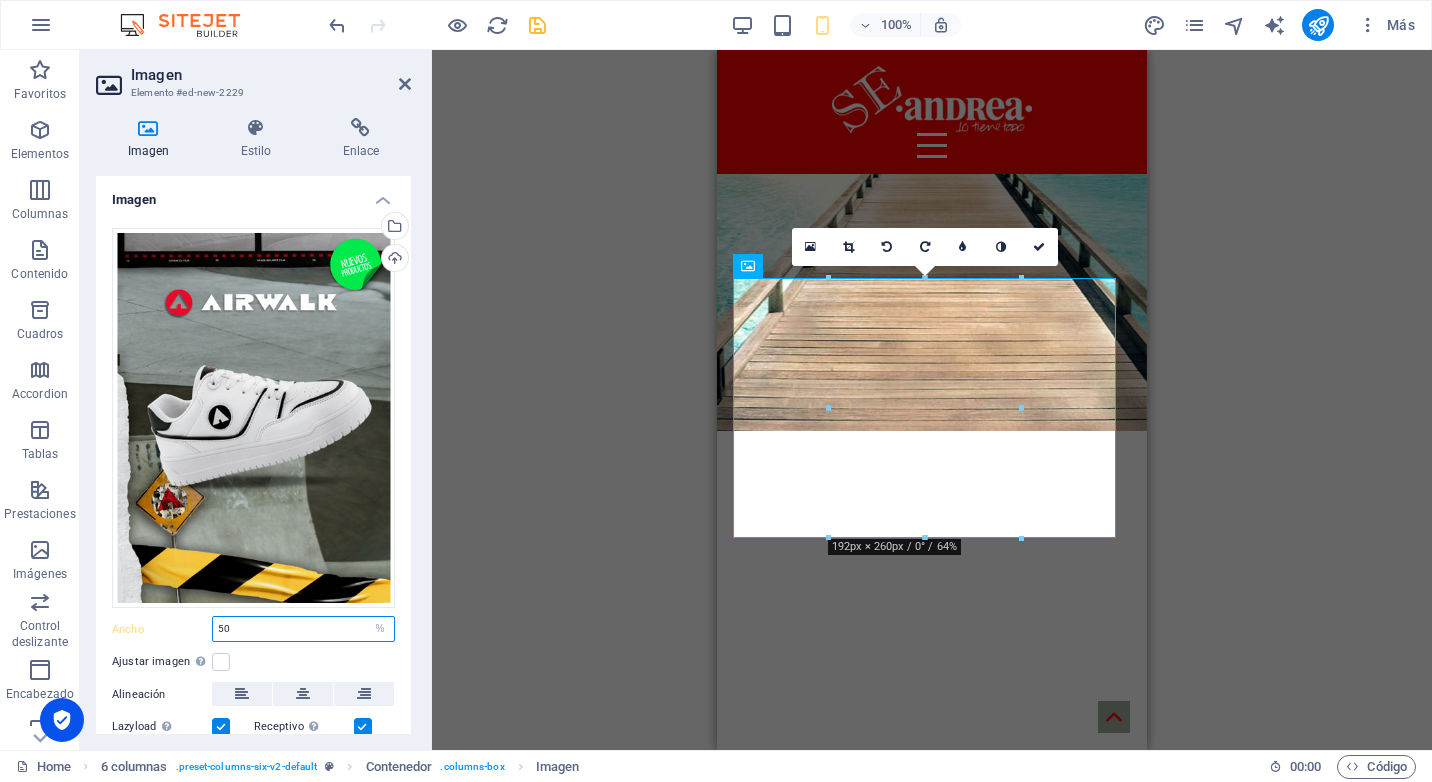 type on "50" 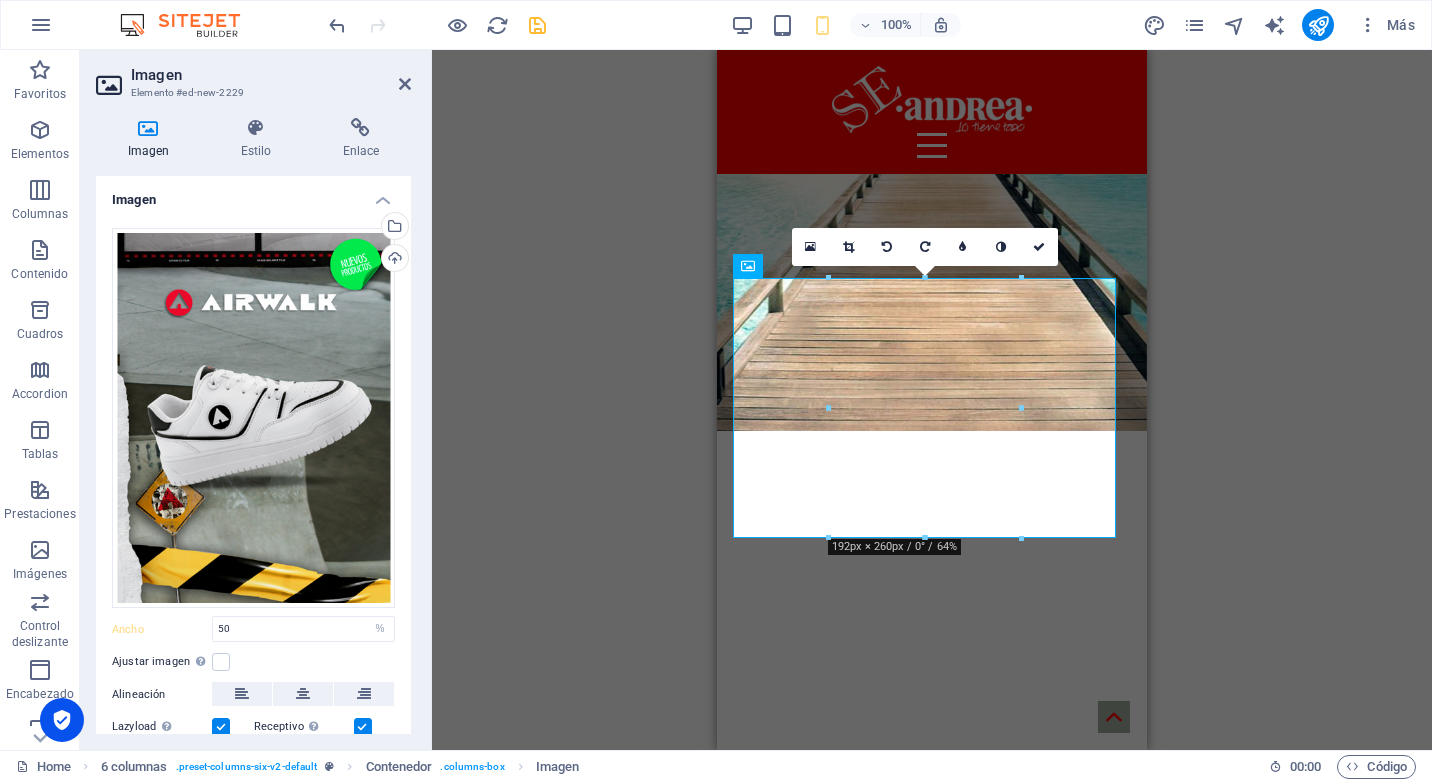 click on "Ajustar imagen Ajustar imagen automáticamente a un ancho y alto fijo" at bounding box center [253, 662] 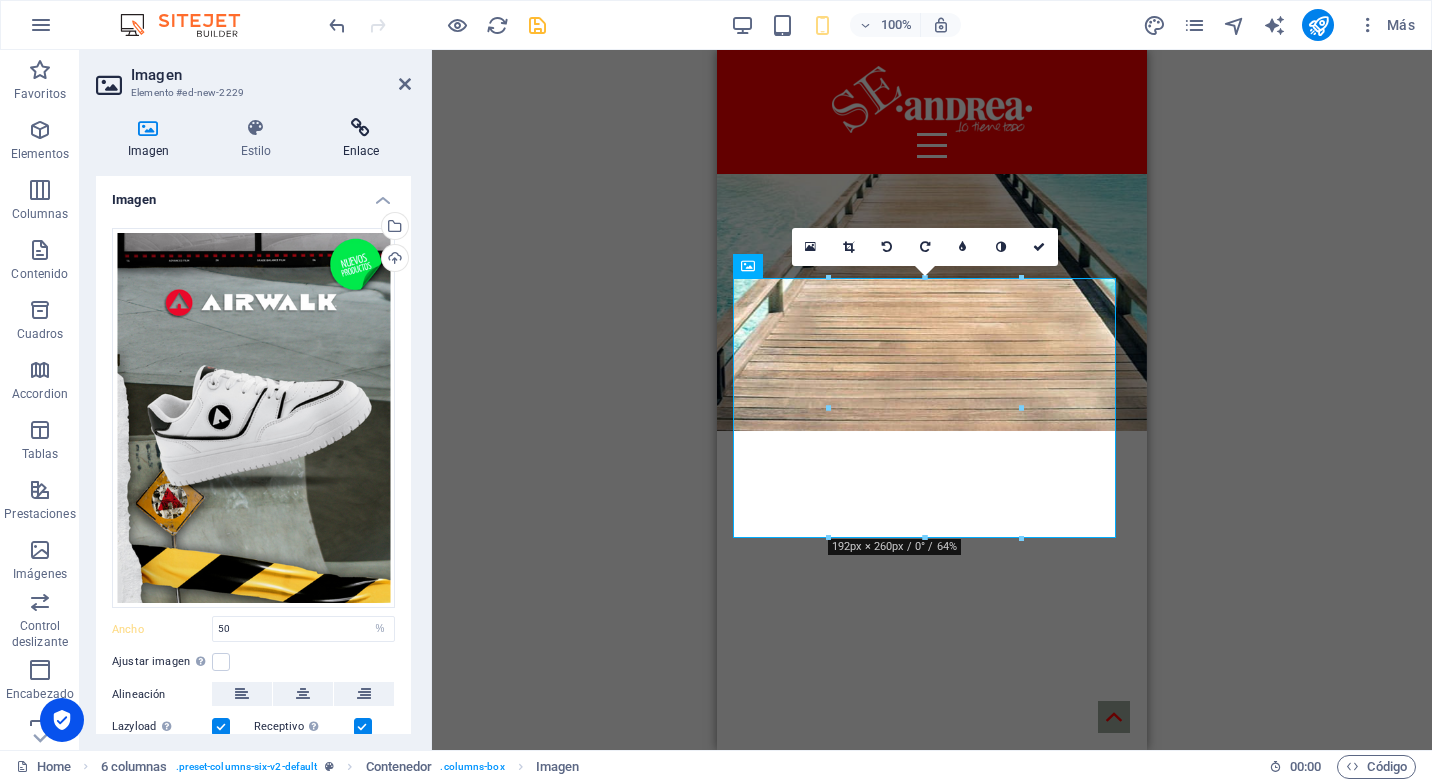 click at bounding box center (361, 128) 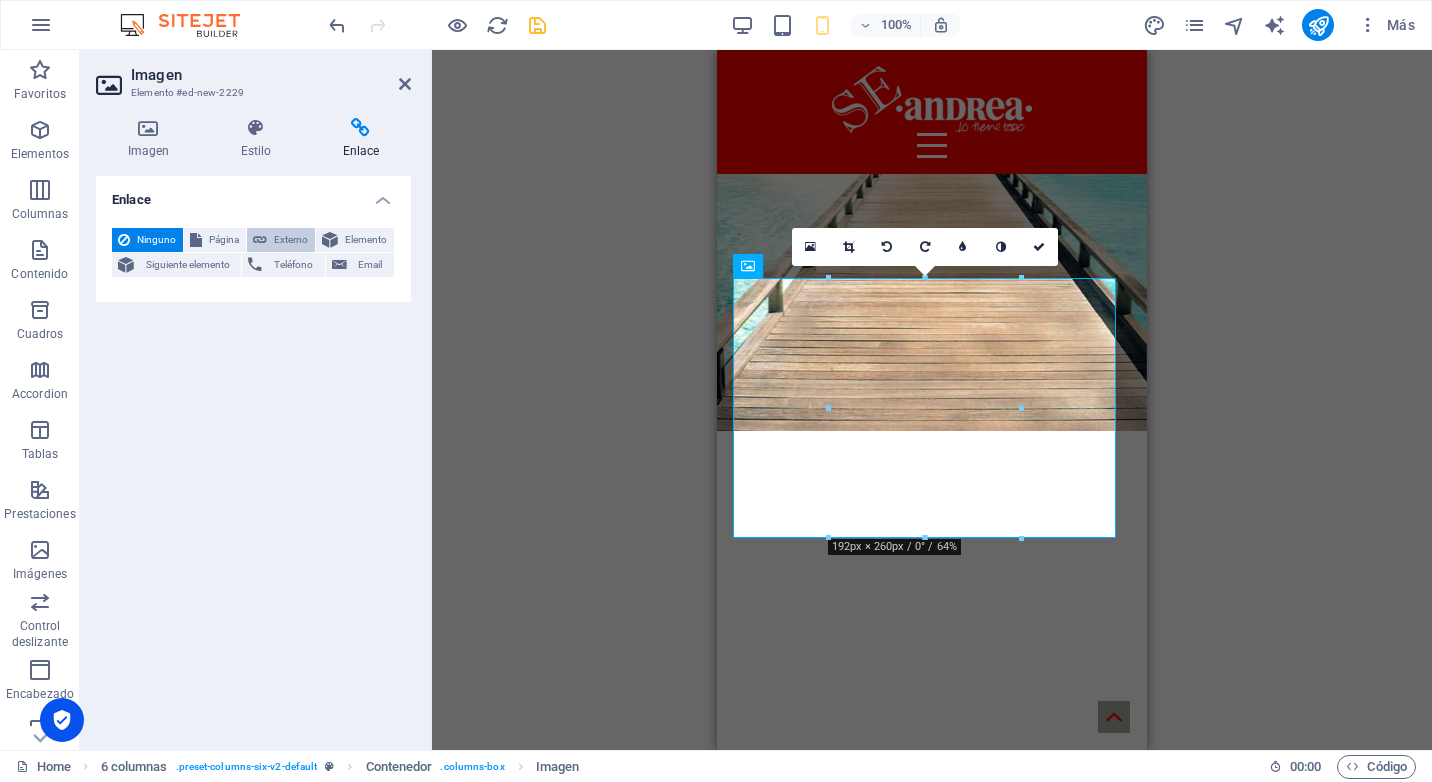 click on "Externo" at bounding box center (291, 240) 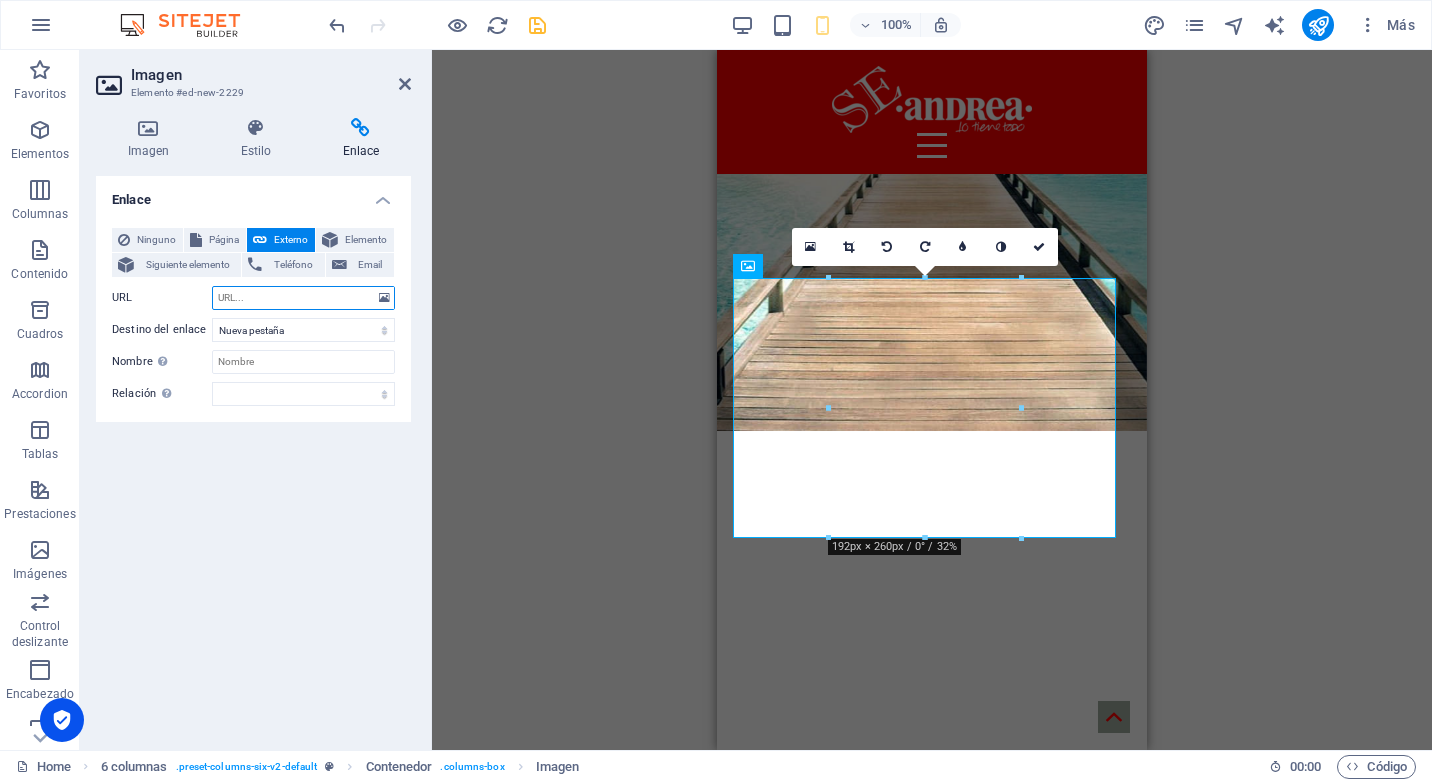 click on "URL" at bounding box center [303, 298] 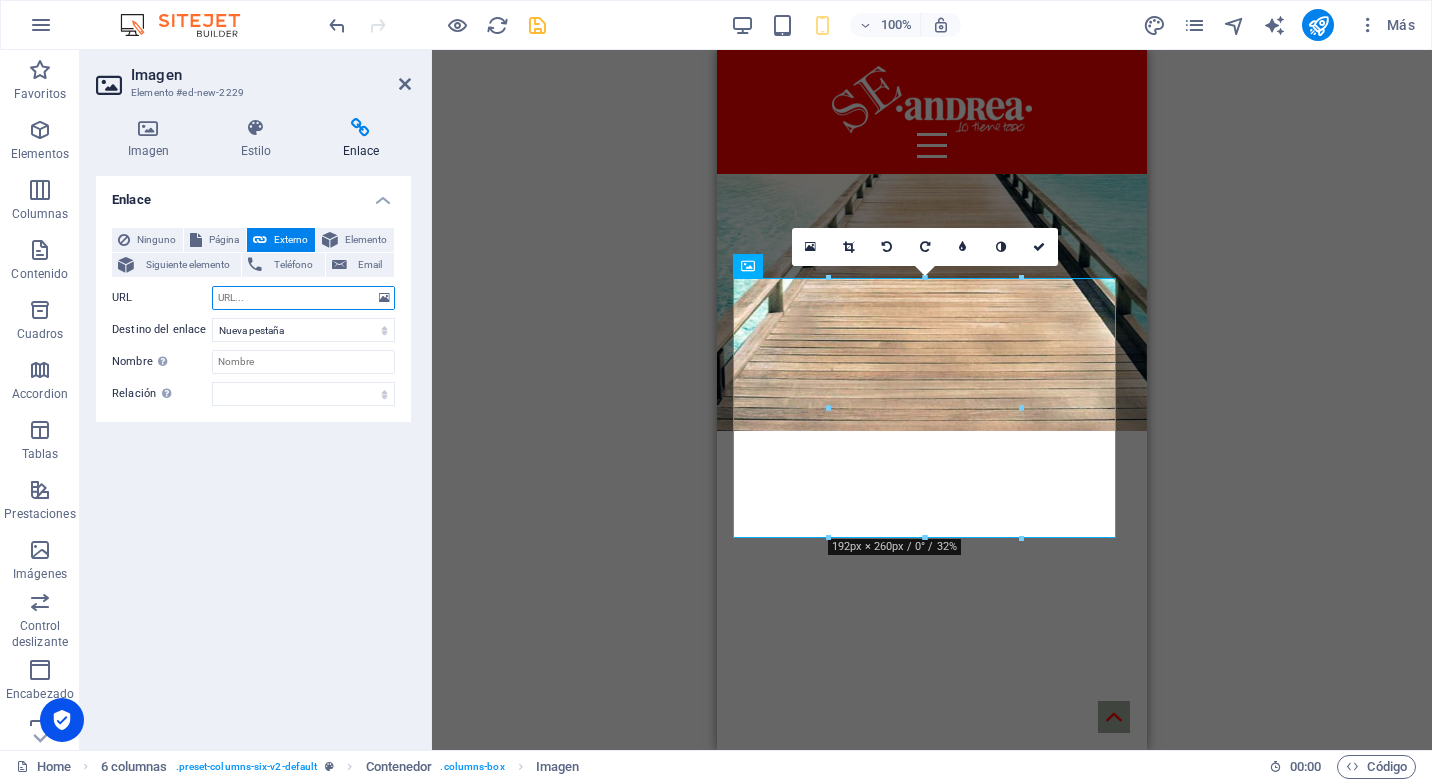 paste on "https://cdn-img.andrea.com/mx/downloads/1/AirwalkAndrea.pdf?v=123" 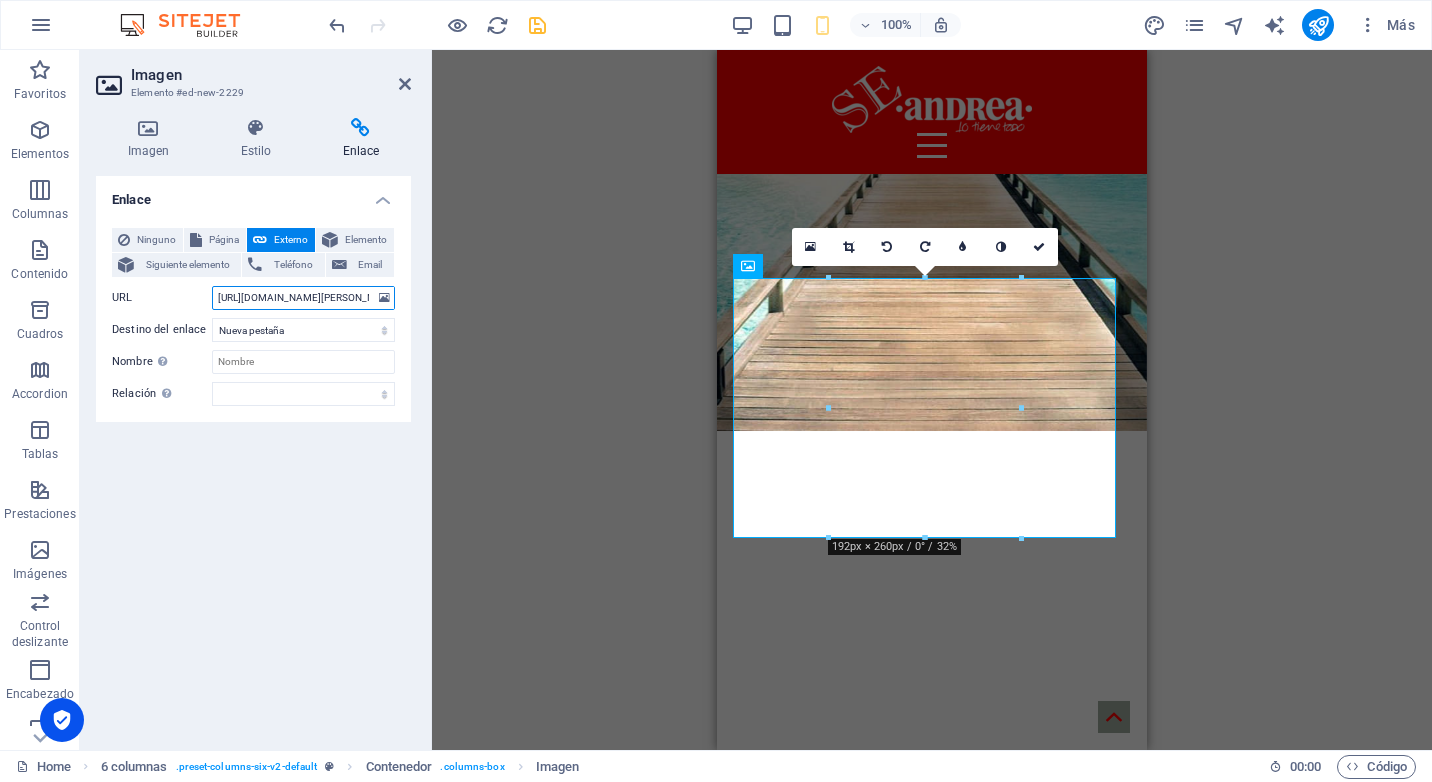 scroll, scrollTop: 0, scrollLeft: 171, axis: horizontal 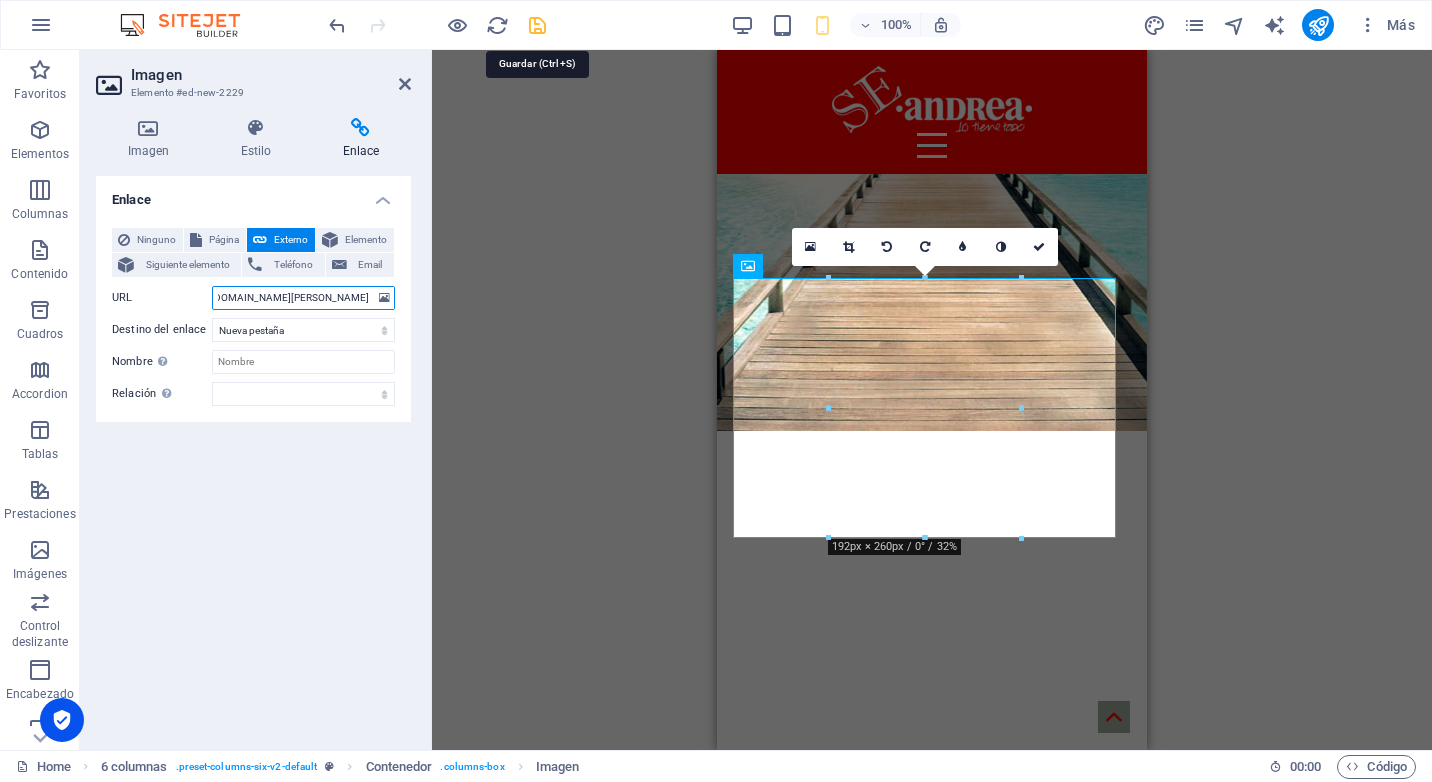 type on "https://cdn-img.andrea.com/mx/downloads/1/AirwalkAndrea.pdf?v=123" 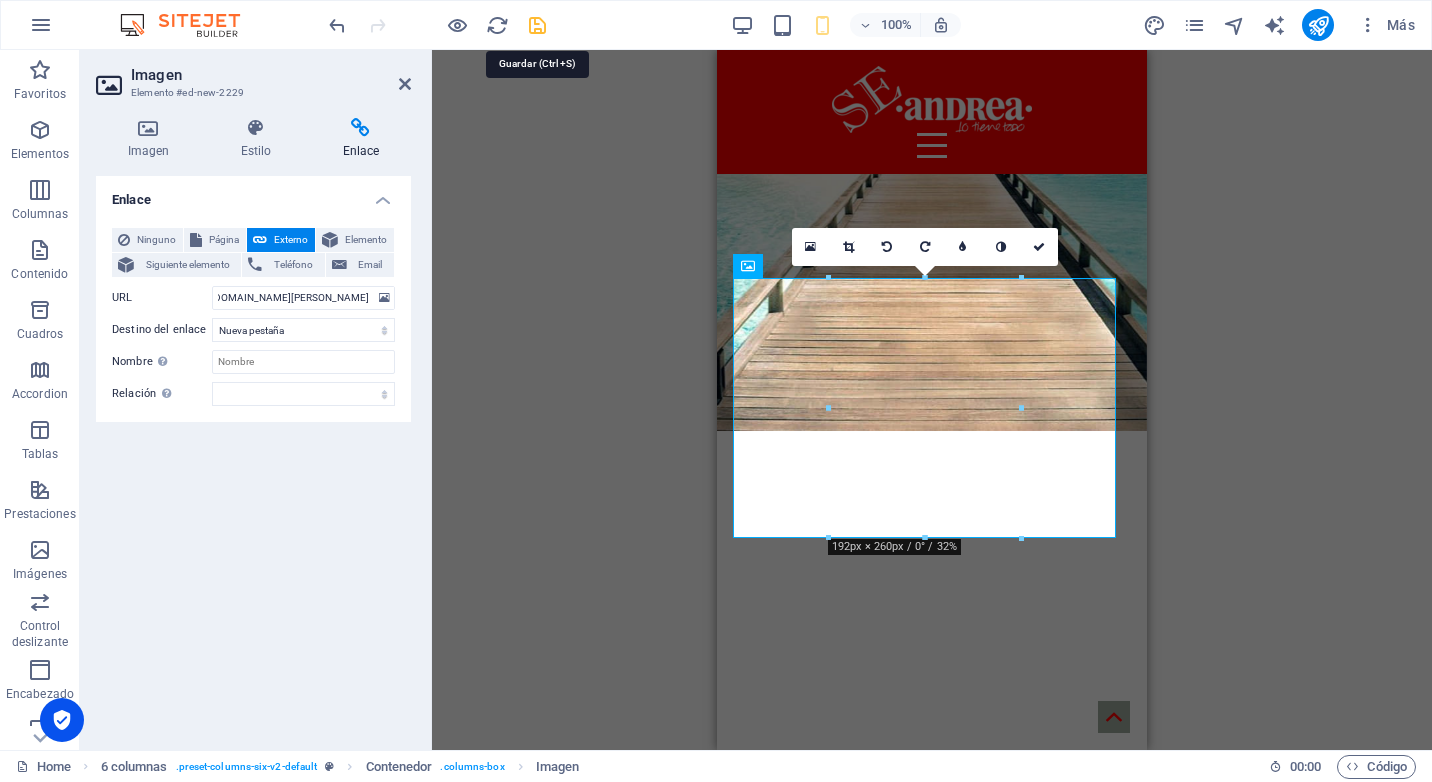 click at bounding box center [537, 25] 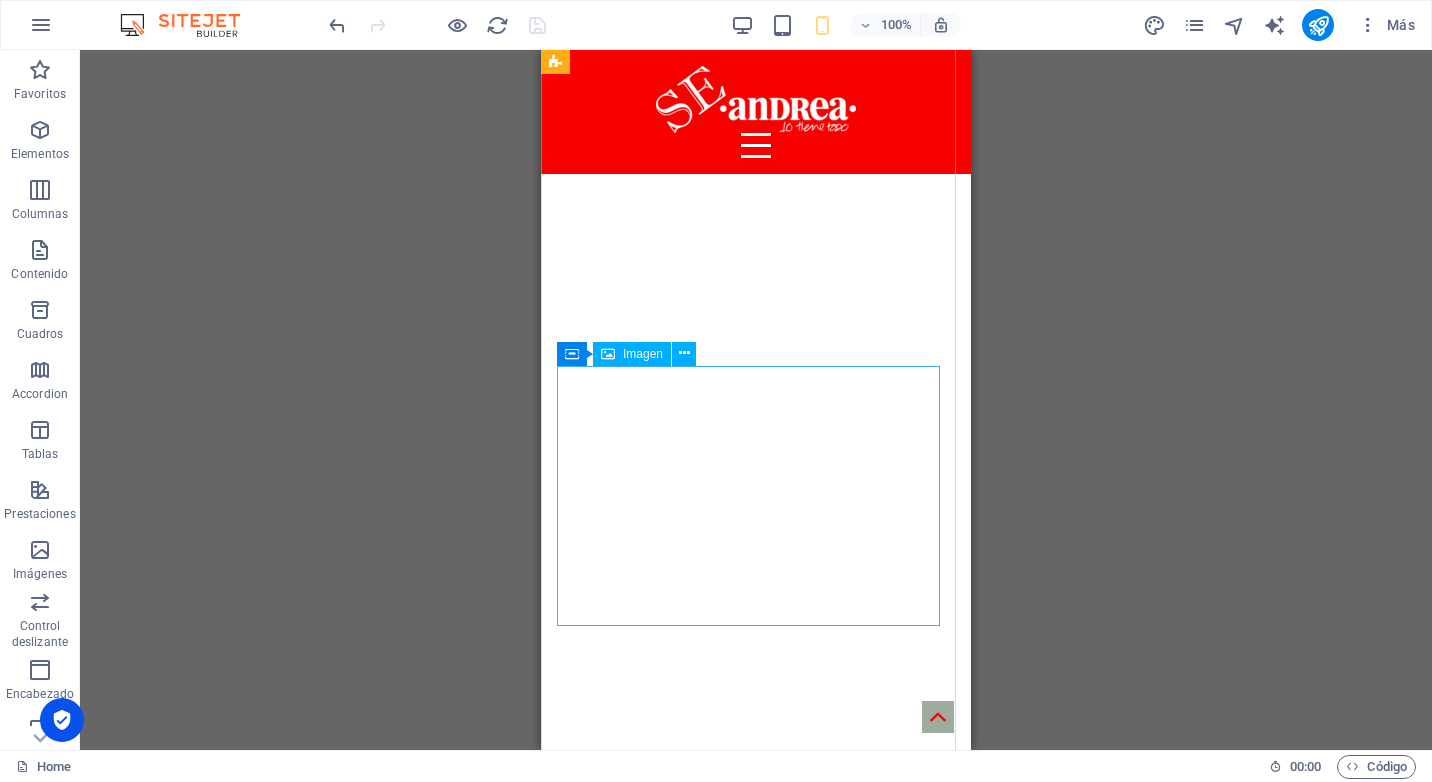 scroll, scrollTop: 7244, scrollLeft: 0, axis: vertical 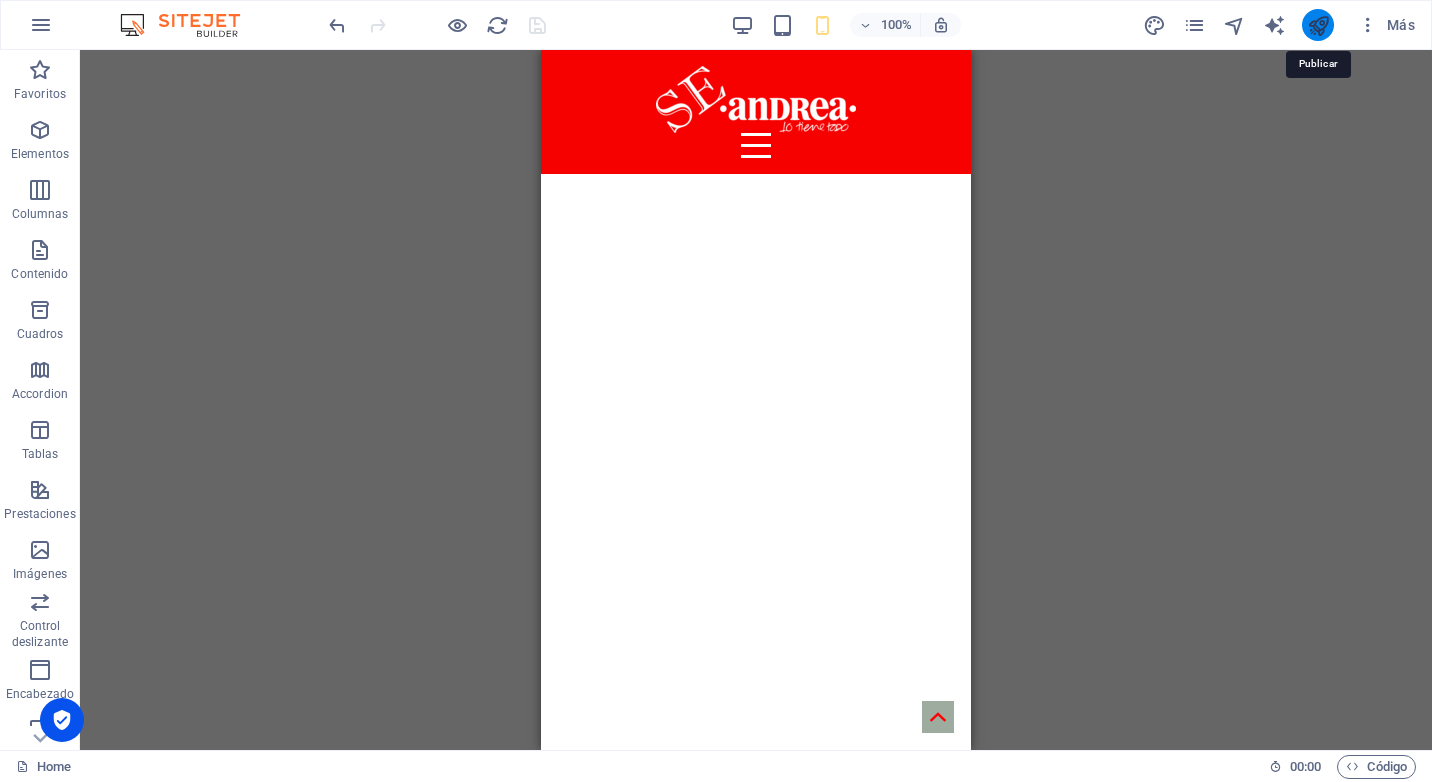 click at bounding box center [1318, 25] 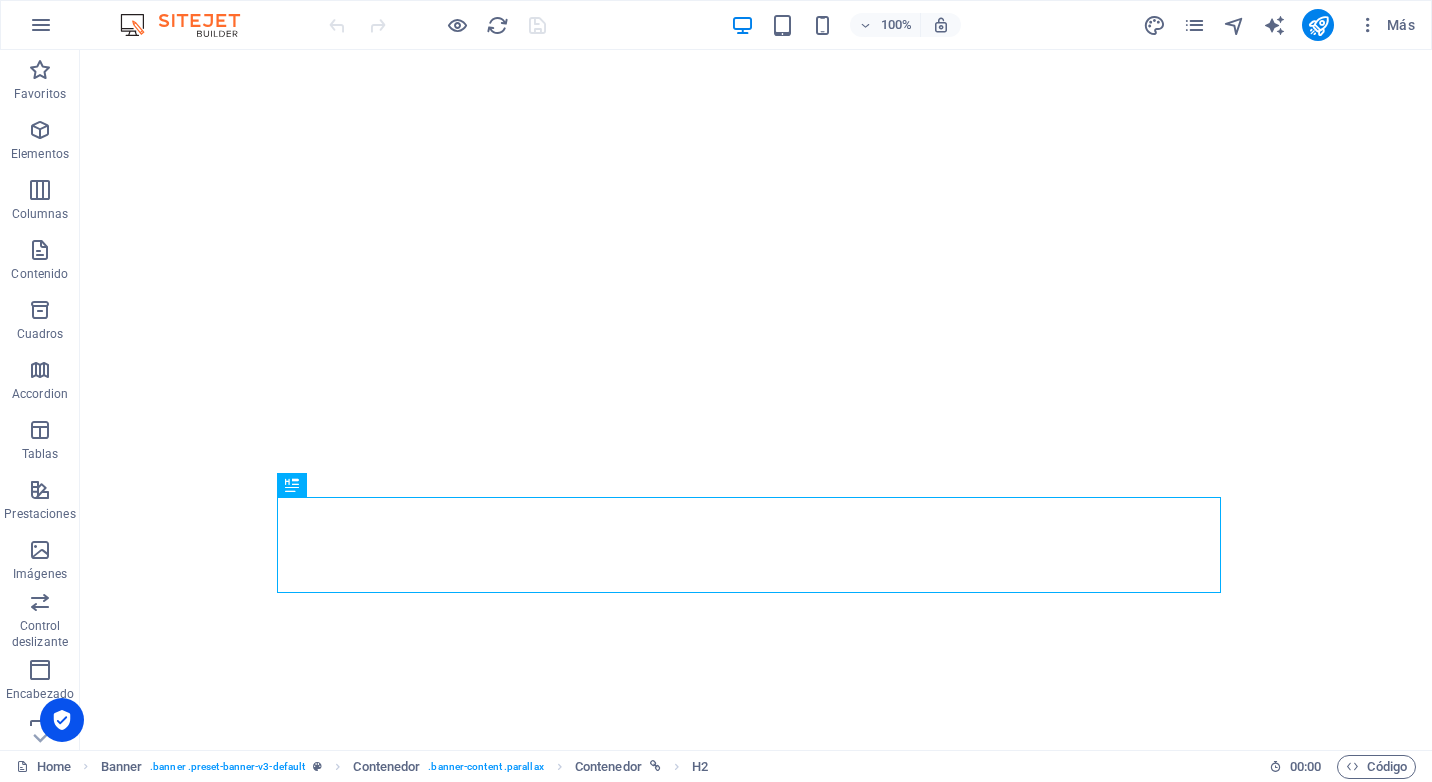 scroll, scrollTop: 0, scrollLeft: 0, axis: both 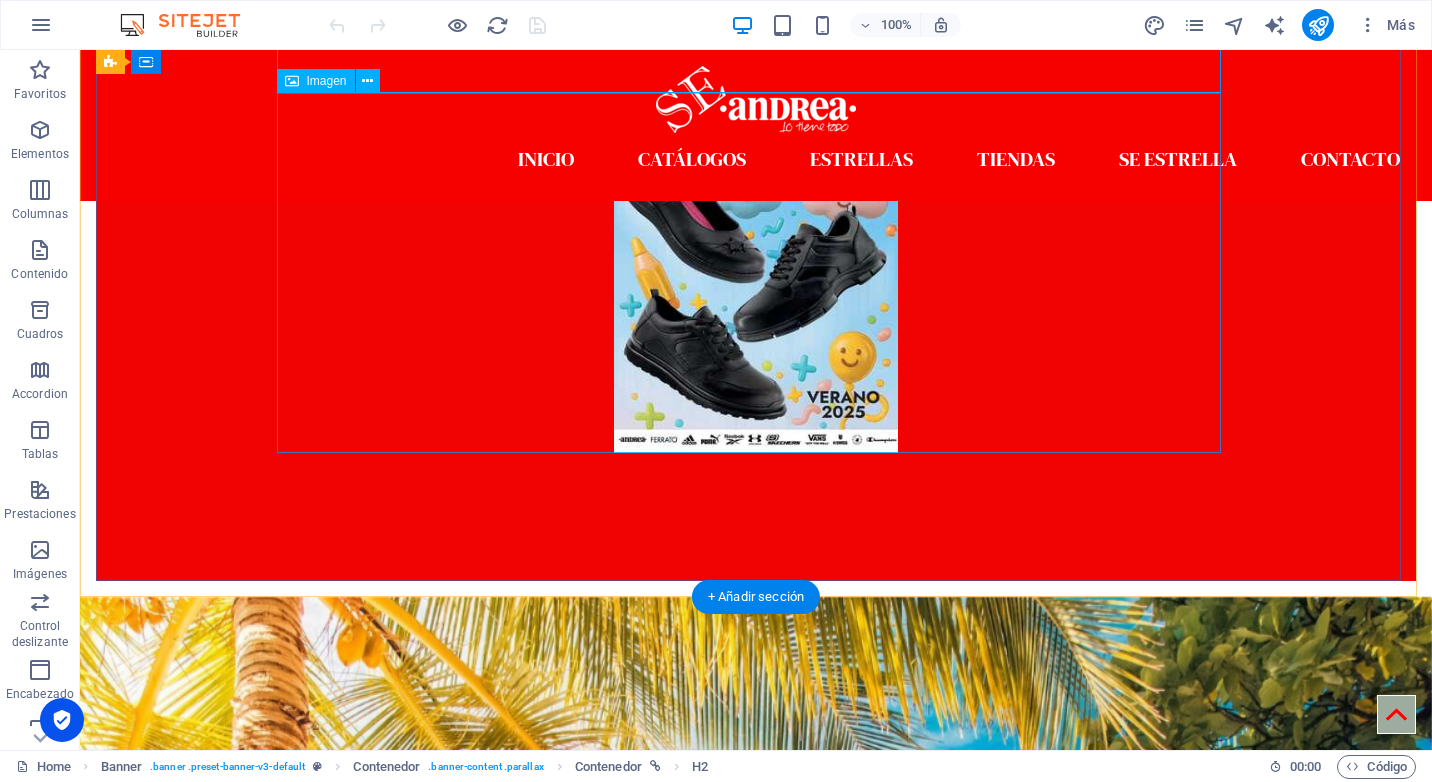 click at bounding box center (756, 273) 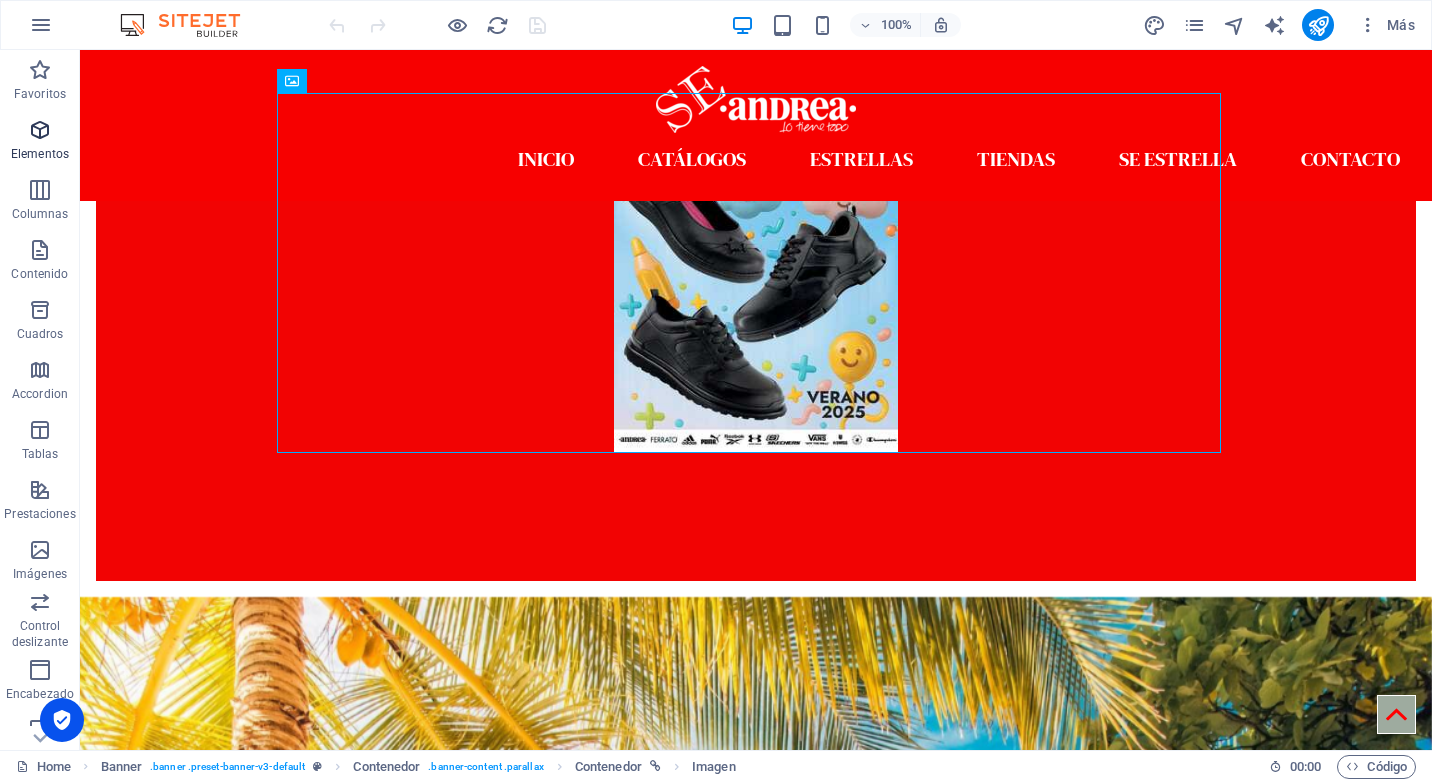 click at bounding box center [40, 130] 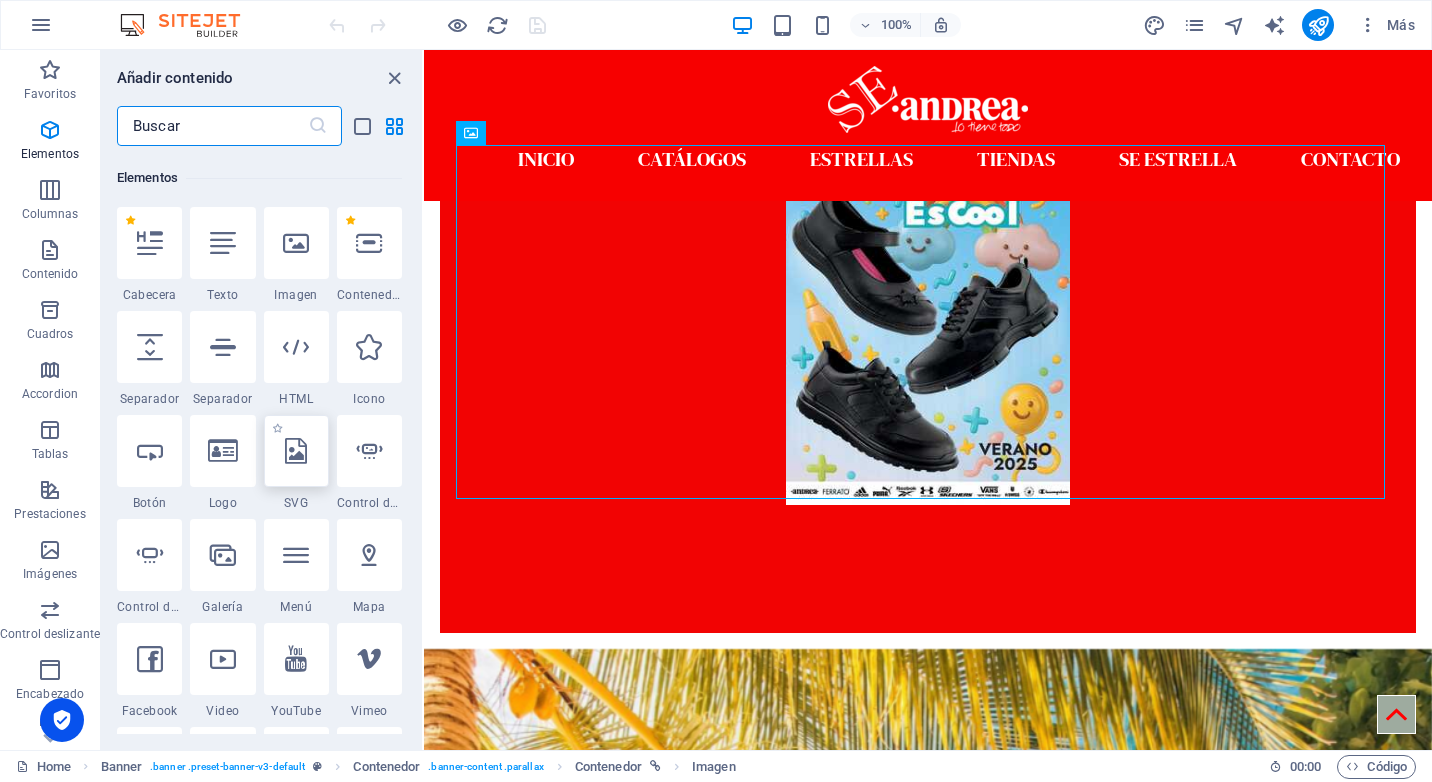 scroll, scrollTop: 377, scrollLeft: 0, axis: vertical 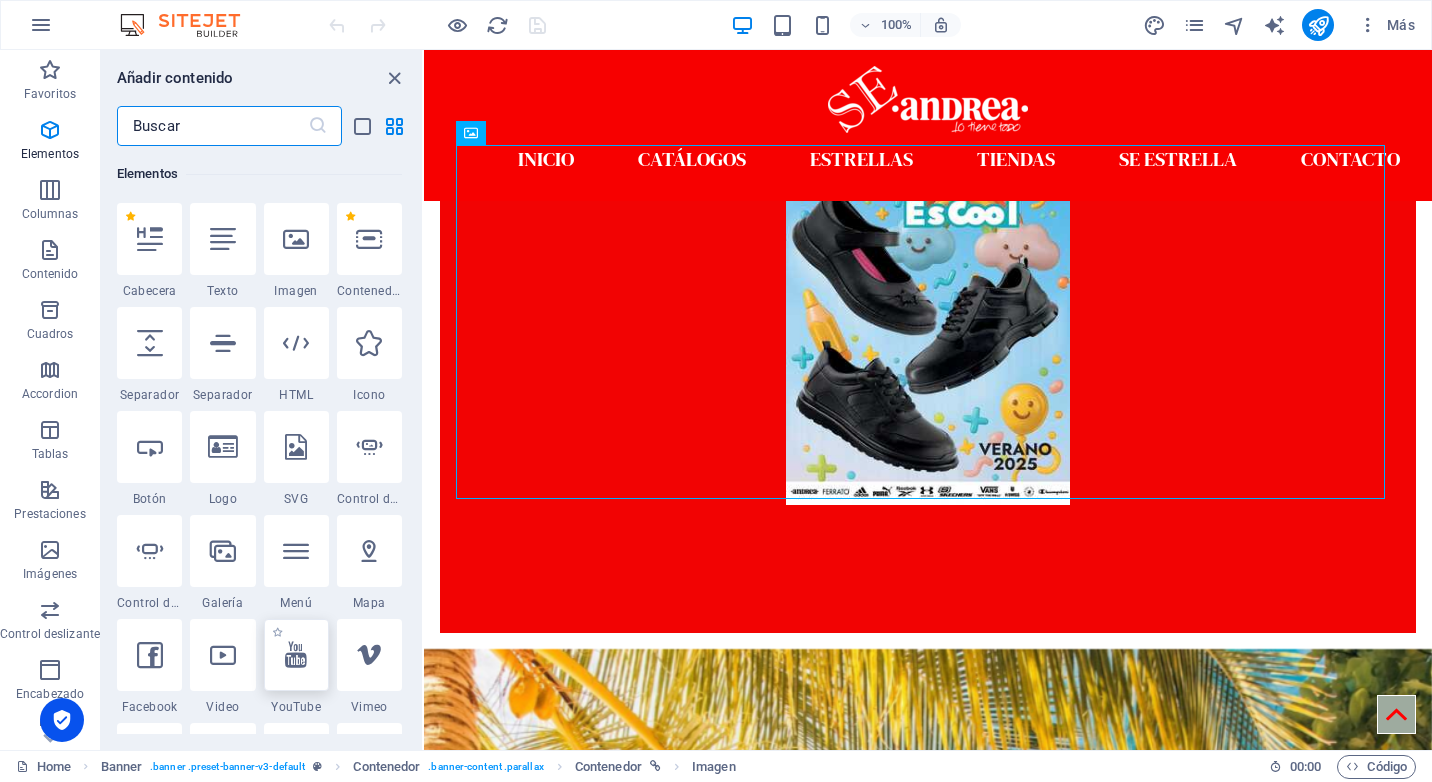 click at bounding box center [296, 655] 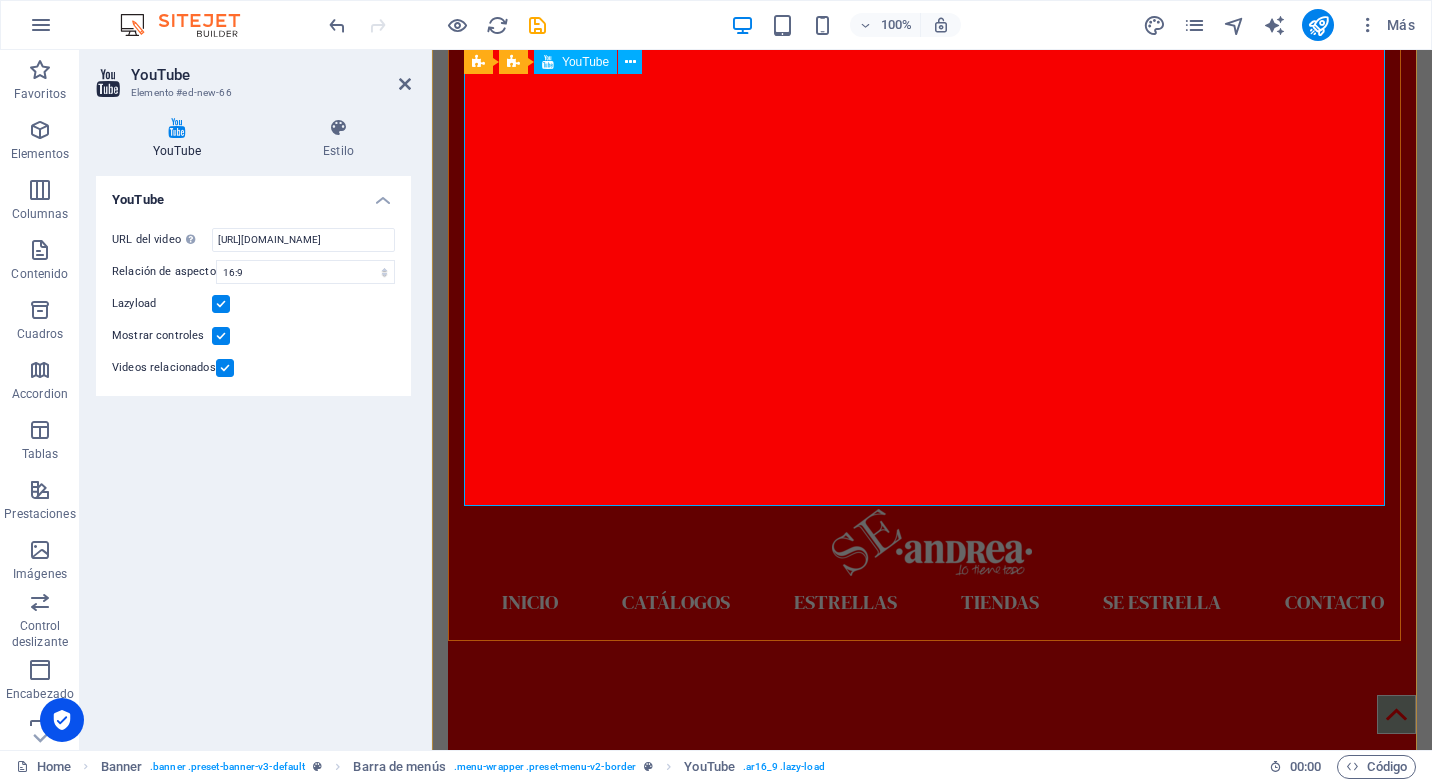scroll, scrollTop: 0, scrollLeft: 0, axis: both 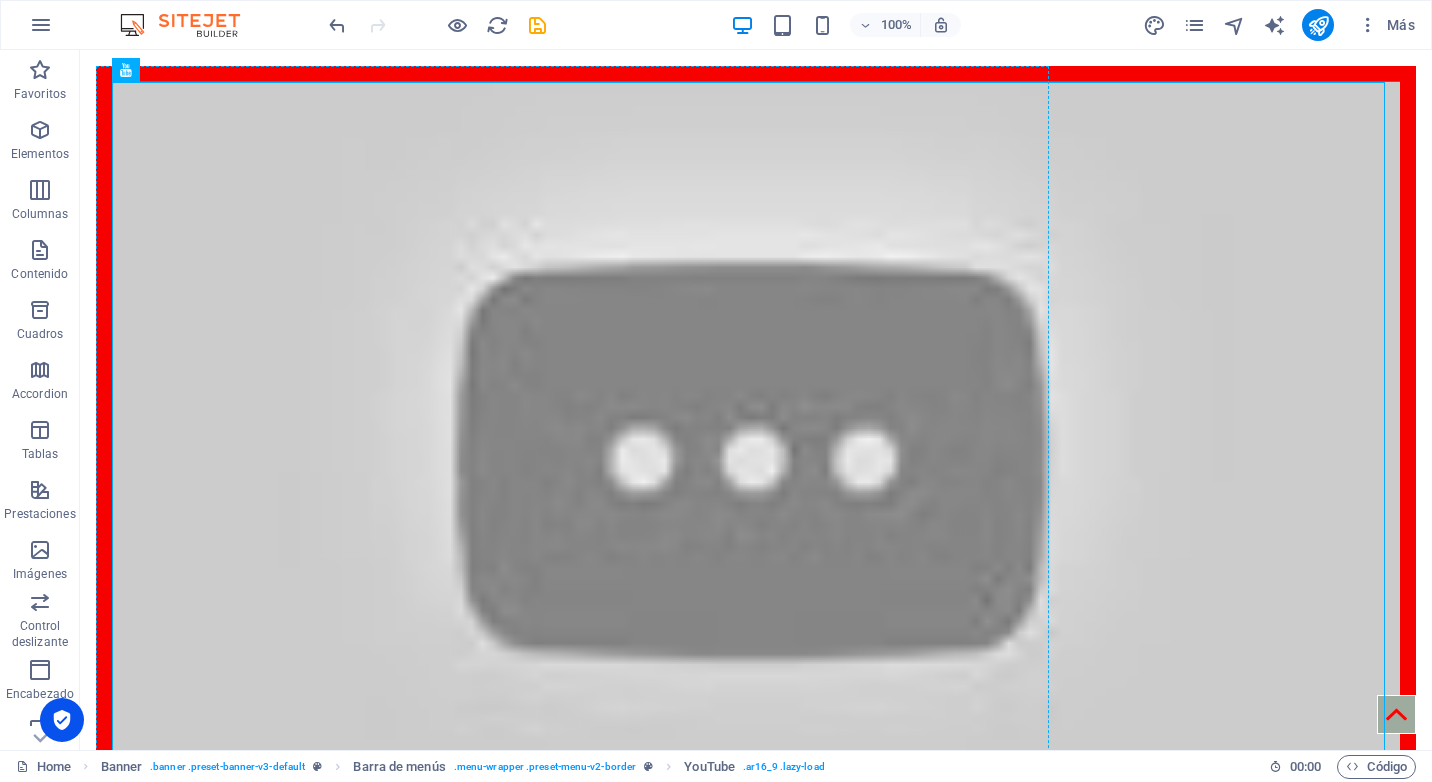 drag, startPoint x: 618, startPoint y: 207, endPoint x: 583, endPoint y: -43, distance: 252.43811 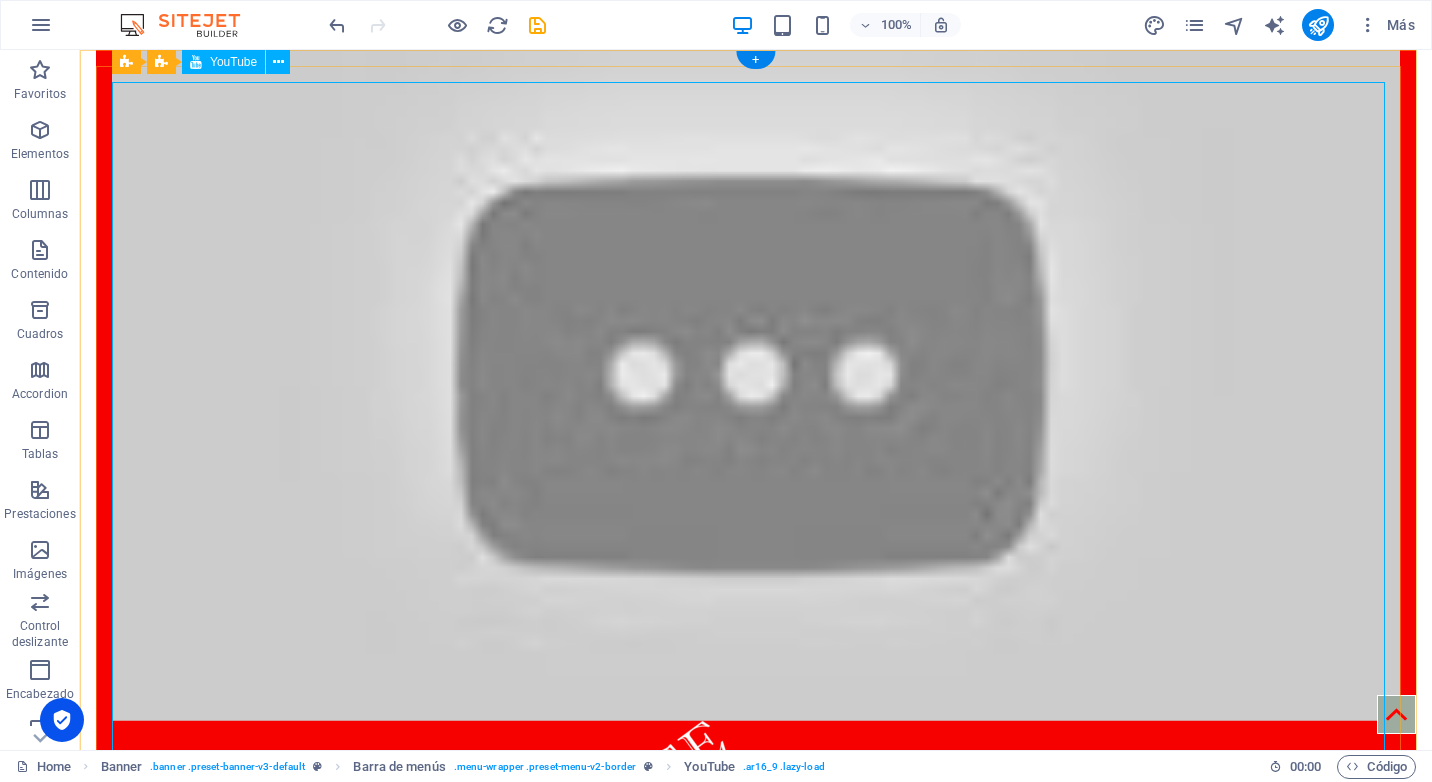 scroll, scrollTop: 0, scrollLeft: 0, axis: both 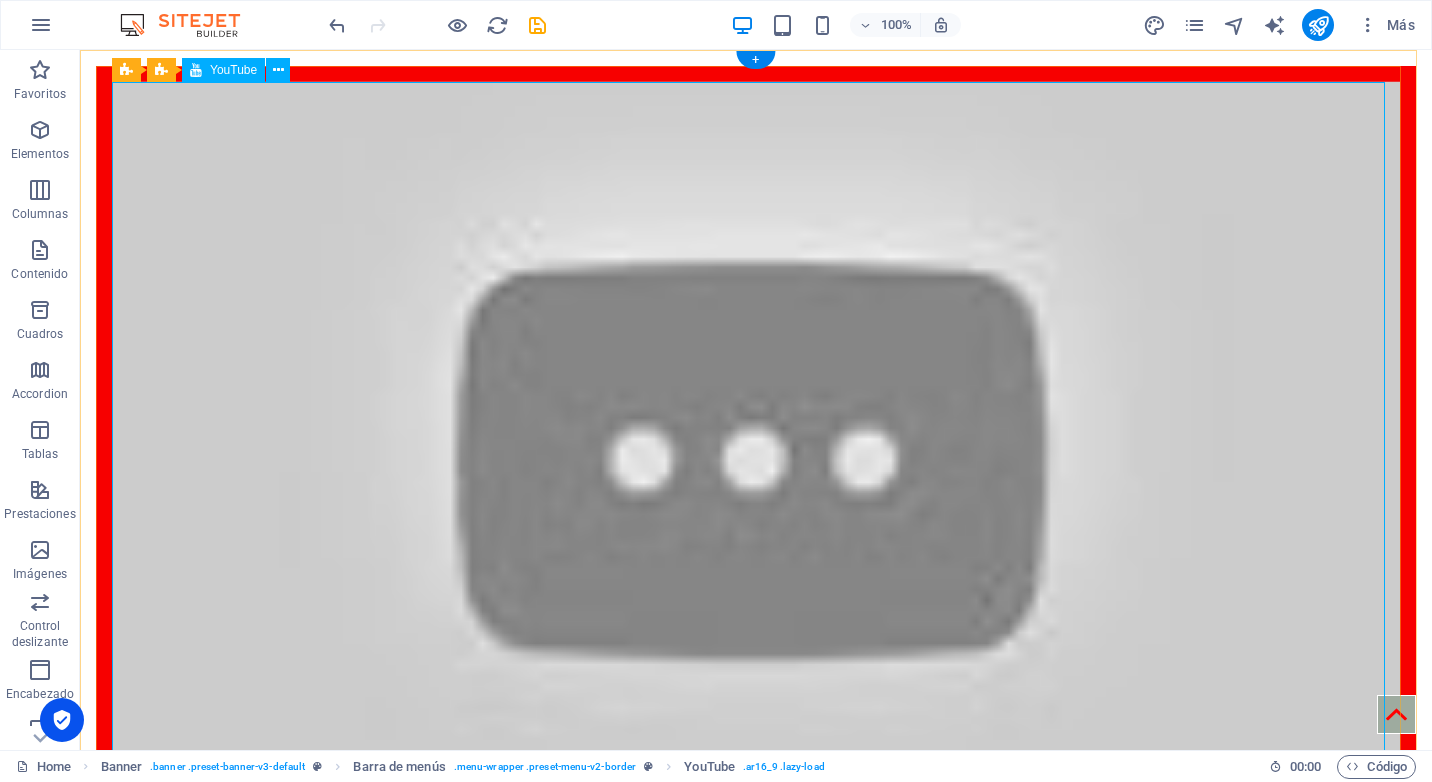 click at bounding box center (756, 444) 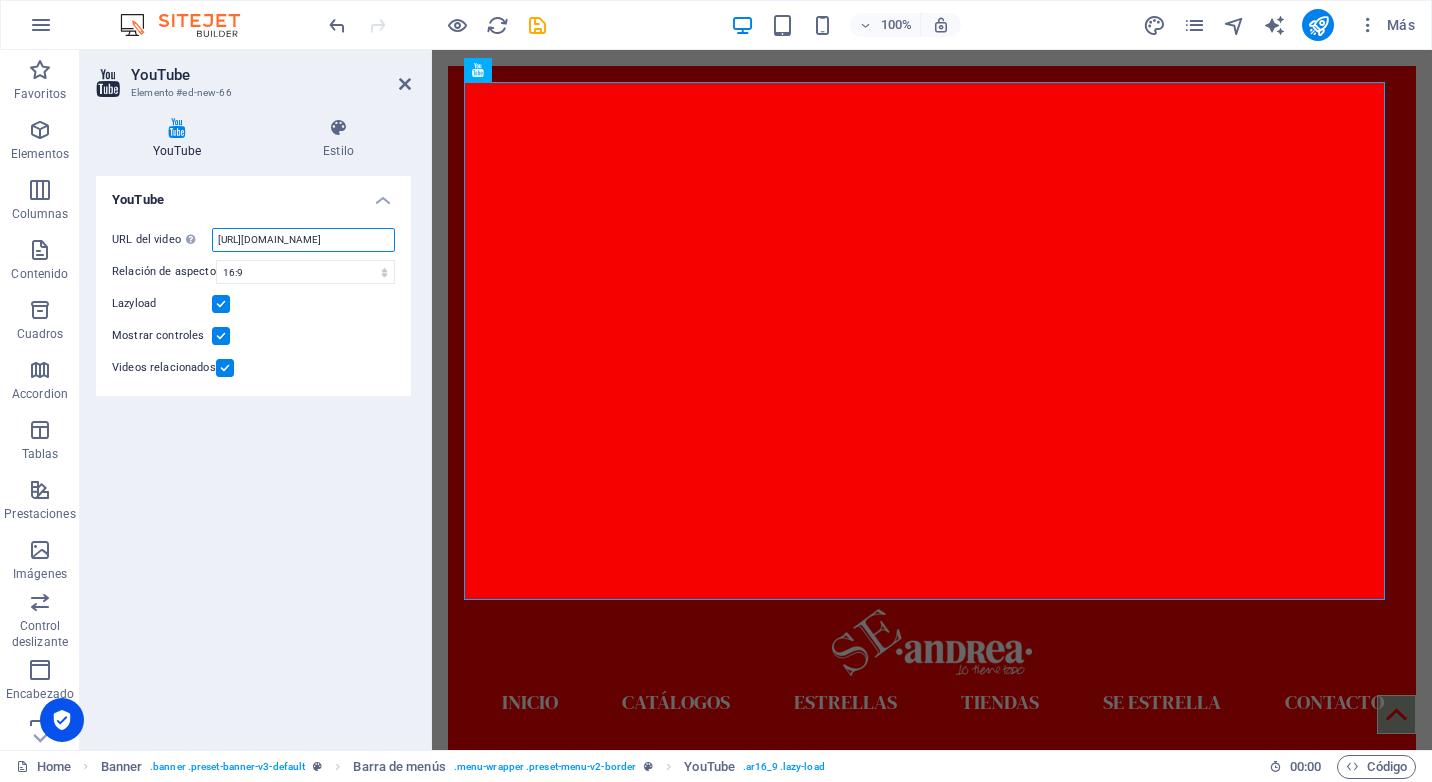 click on "https://www.youtube.com/watch?v=hnoviHgPHkY" at bounding box center (303, 240) 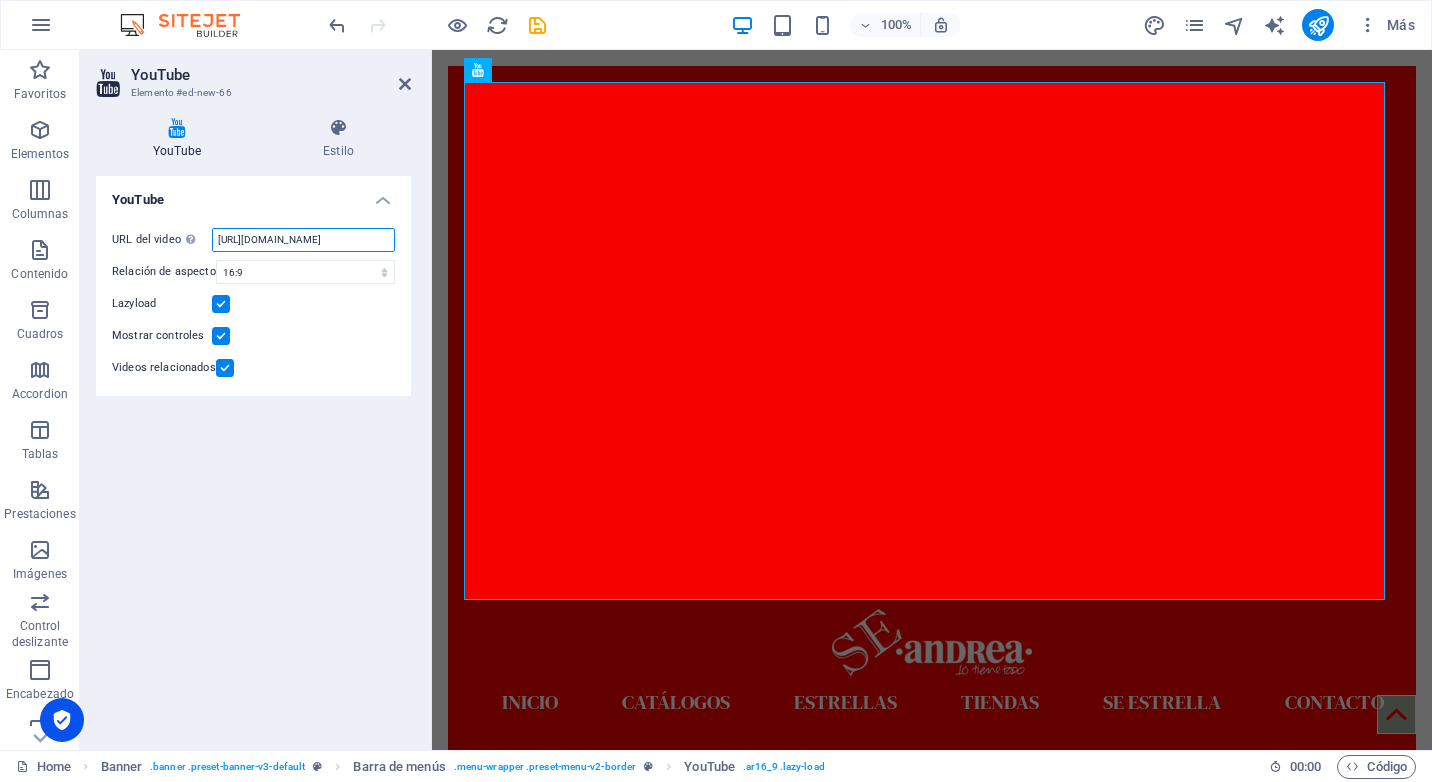 scroll, scrollTop: 0, scrollLeft: 0, axis: both 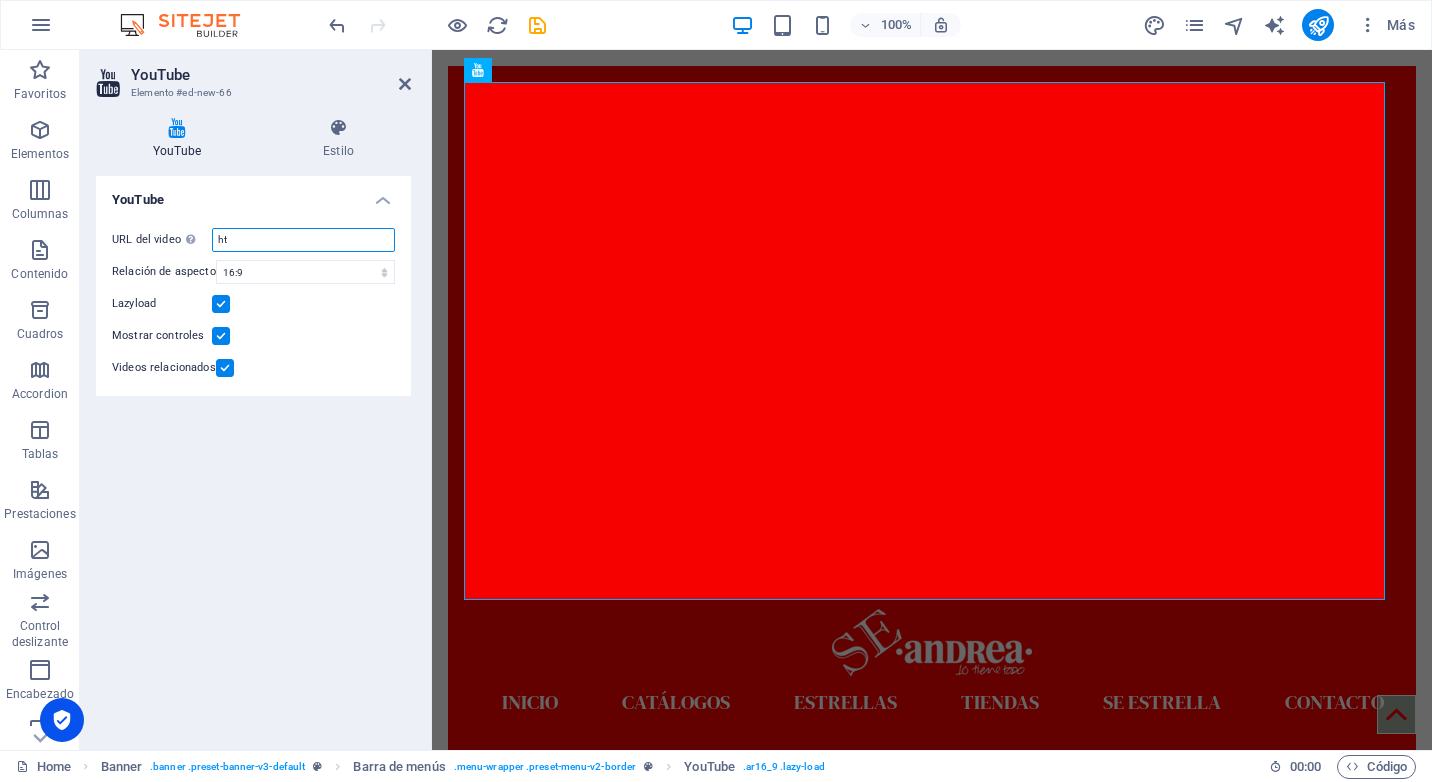 type on "h" 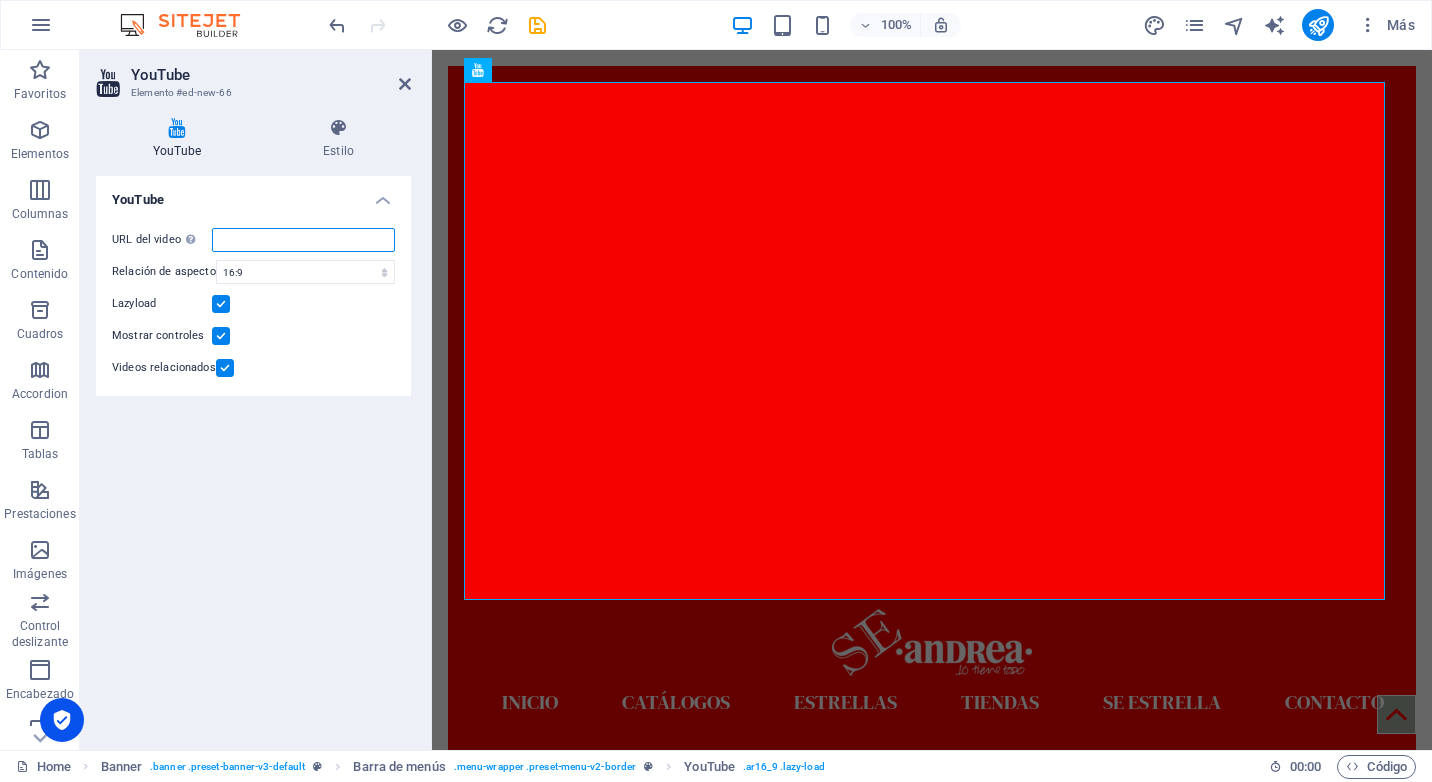 paste on "https://www.youtube.com/shorts/Zf7J49pgDR0" 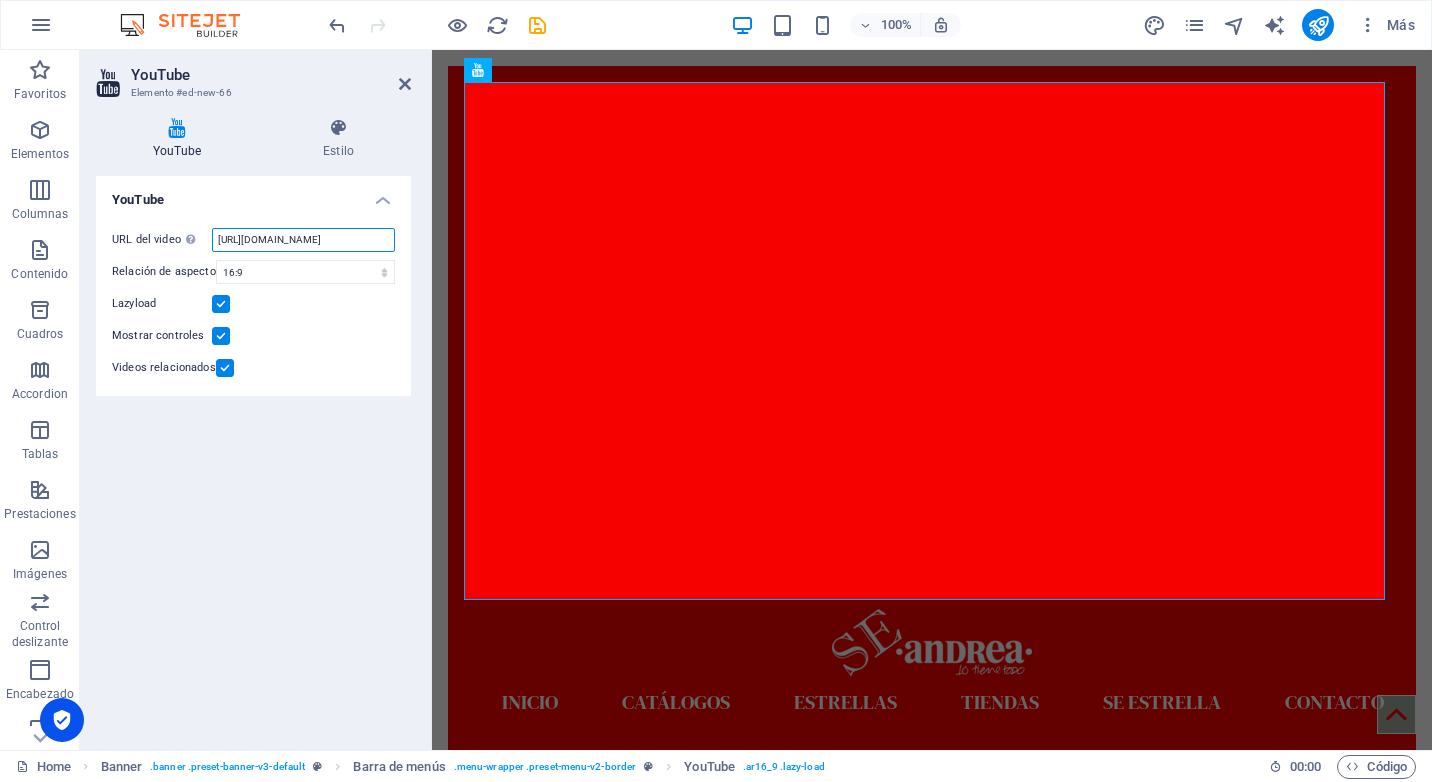 scroll, scrollTop: 0, scrollLeft: 42, axis: horizontal 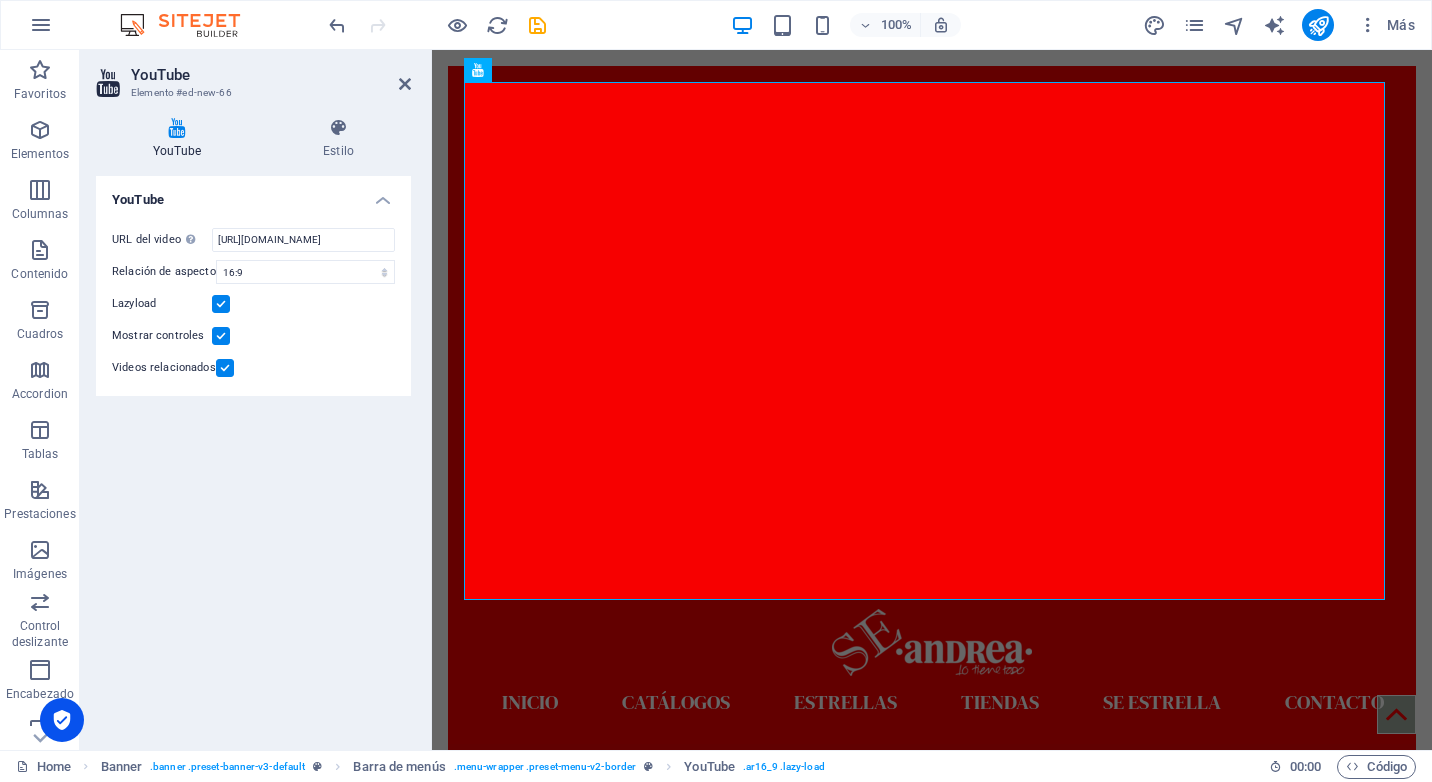 click on "YouTube URL del video Inserta (o pega) la URL de un vídeo. https://www.youtube.com/shorts/Zf7J49pgDR0 Relación de aspecto 16:10 16:9 4:3 2:1 1:1 Lazyload Mostrar controles Videos relacionados" at bounding box center (253, 455) 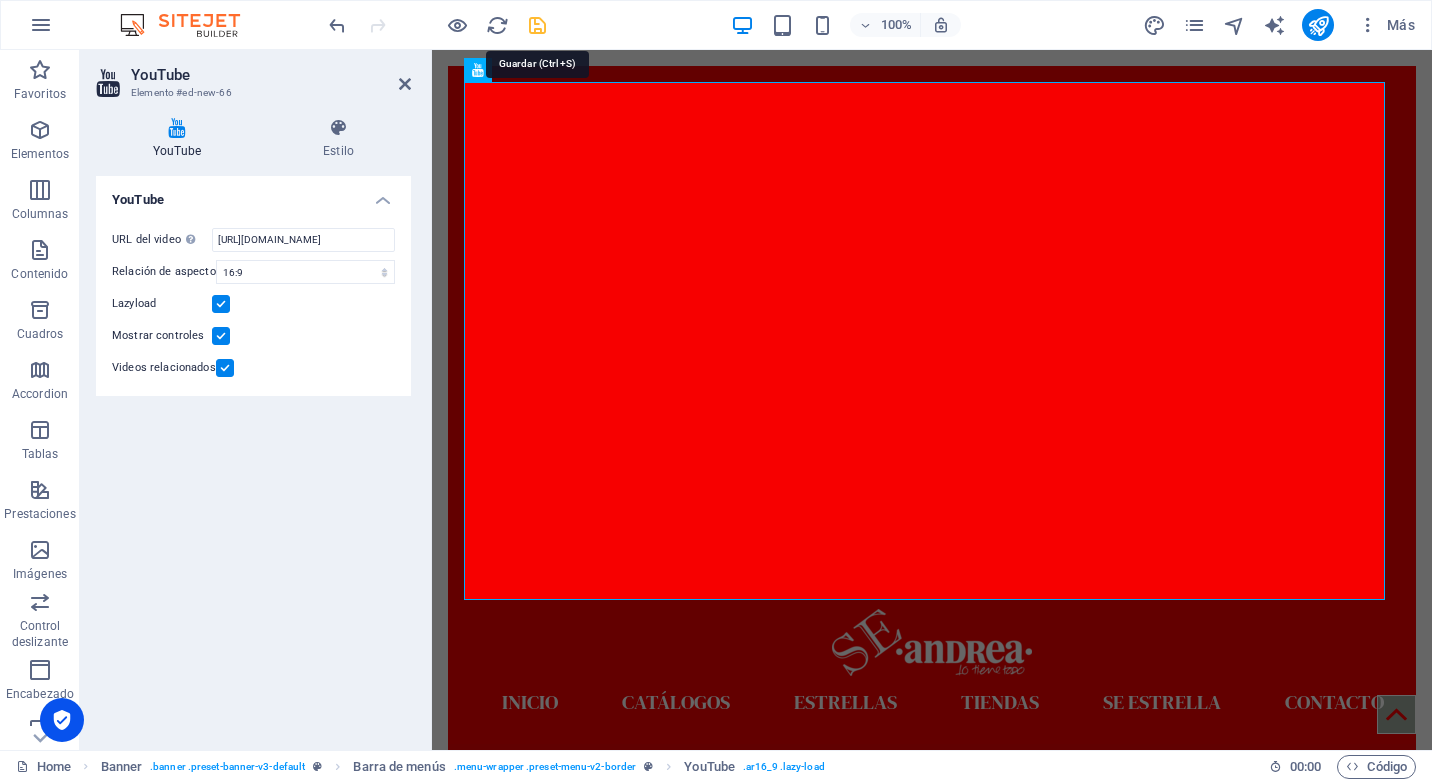 click at bounding box center [537, 25] 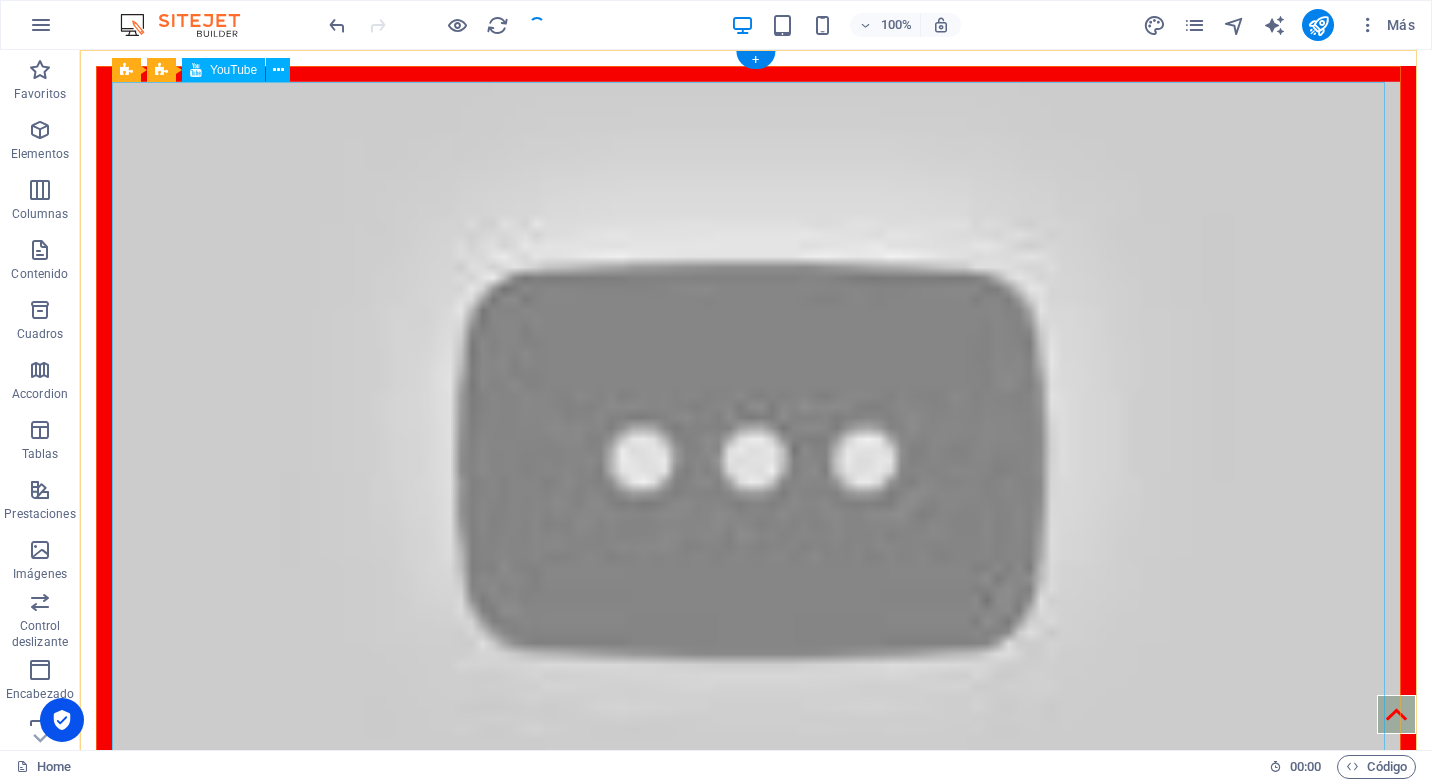 click at bounding box center [756, 444] 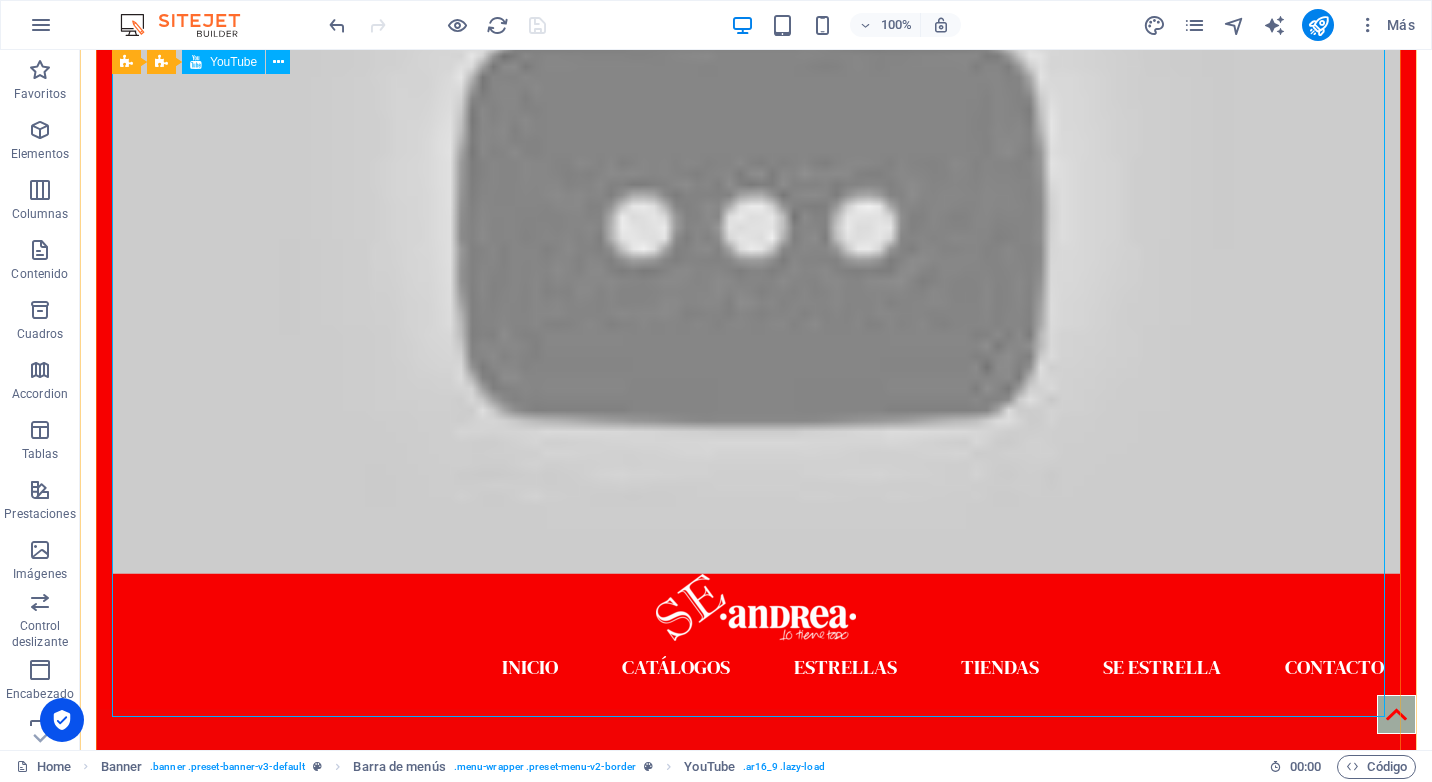 scroll, scrollTop: 0, scrollLeft: 0, axis: both 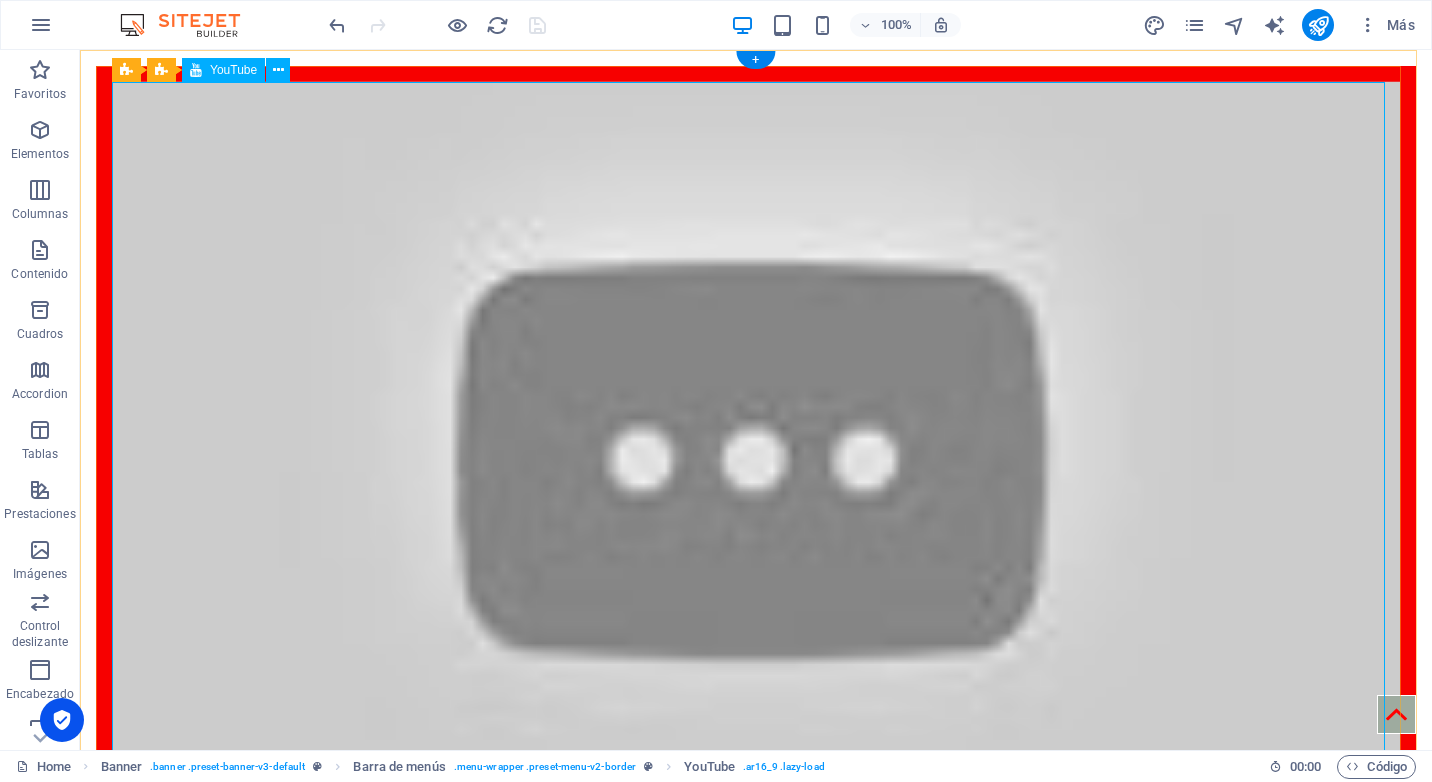 click at bounding box center (756, 444) 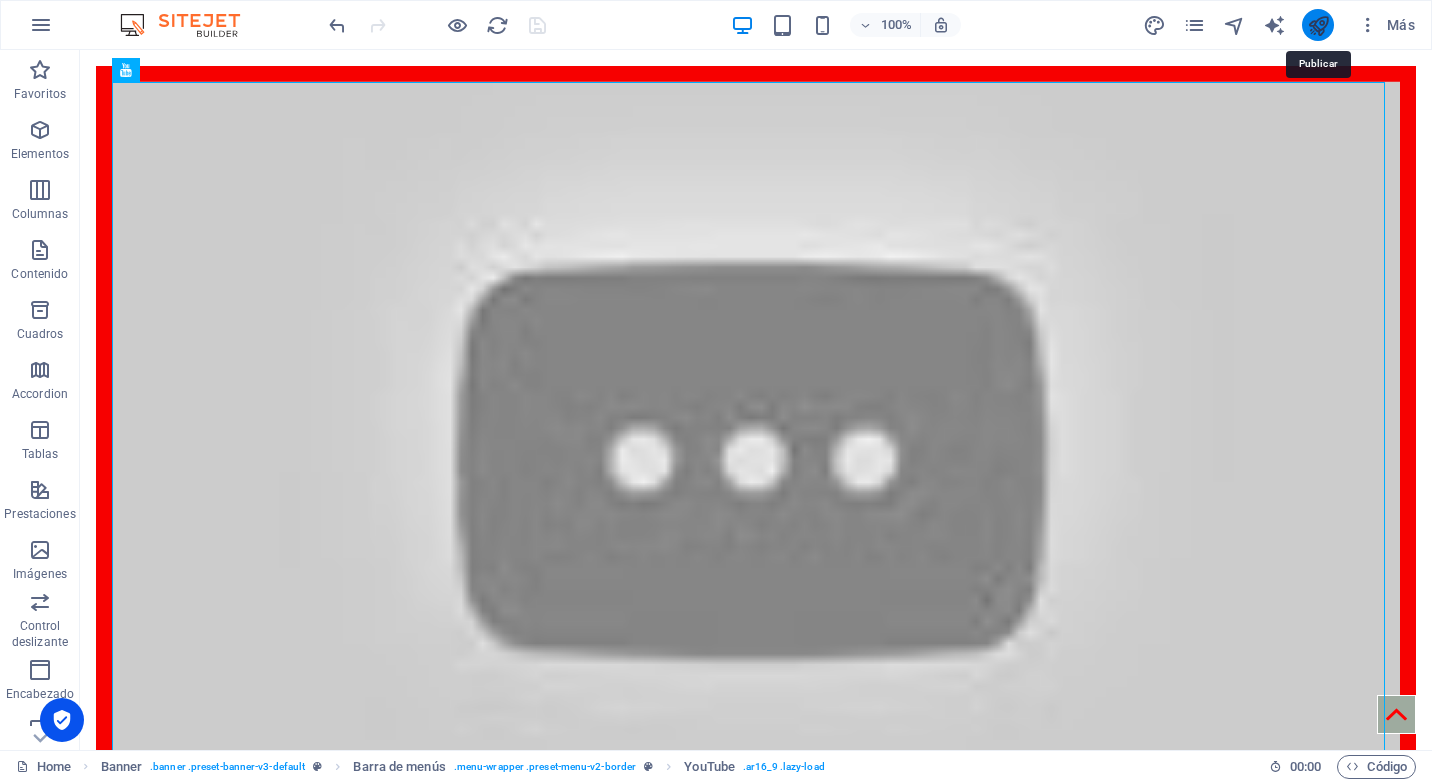 click at bounding box center [1318, 25] 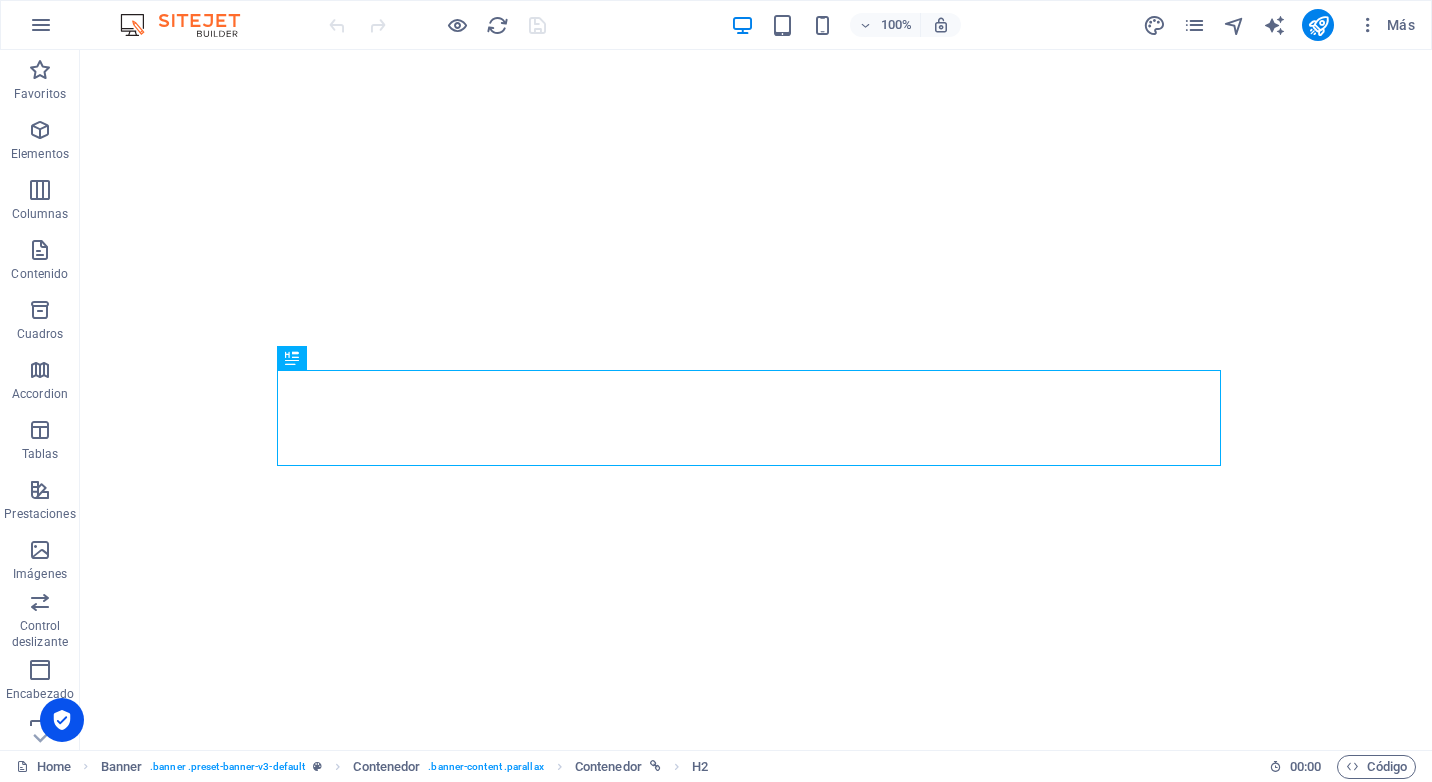 scroll, scrollTop: 0, scrollLeft: 0, axis: both 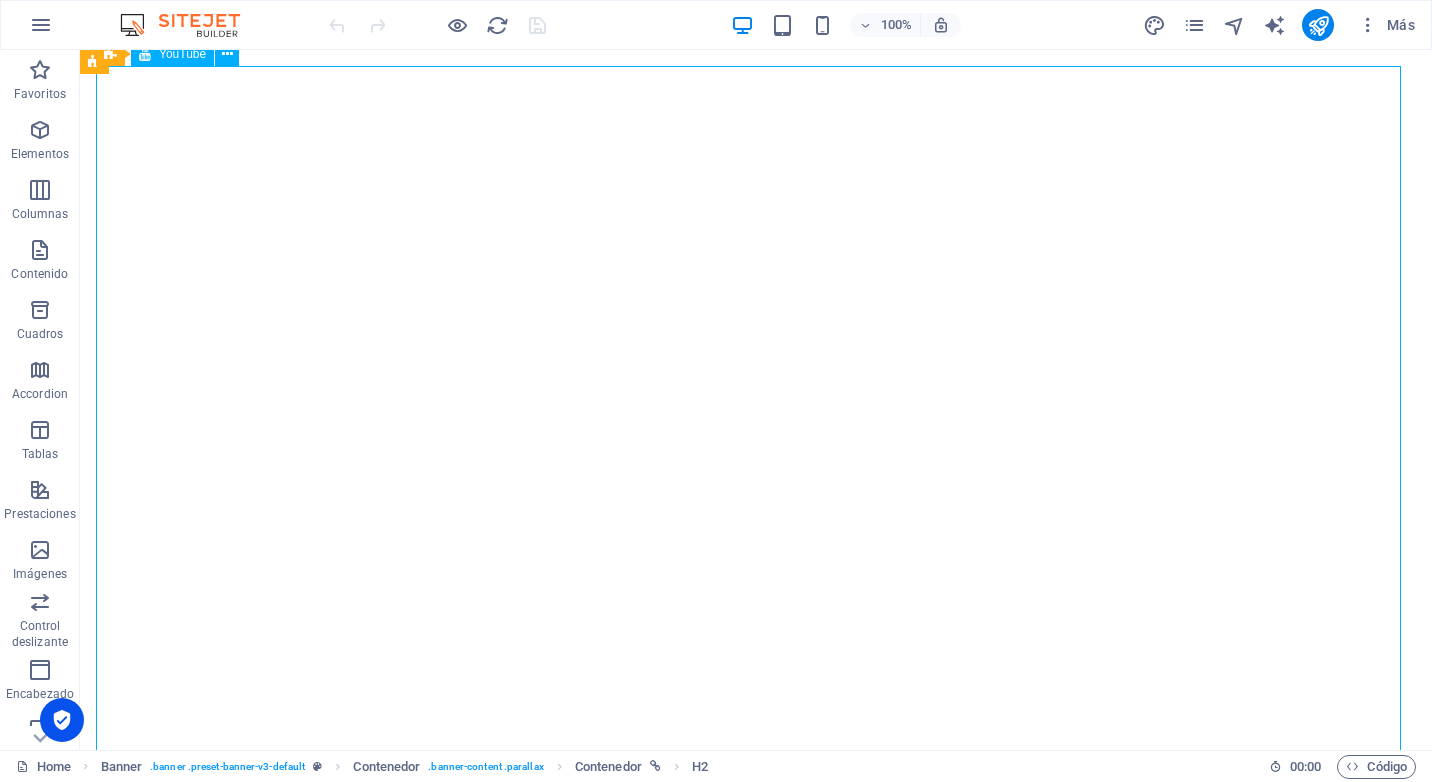 select on "ar16_9" 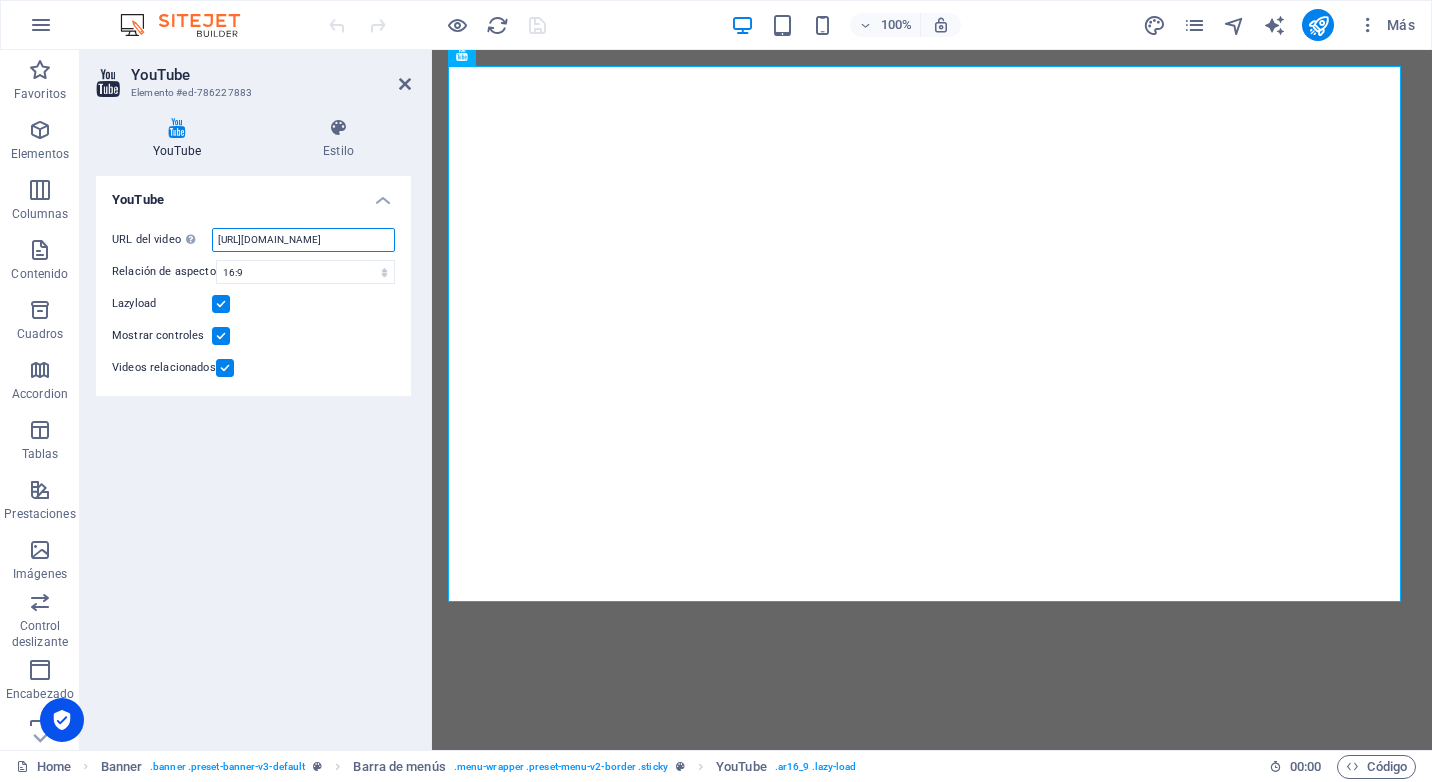 click on "https://www.youtube.com/watch?v=hnoviHgPHkY" at bounding box center (303, 240) 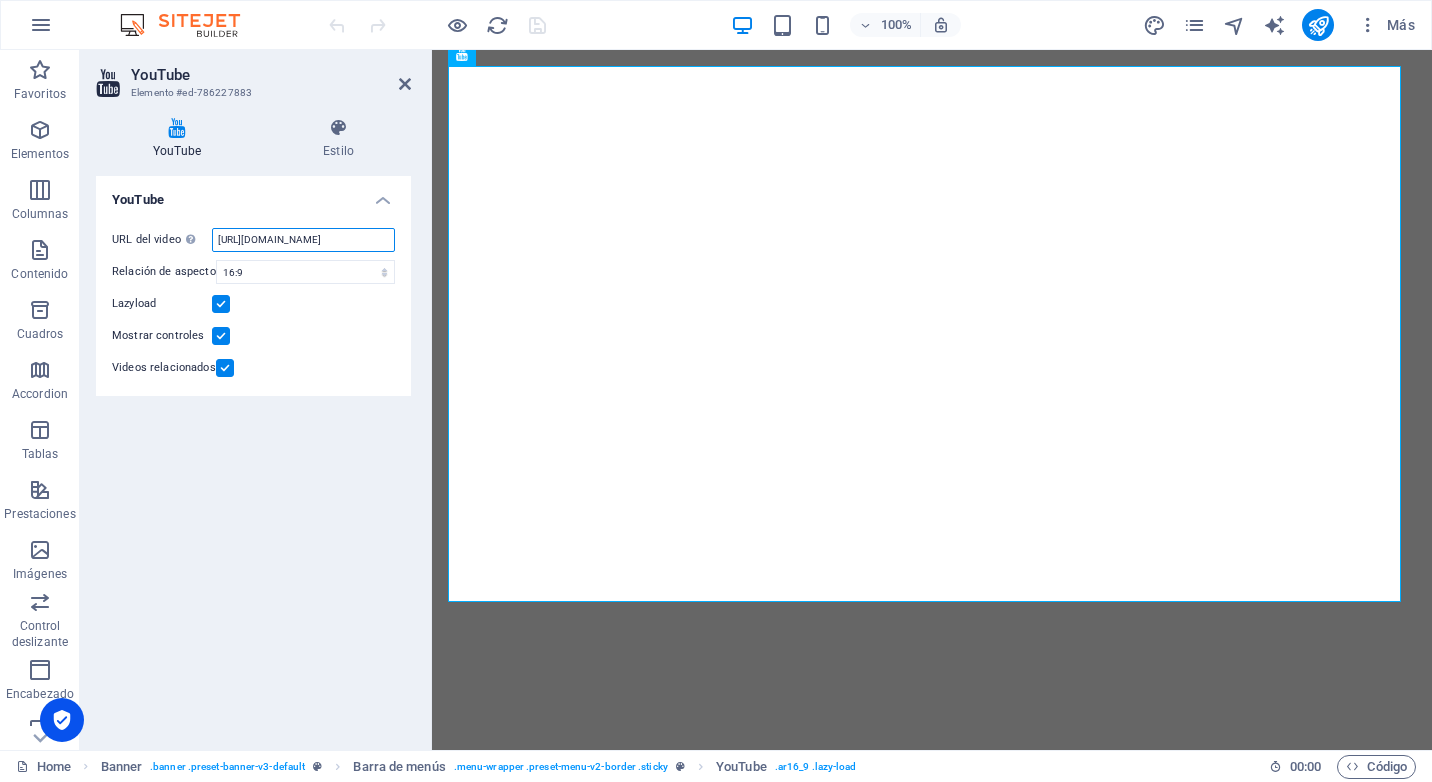scroll, scrollTop: 0, scrollLeft: 0, axis: both 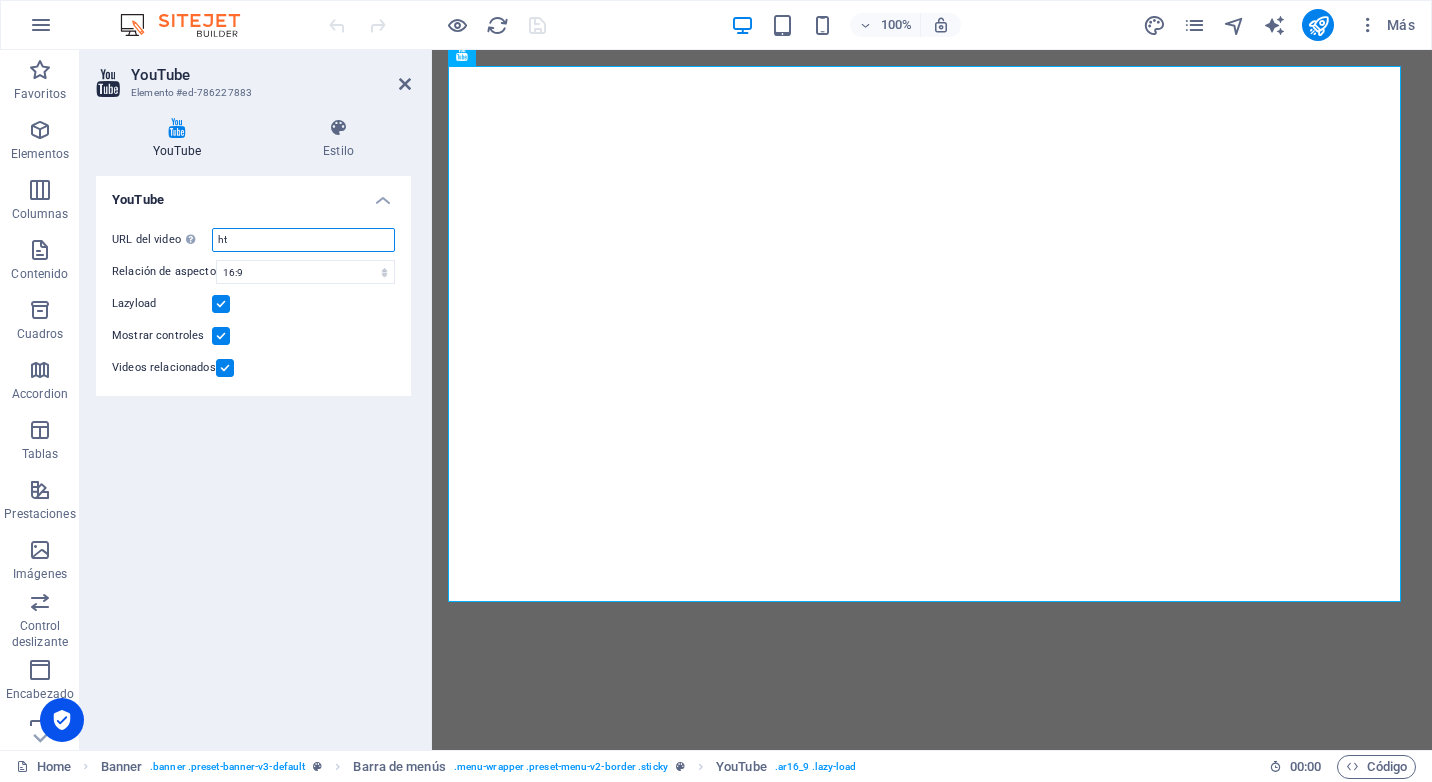 type on "h" 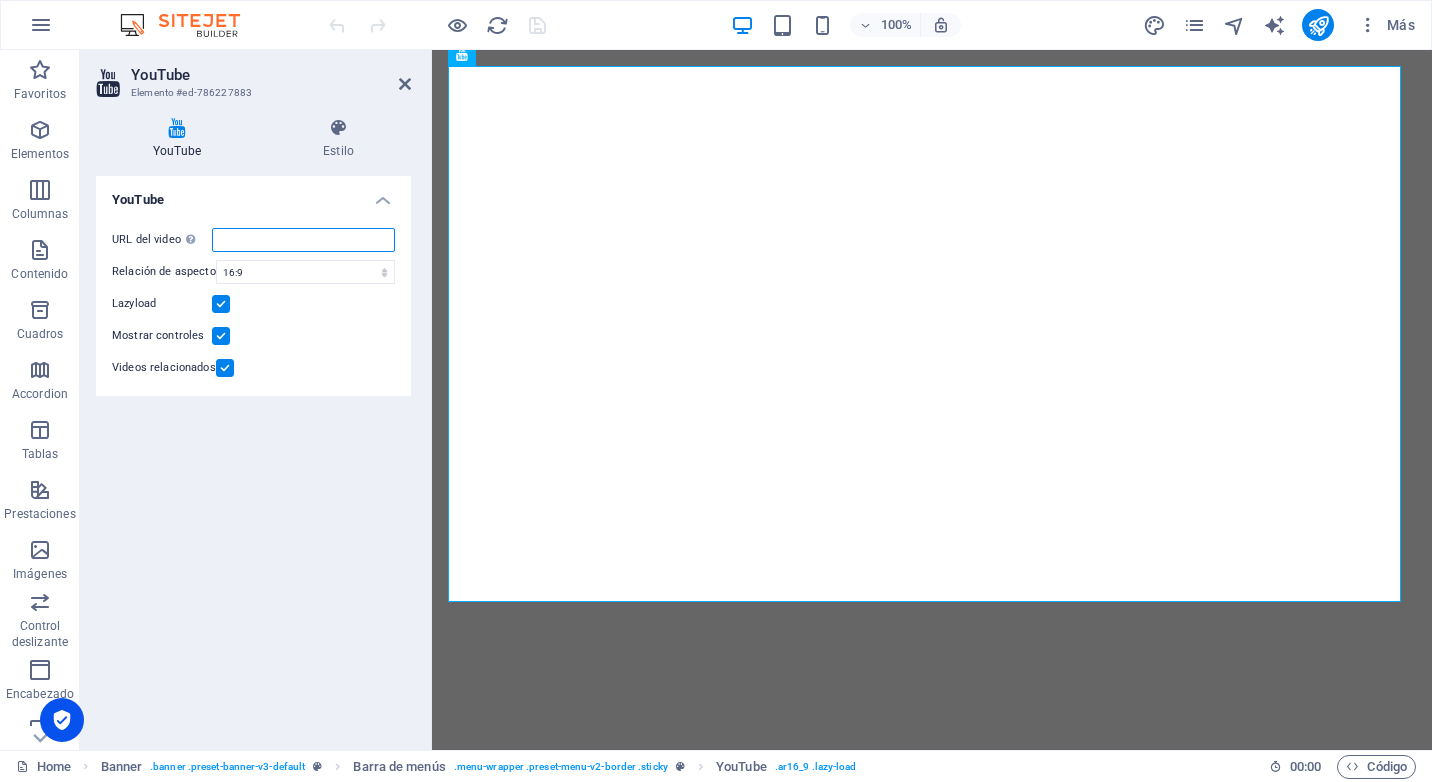 paste on "https://www.youtube.com/shorts/Zf7J49pgDR0" 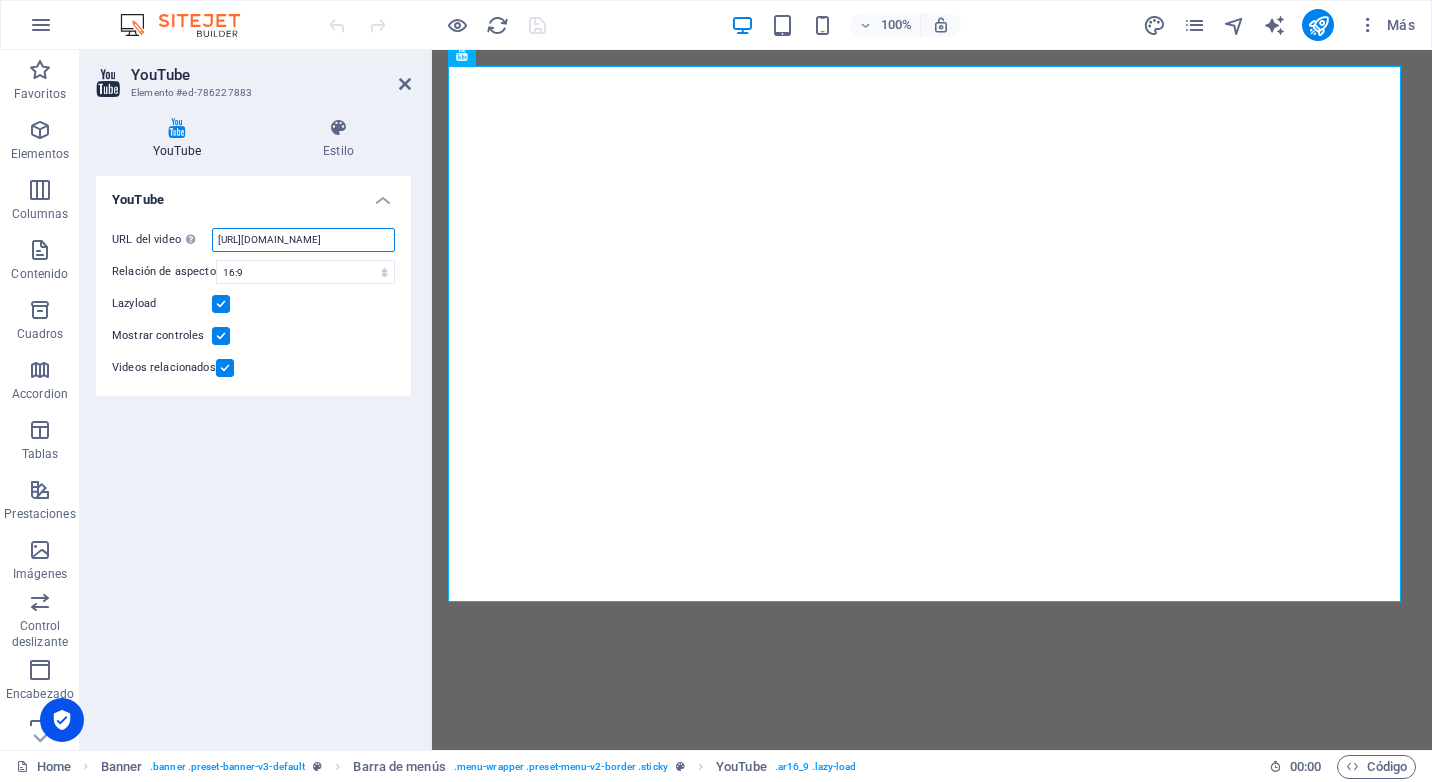 scroll, scrollTop: 0, scrollLeft: 42, axis: horizontal 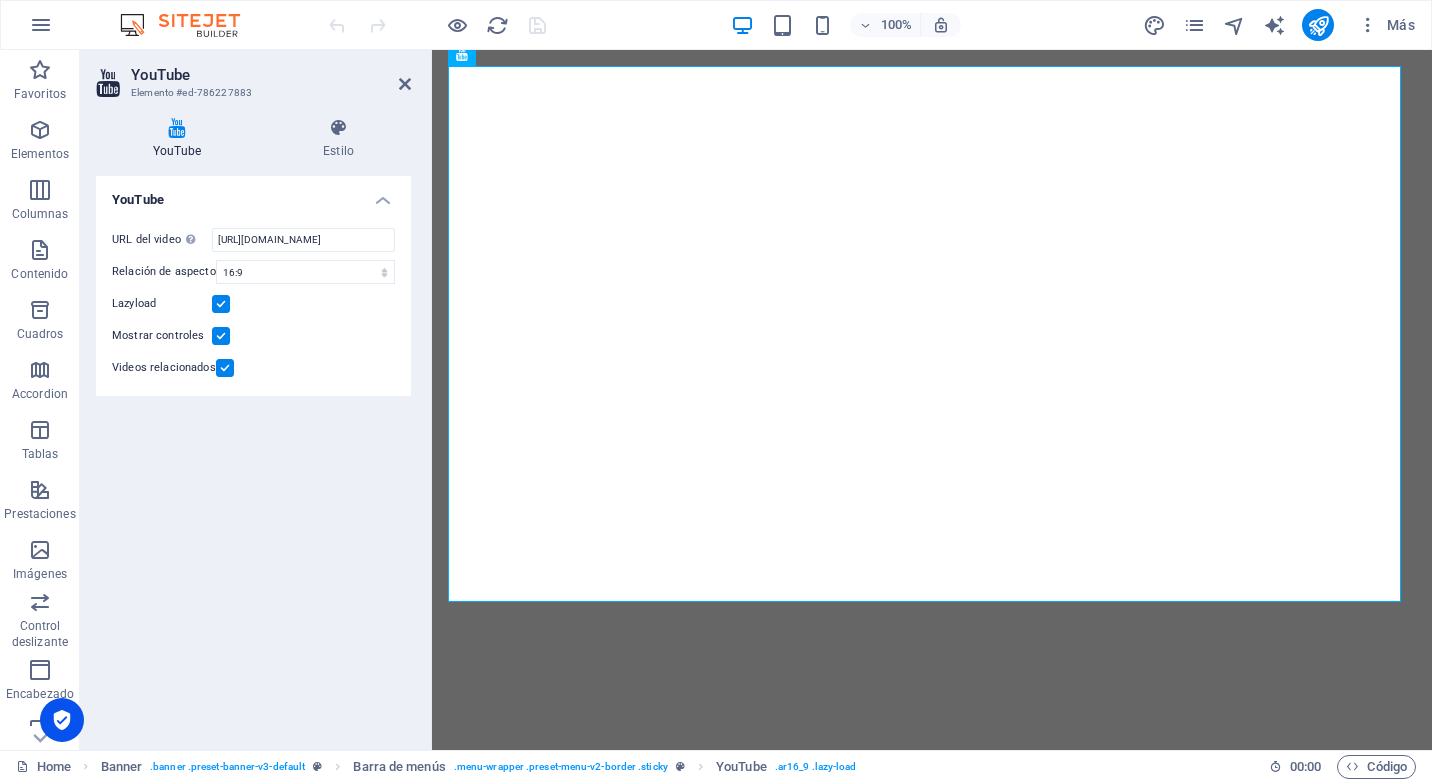 click on "100% Más" at bounding box center (874, 25) 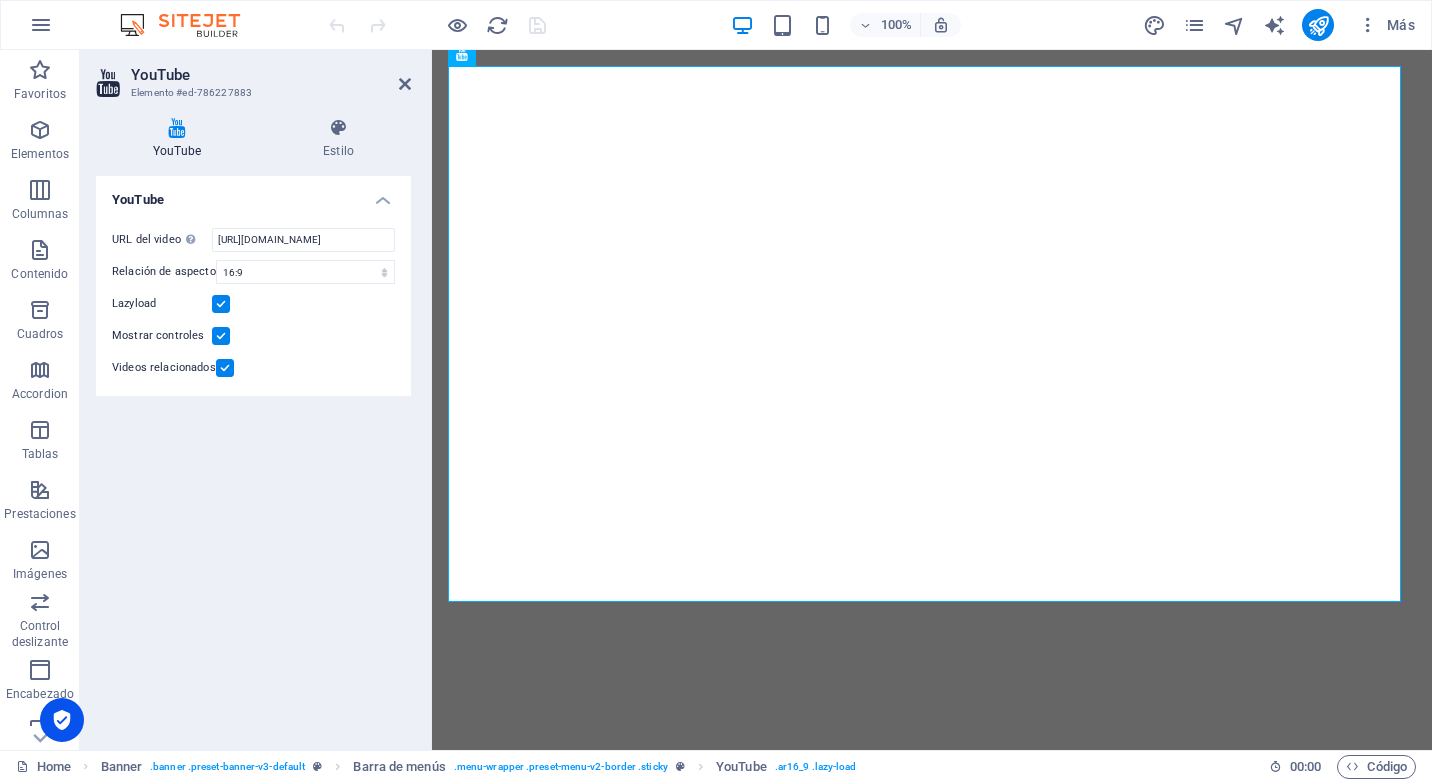 click on "URL del video Inserta (o pega) la URL de un vídeo. https://www.youtube.com/shorts/Zf7J49pgDR0 Relación de aspecto 16:10 16:9 4:3 2:1 1:1 Lazyload Mostrar controles Videos relacionados" at bounding box center [253, 304] 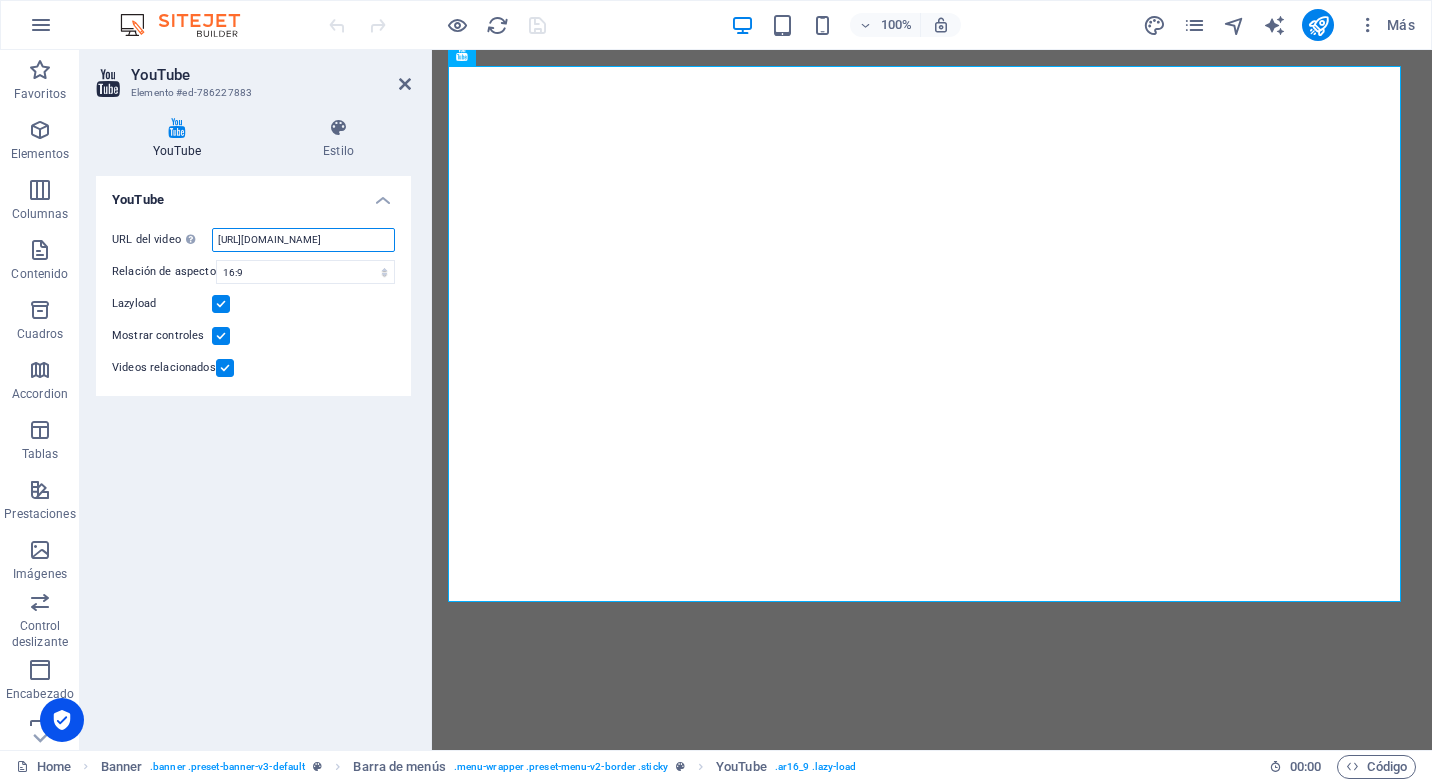 click on "https://www.youtube.com/shorts/Zf7J49pgDR0" at bounding box center (303, 240) 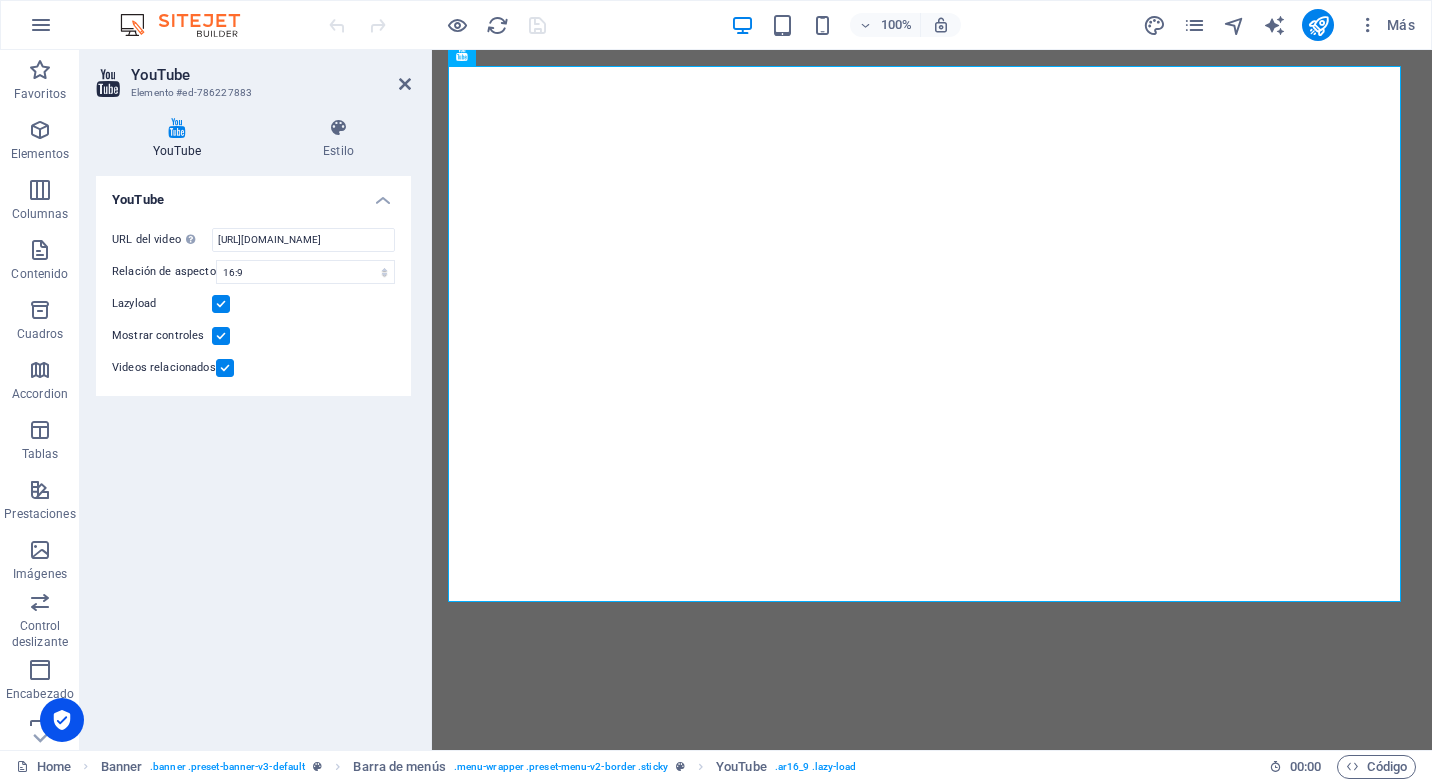 click at bounding box center [437, 25] 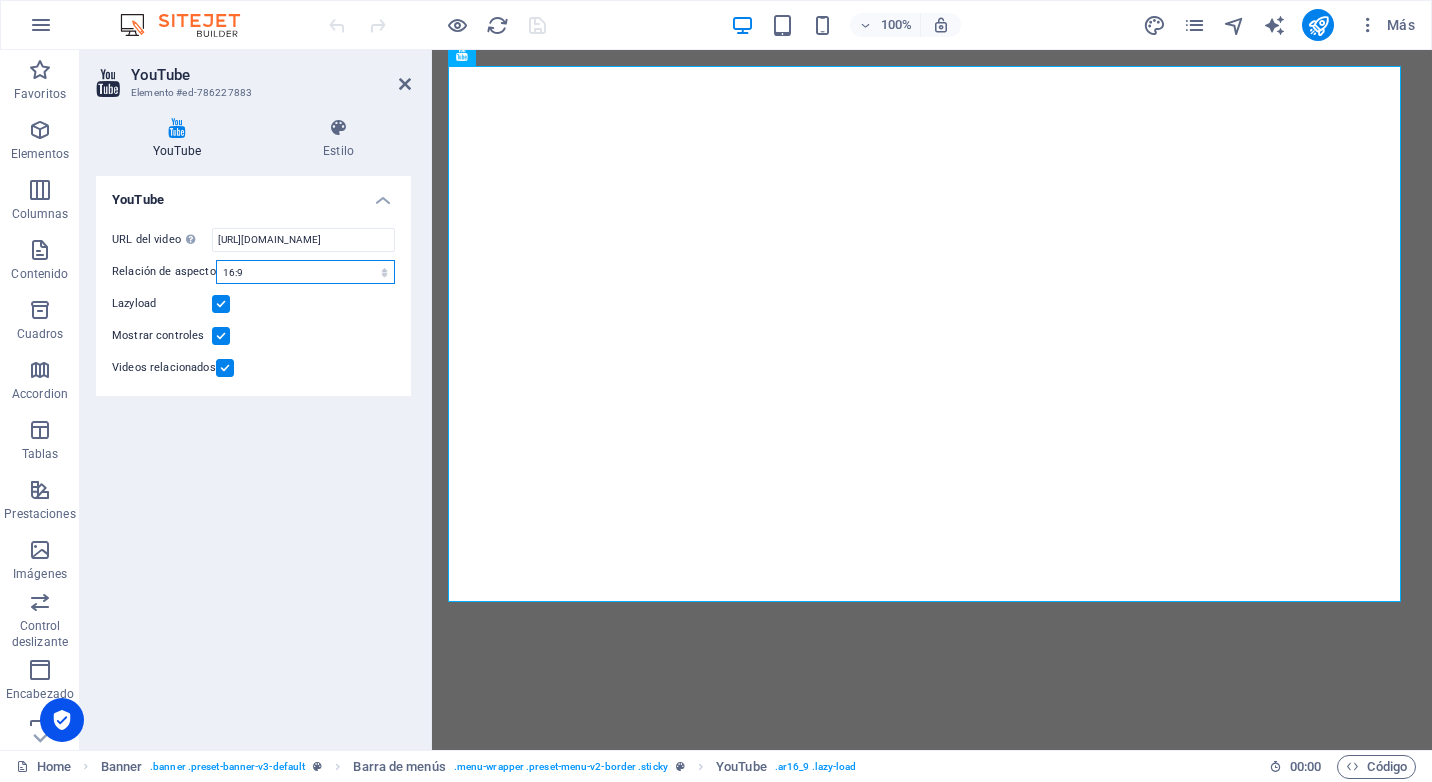 click on "16:10 16:9 4:3 2:1 1:1" at bounding box center (305, 272) 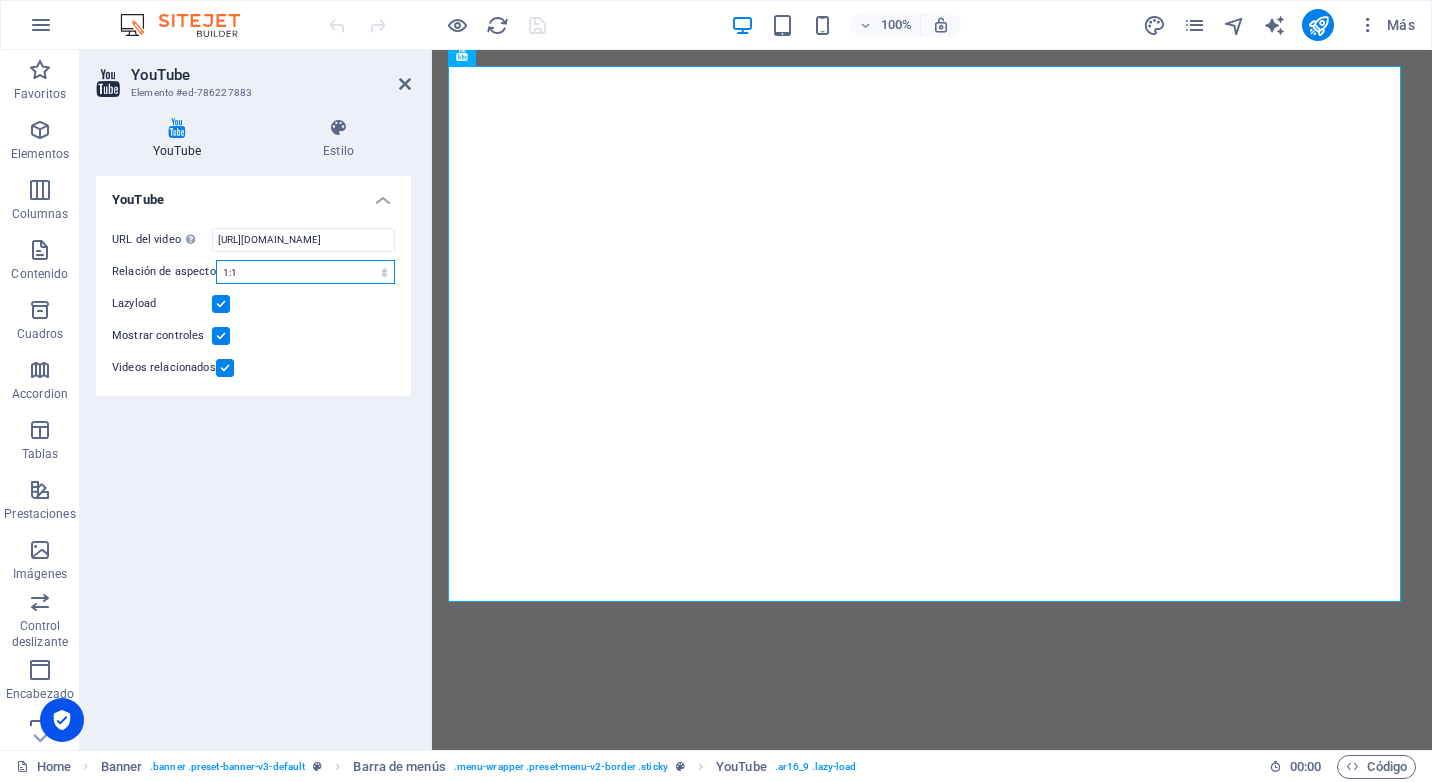 click on "16:10 16:9 4:3 2:1 1:1" at bounding box center [305, 272] 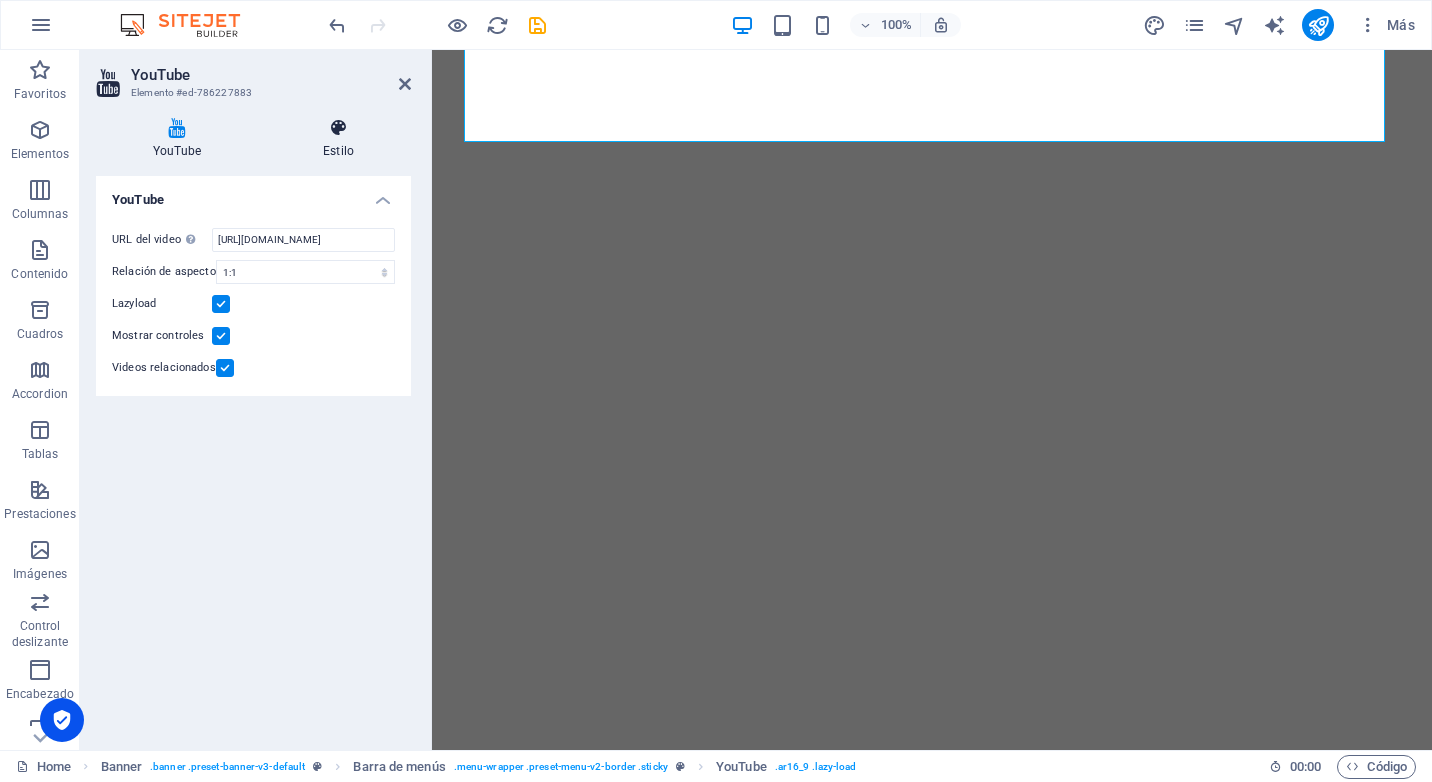 click on "Estilo" at bounding box center (338, 139) 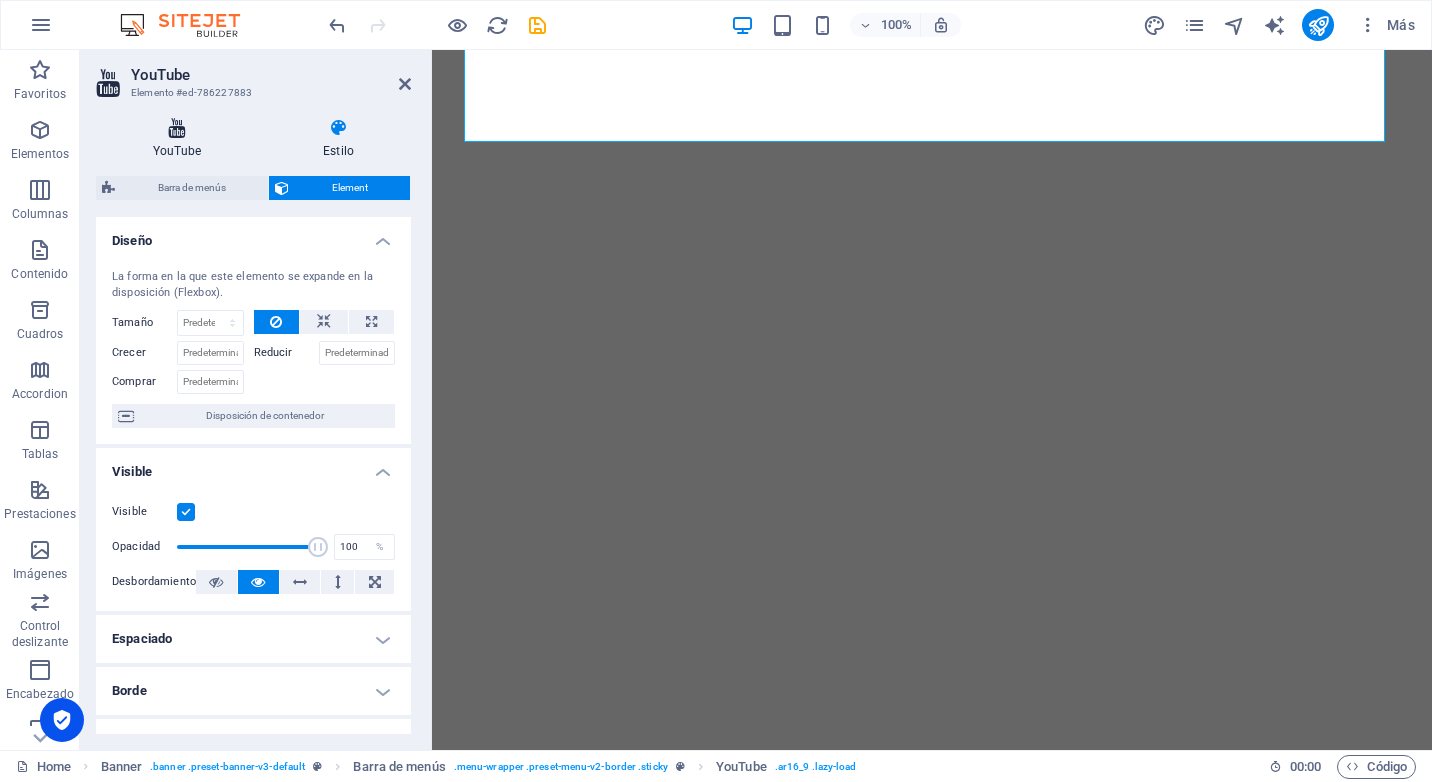 click at bounding box center (177, 128) 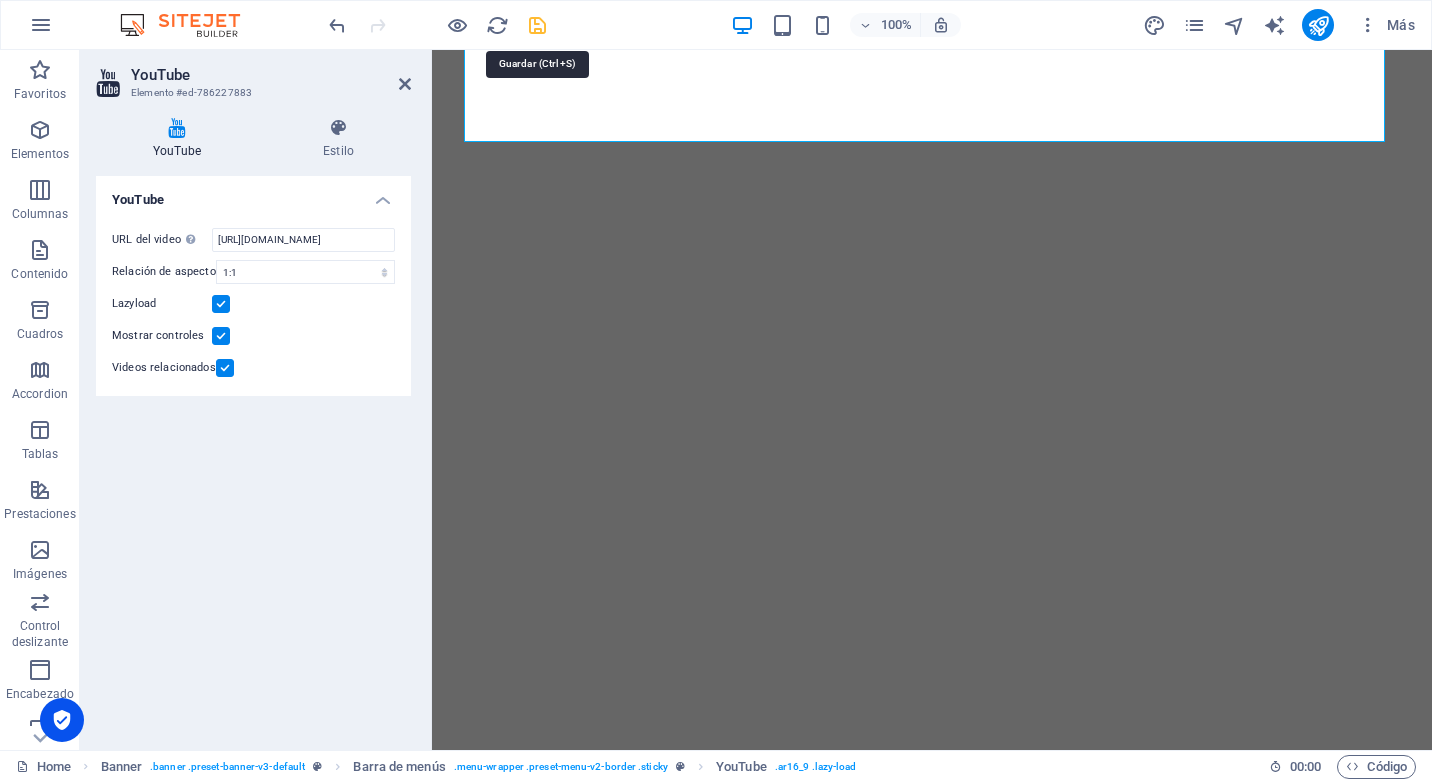 click at bounding box center [537, 25] 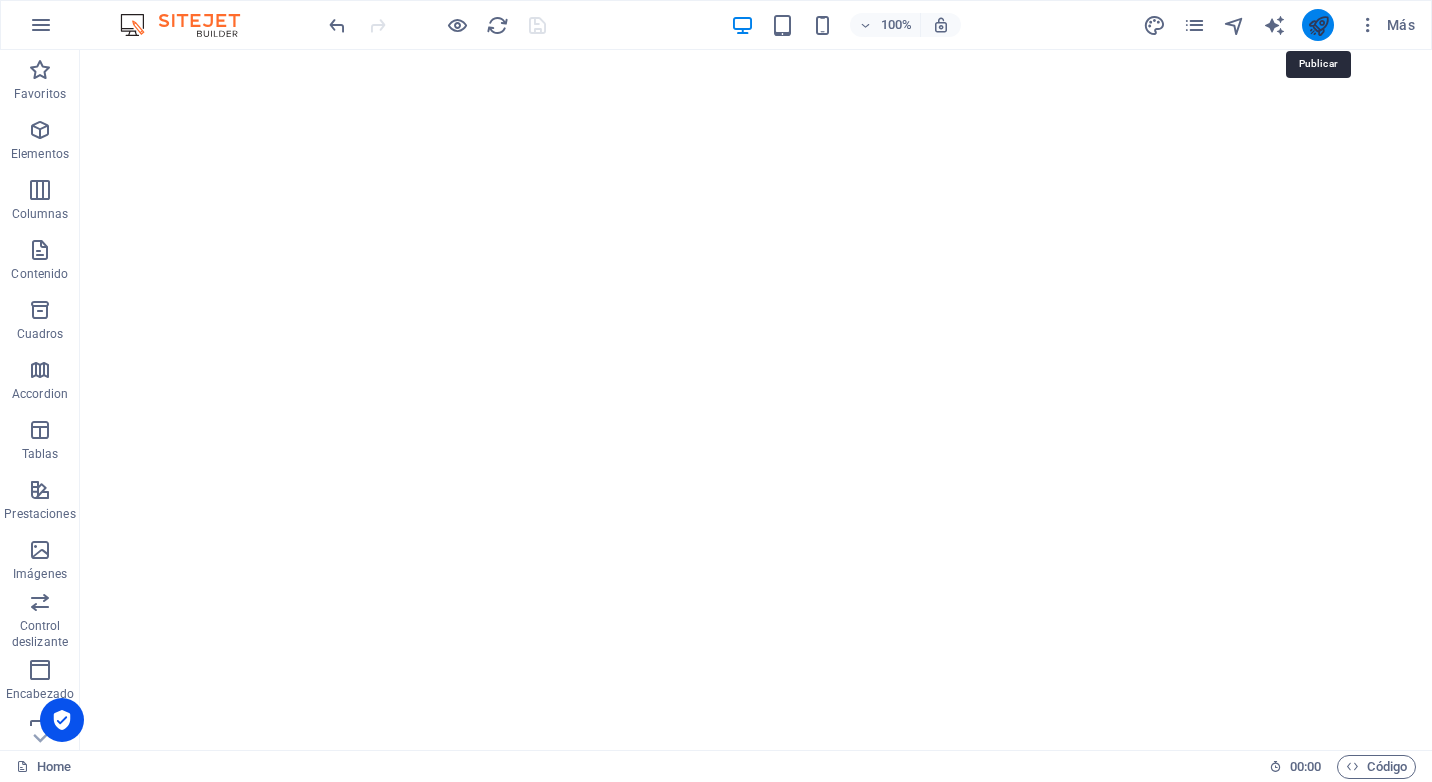 click at bounding box center (1318, 25) 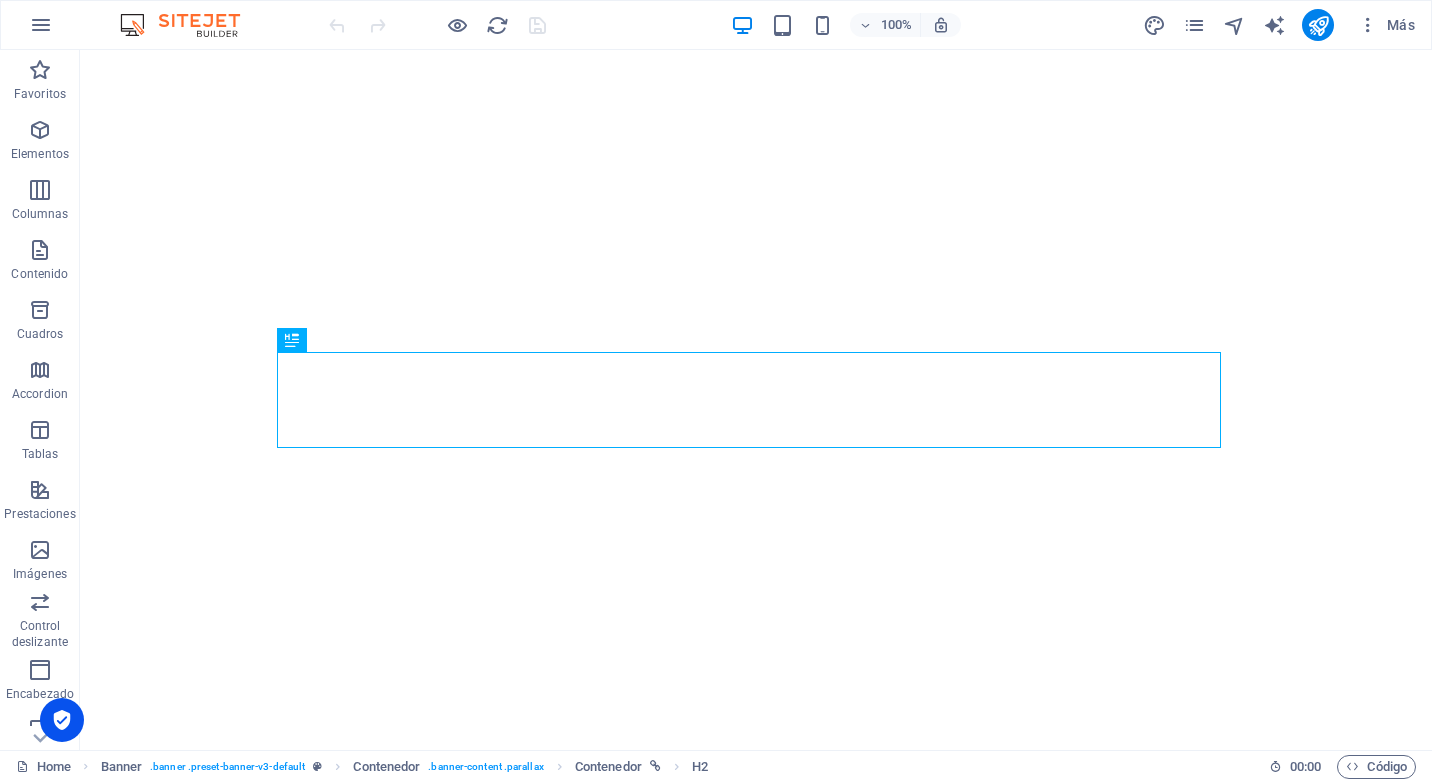 scroll, scrollTop: 0, scrollLeft: 0, axis: both 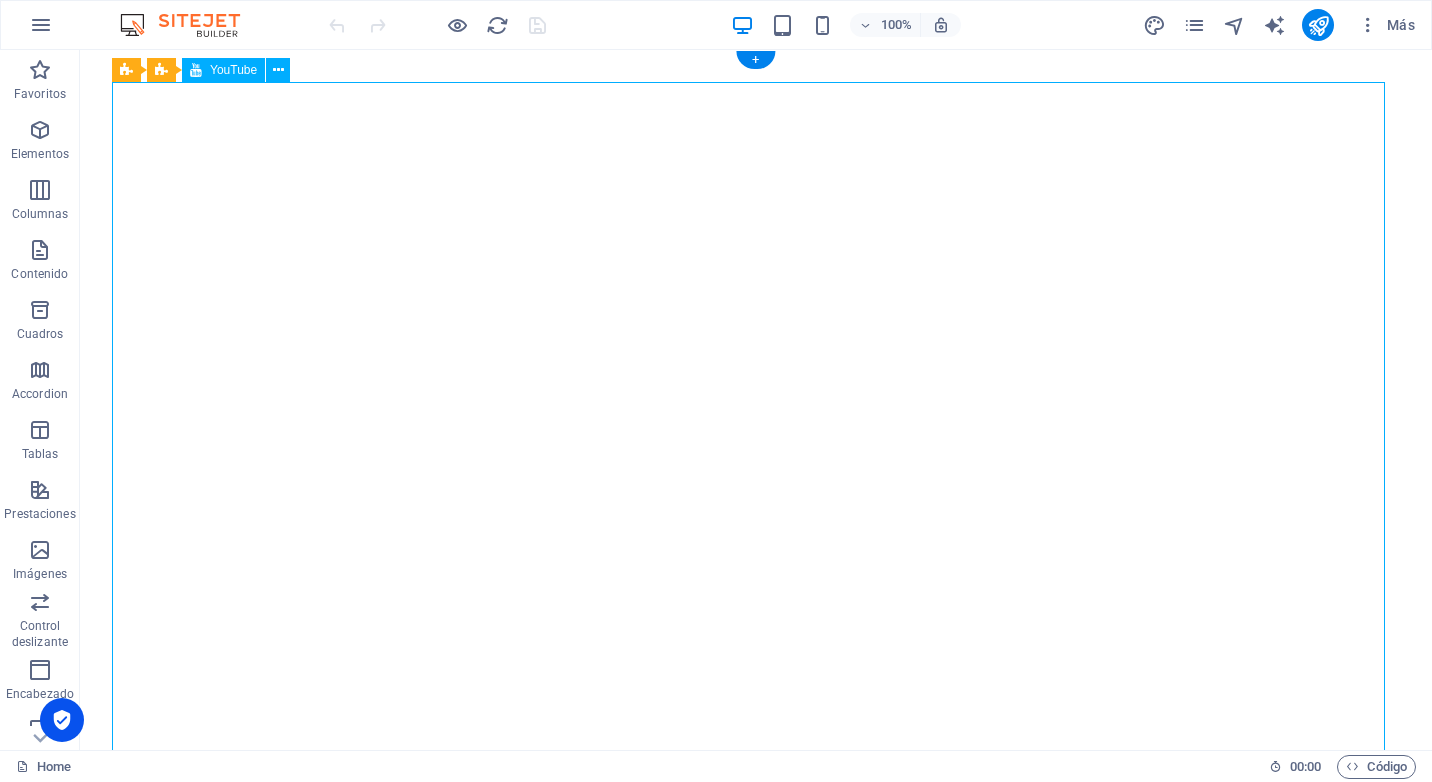 select on "ar1_1" 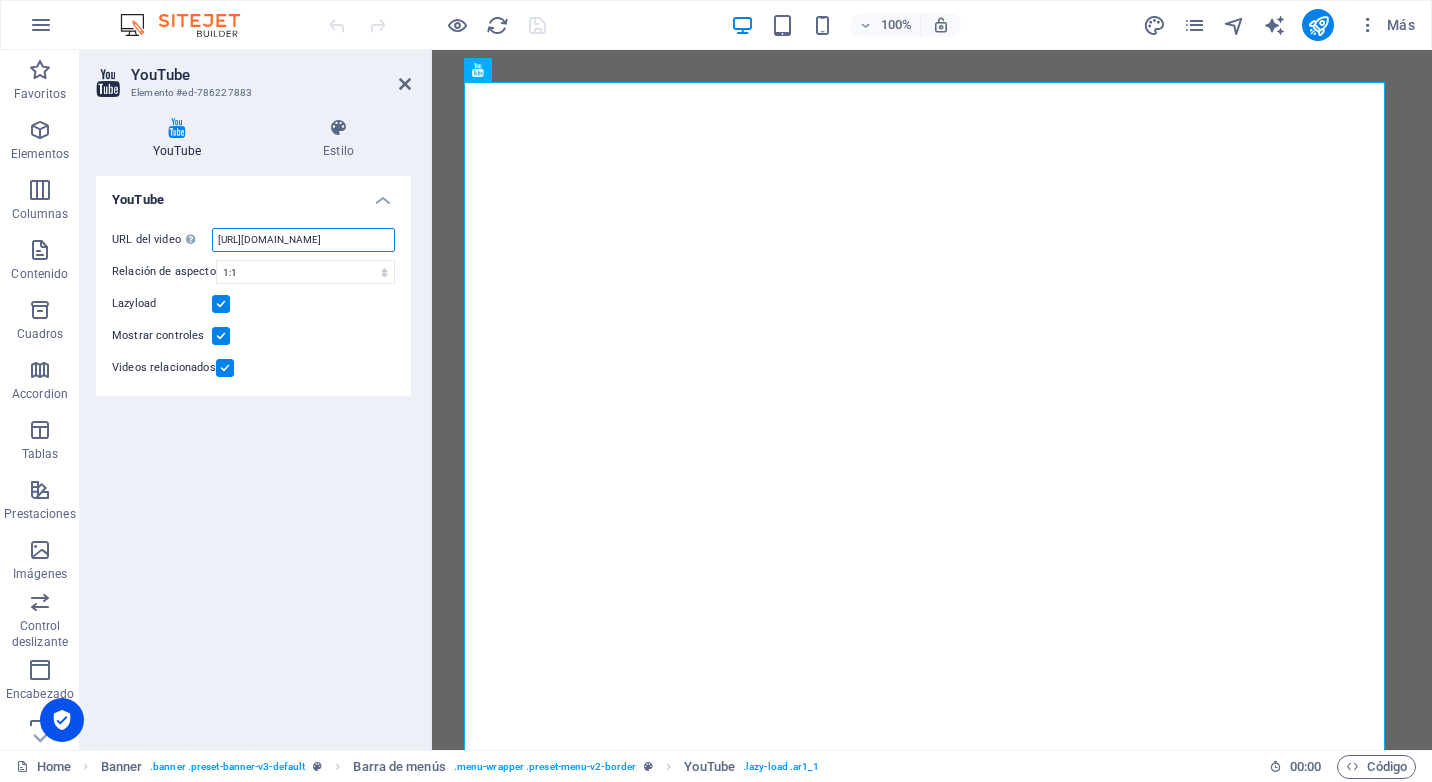 click on "[URL][DOMAIN_NAME]" at bounding box center (303, 240) 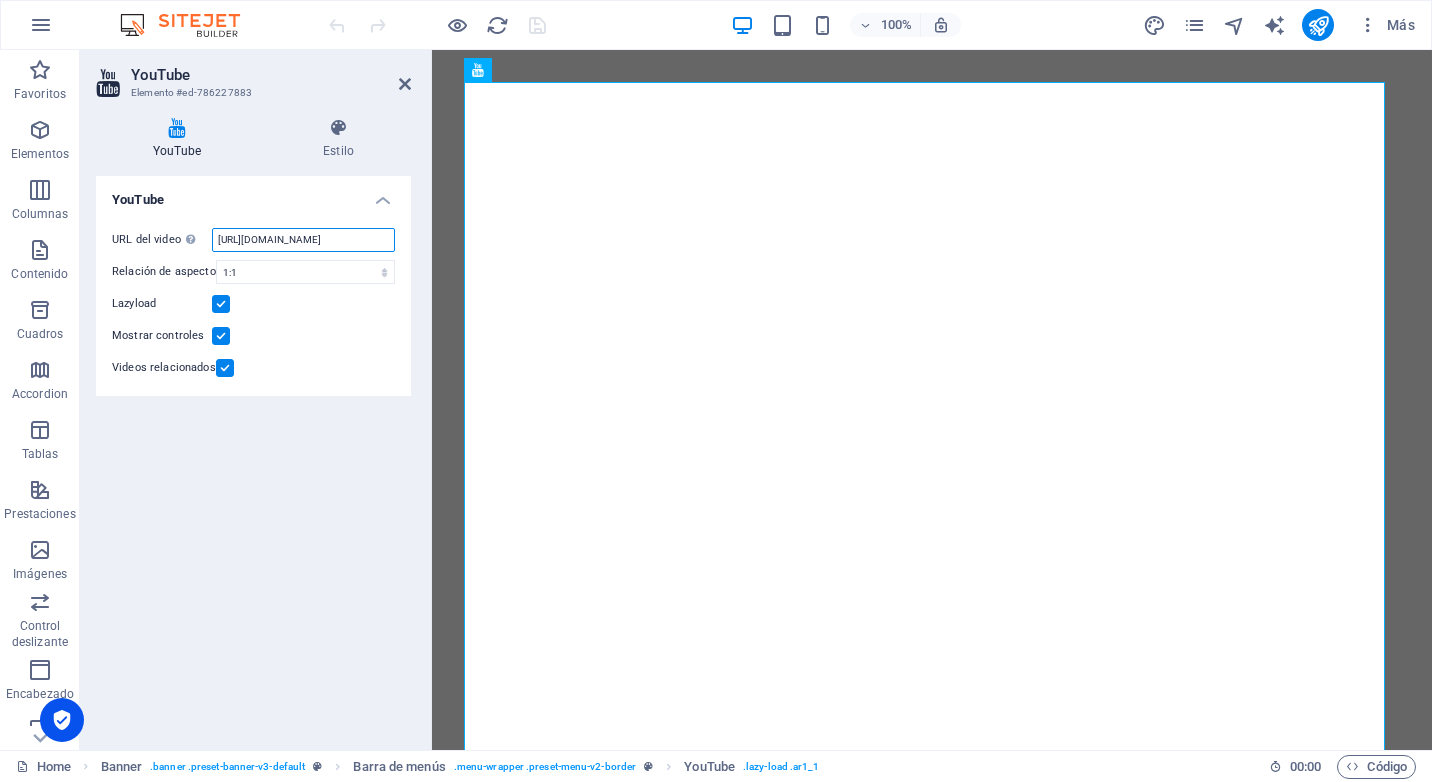 click on "https://www.youtube.com/watch?v=hnoviHgPHkY" at bounding box center (303, 240) 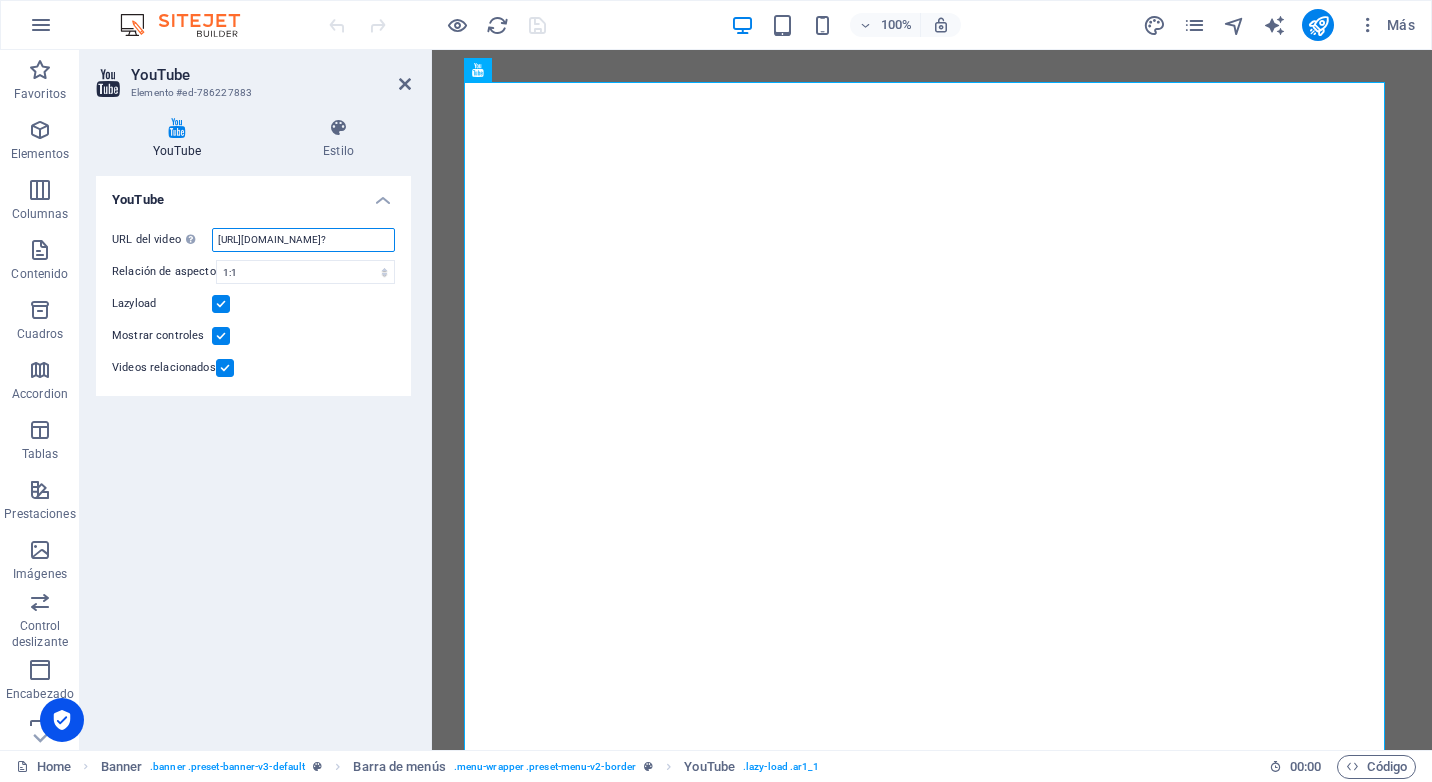 scroll, scrollTop: 0, scrollLeft: 0, axis: both 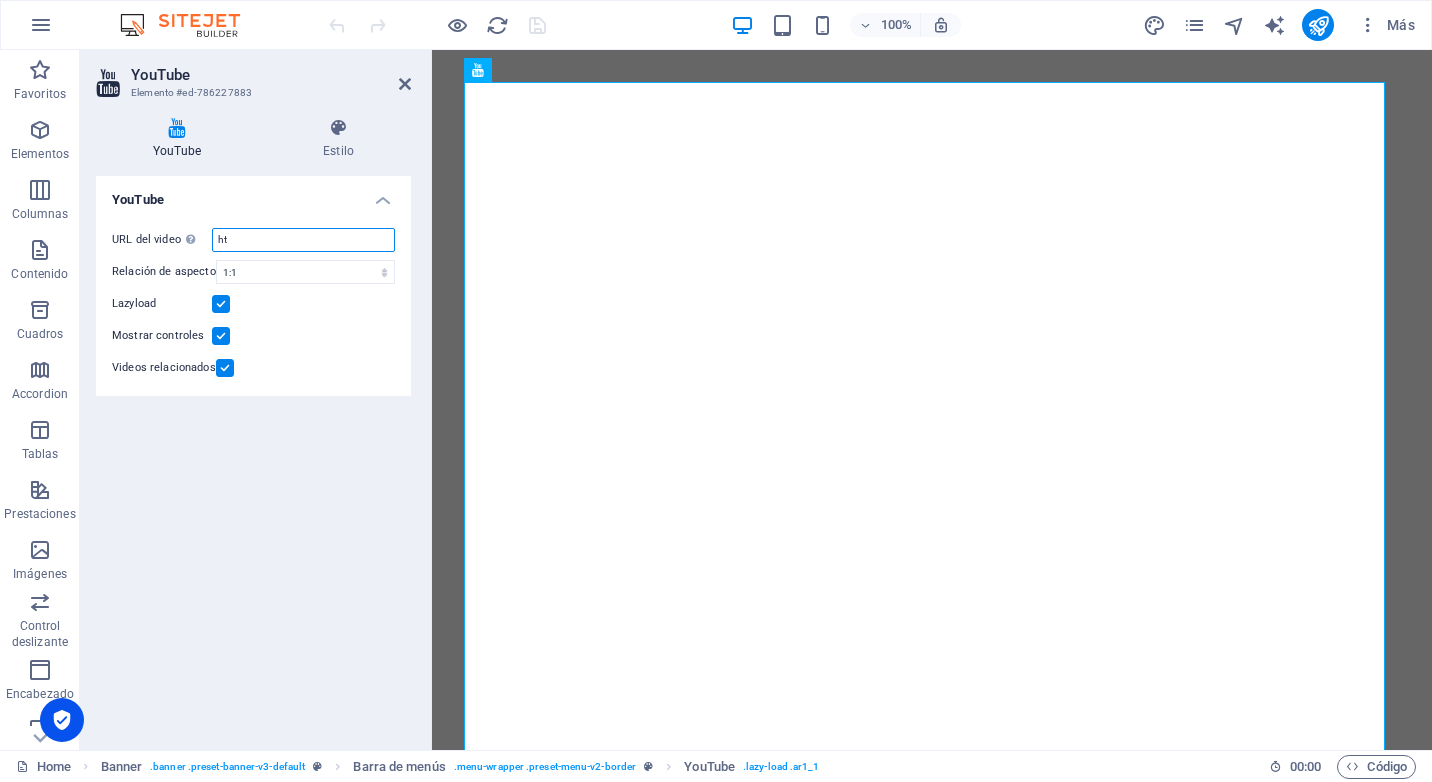 type on "h" 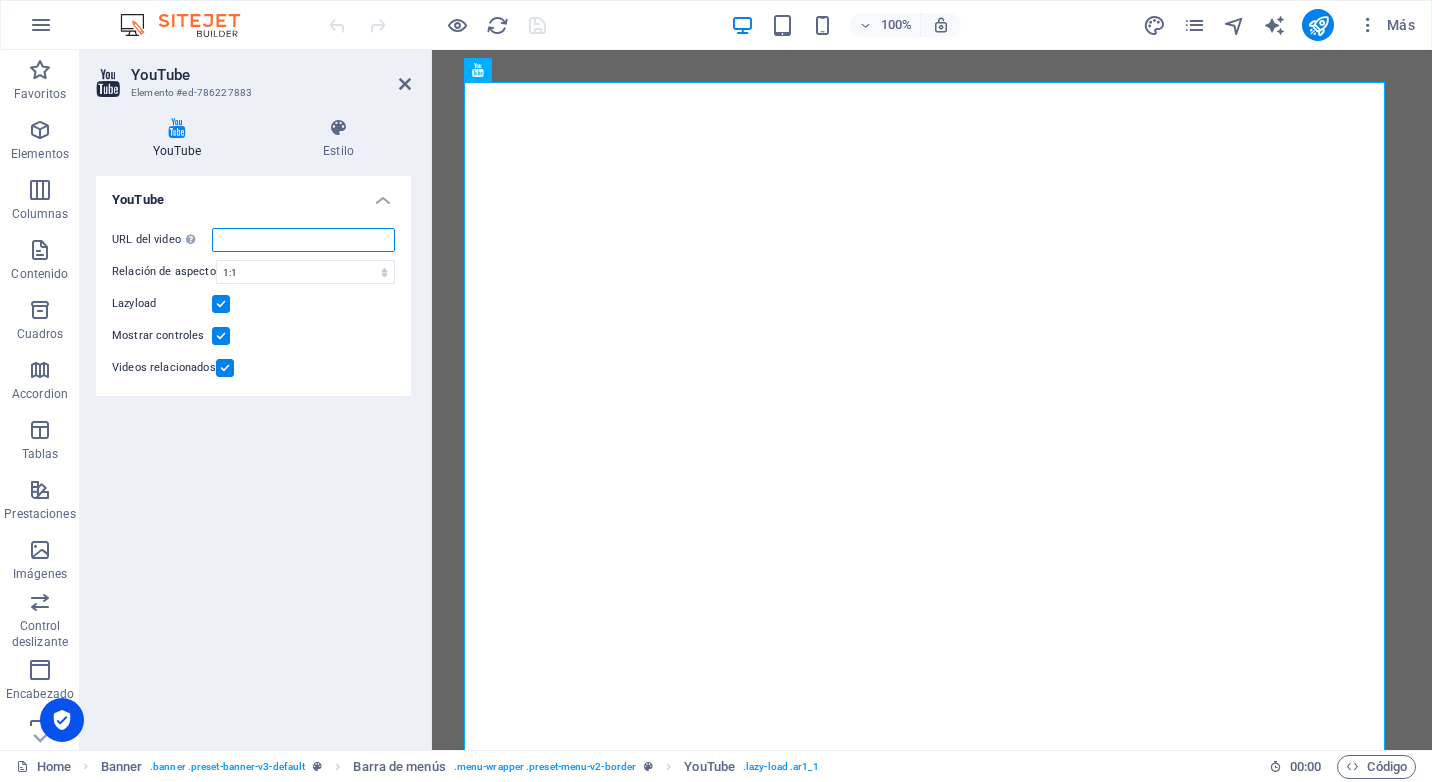 paste on "https://youtube.com/shorts/Zf7J49pgDR0?si=-e_z-GecCJygf5XU" 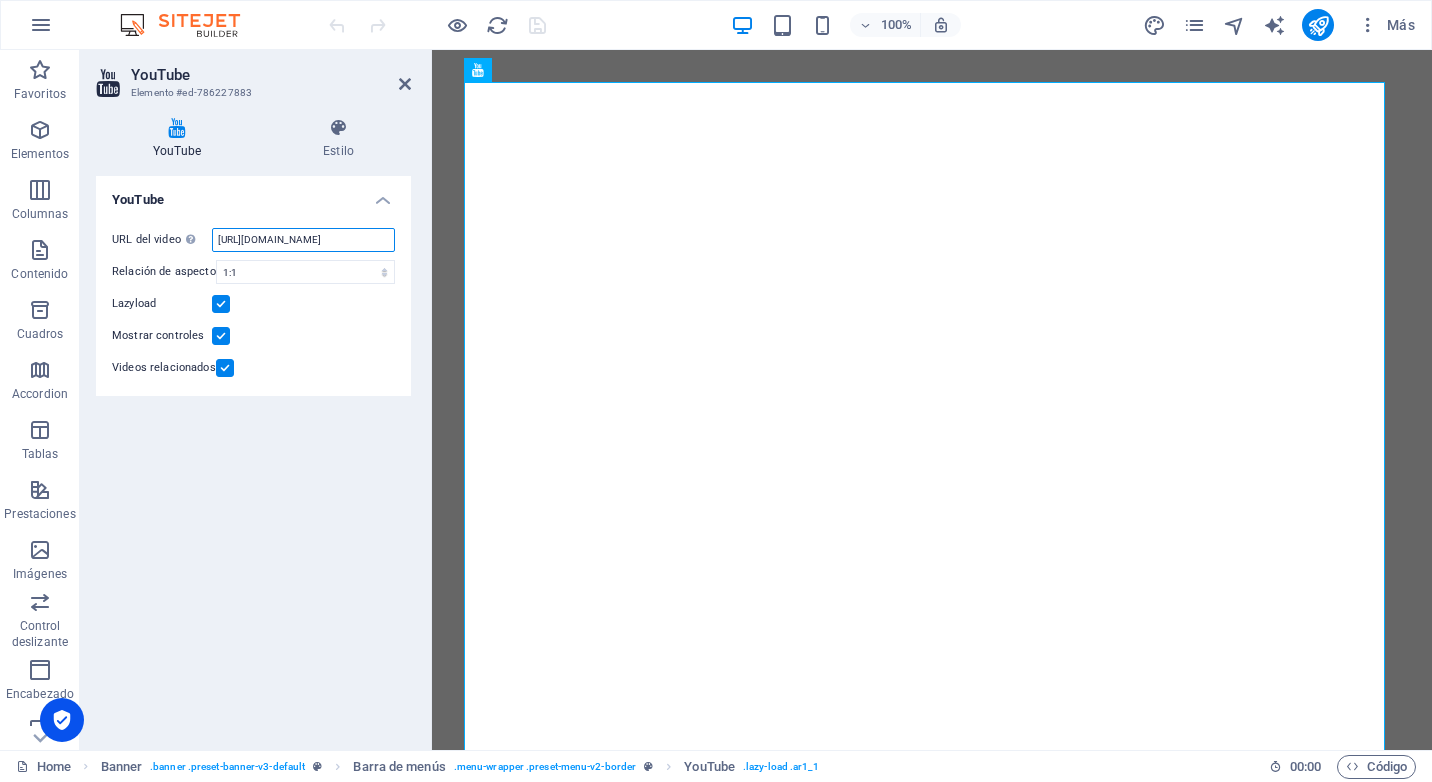 scroll, scrollTop: 0, scrollLeft: 117, axis: horizontal 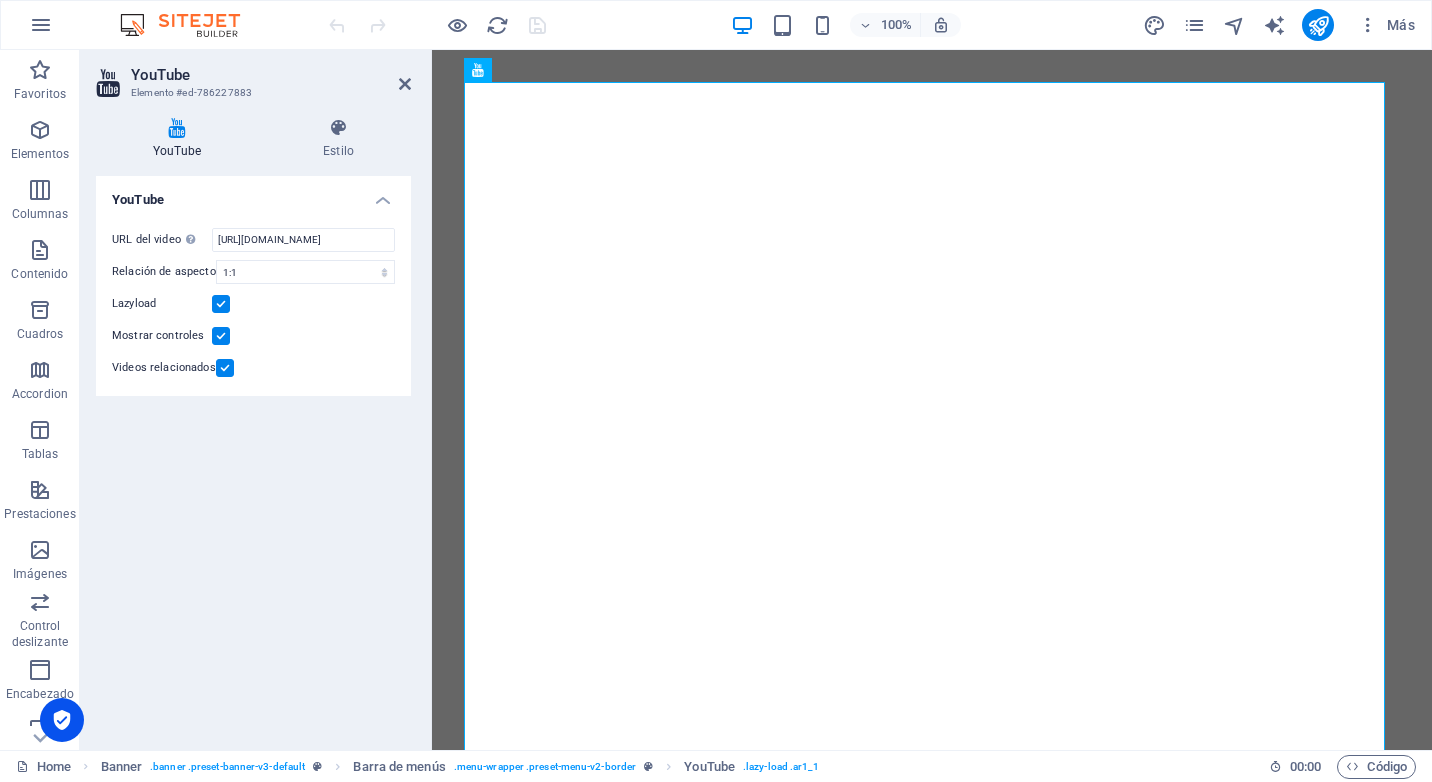click on "YouTube URL del video Inserta (o pega) la URL de un vídeo. https://youtube.com/shorts/Zf7J49pgDR0?si=-e_z-GecCJygf5XU Relación de aspecto 16:10 16:9 4:3 2:1 1:1 Lazyload Mostrar controles Videos relacionados" at bounding box center (253, 455) 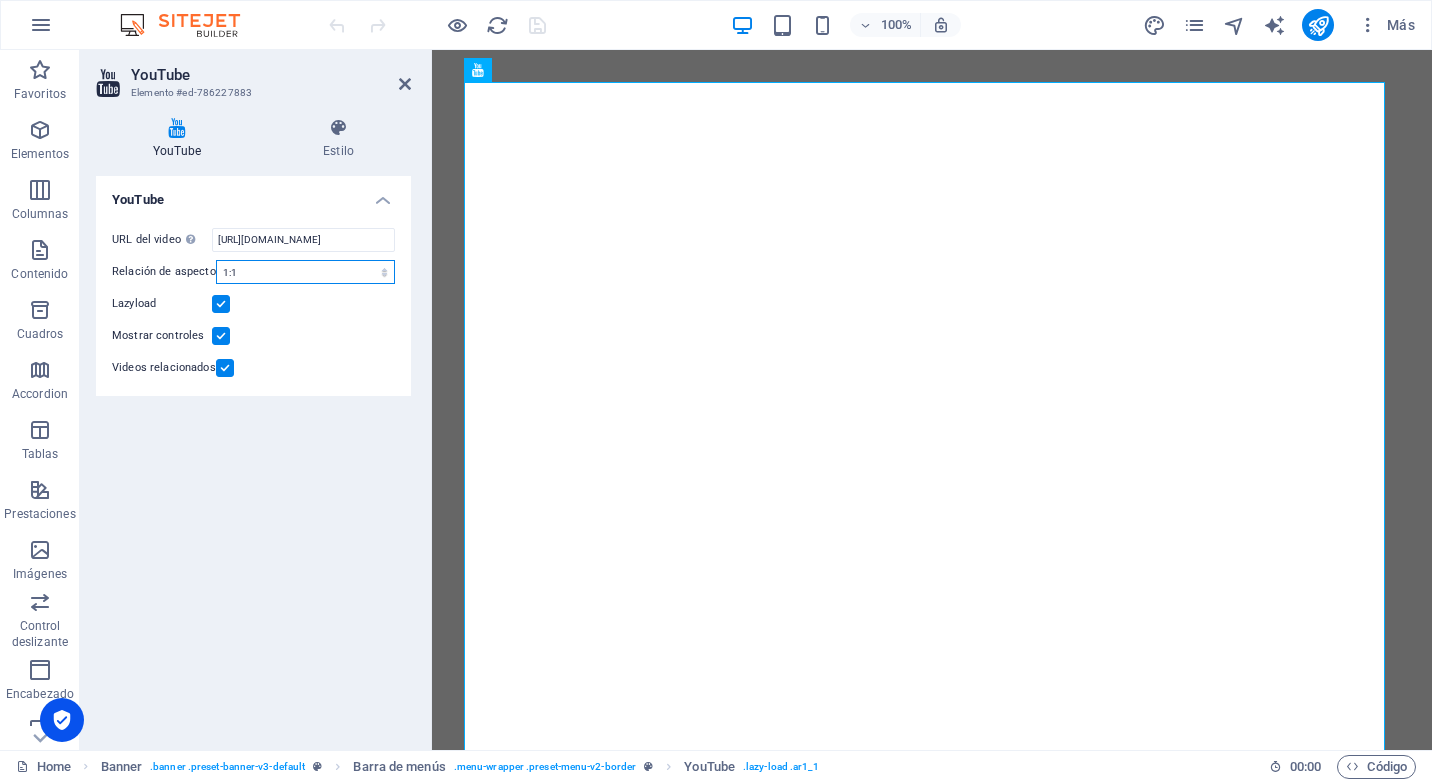 click on "16:10 16:9 4:3 2:1 1:1" at bounding box center [305, 272] 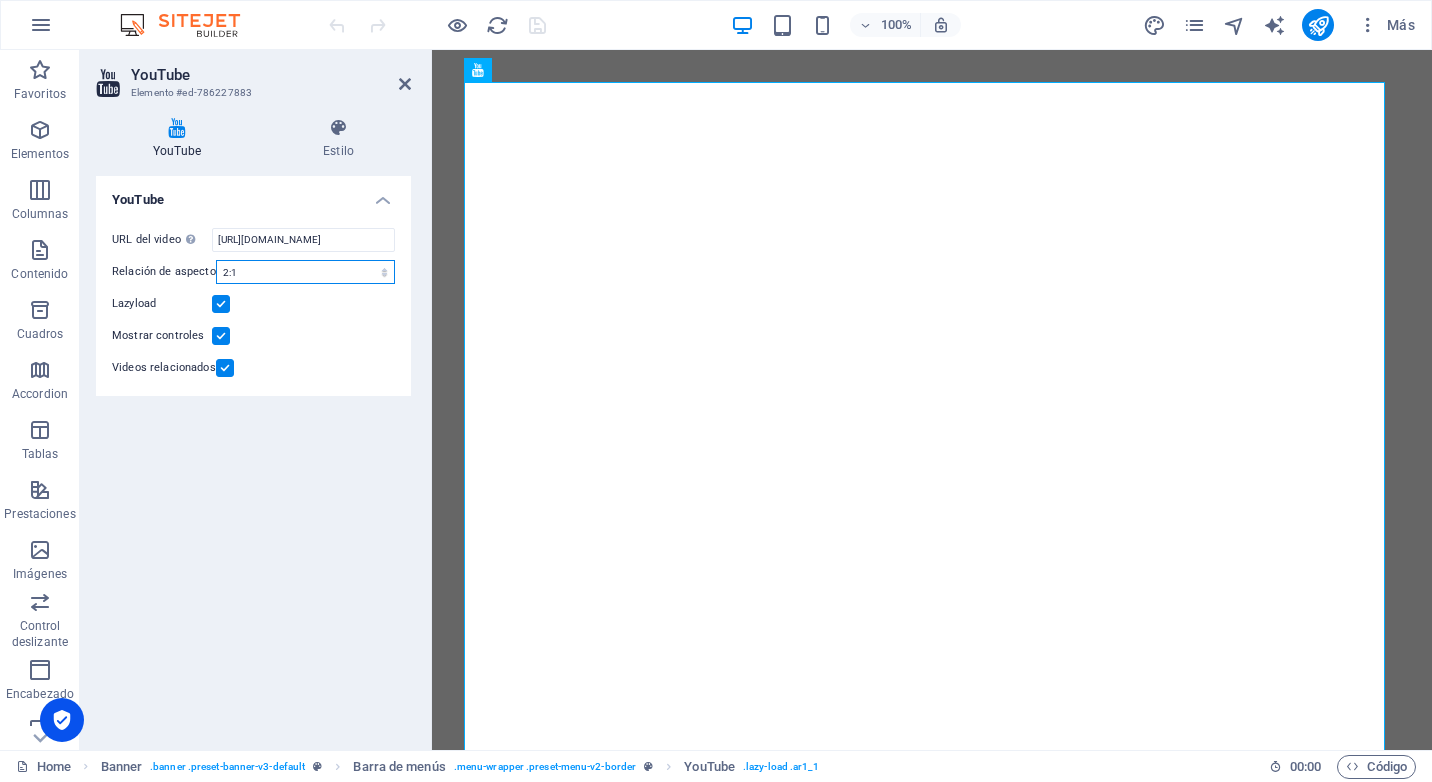 click on "16:10 16:9 4:3 2:1 1:1" at bounding box center [305, 272] 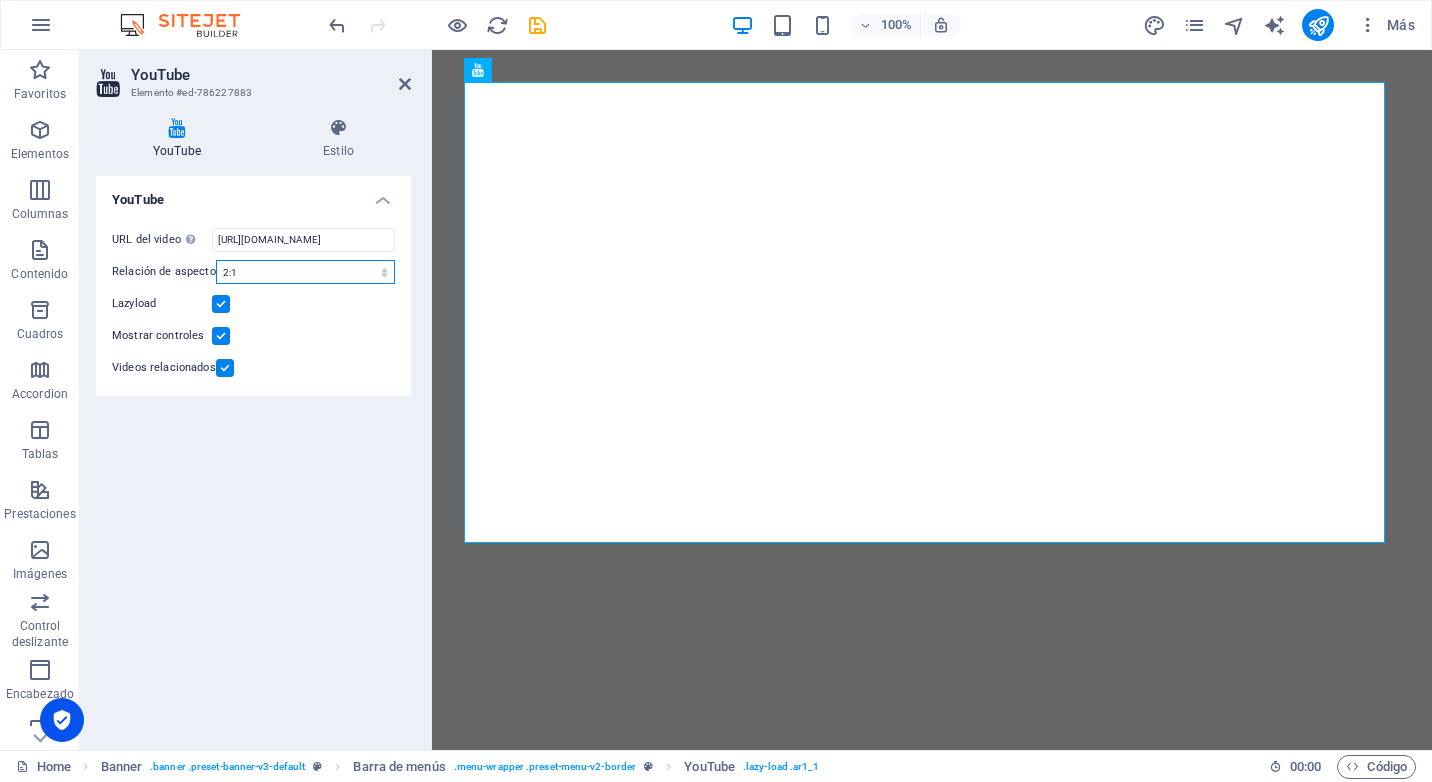 click on "16:10 16:9 4:3 2:1 1:1" at bounding box center [305, 272] 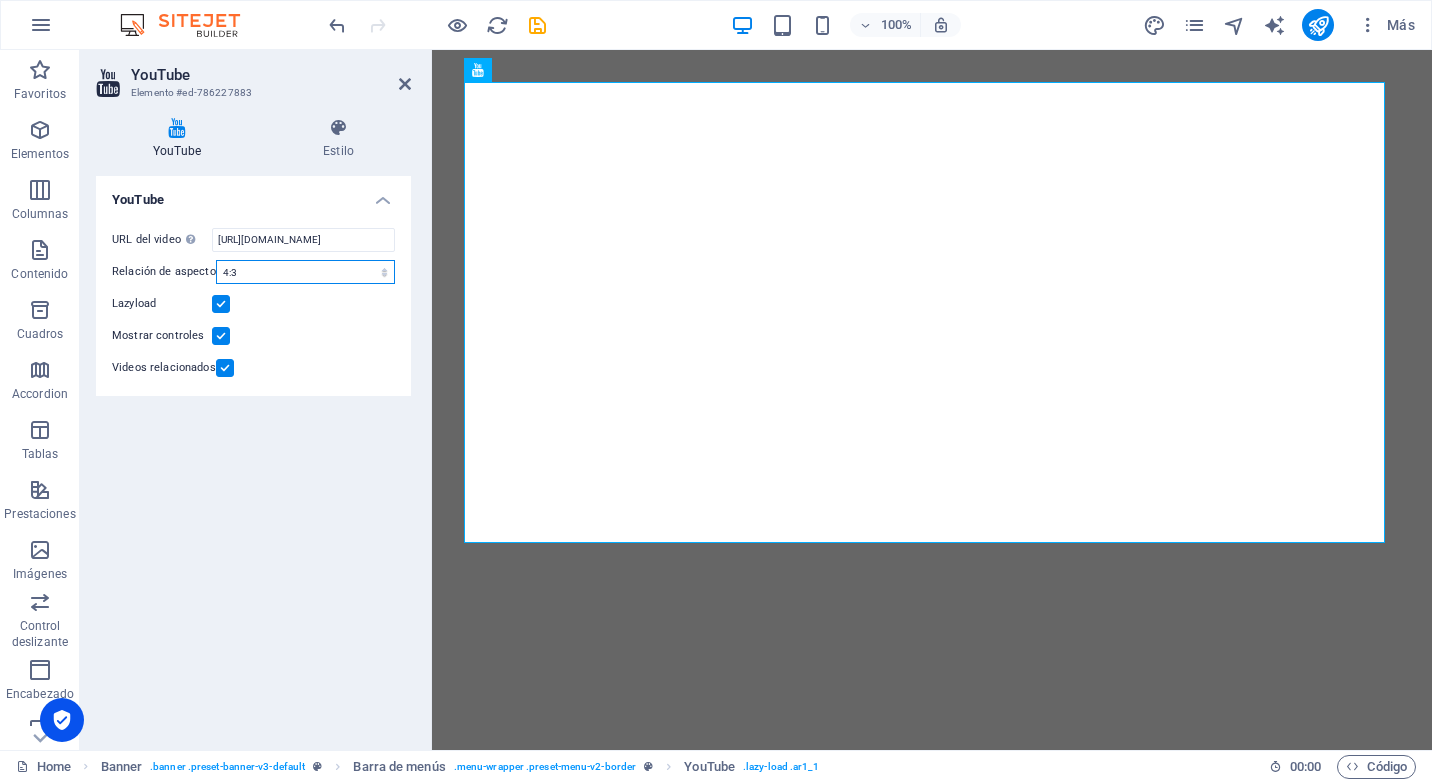 click on "16:10 16:9 4:3 2:1 1:1" at bounding box center [305, 272] 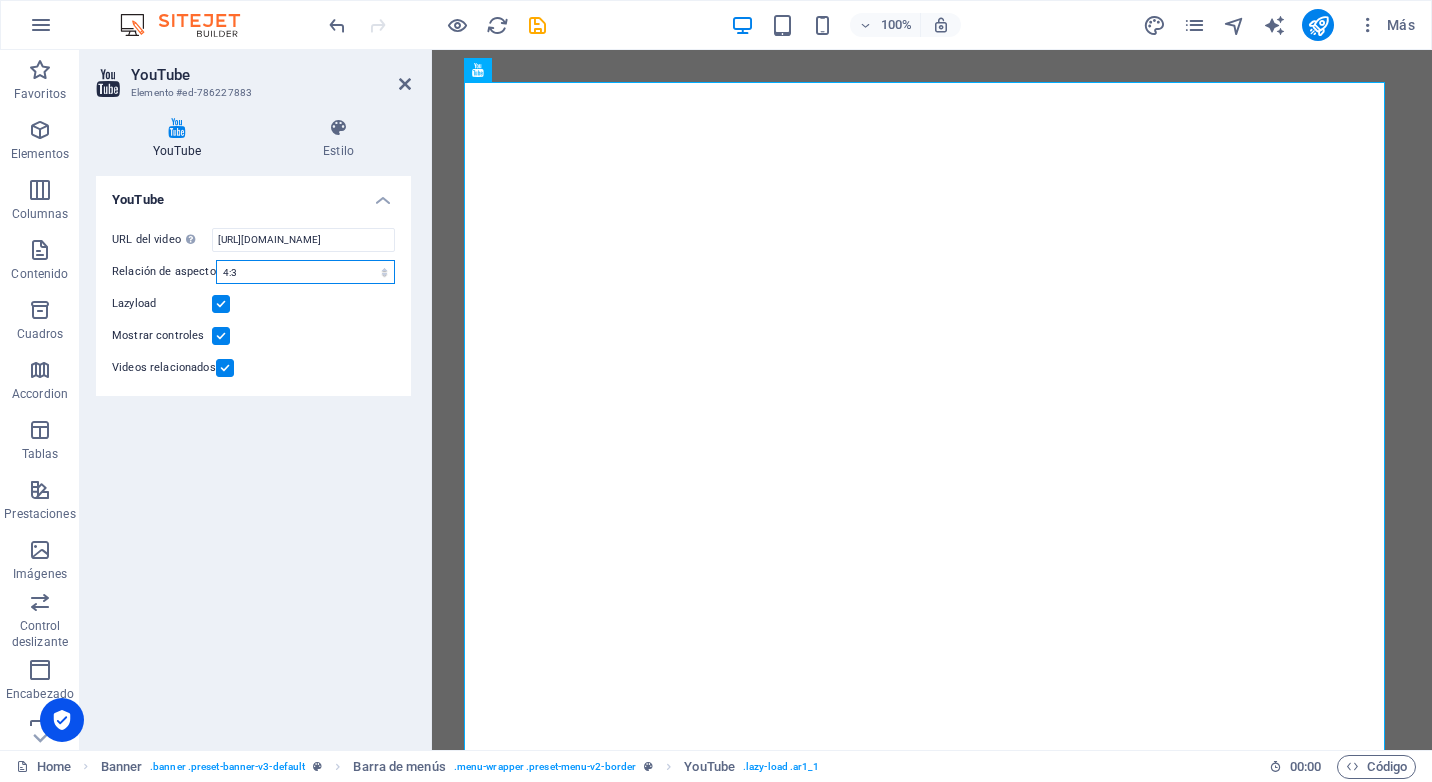 click on "16:10 16:9 4:3 2:1 1:1" at bounding box center (305, 272) 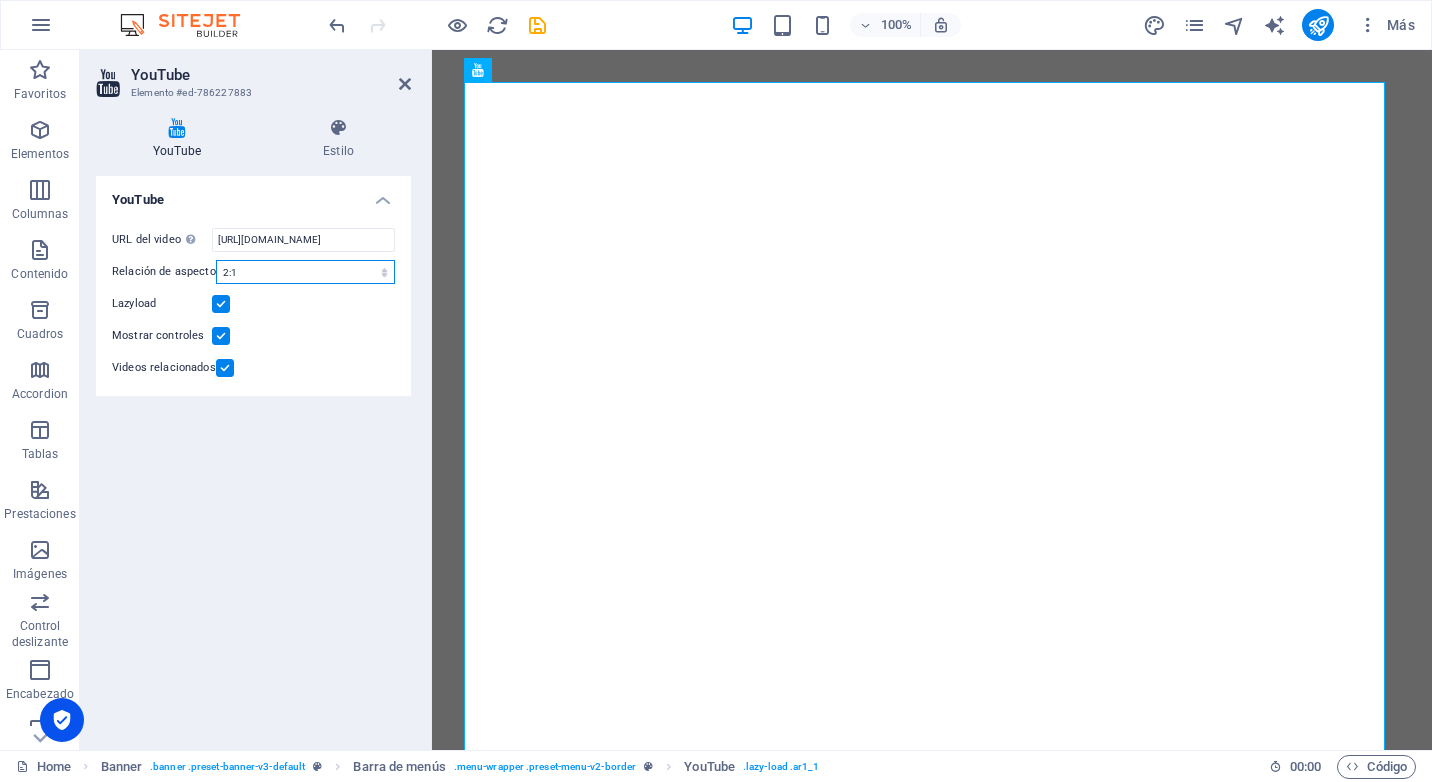 click on "16:10 16:9 4:3 2:1 1:1" at bounding box center (305, 272) 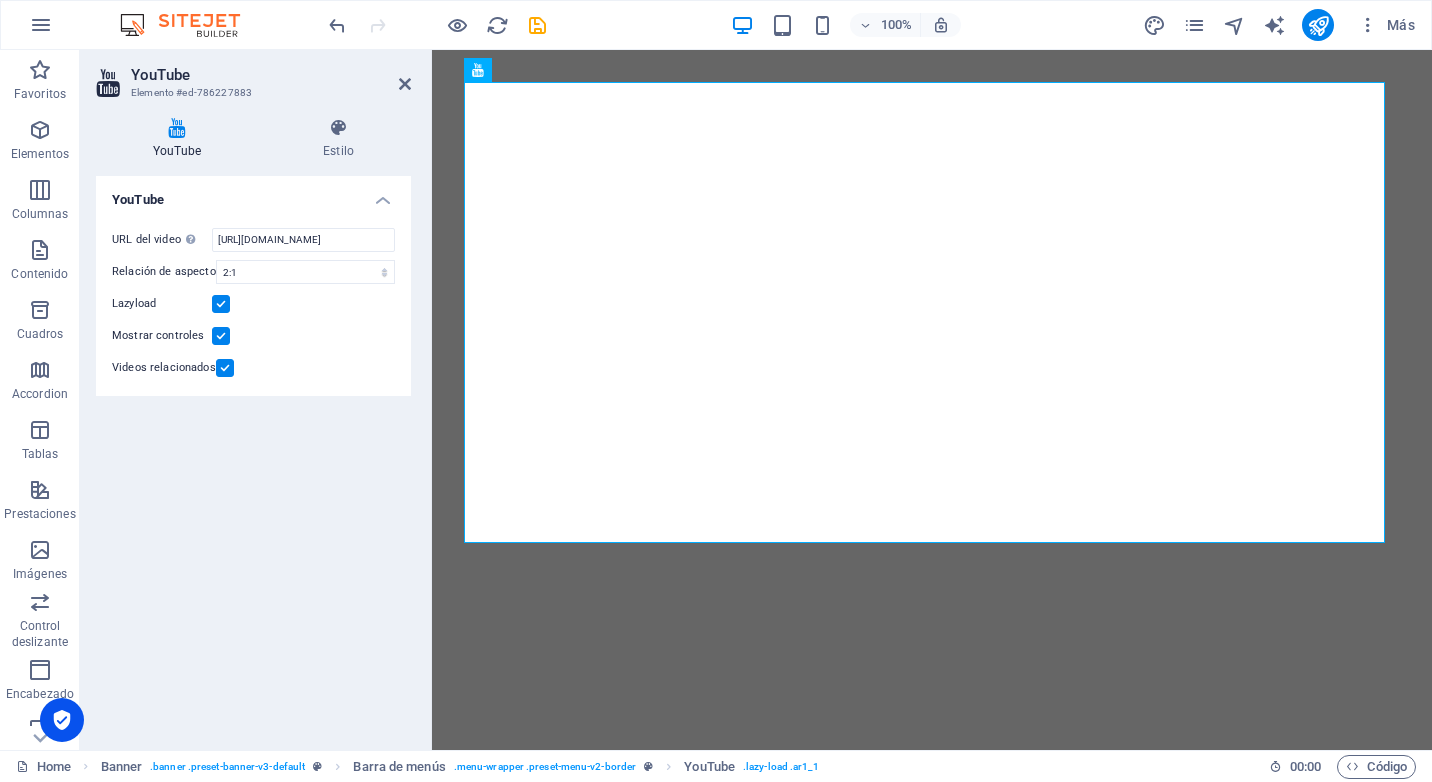 click on "YouTube URL del video Inserta (o pega) la URL de un vídeo. https://youtube.com/shorts/Zf7J49pgDR0?si=-e_z-GecCJygf5XU Relación de aspecto 16:10 16:9 4:3 2:1 1:1 Lazyload Mostrar controles Videos relacionados" at bounding box center (253, 455) 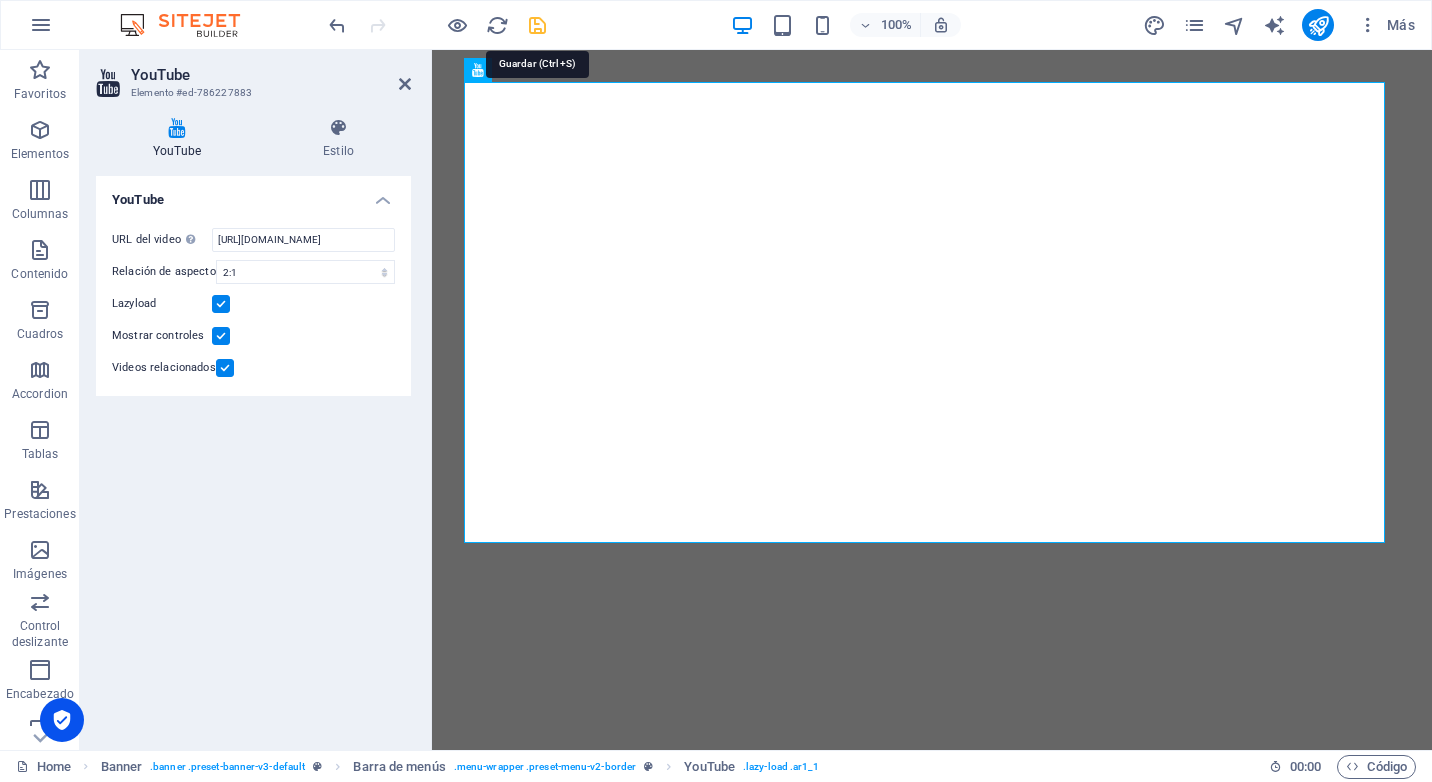 click at bounding box center (537, 25) 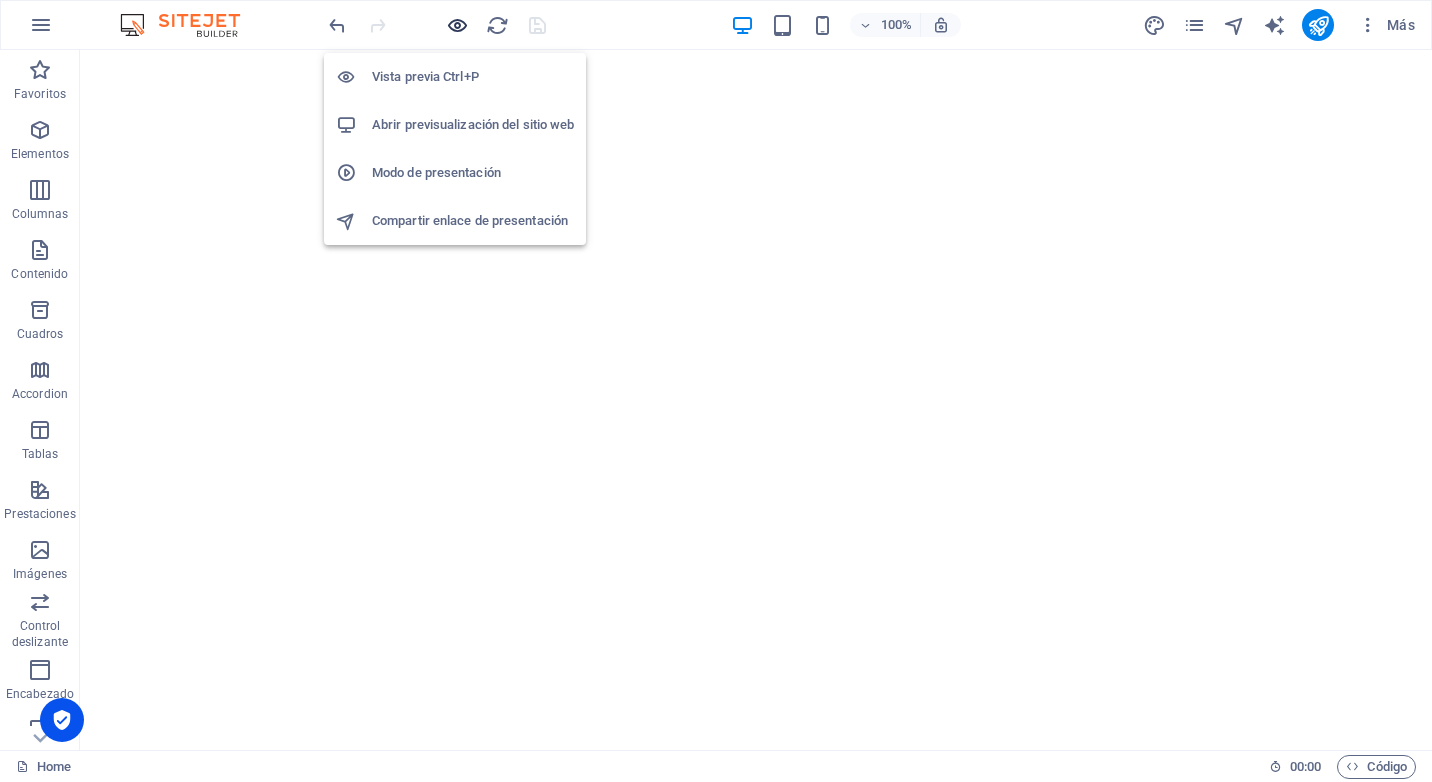 click at bounding box center [457, 25] 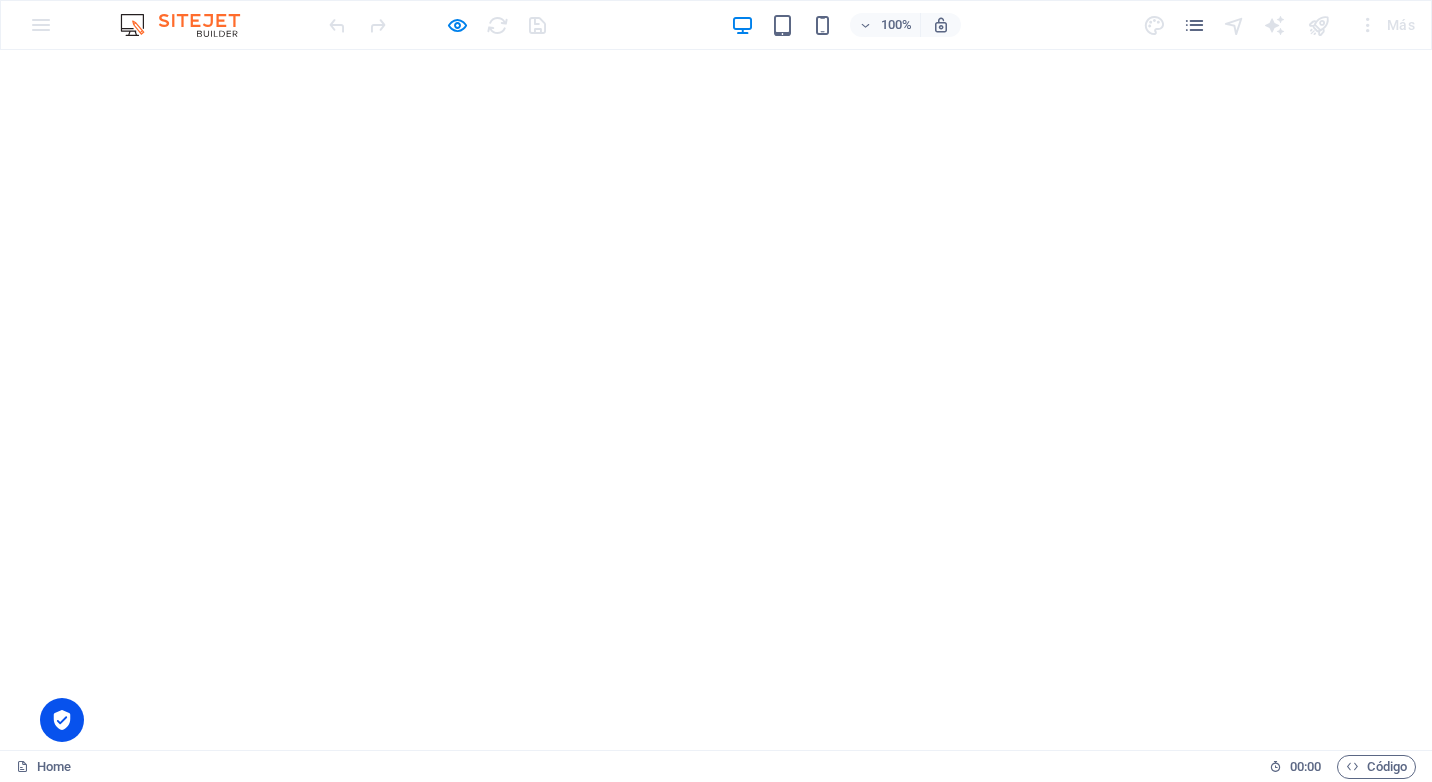 click on "100% Más" at bounding box center (874, 25) 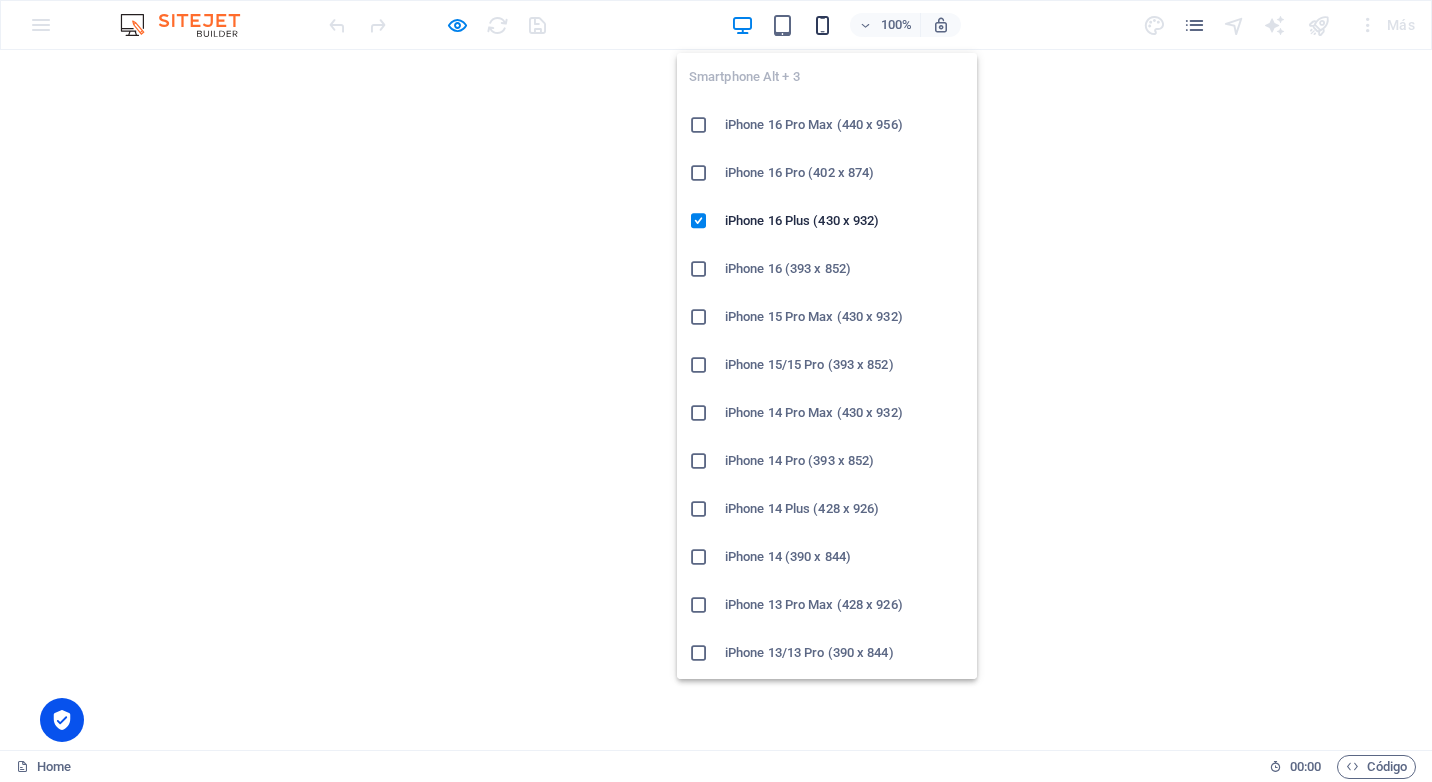 click at bounding box center [822, 25] 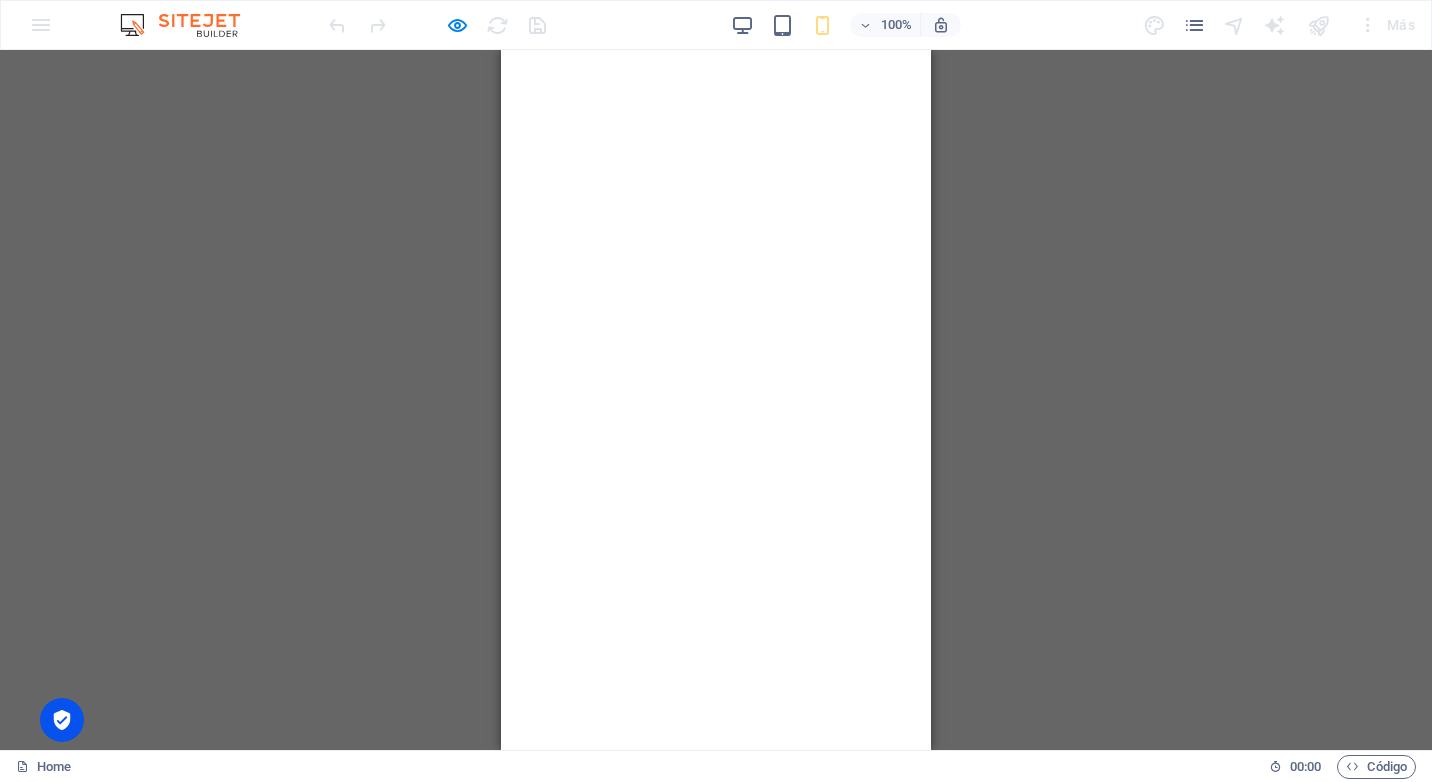 click on "Arrastra aquí para reemplazar el contenido existente. Si quieres crear un elemento nuevo, pulsa “Ctrl”.
H2   Banner   Contenedor   Contenedor   Barra de menús   Banner   YouTube" at bounding box center (716, 400) 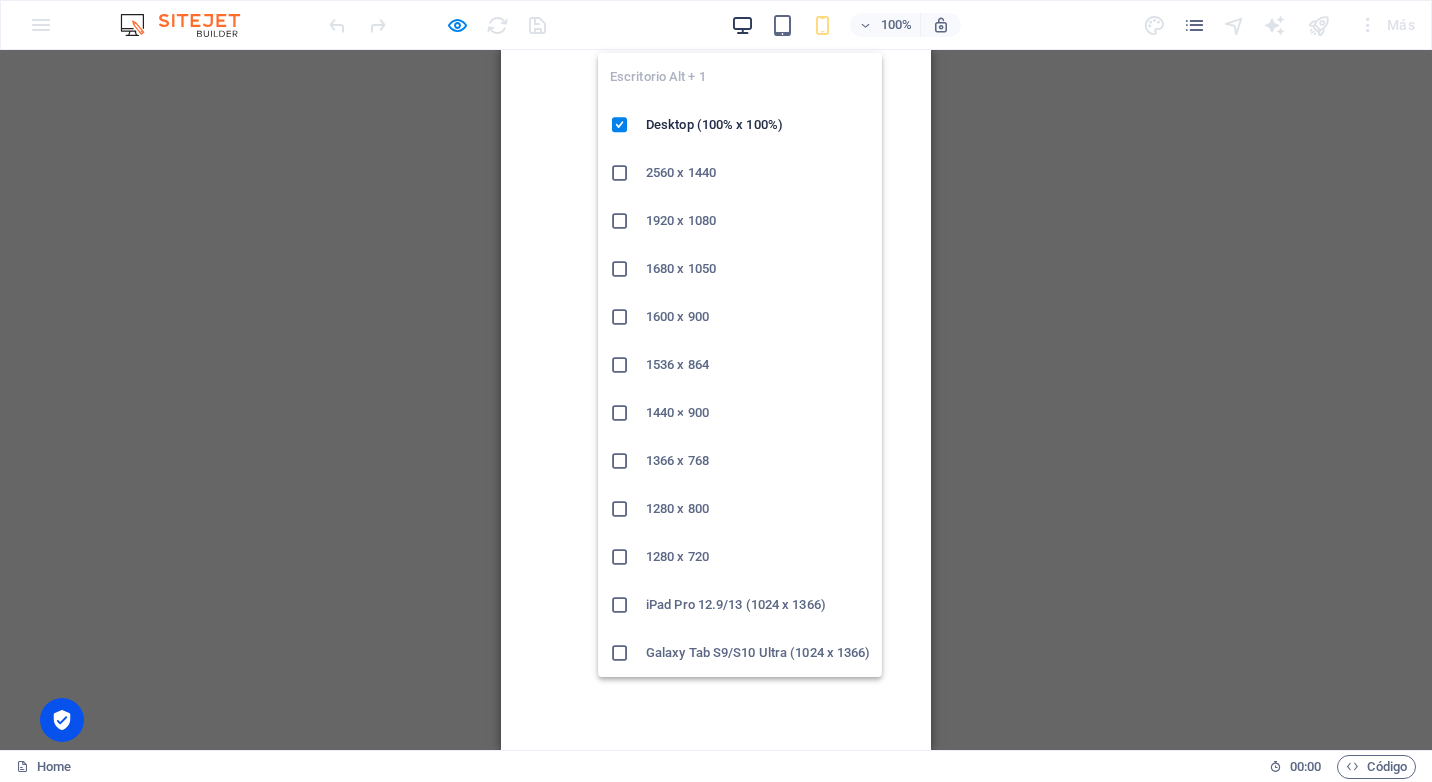 click at bounding box center [742, 25] 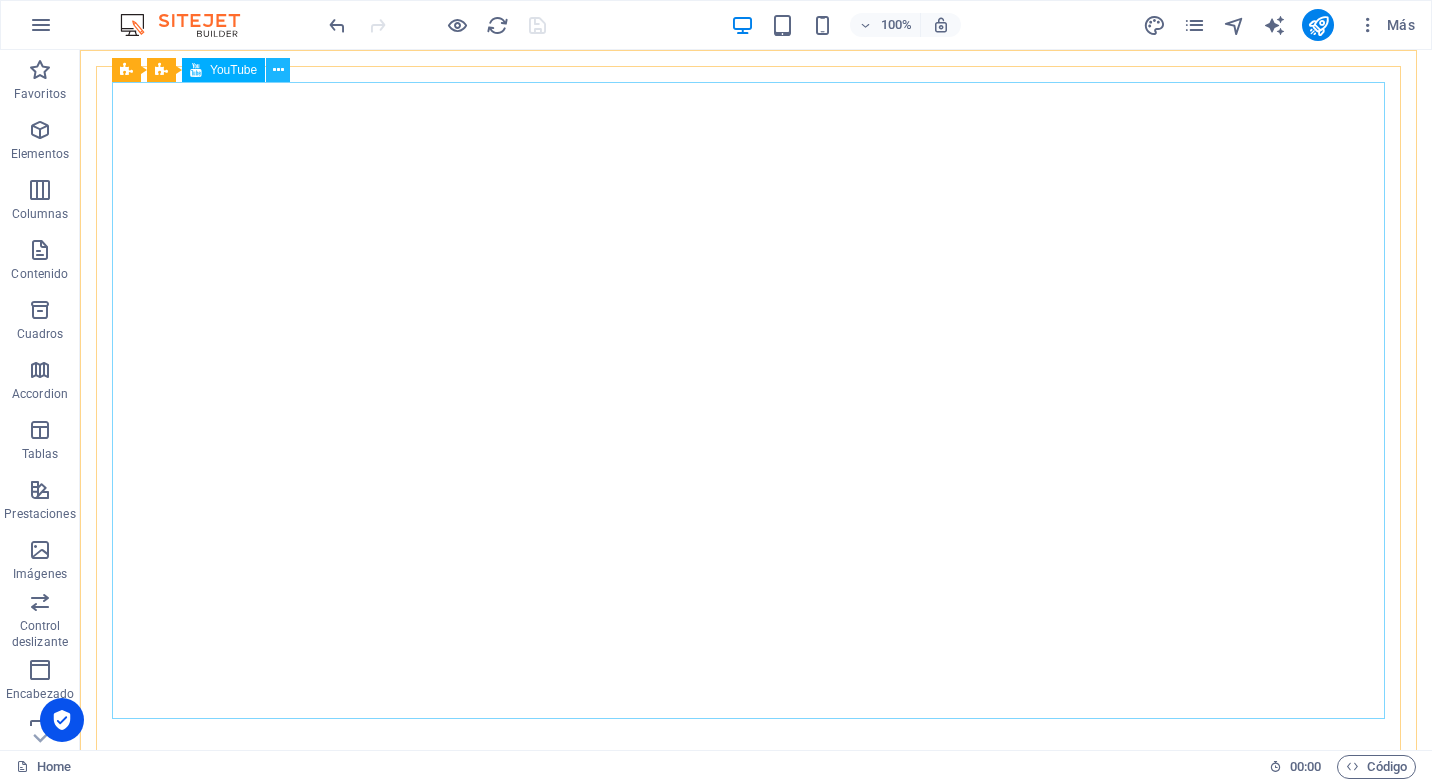 click at bounding box center (278, 70) 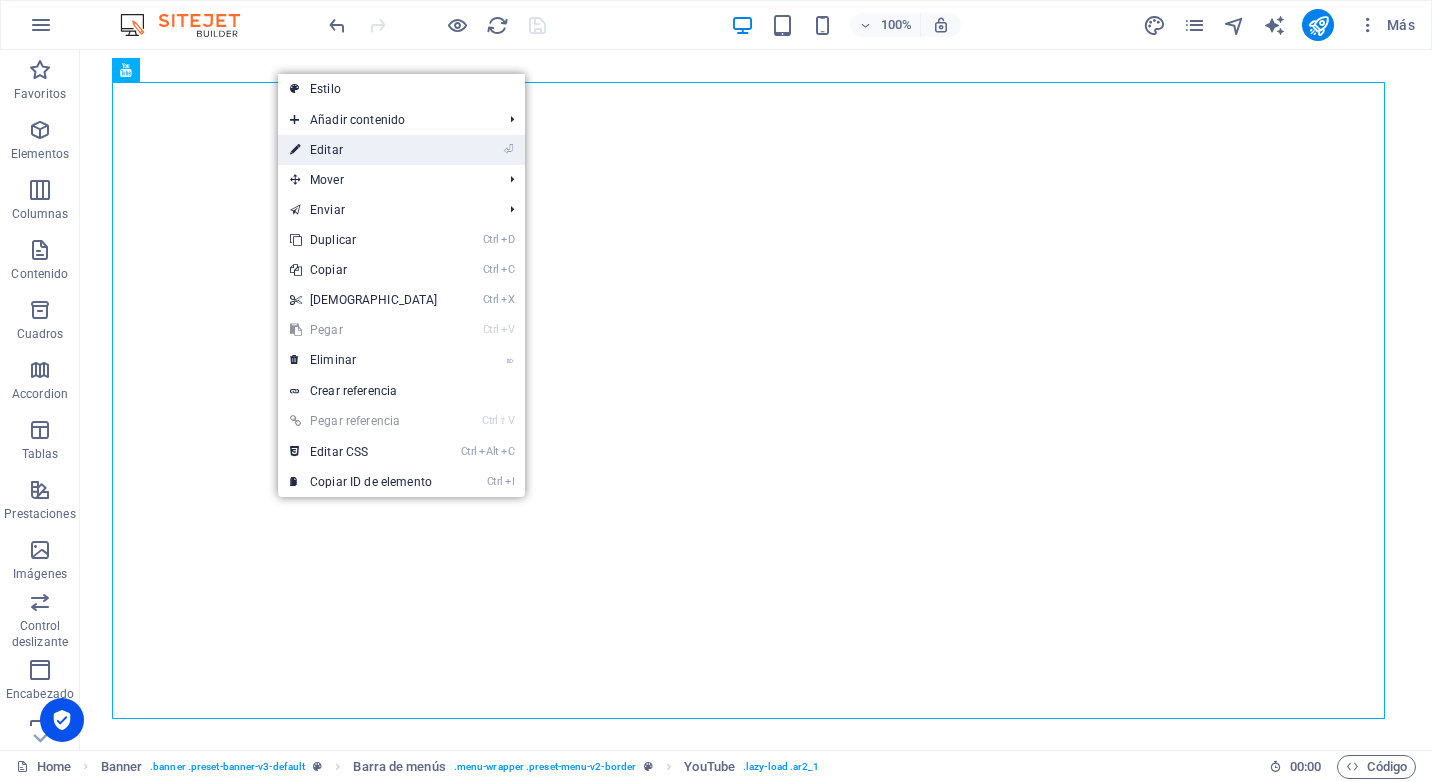 click on "⏎  Editar" at bounding box center (364, 150) 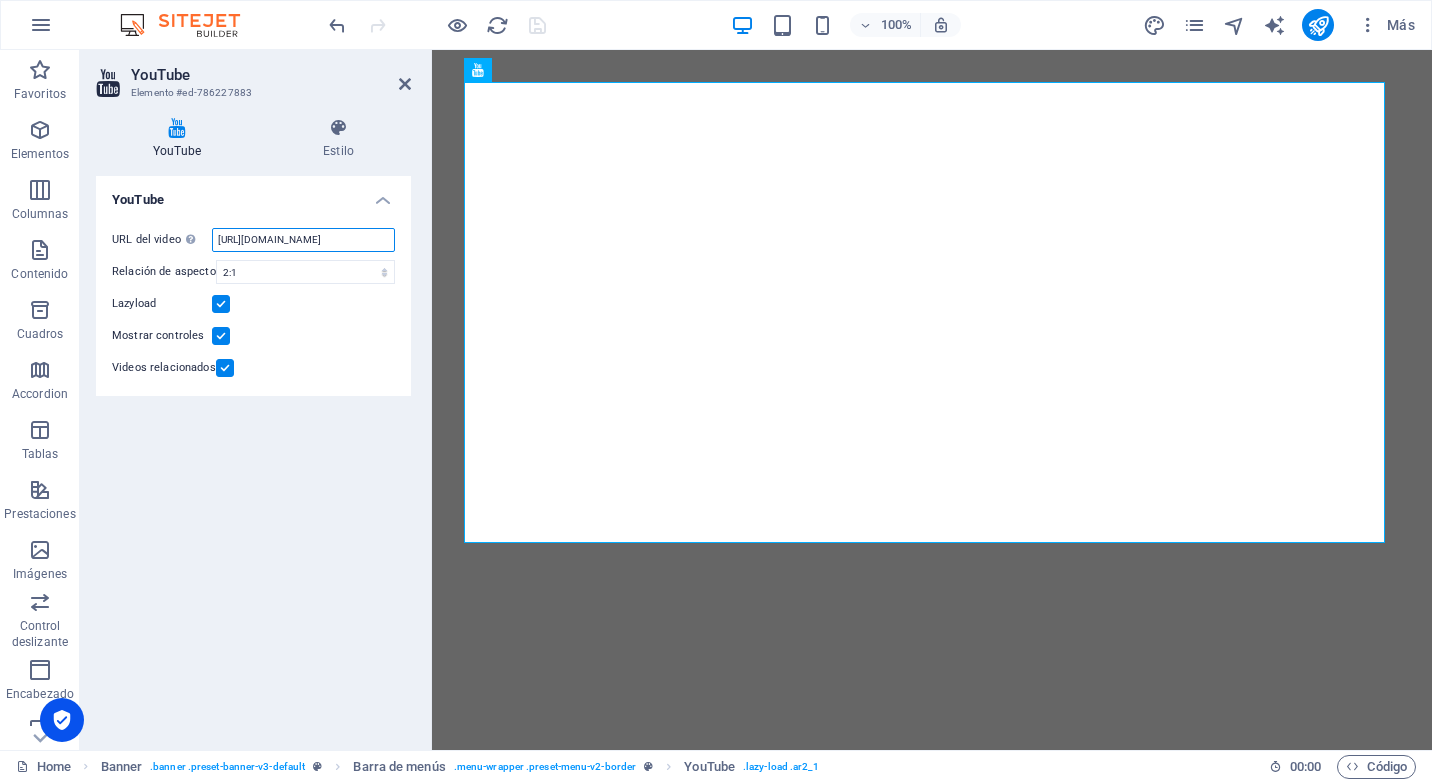click on "https://youtube.com/shorts/Zf7J49pgDR0?si=-e_z-GecCJygf5XU" at bounding box center (303, 240) 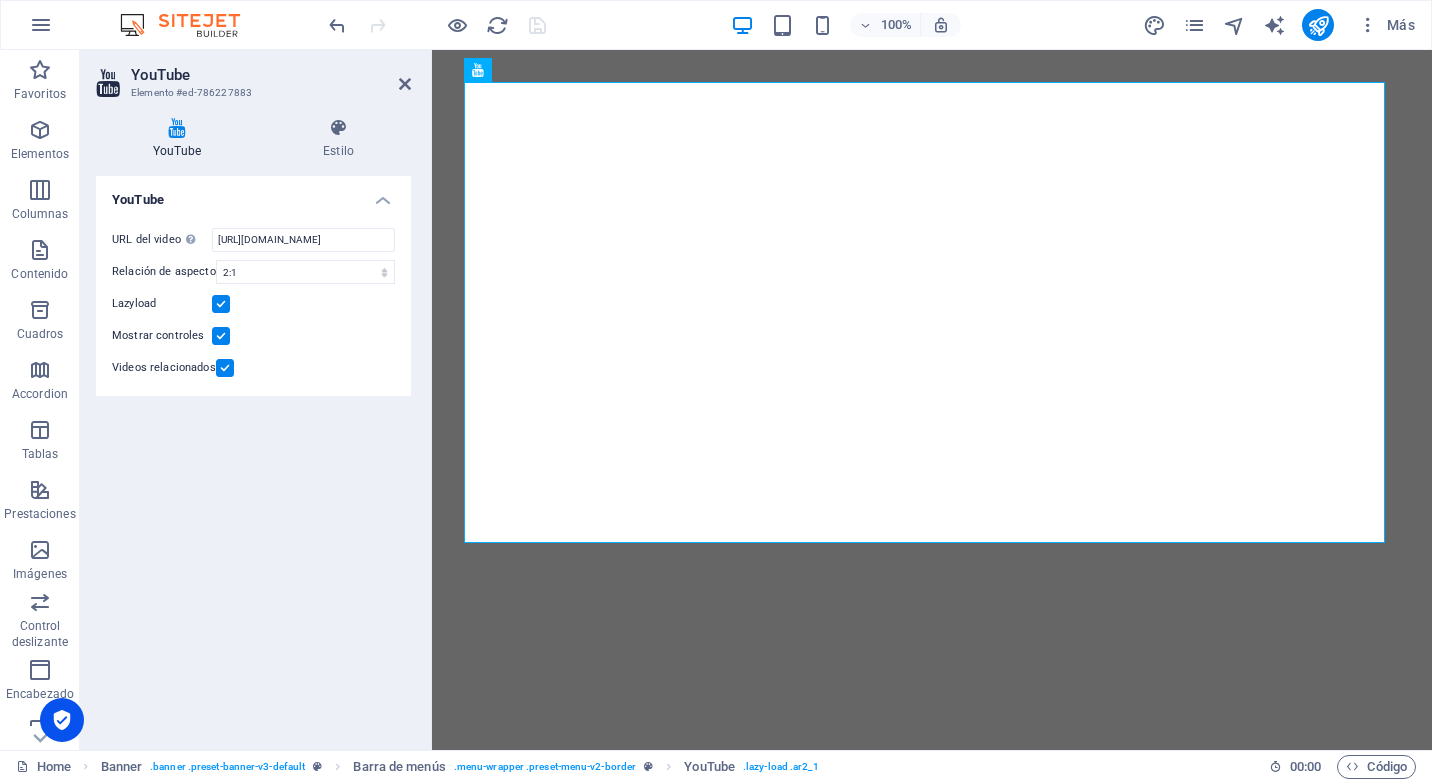 click at bounding box center [225, 368] 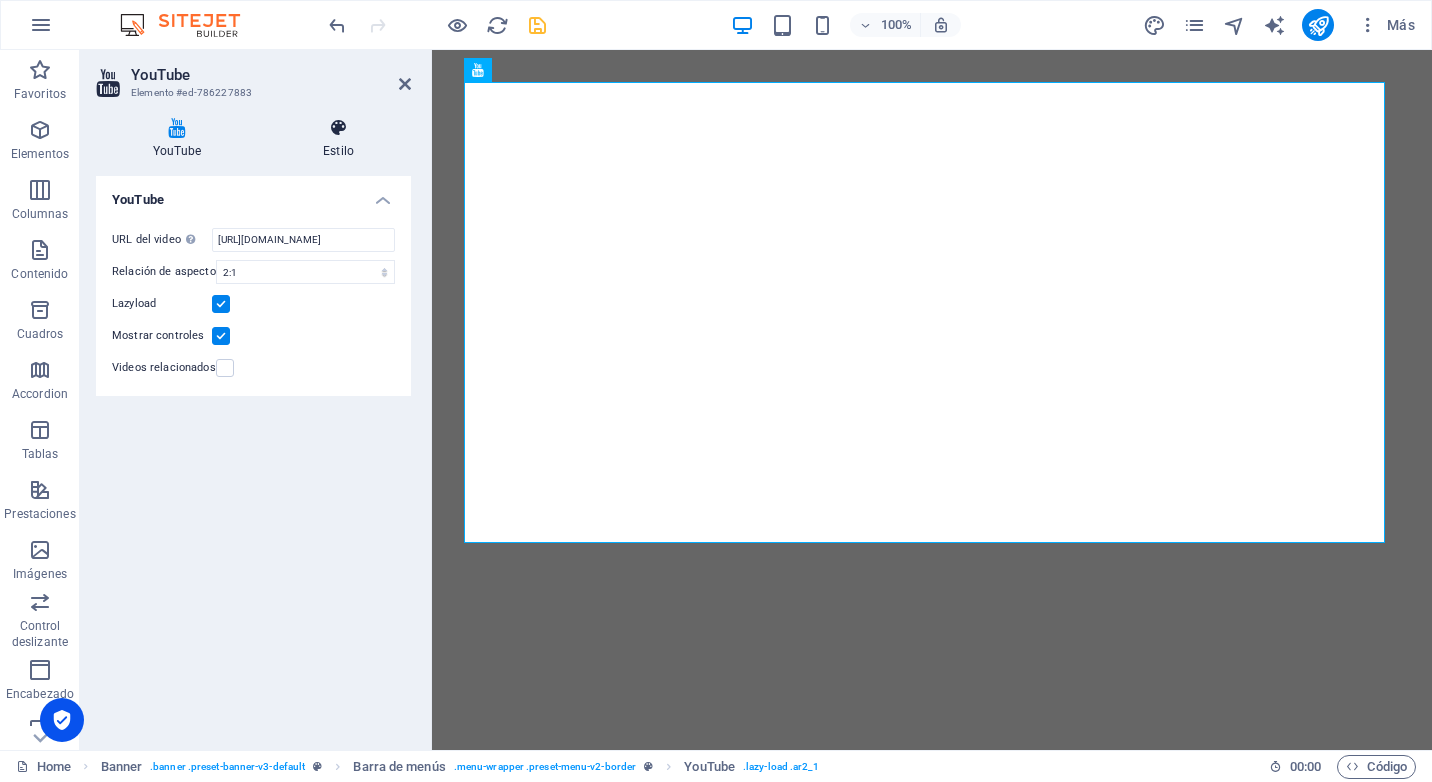 click on "Estilo" at bounding box center (338, 139) 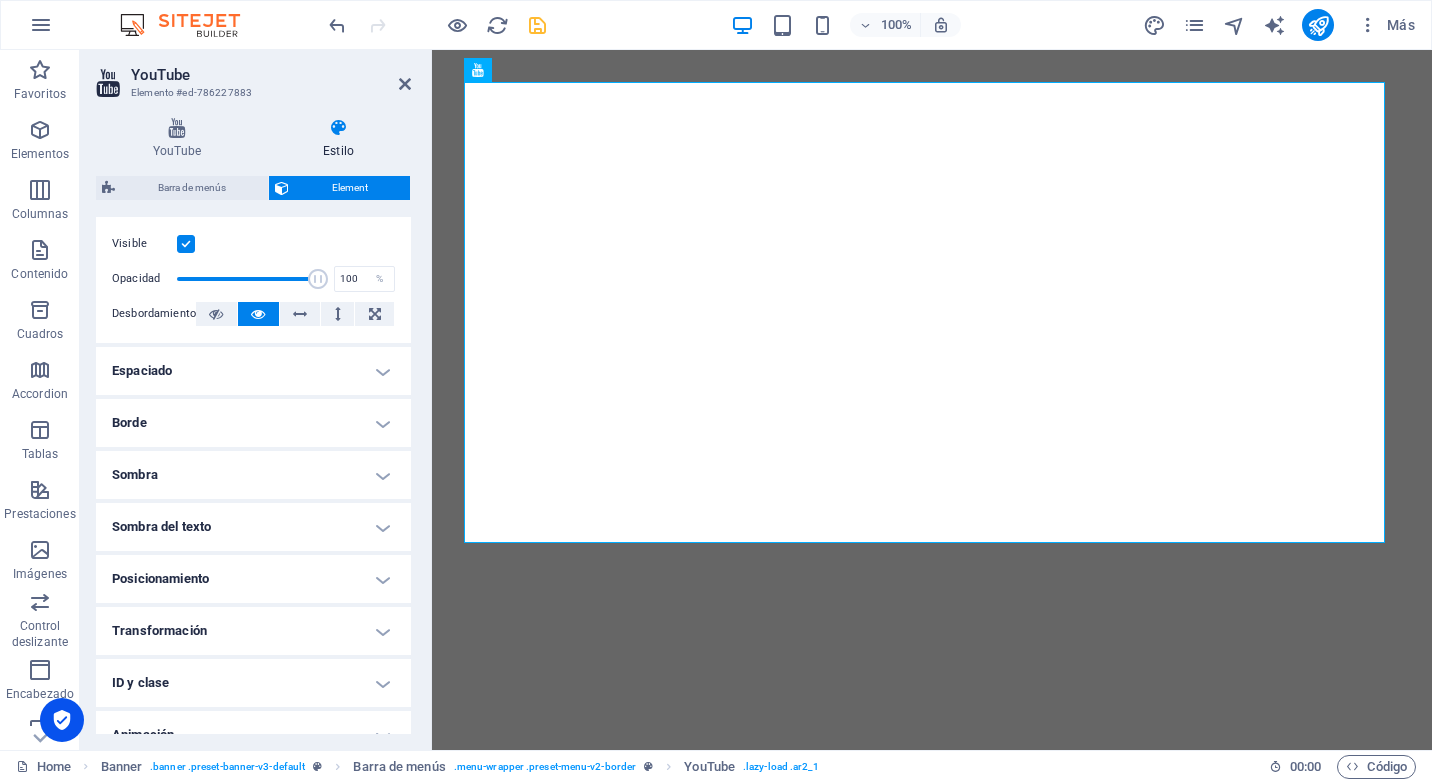 scroll, scrollTop: 345, scrollLeft: 0, axis: vertical 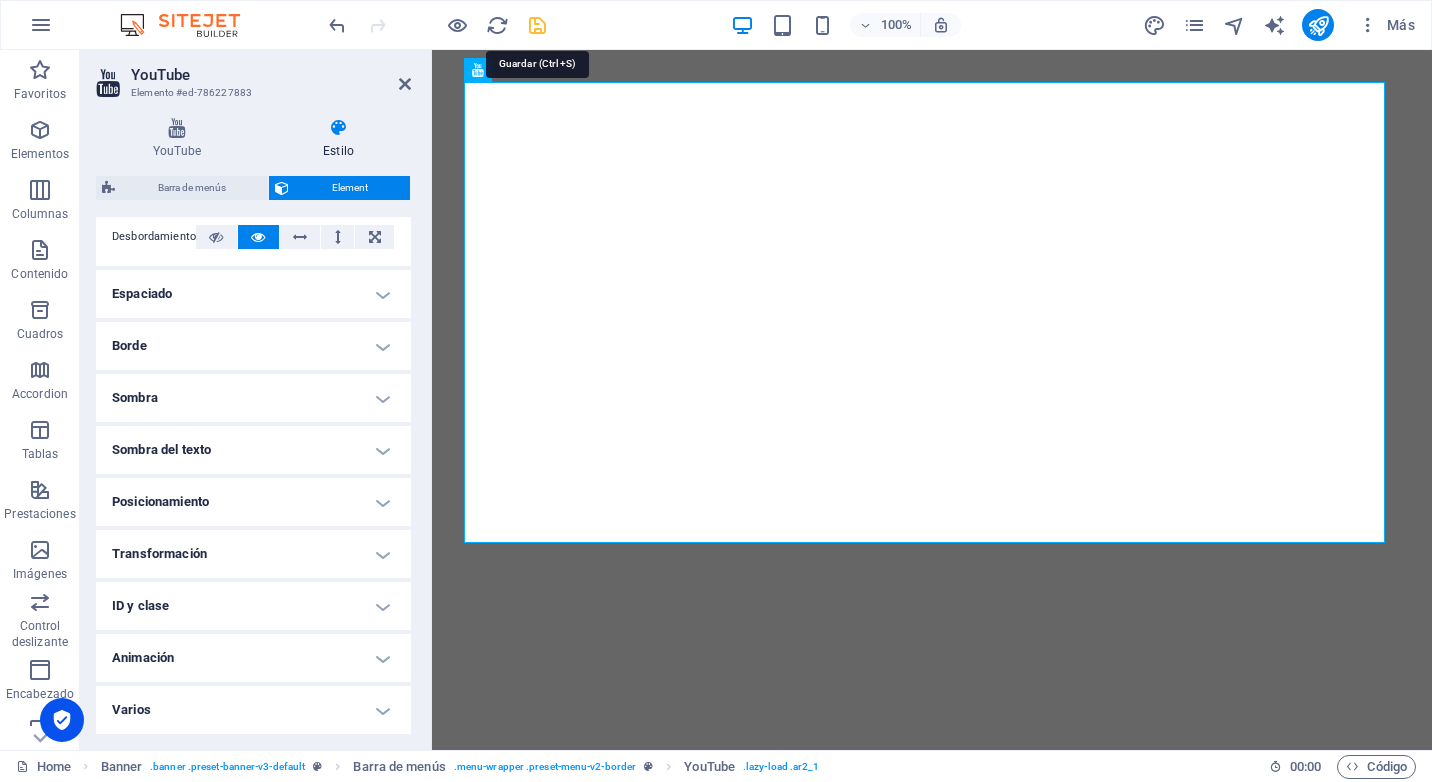 click at bounding box center [537, 25] 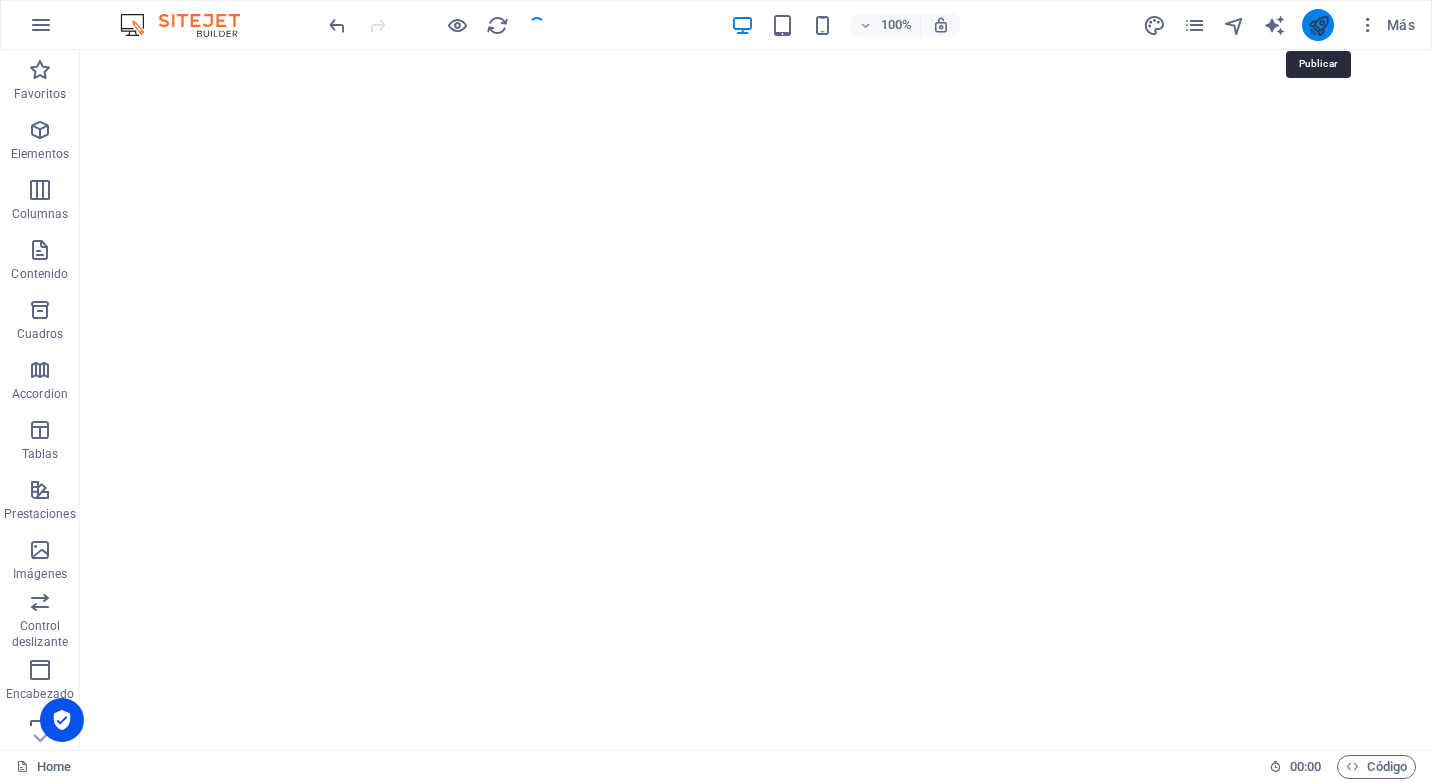 click at bounding box center [1318, 25] 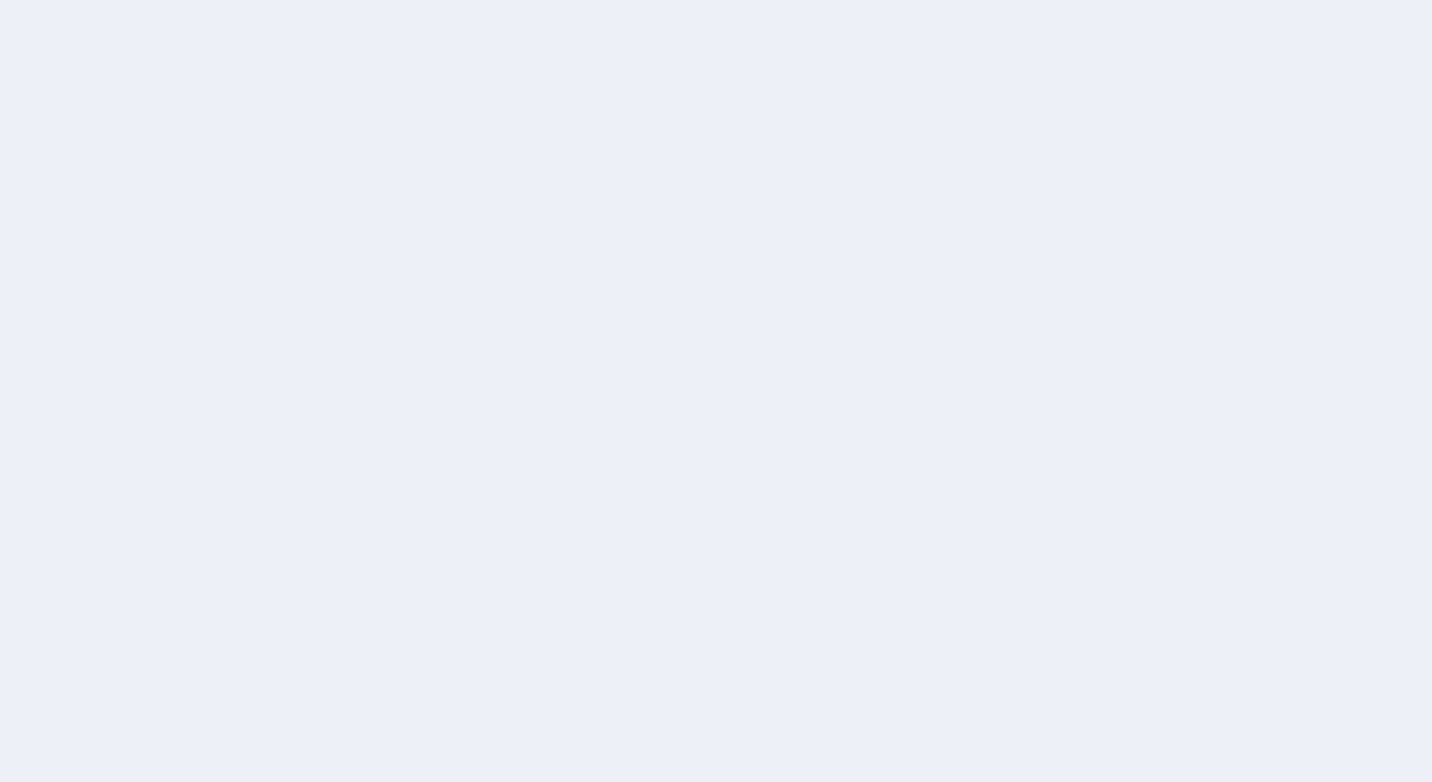 scroll, scrollTop: 0, scrollLeft: 0, axis: both 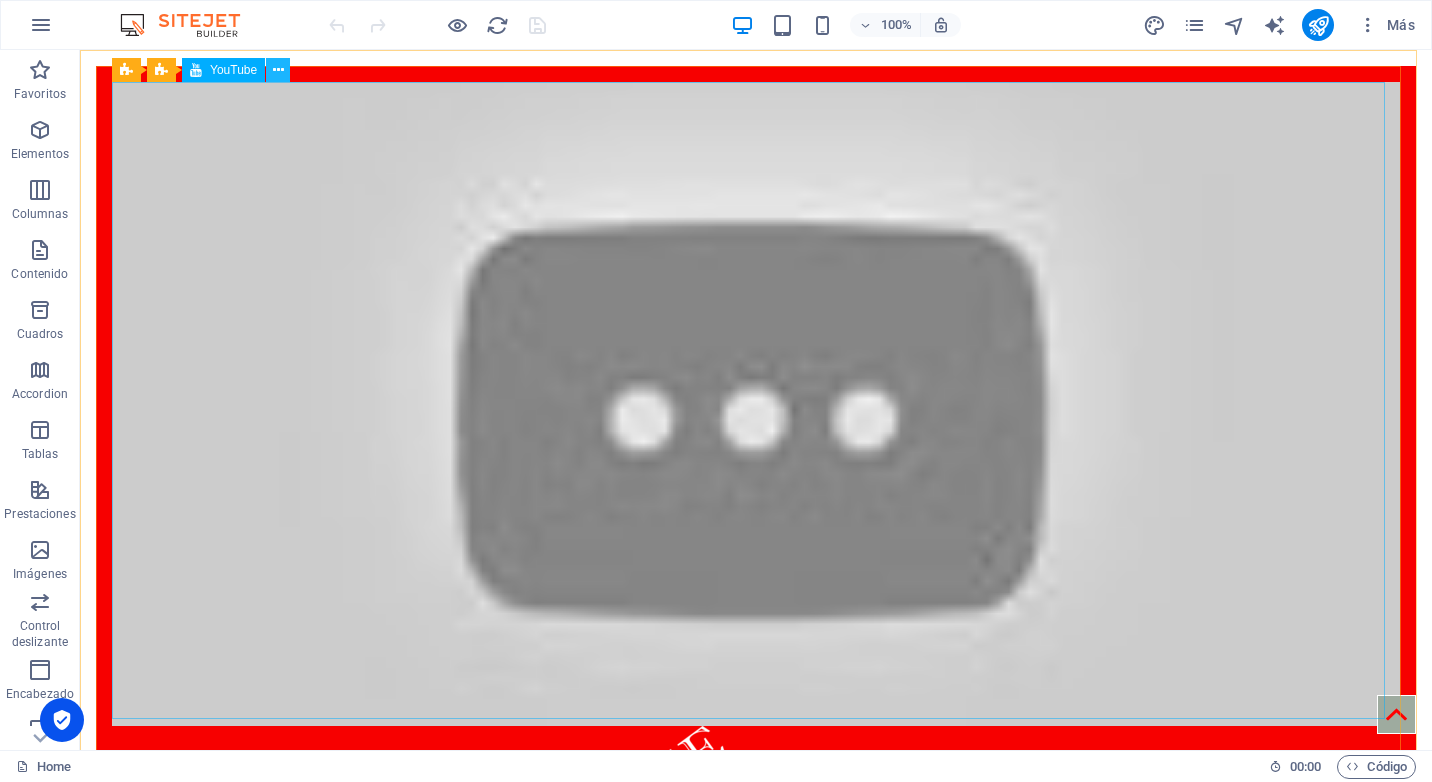 click at bounding box center [278, 70] 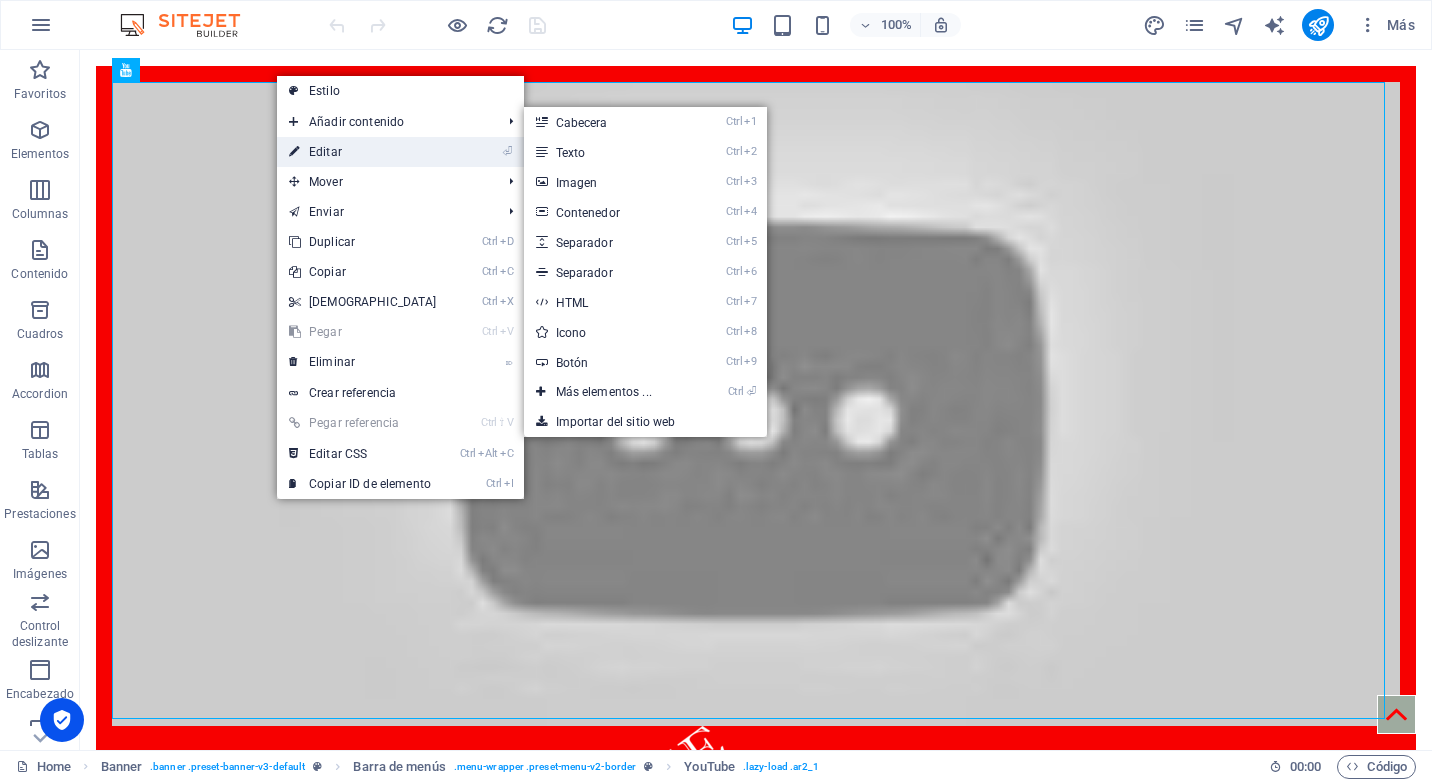 click on "⏎  Editar" at bounding box center [363, 152] 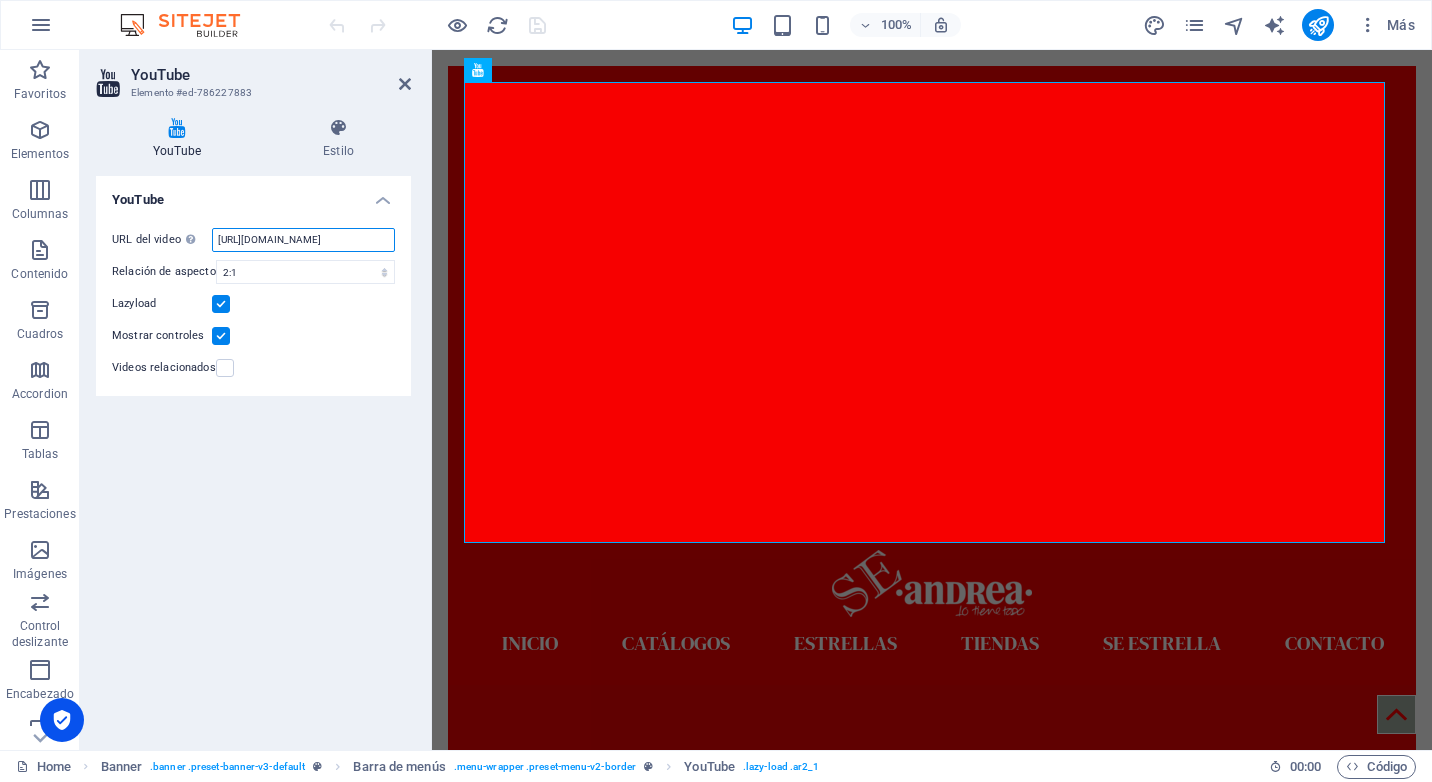 click on "[URL][DOMAIN_NAME]" at bounding box center (303, 240) 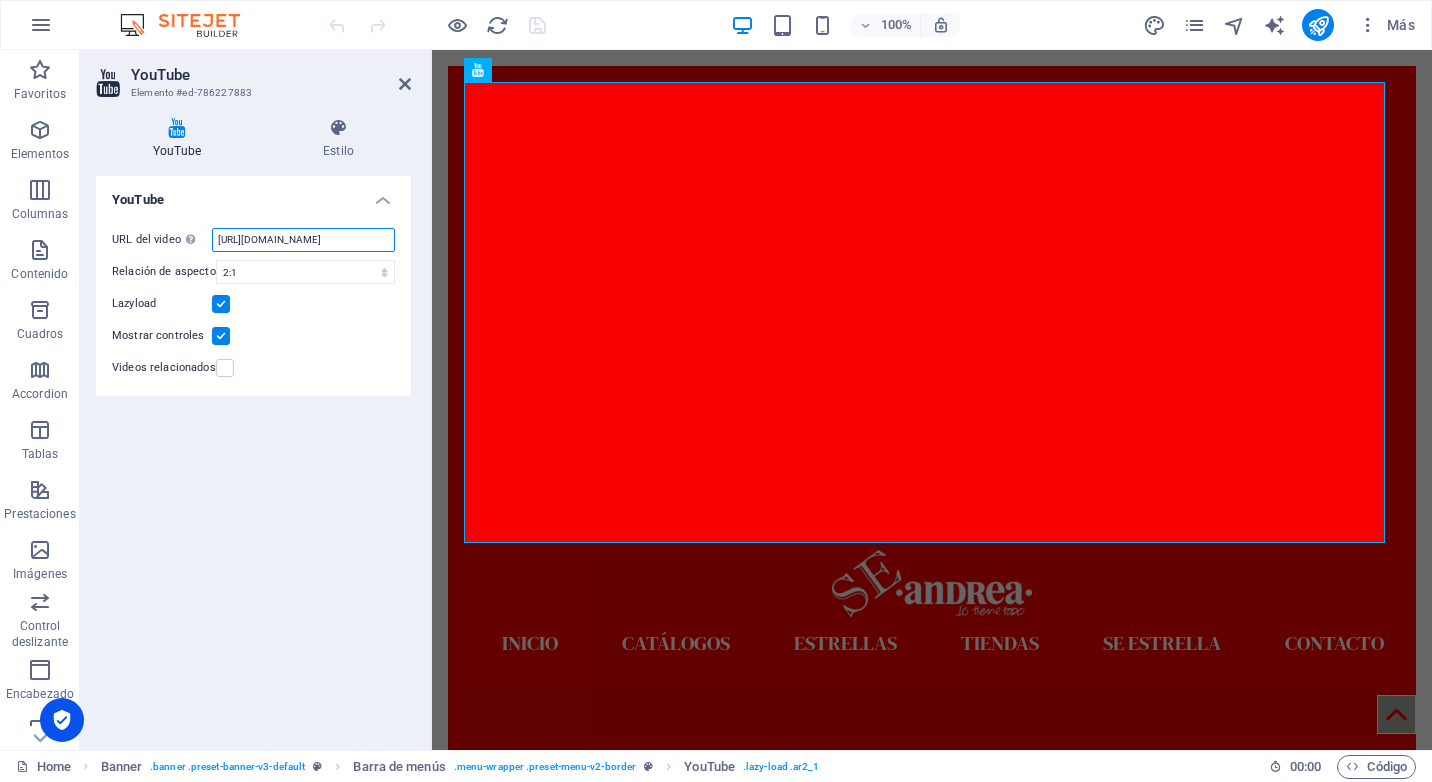 scroll, scrollTop: 0, scrollLeft: 0, axis: both 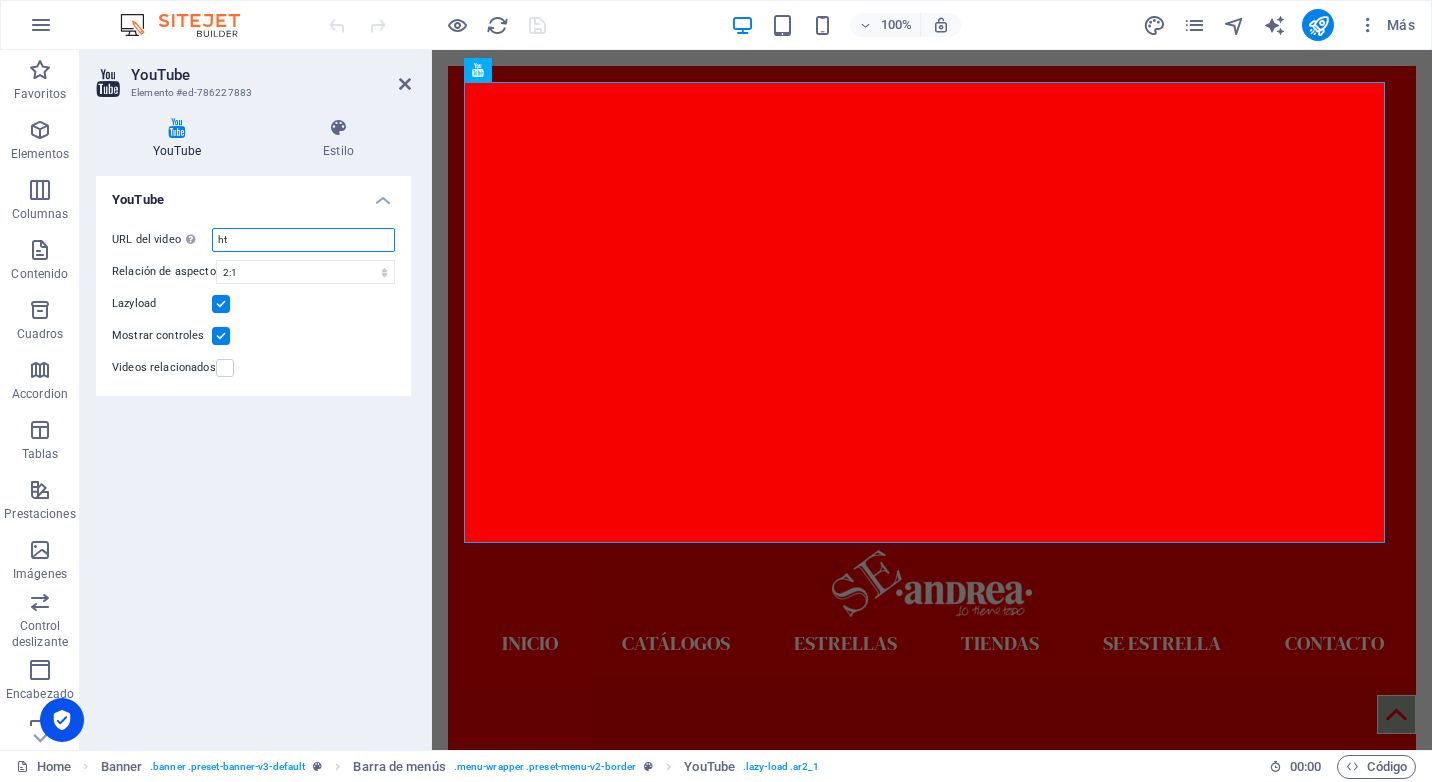 type on "h" 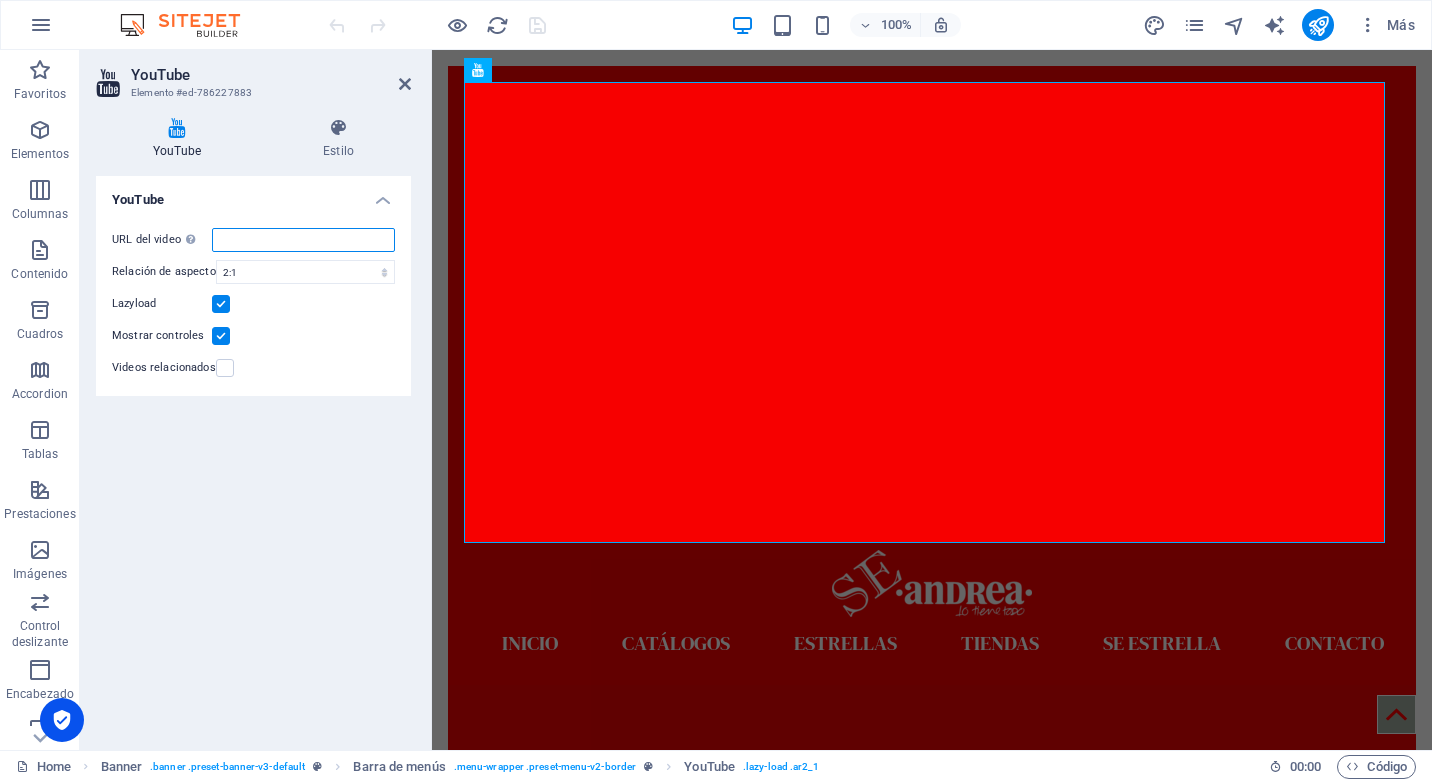 paste on "https://youtu.be/Zf7J49pgDR0?si=lY4gqb-hkaEdOiUh" 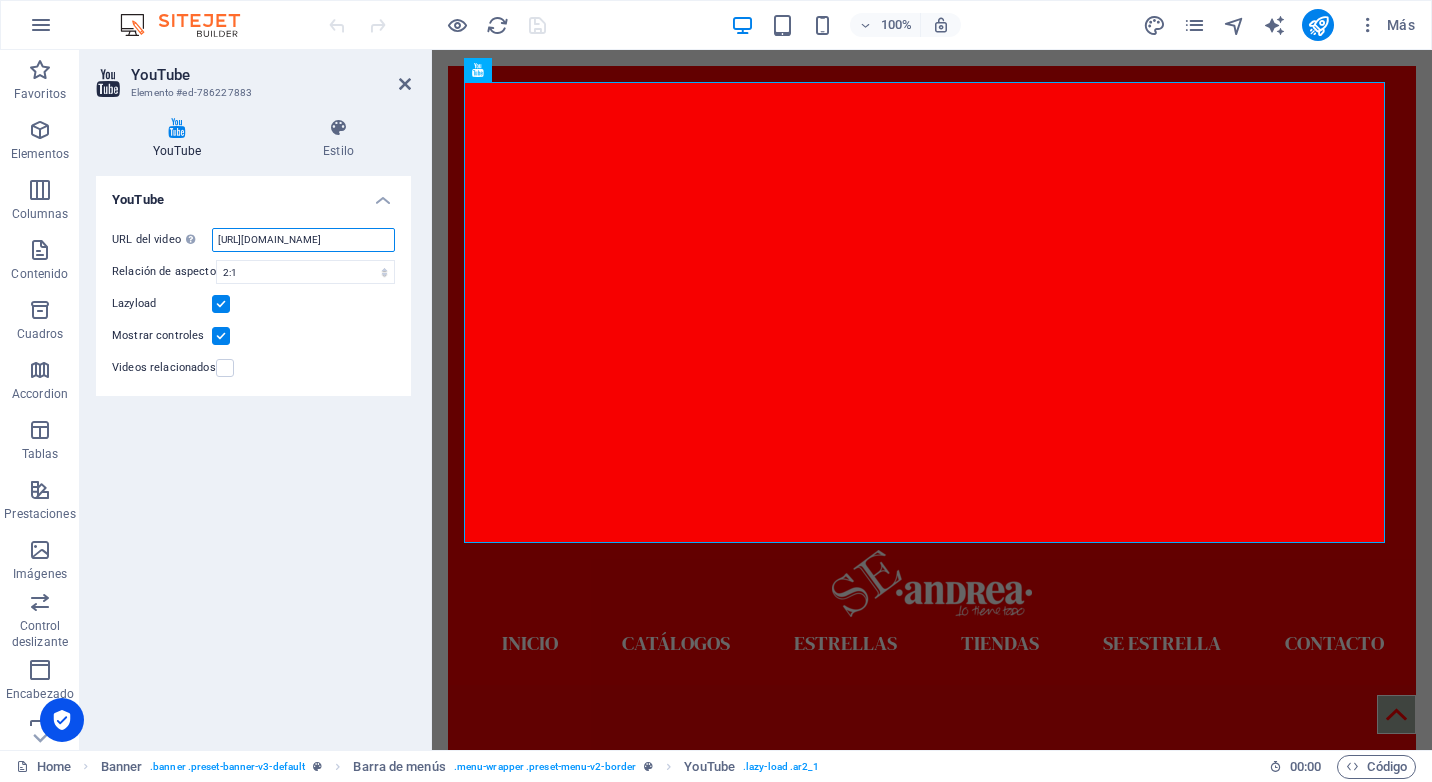 scroll, scrollTop: 0, scrollLeft: 65, axis: horizontal 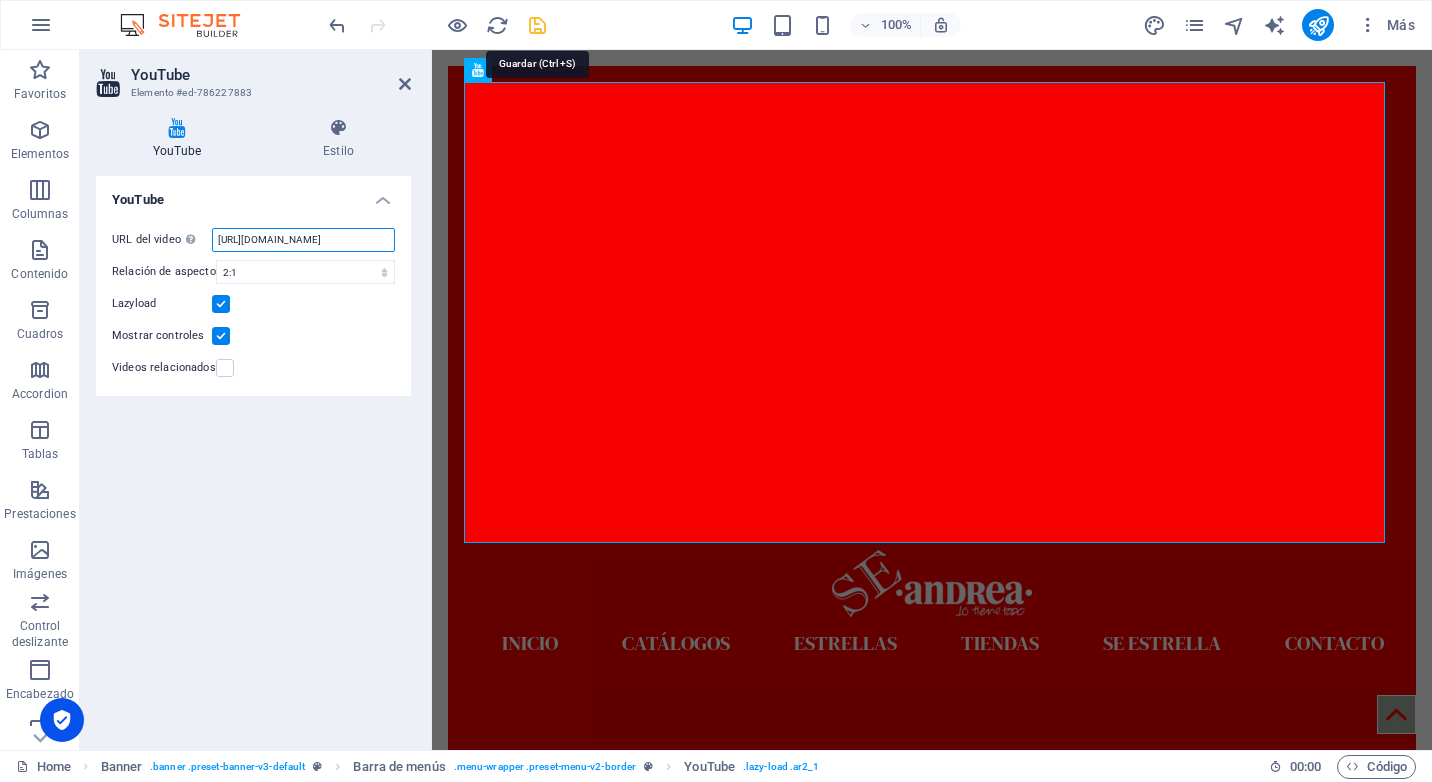 type on "https://youtu.be/Zf7J49pgDR0?si=lY4gqb-hkaEdOiUh" 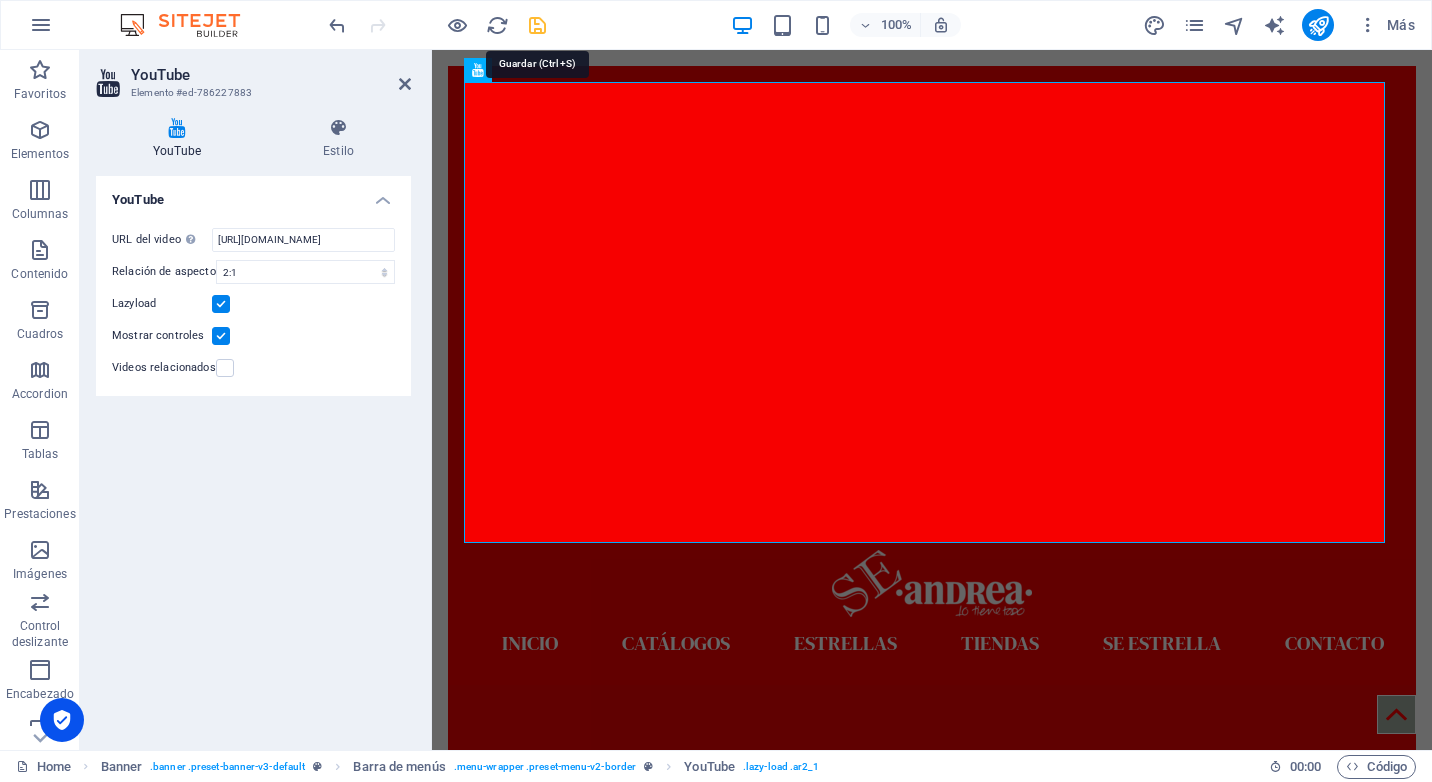 click at bounding box center (537, 25) 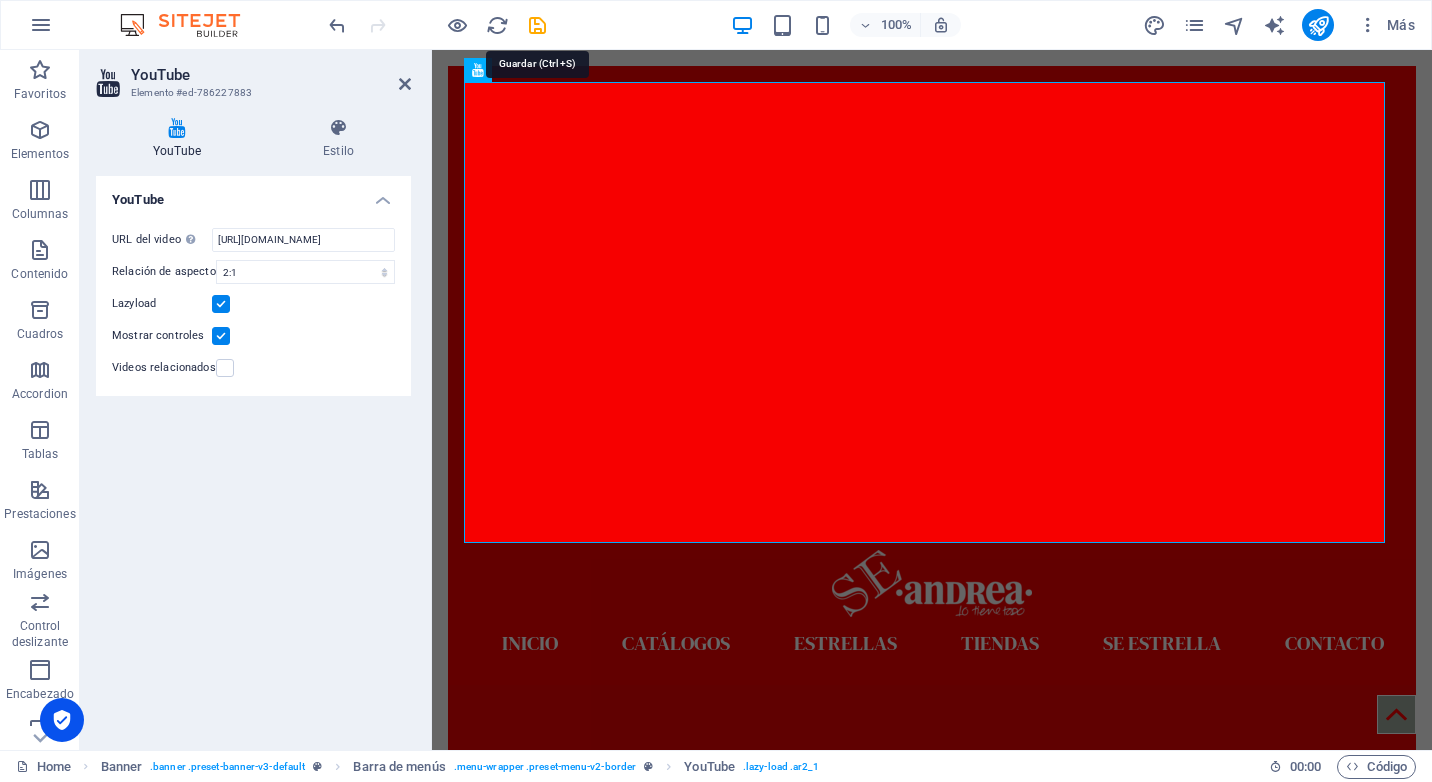 click at bounding box center (437, 25) 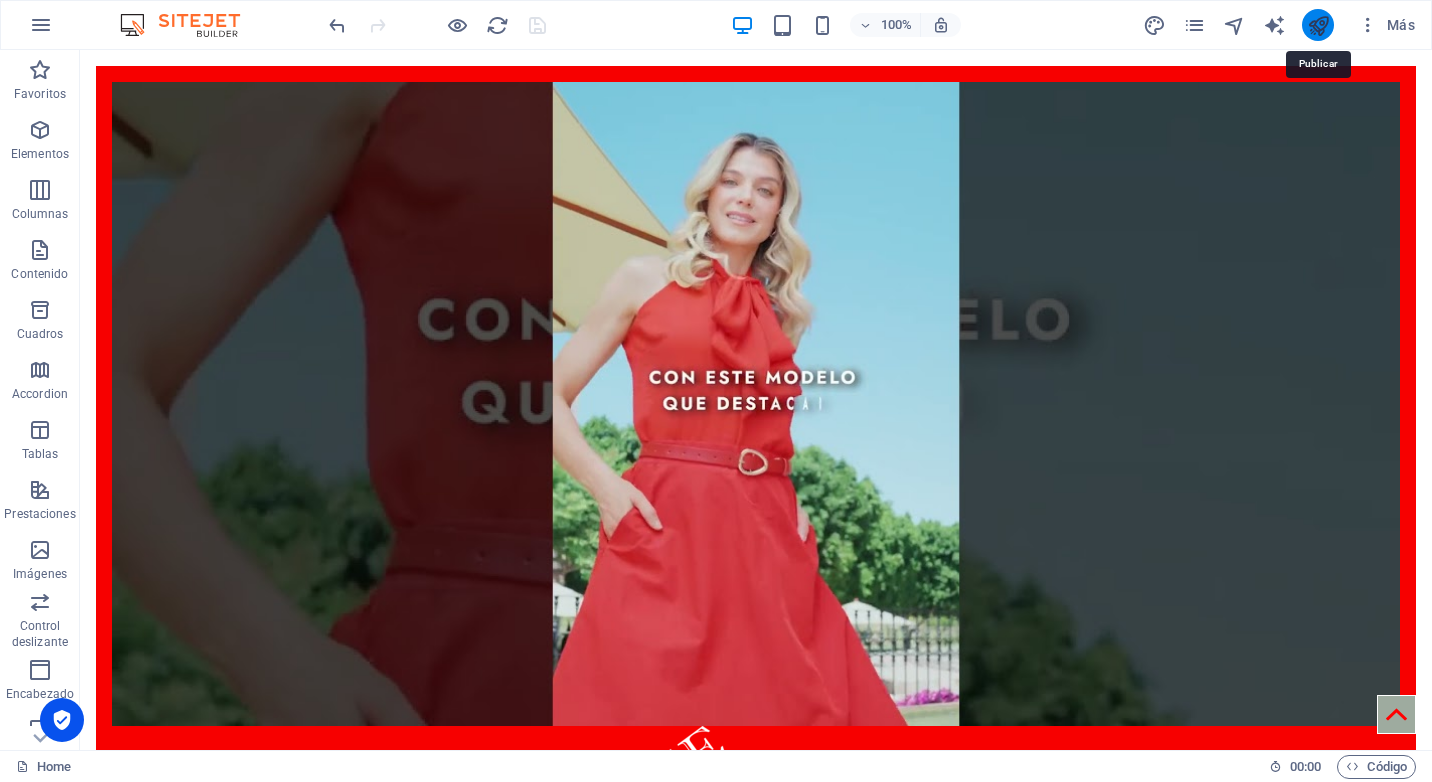 click at bounding box center [1318, 25] 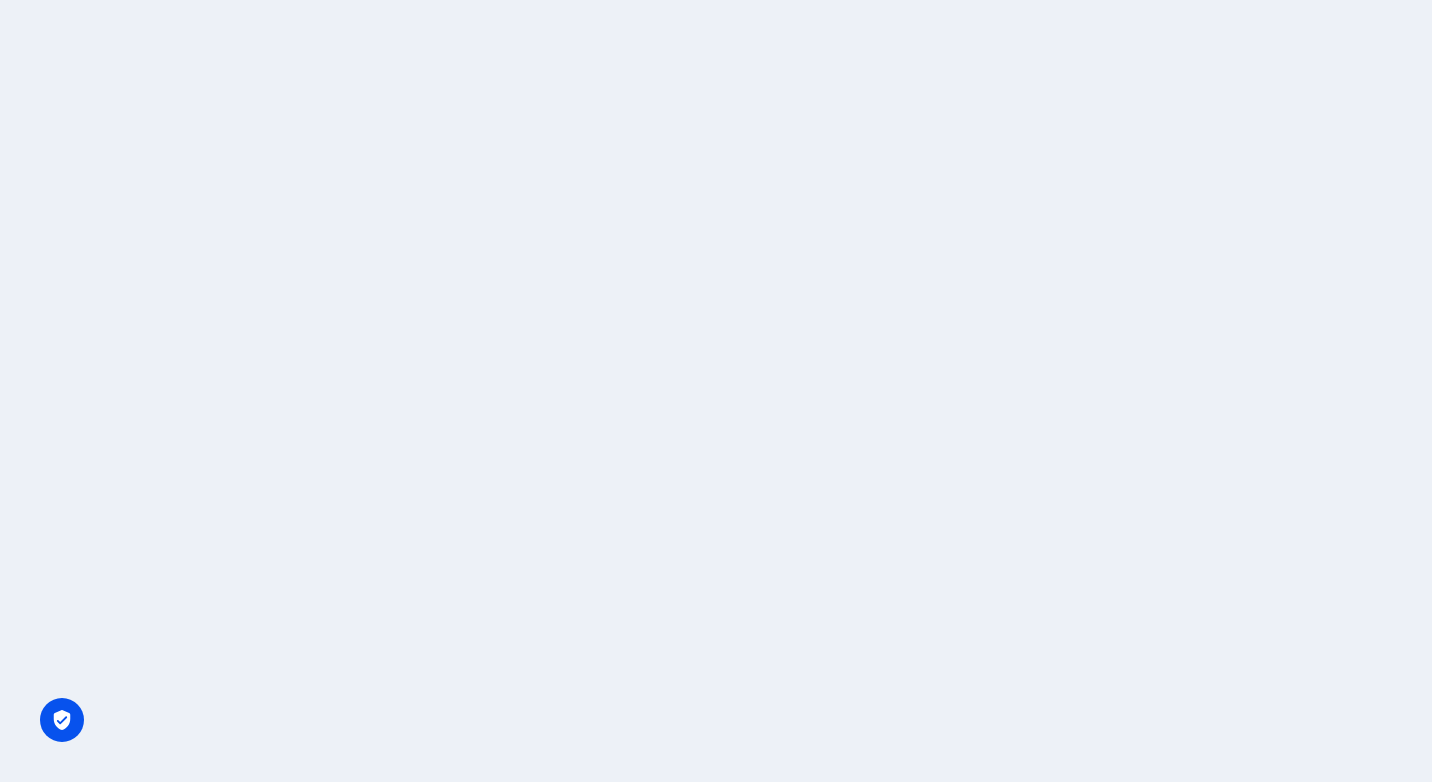 scroll, scrollTop: 0, scrollLeft: 0, axis: both 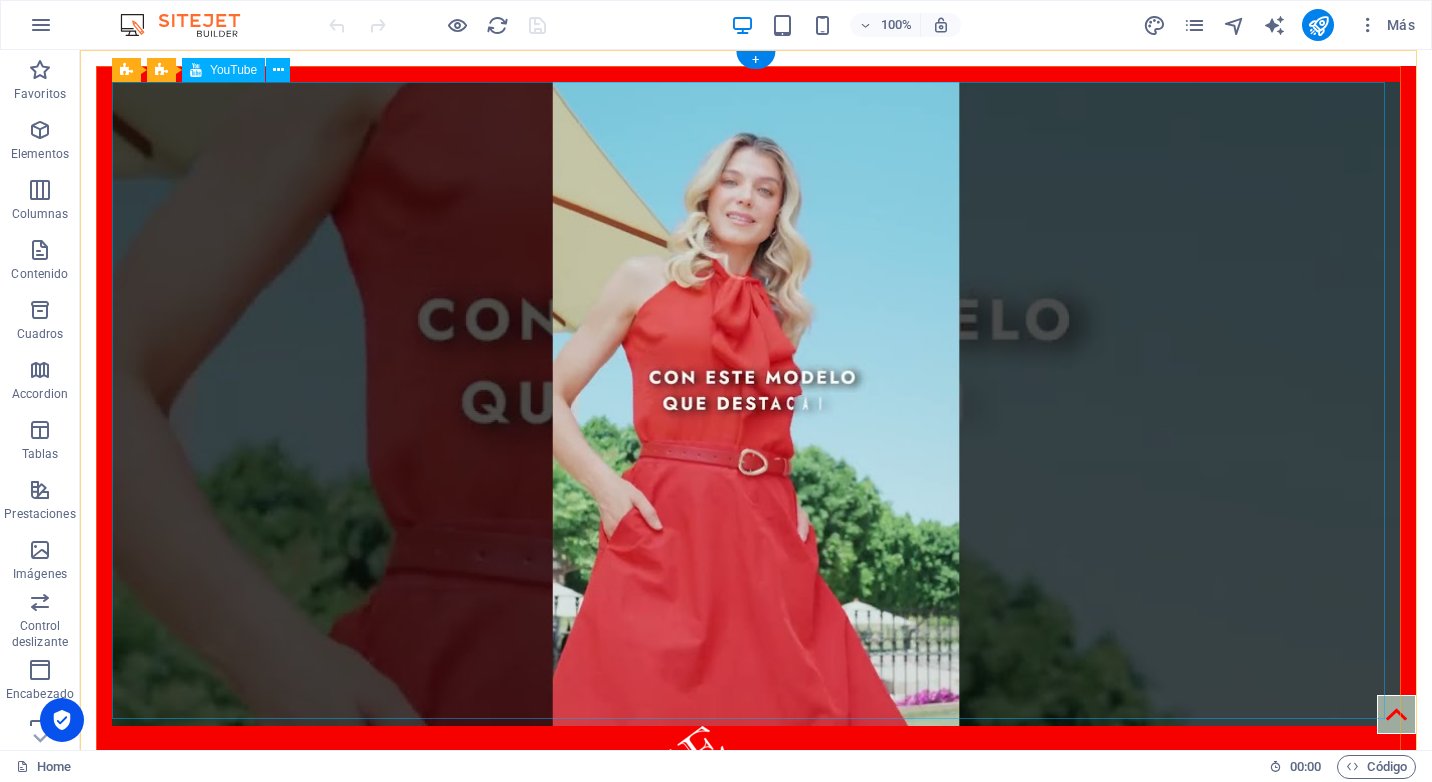 click at bounding box center [756, 404] 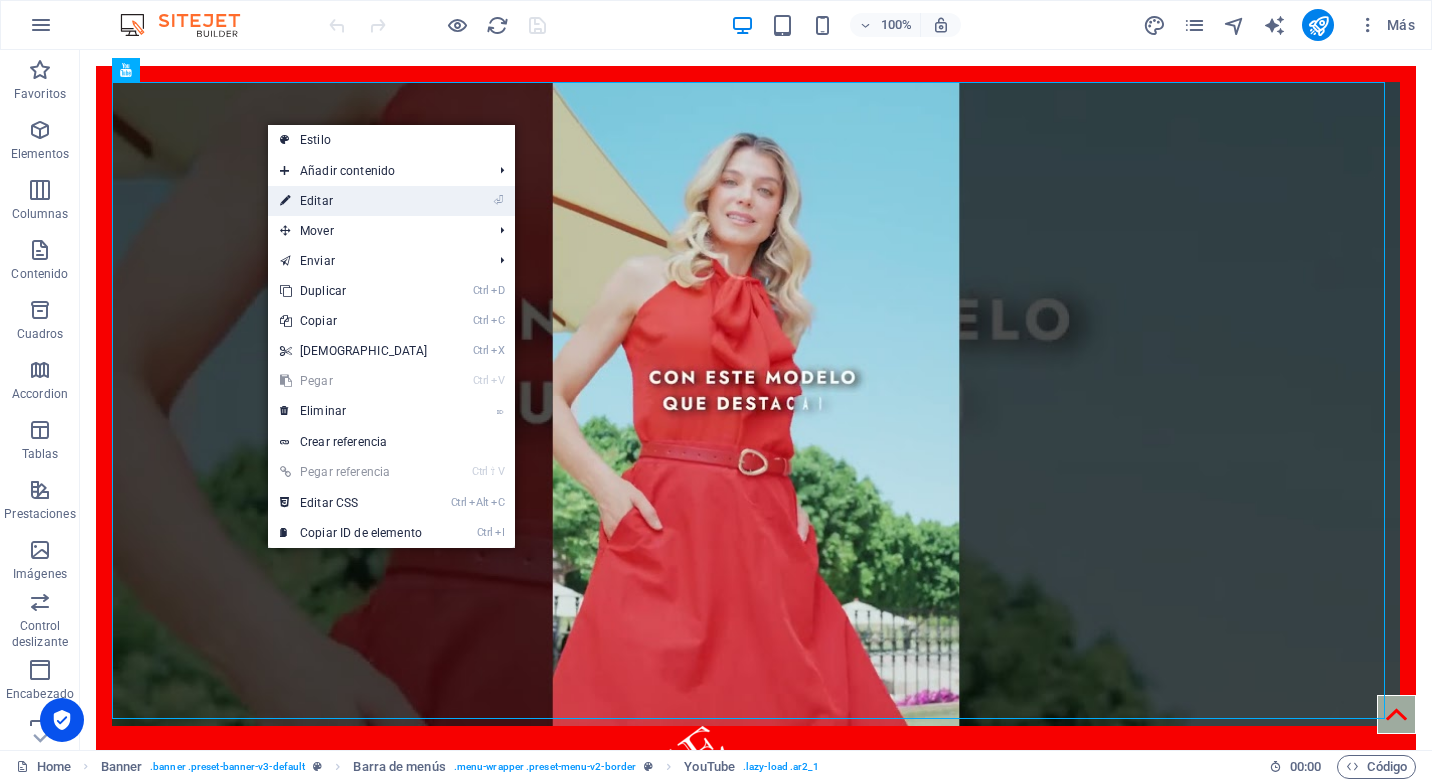 click on "⏎  Editar" at bounding box center [354, 201] 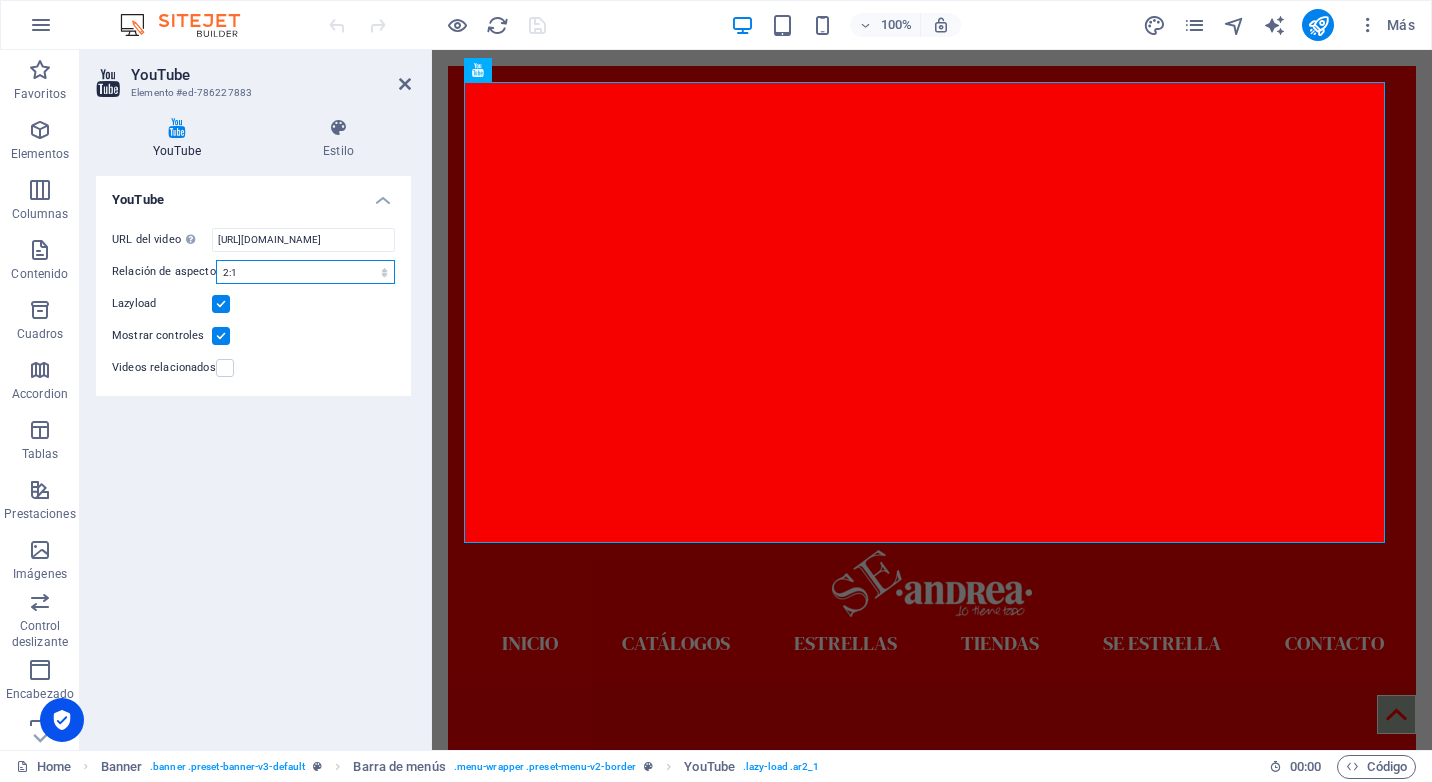 click on "16:10 16:9 4:3 2:1 1:1" at bounding box center [305, 272] 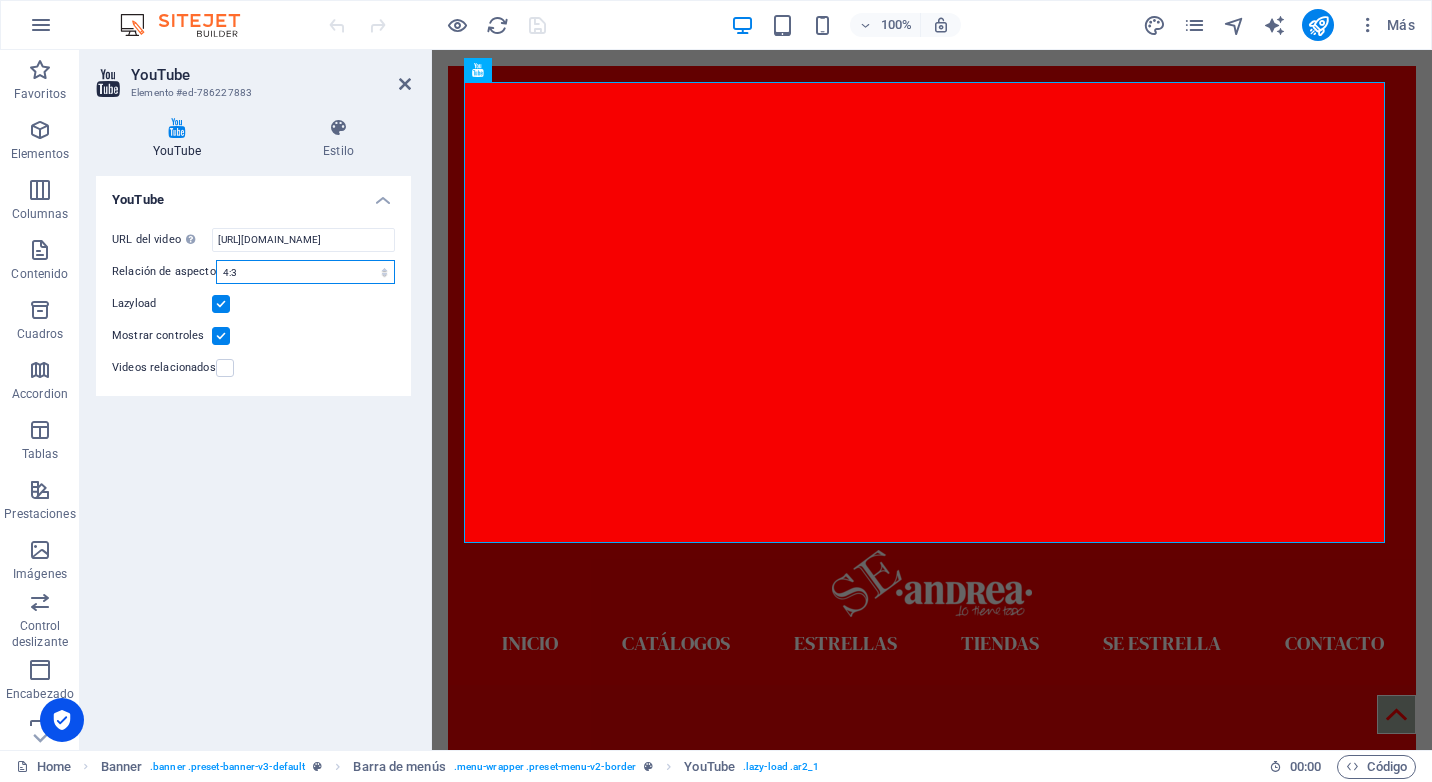 click on "16:10 16:9 4:3 2:1 1:1" at bounding box center (305, 272) 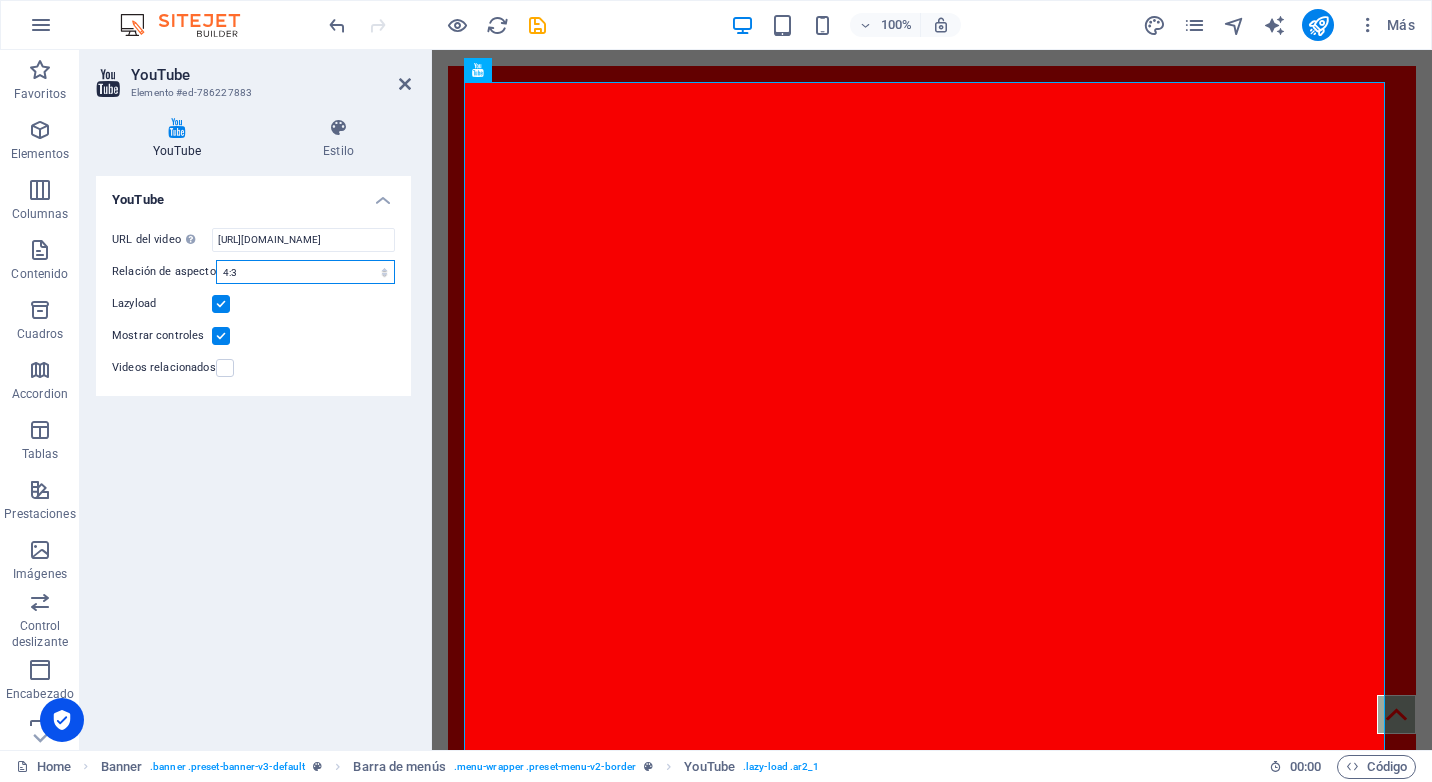 click on "16:10 16:9 4:3 2:1 1:1" at bounding box center (305, 272) 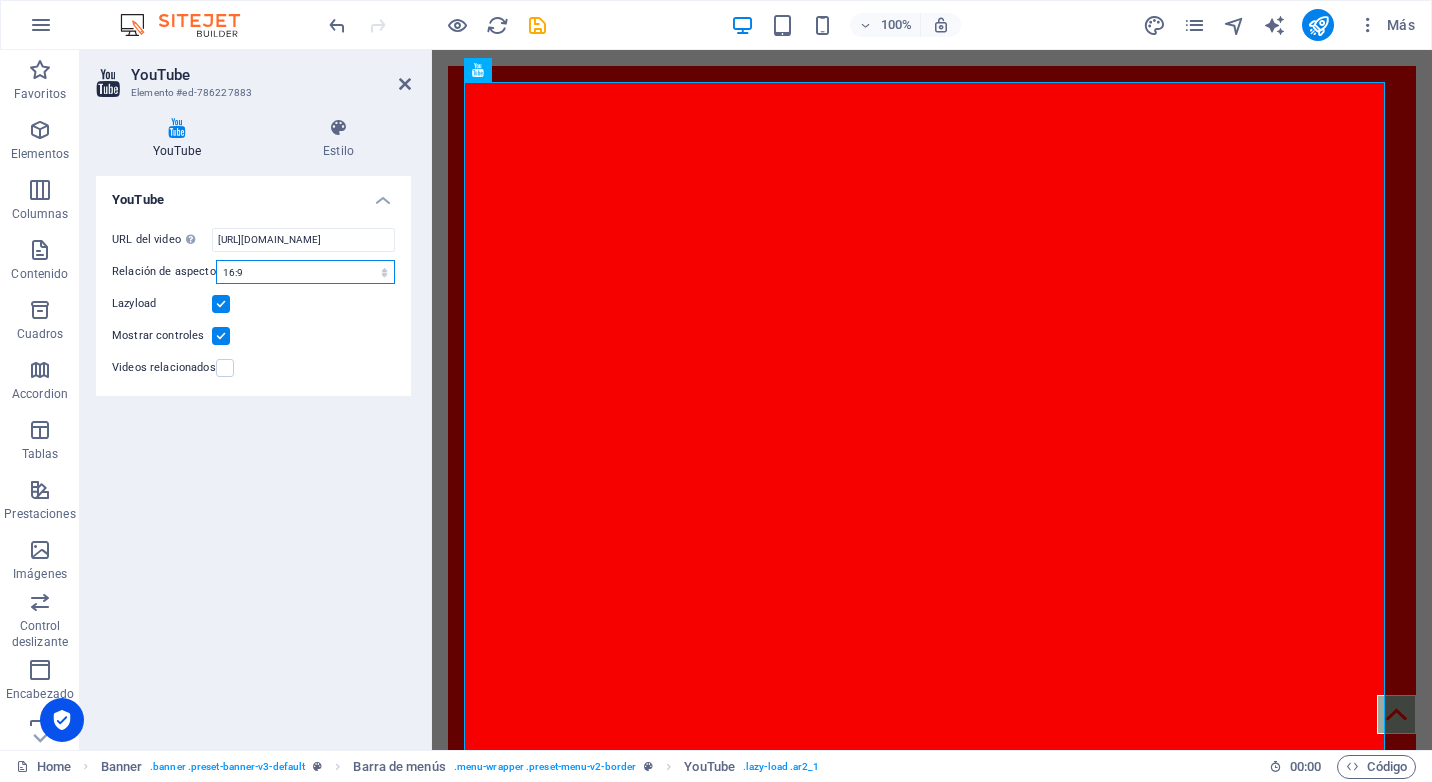 click on "16:10 16:9 4:3 2:1 1:1" at bounding box center (305, 272) 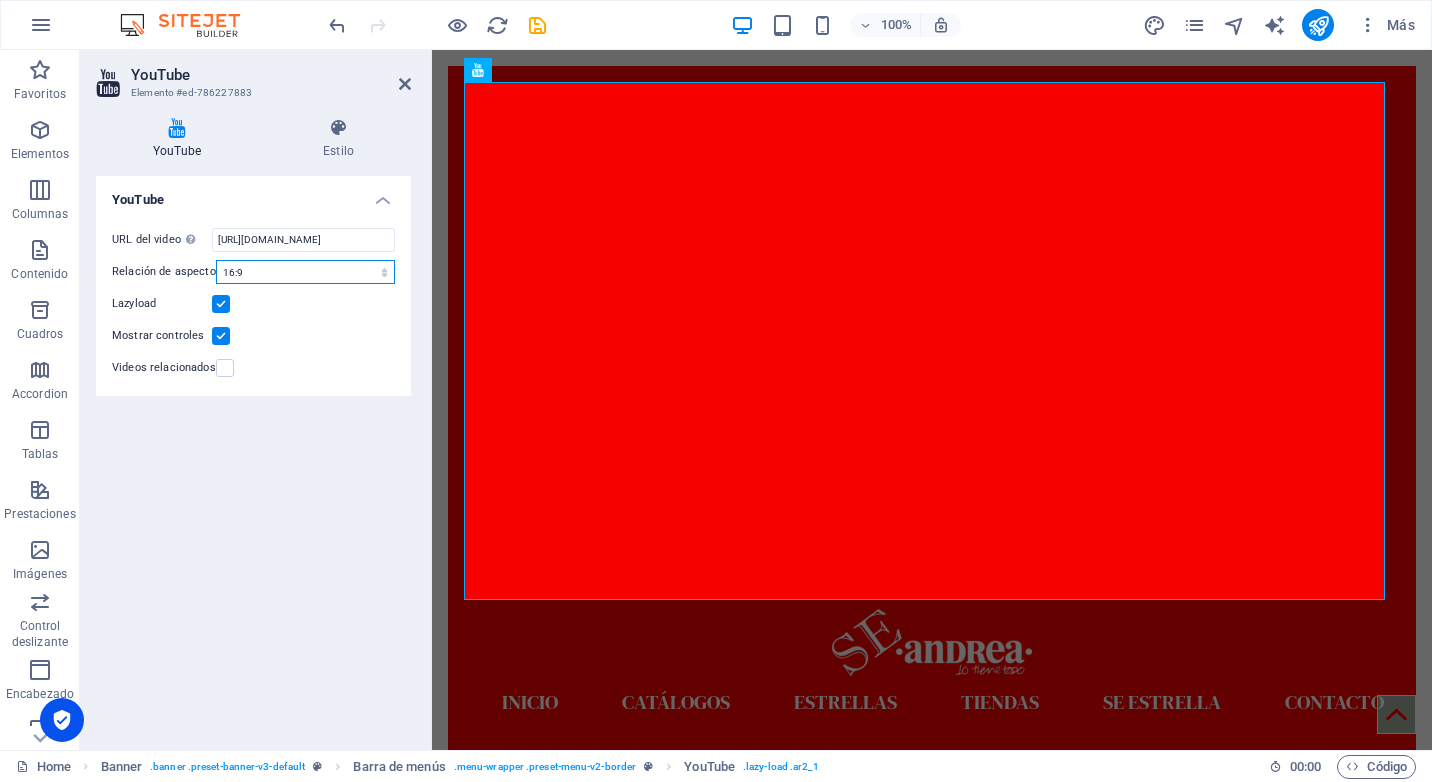 click on "16:10 16:9 4:3 2:1 1:1" at bounding box center [305, 272] 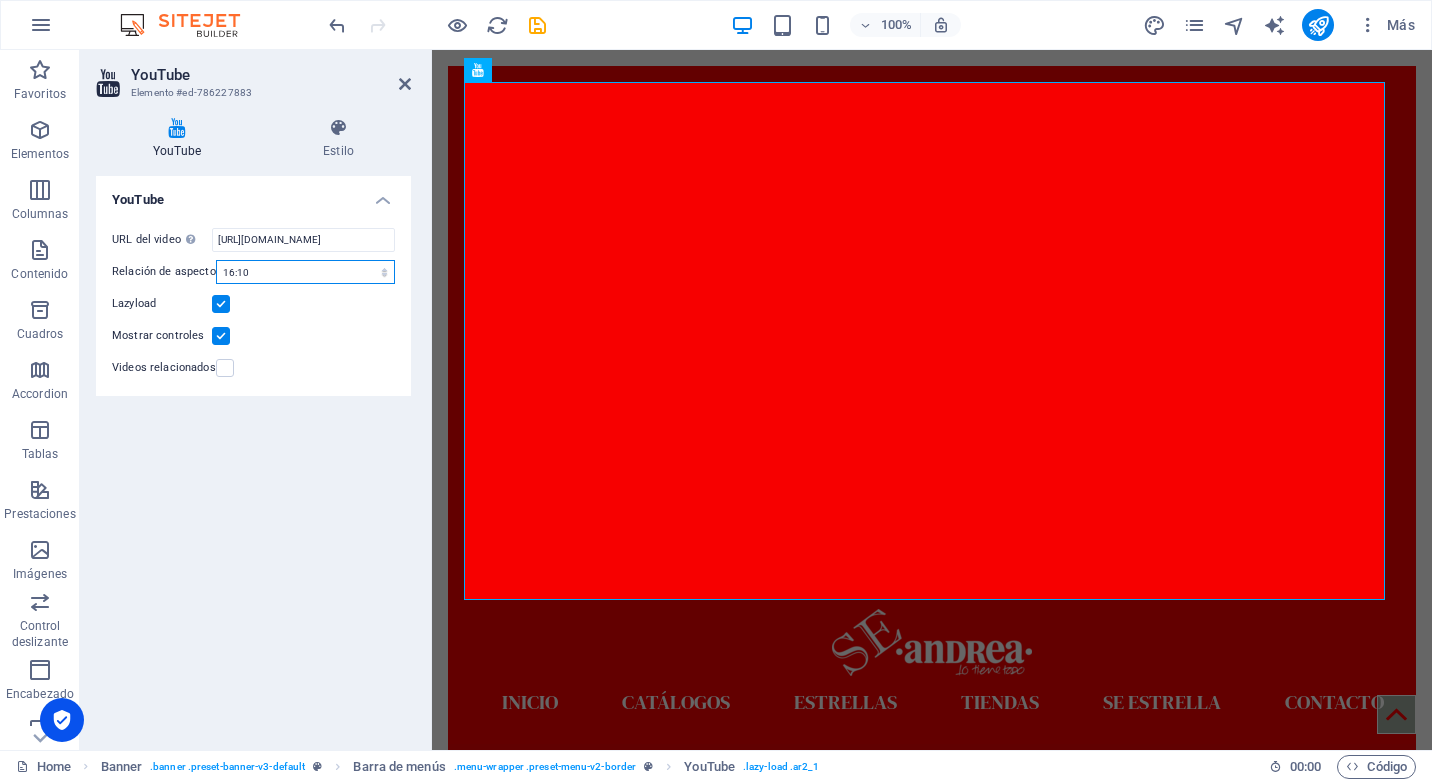 click on "16:10 16:9 4:3 2:1 1:1" at bounding box center (305, 272) 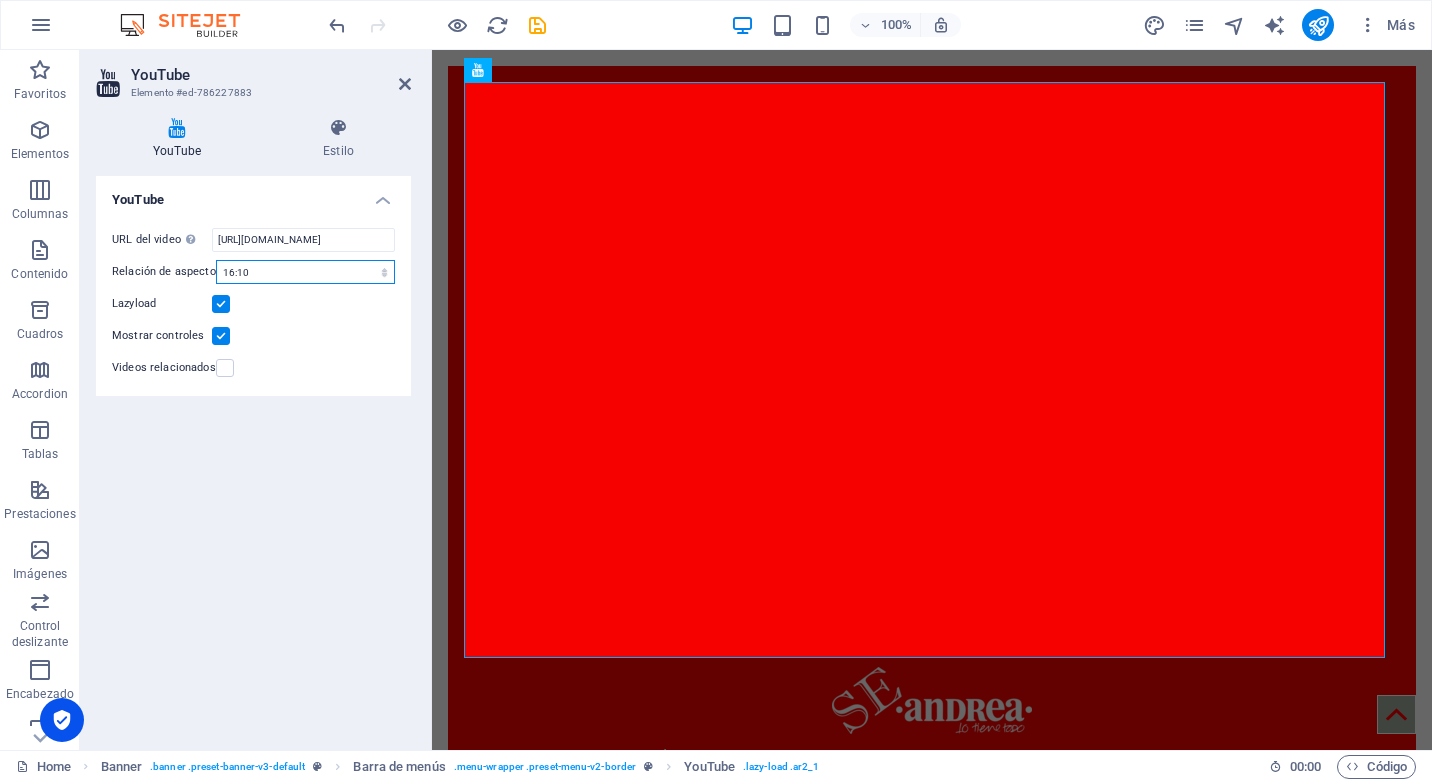 click on "16:10 16:9 4:3 2:1 1:1" at bounding box center (305, 272) 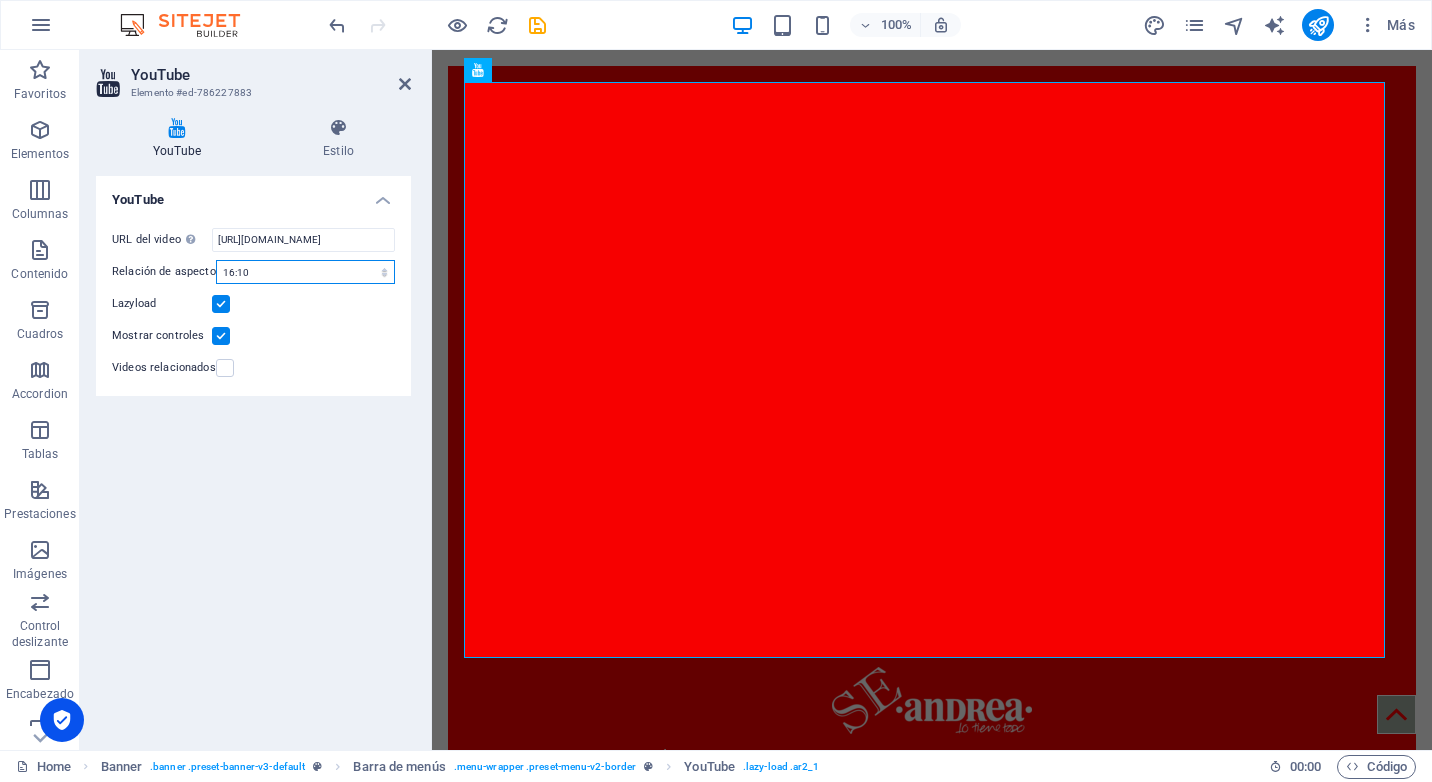select on "ar16_9" 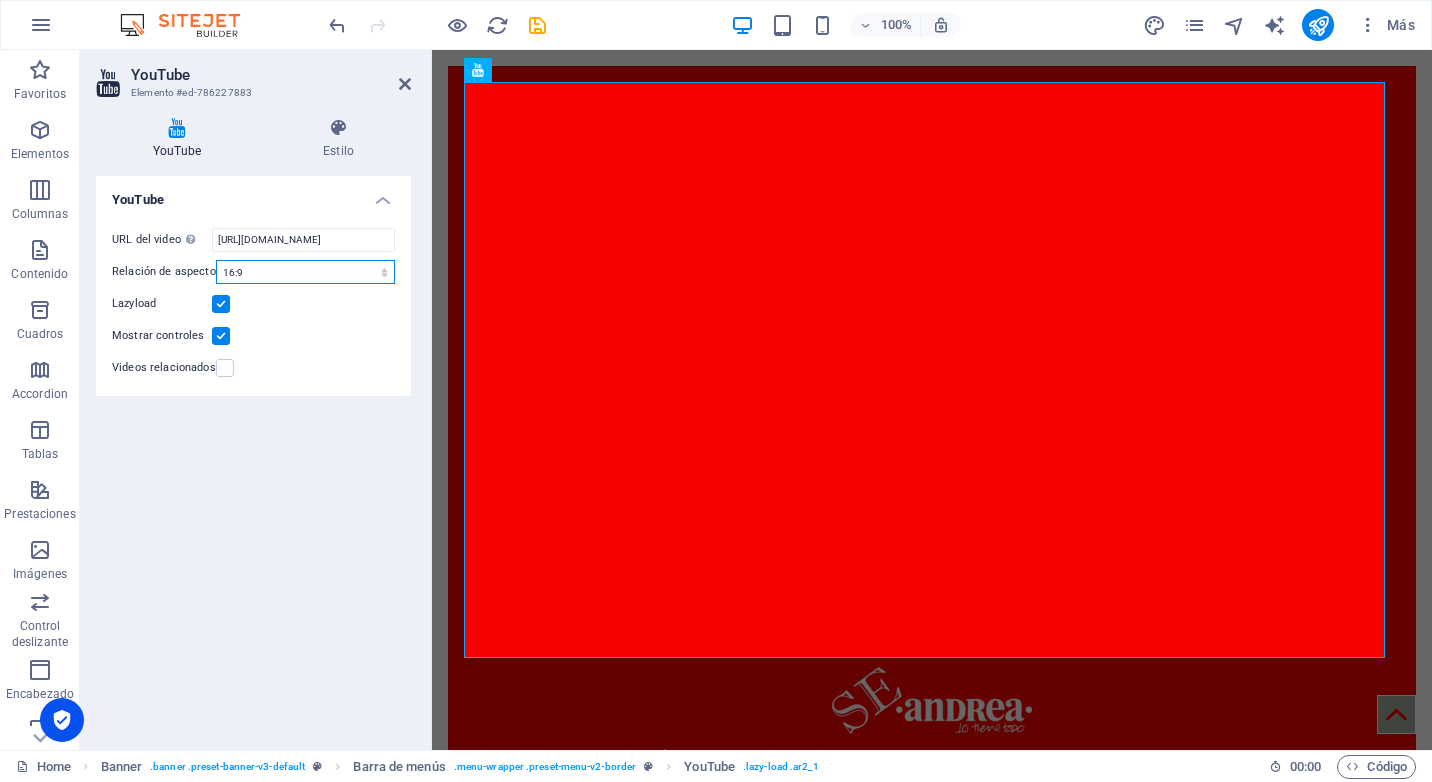 click on "16:10 16:9 4:3 2:1 1:1" at bounding box center [305, 272] 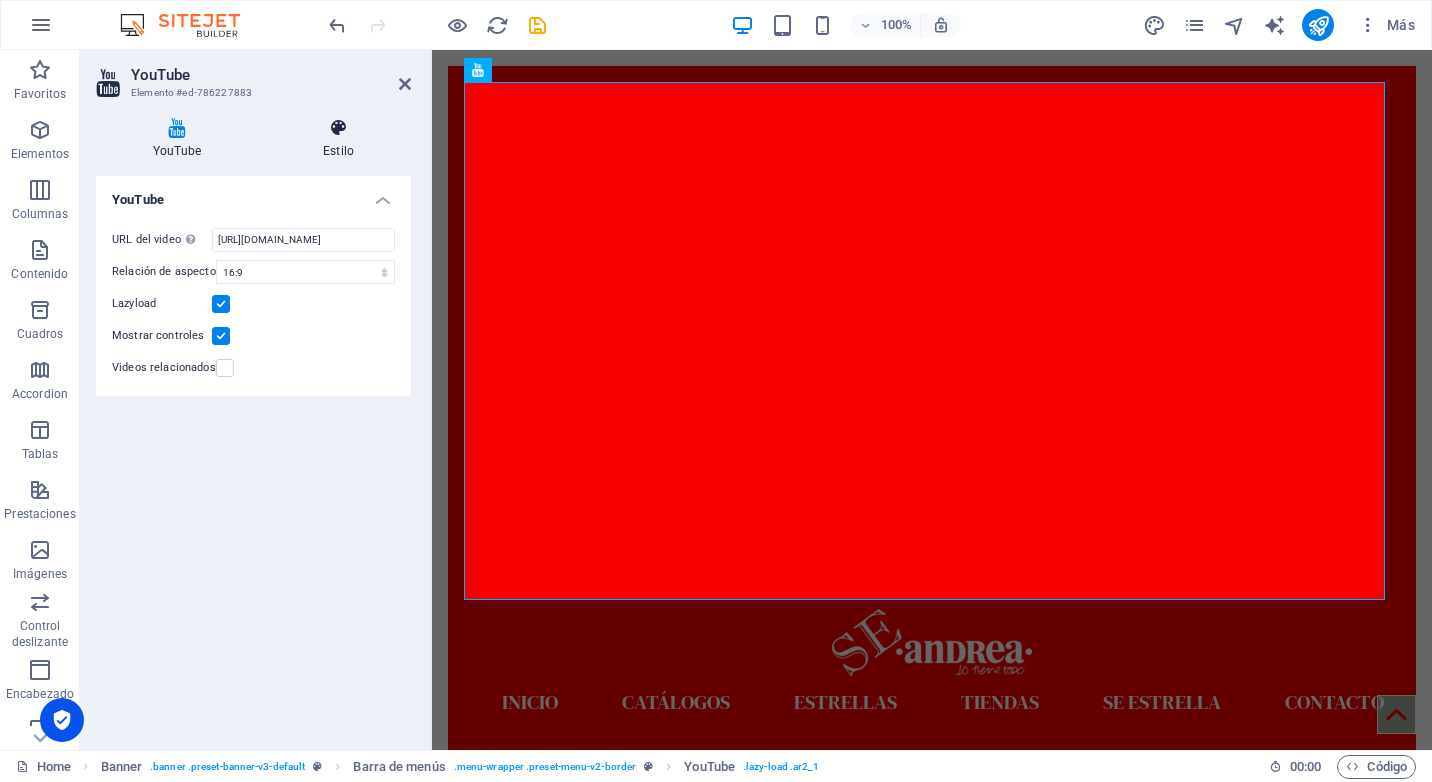 click on "Estilo" at bounding box center (338, 139) 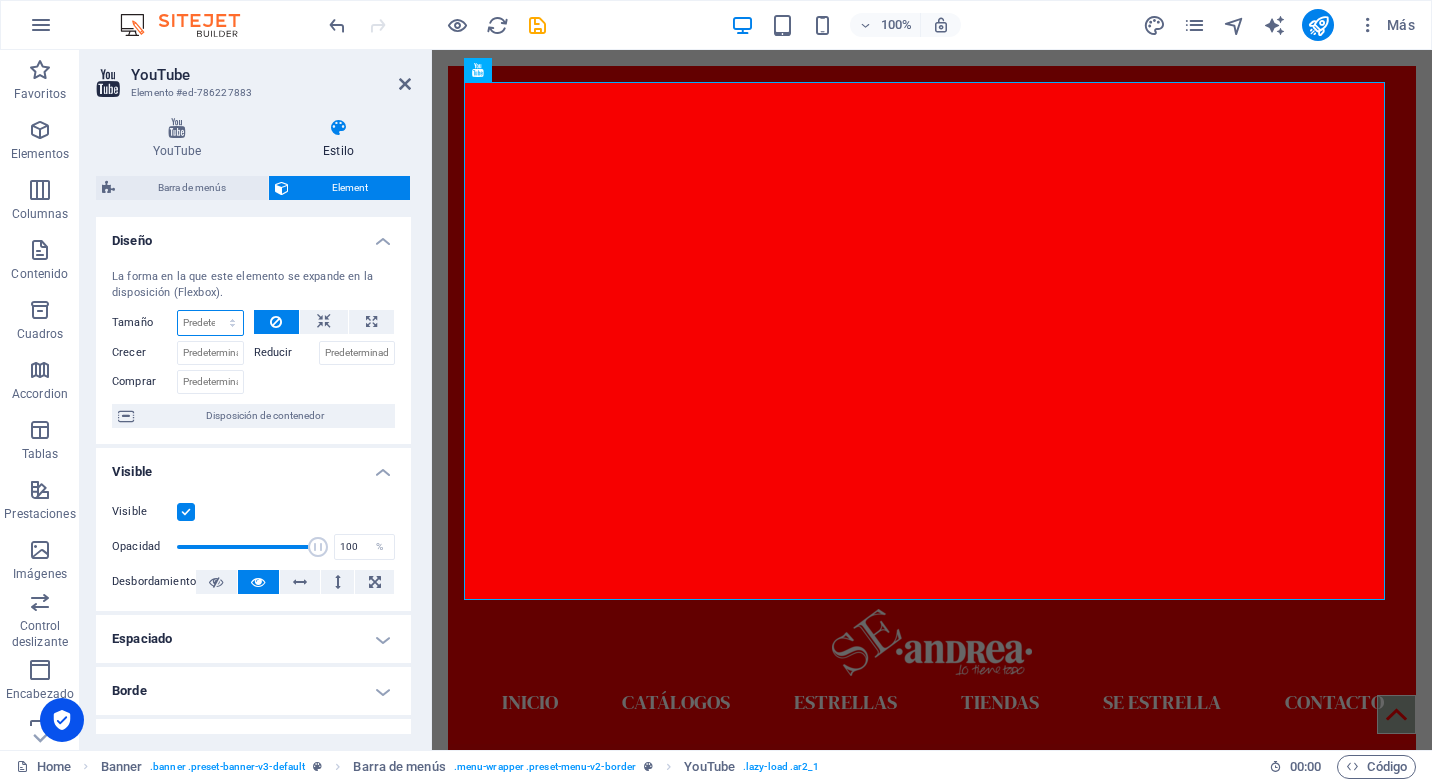 click on "Predeterminado automático px % 1/1 1/2 1/3 1/4 1/5 1/6 1/7 1/8 1/9 1/10" at bounding box center (210, 323) 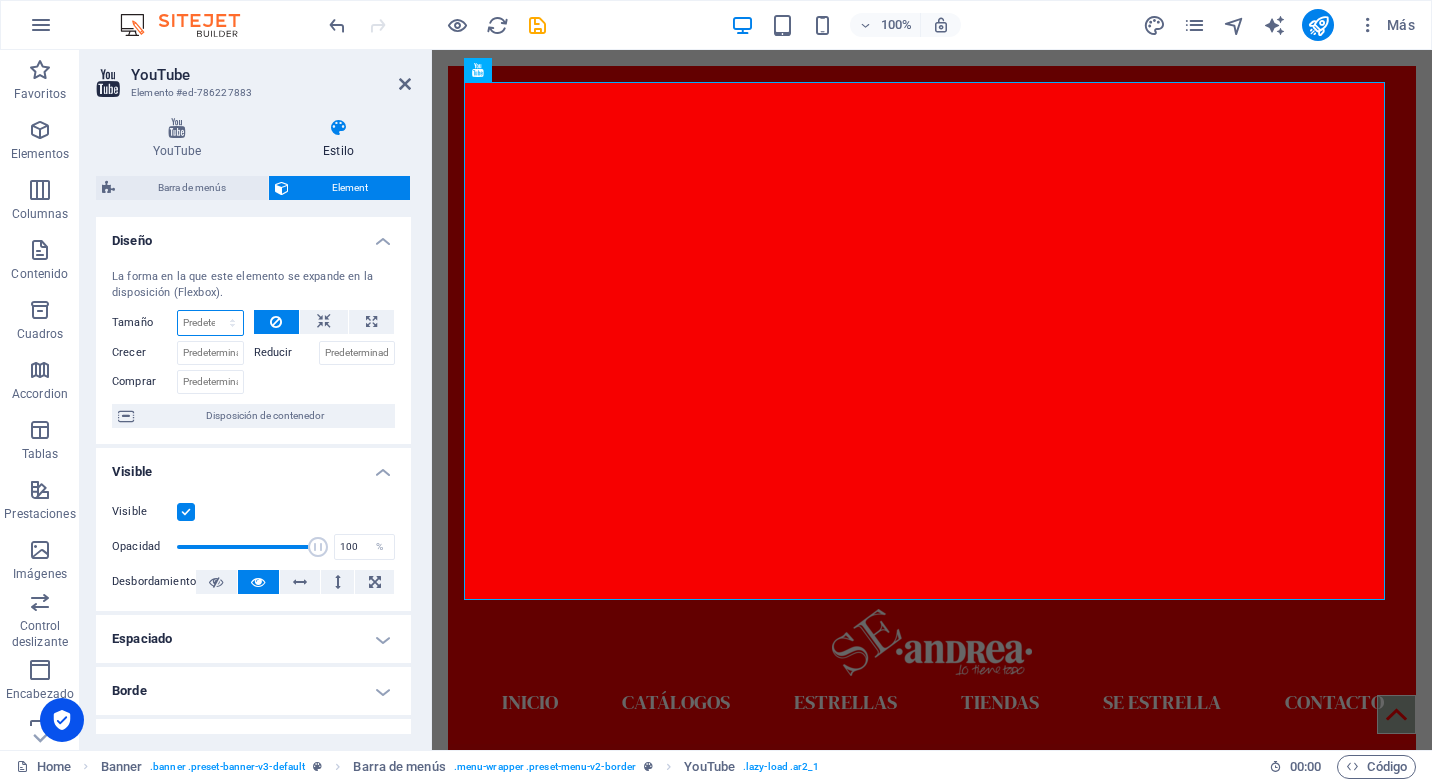 select on "1/3" 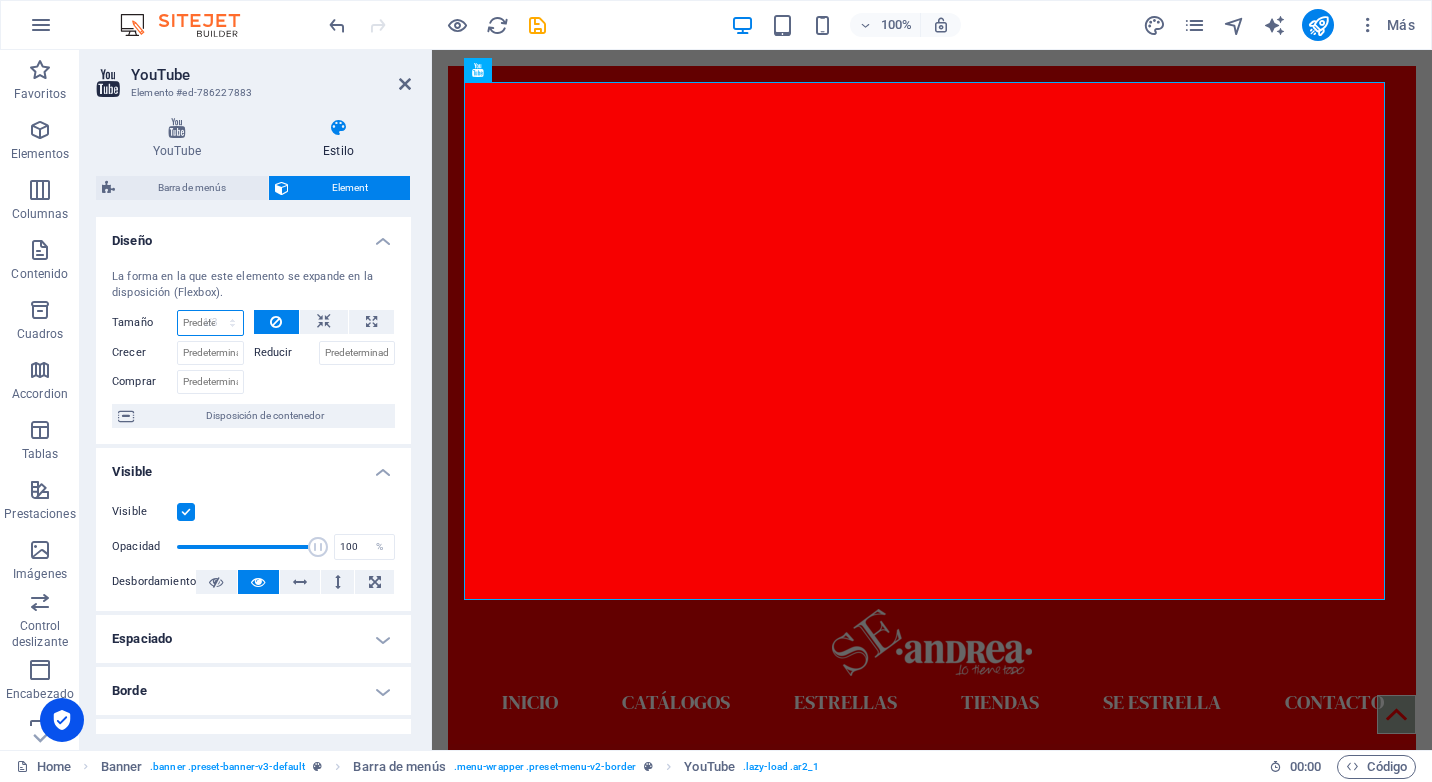 click on "Predeterminado automático px % 1/1 1/2 1/3 1/4 1/5 1/6 1/7 1/8 1/9 1/10" at bounding box center (210, 323) 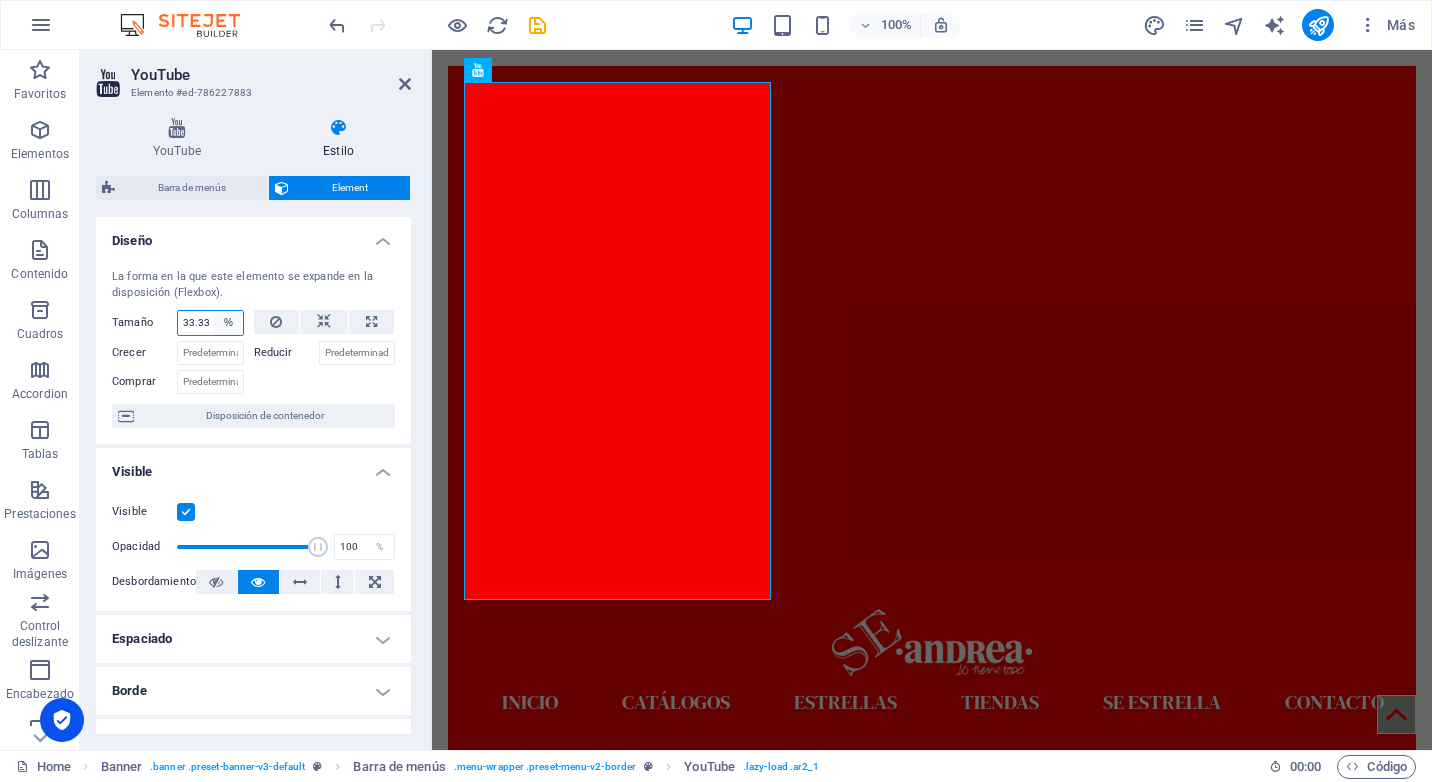 click on "Predeterminado automático px % 1/1 1/2 1/3 1/4 1/5 1/6 1/7 1/8 1/9 1/10" at bounding box center [229, 323] 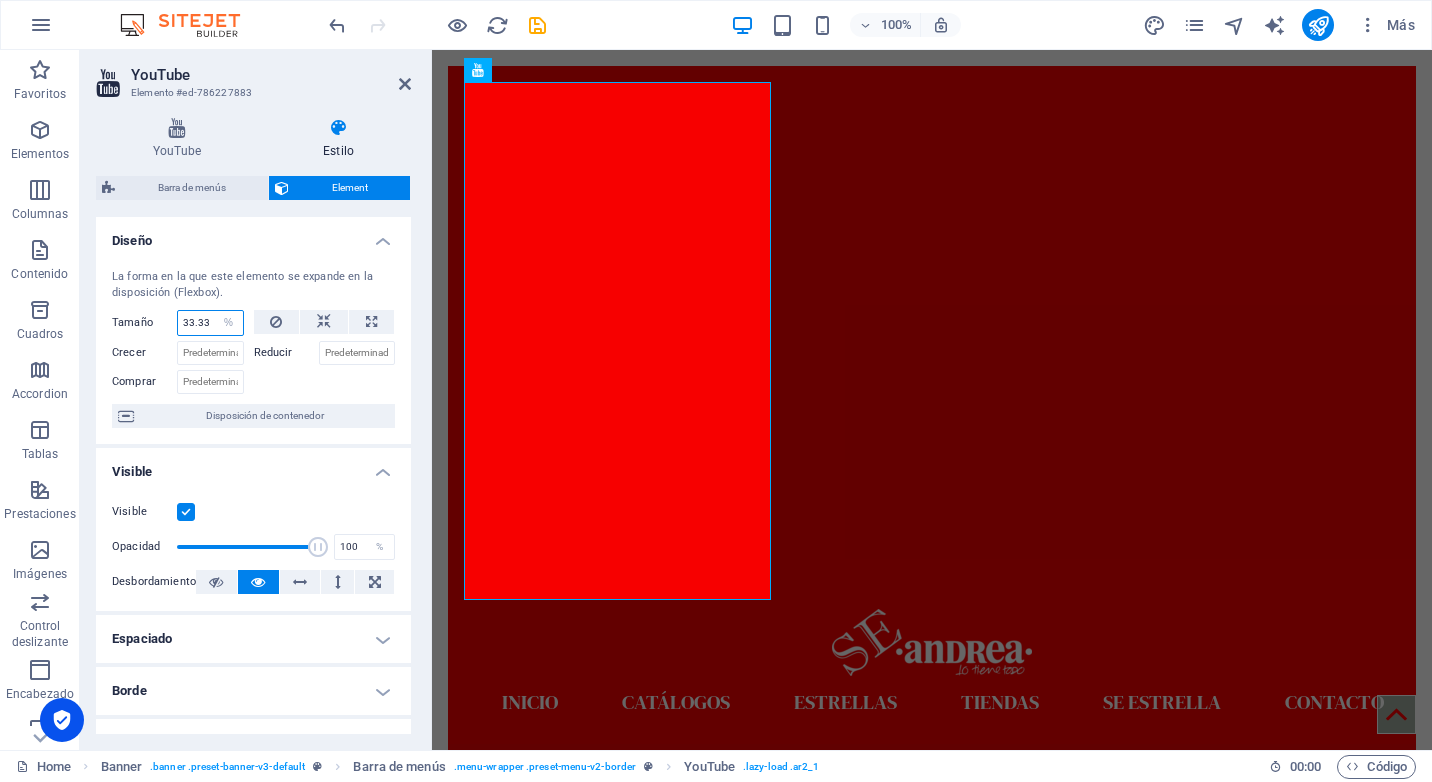 select on "1/5" 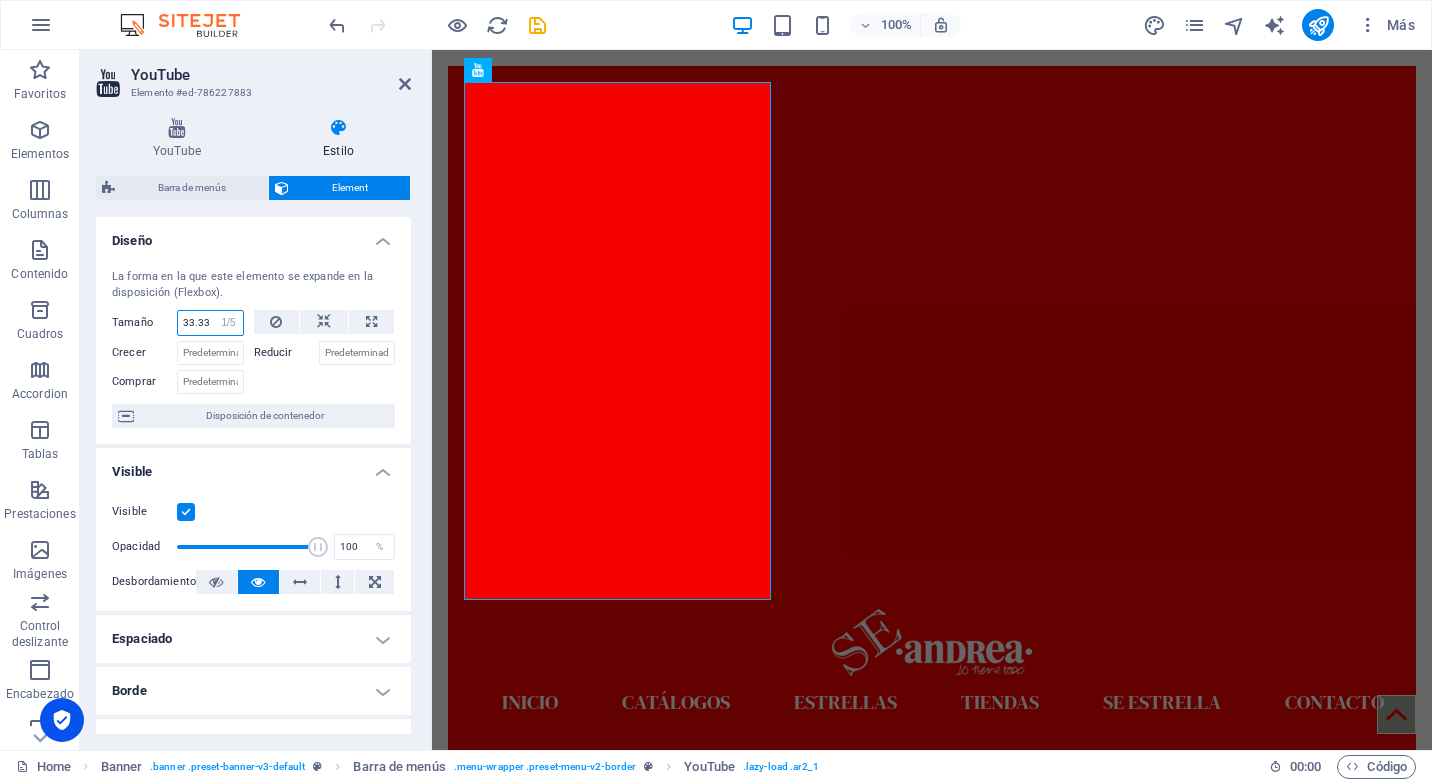 click on "Predeterminado automático px % 1/1 1/2 1/3 1/4 1/5 1/6 1/7 1/8 1/9 1/10" at bounding box center [229, 323] 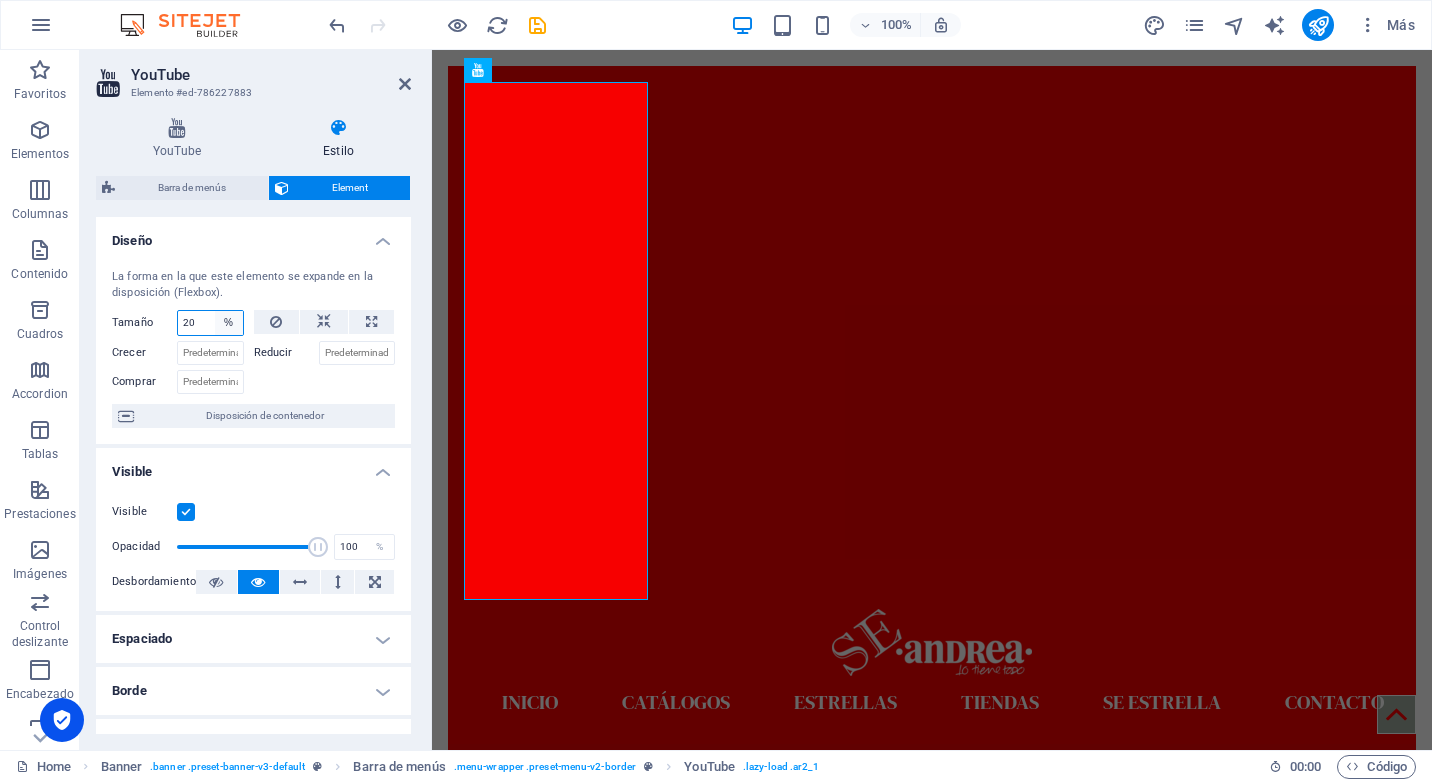 click on "Predeterminado automático px % 1/1 1/2 1/3 1/4 1/5 1/6 1/7 1/8 1/9 1/10" at bounding box center (229, 323) 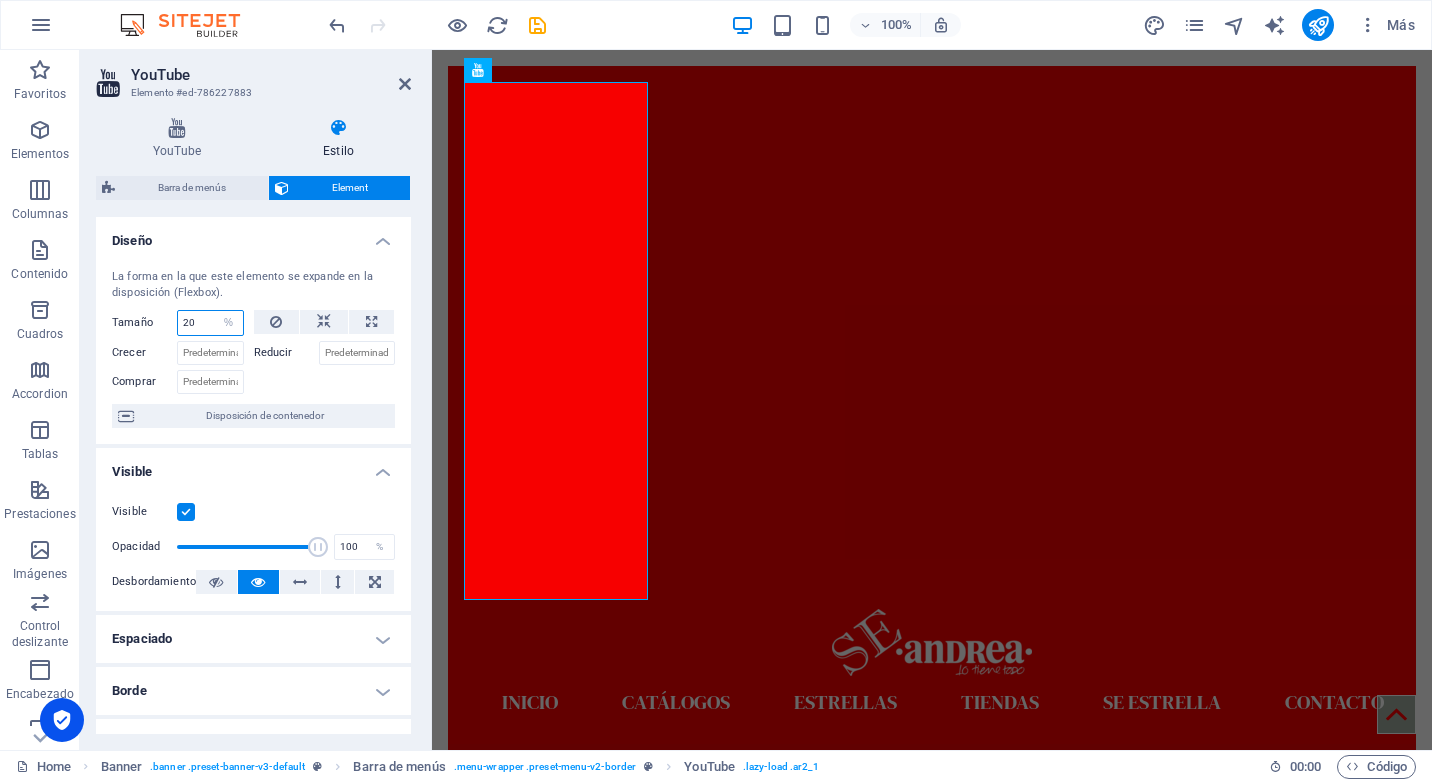 select on "1/10" 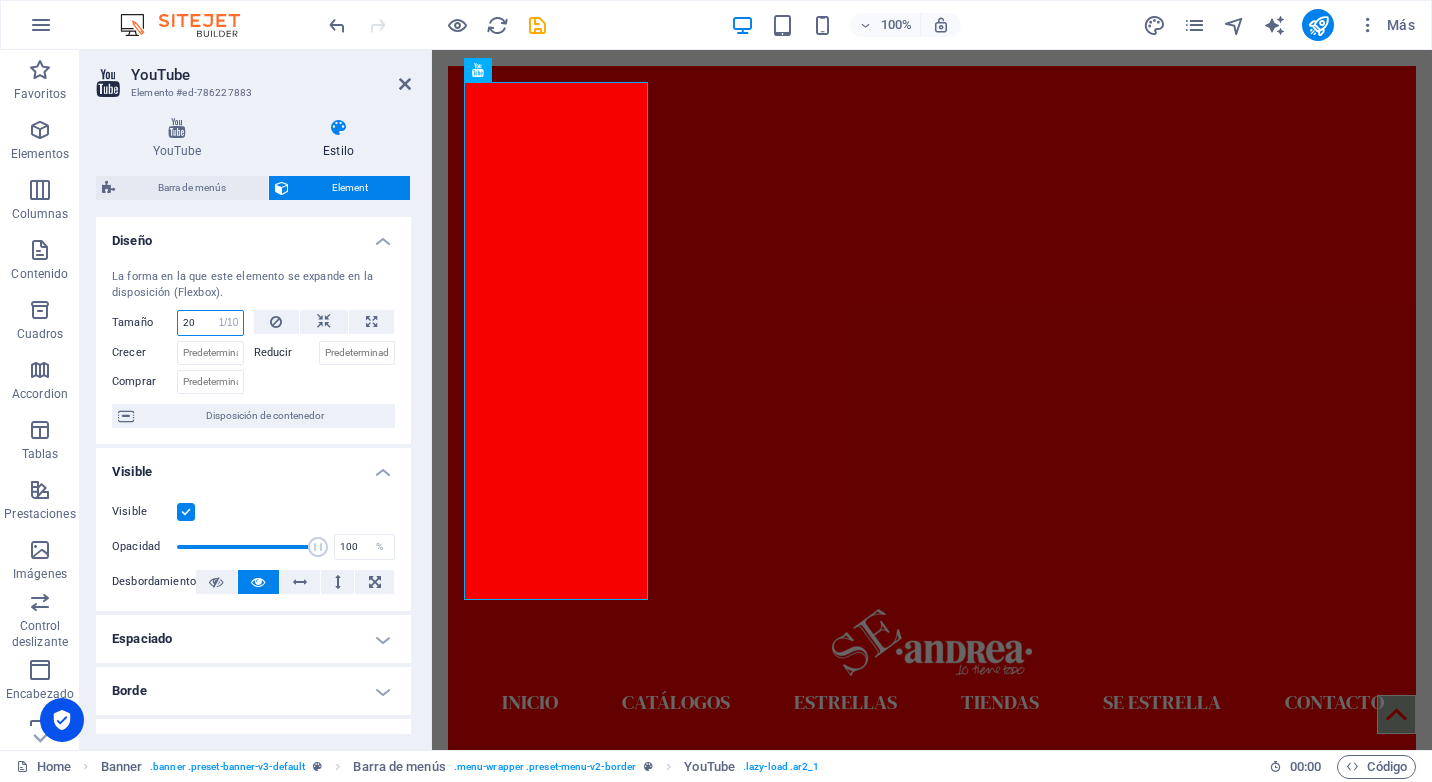 click on "Predeterminado automático px % 1/1 1/2 1/3 1/4 1/5 1/6 1/7 1/8 1/9 1/10" at bounding box center [229, 323] 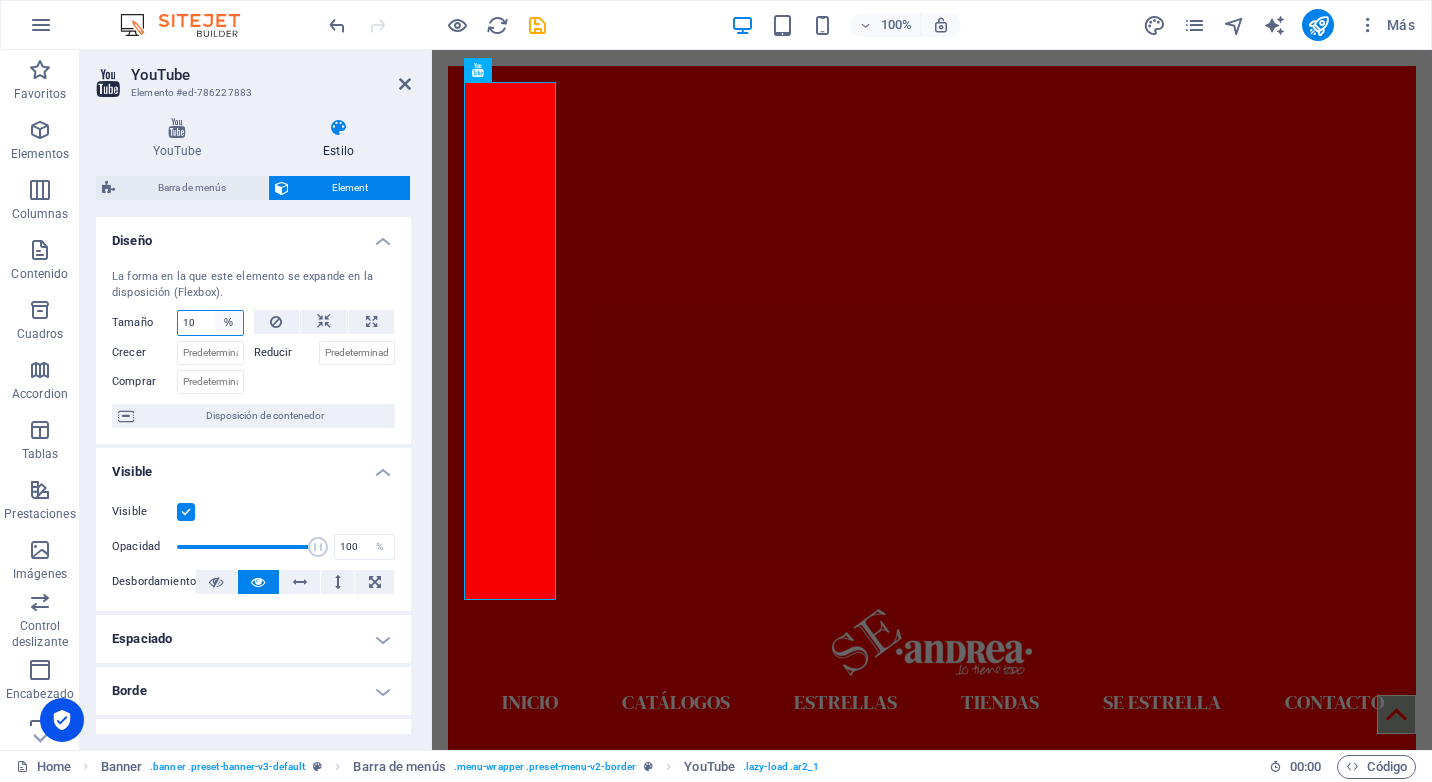 click on "Predeterminado automático px % 1/1 1/2 1/3 1/4 1/5 1/6 1/7 1/8 1/9 1/10" at bounding box center (229, 323) 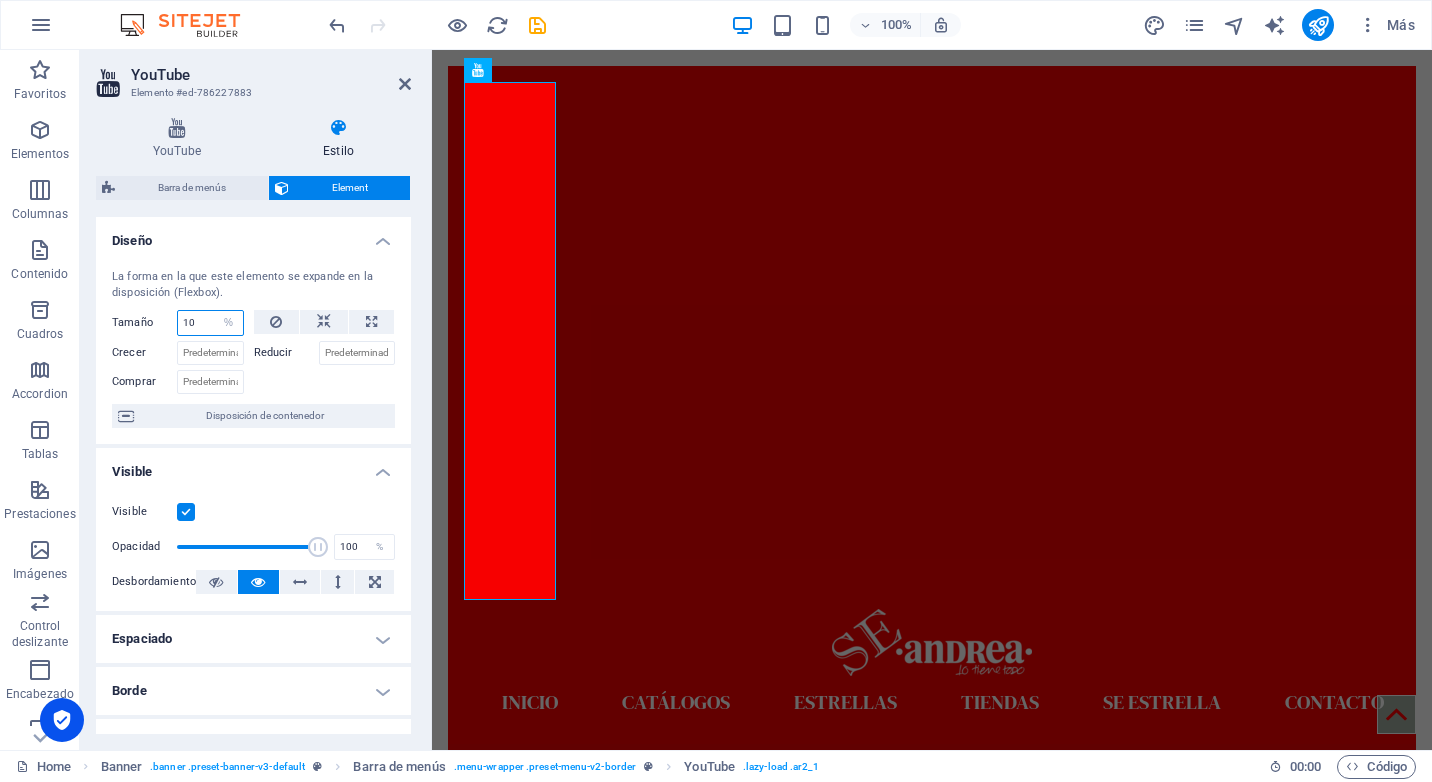select on "1/5" 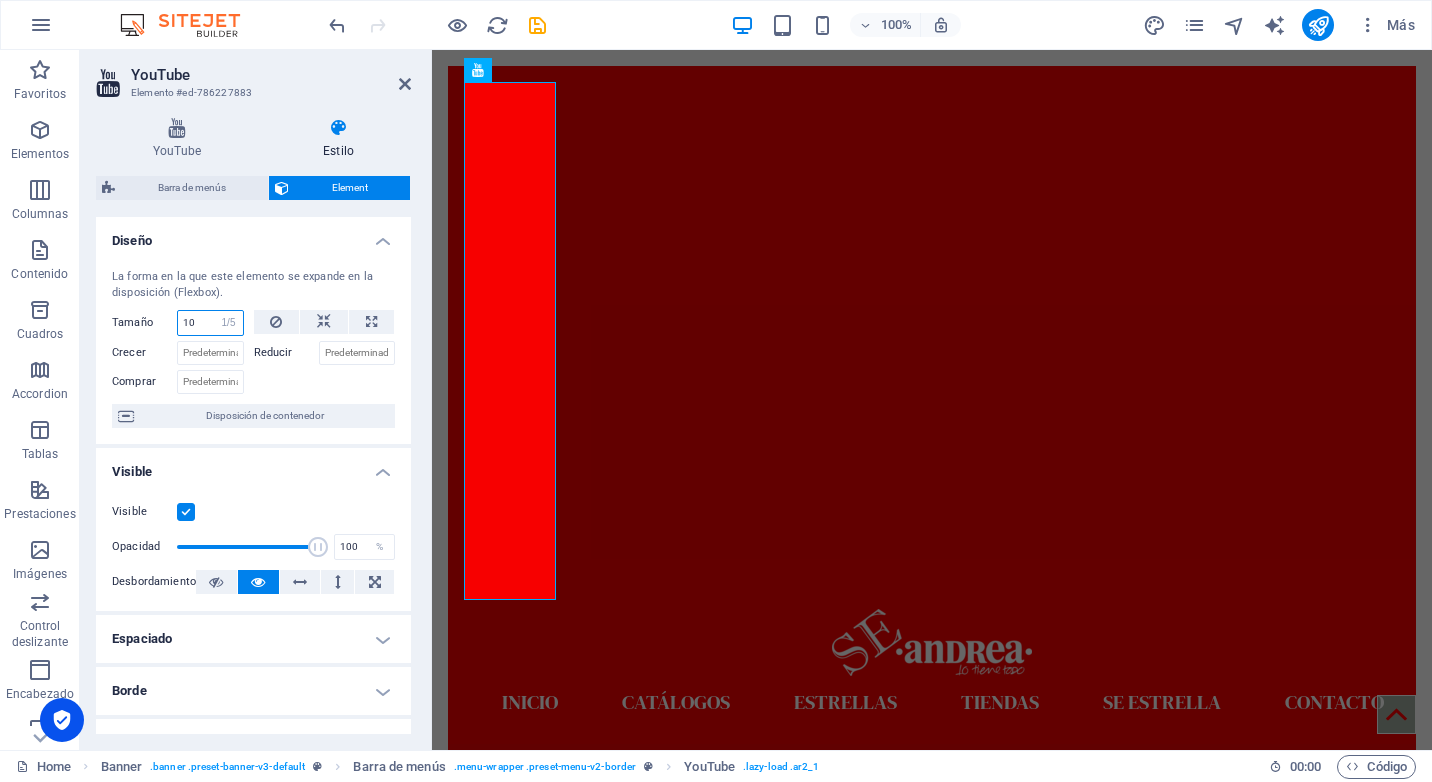 click on "Predeterminado automático px % 1/1 1/2 1/3 1/4 1/5 1/6 1/7 1/8 1/9 1/10" at bounding box center (229, 323) 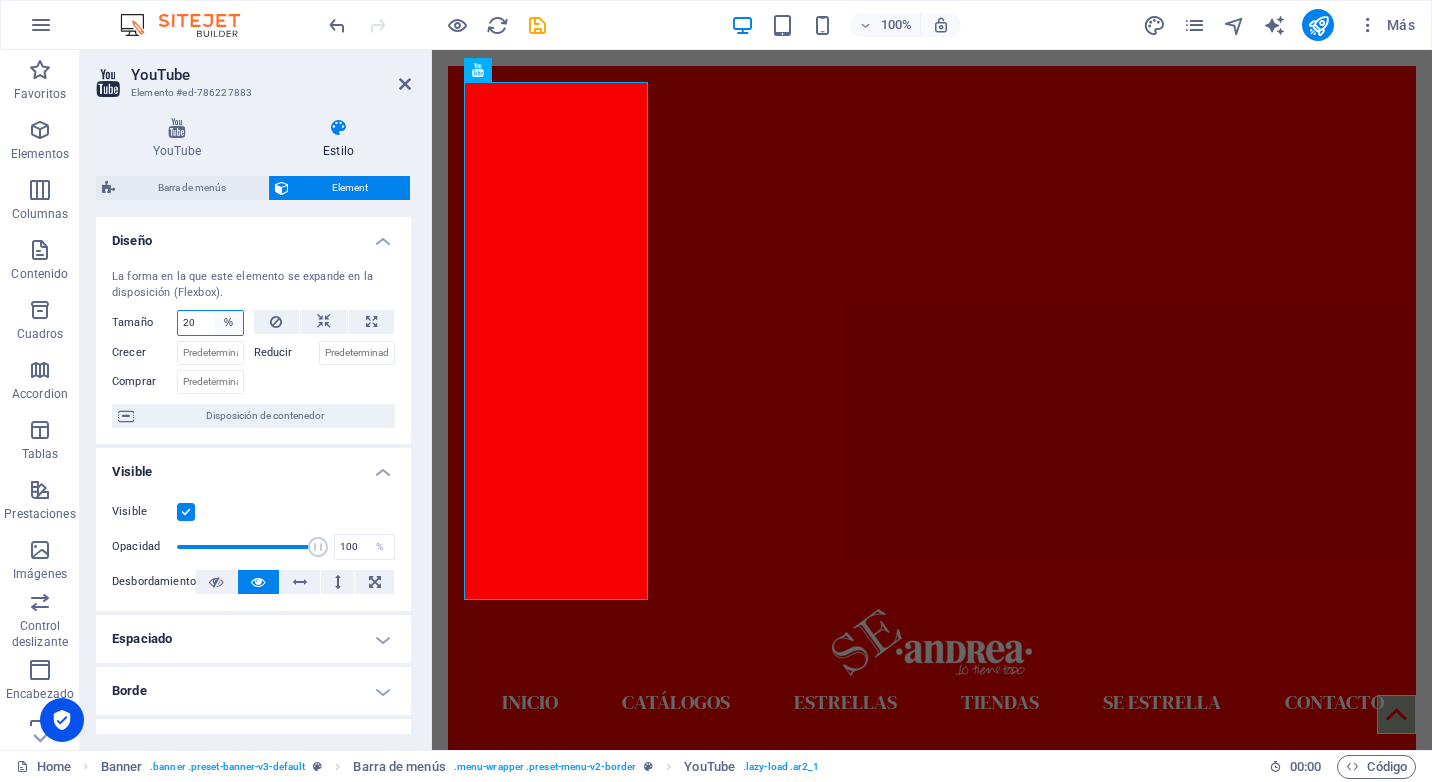 click on "Predeterminado automático px % 1/1 1/2 1/3 1/4 1/5 1/6 1/7 1/8 1/9 1/10" at bounding box center (229, 323) 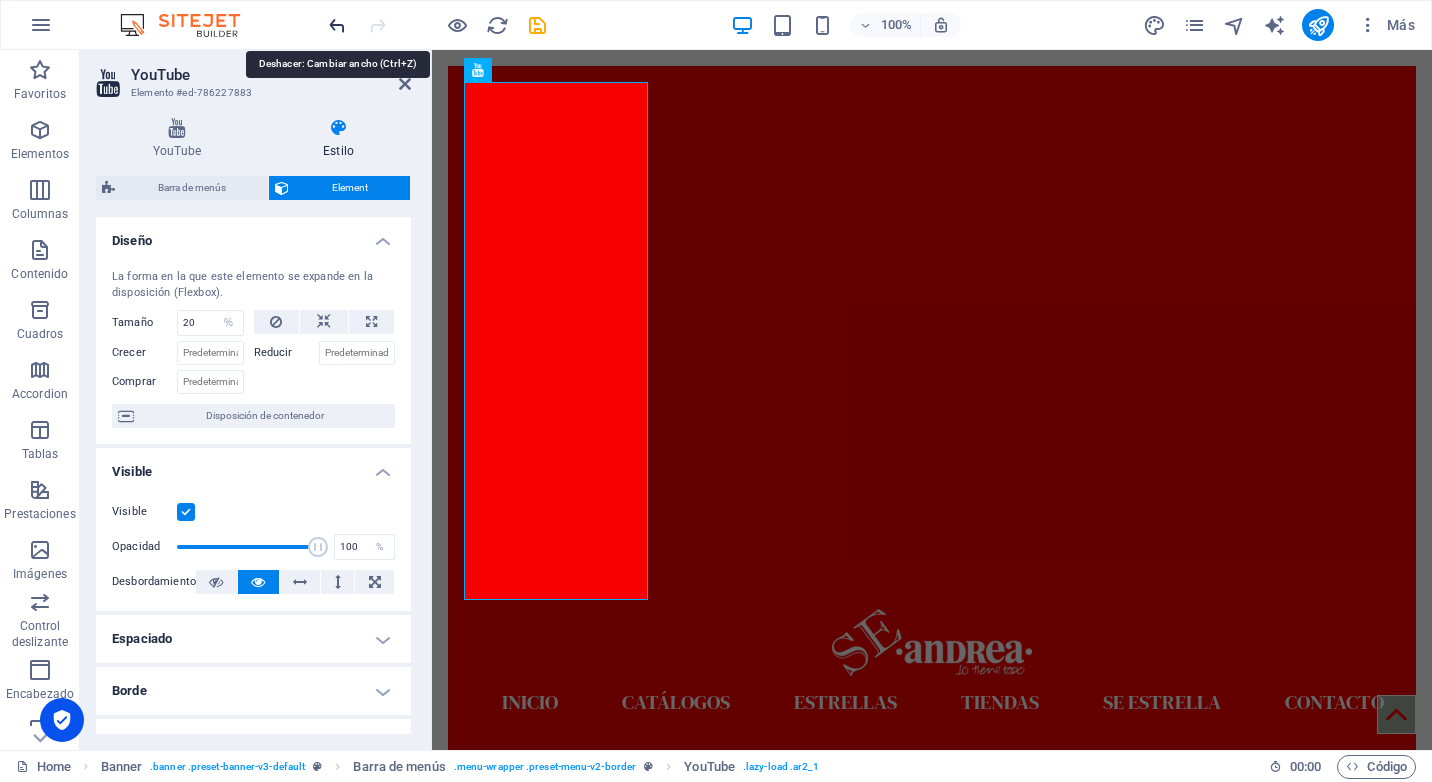 click at bounding box center (337, 25) 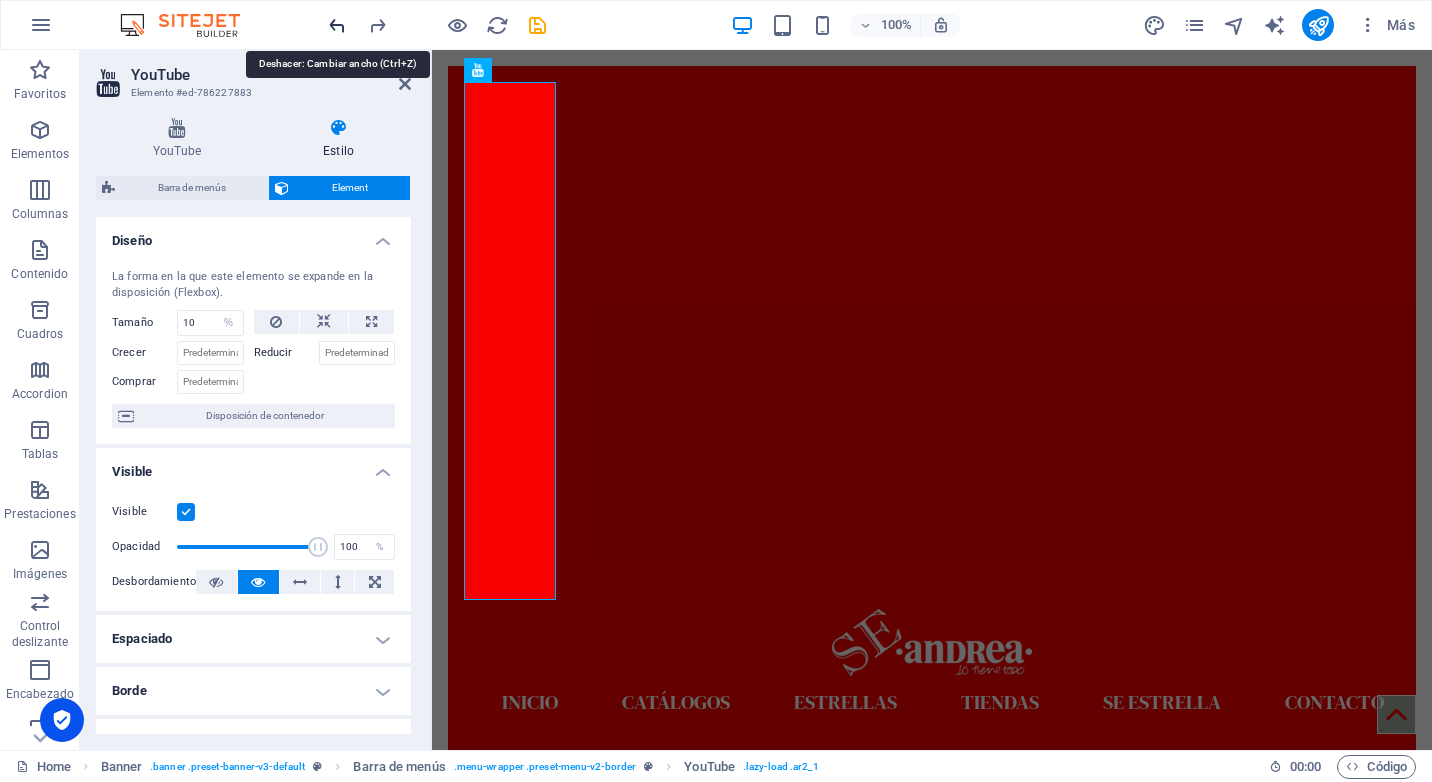 click at bounding box center [337, 25] 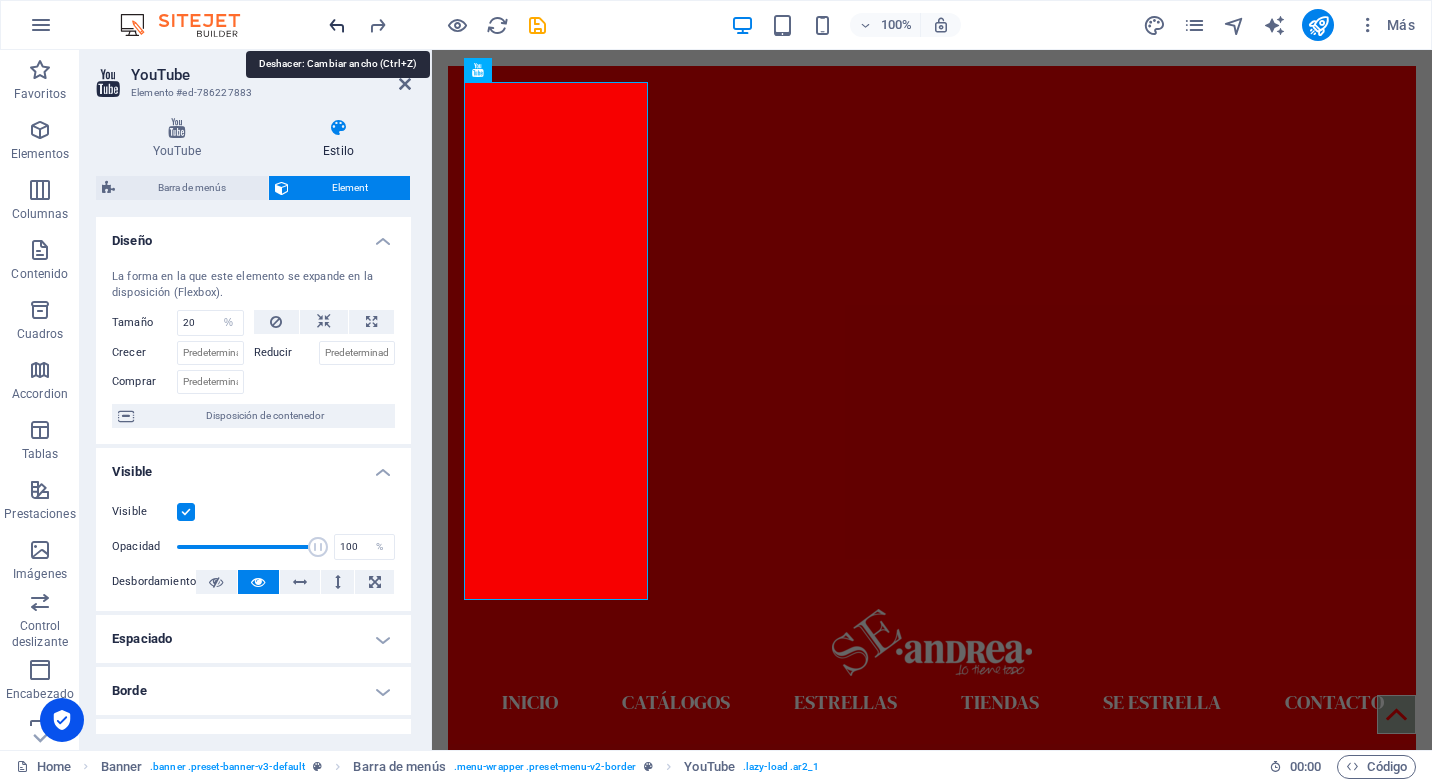 click at bounding box center [337, 25] 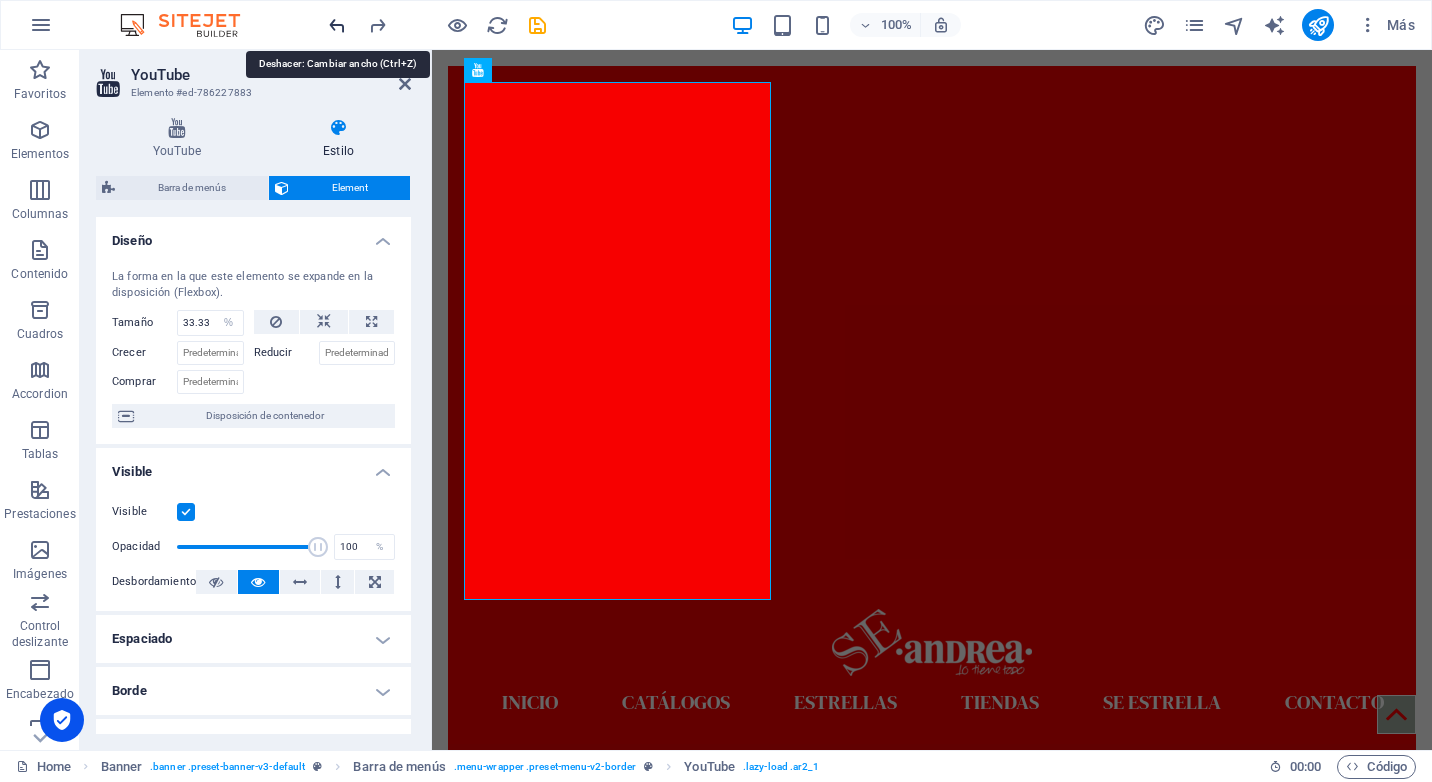 click at bounding box center (337, 25) 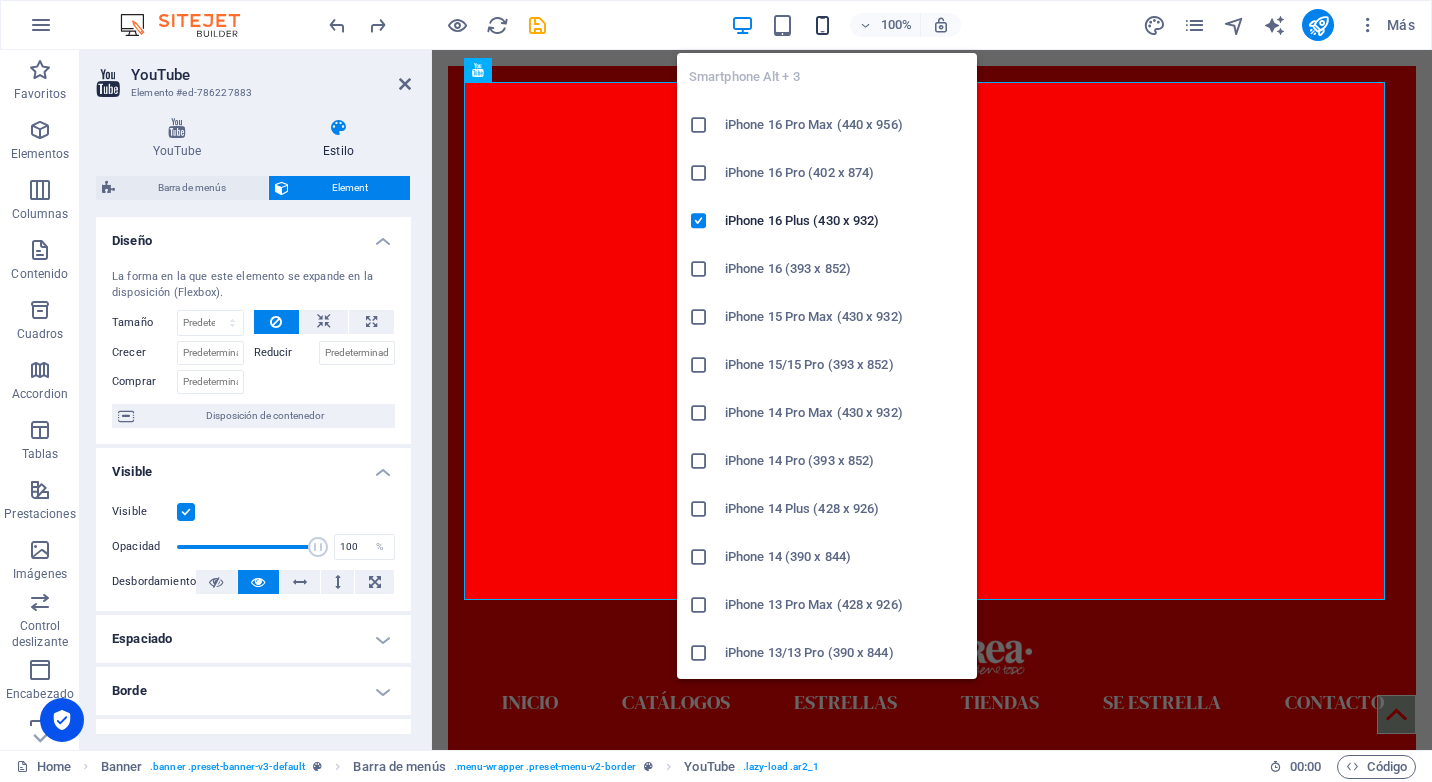 click at bounding box center [822, 25] 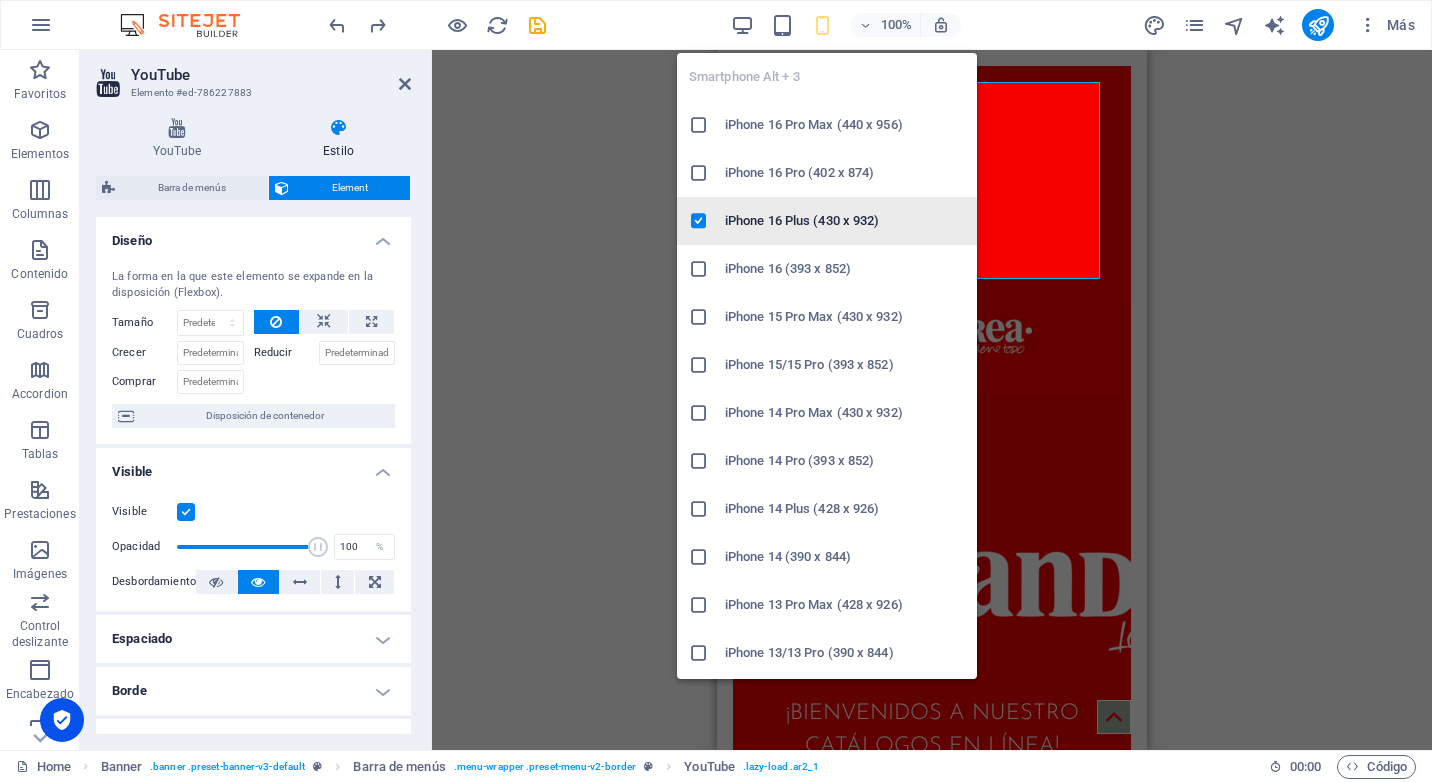 click on "iPhone 16 Plus (430 x 932)" at bounding box center [845, 221] 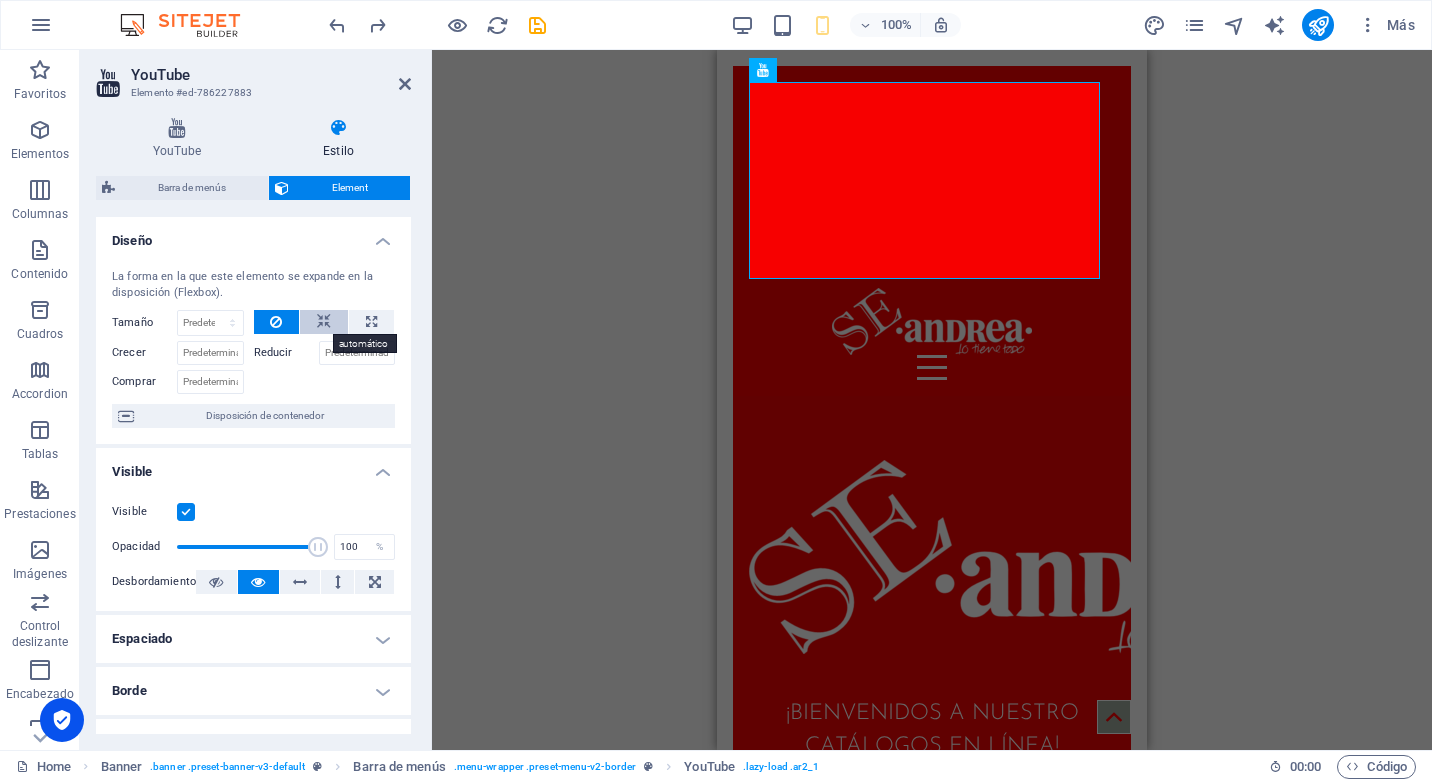 click at bounding box center (324, 322) 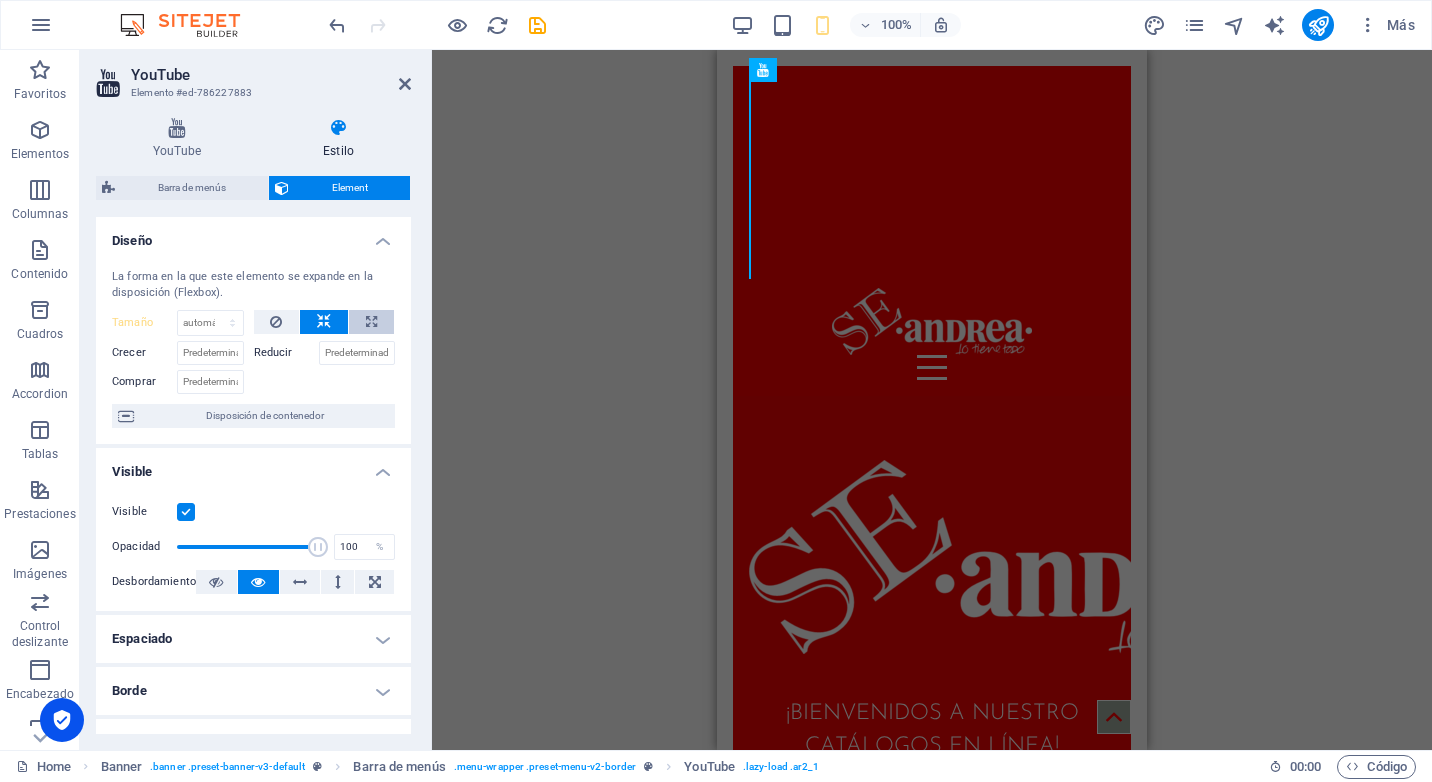 click at bounding box center (371, 322) 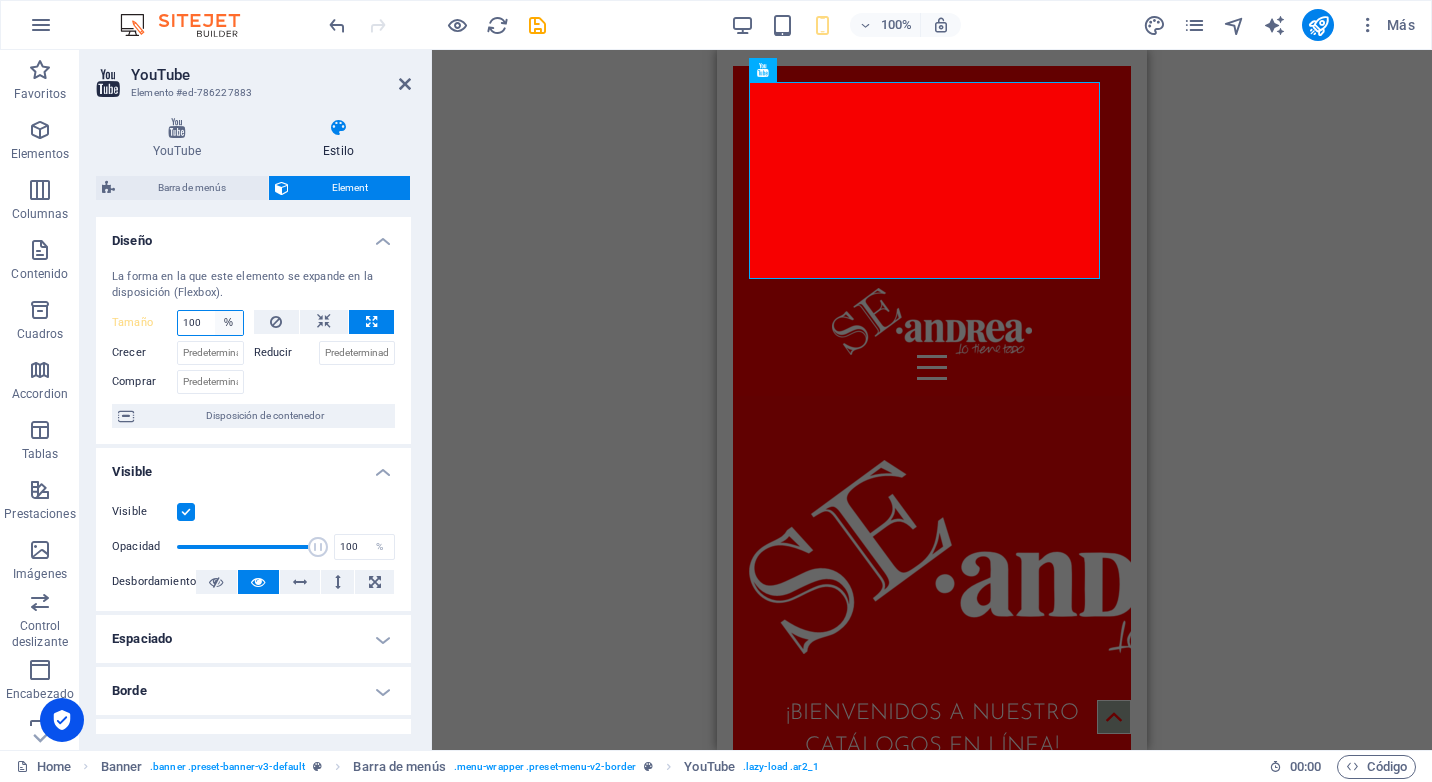 click on "Predeterminado automático px % 1/1 1/2 1/3 1/4 1/5 1/6 1/7 1/8 1/9 1/10" at bounding box center [229, 323] 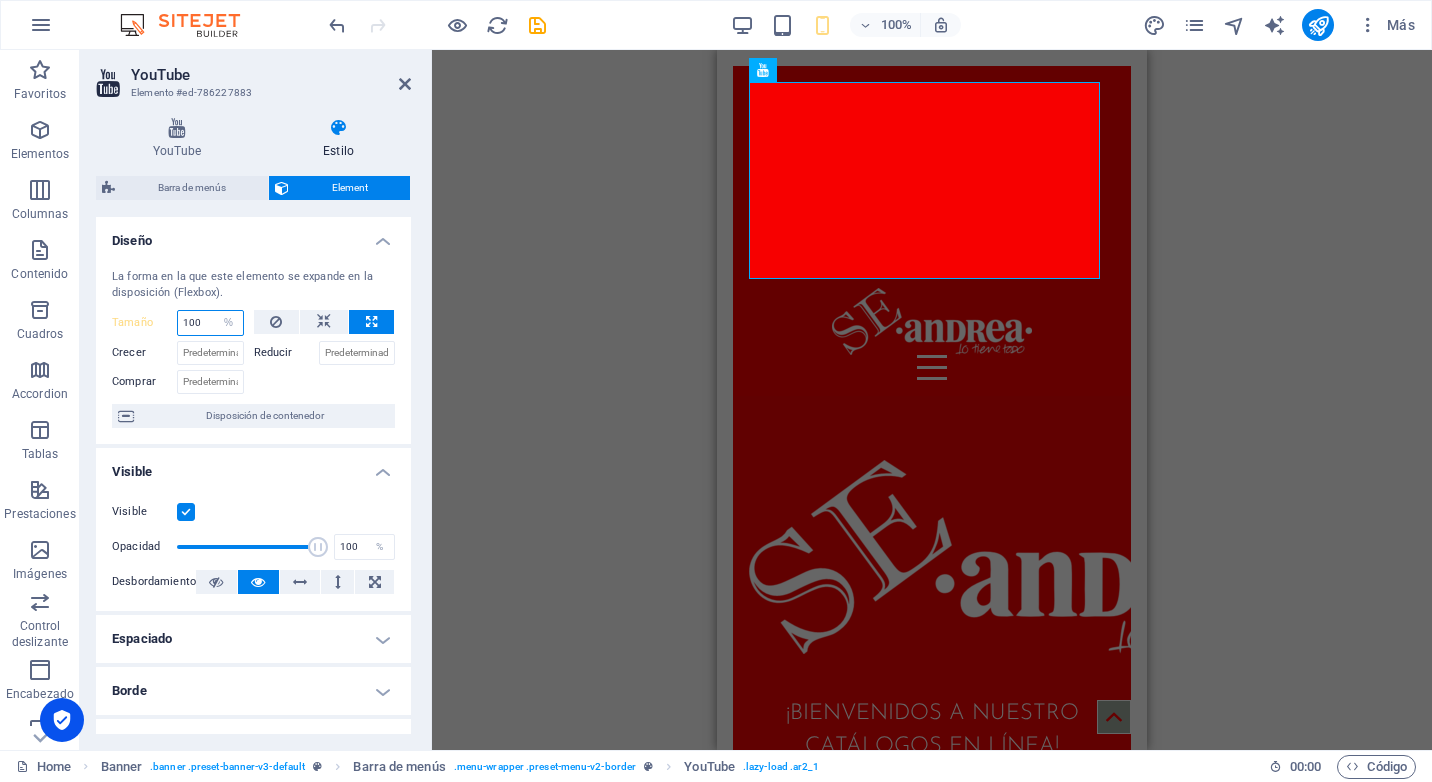 select on "1/1" 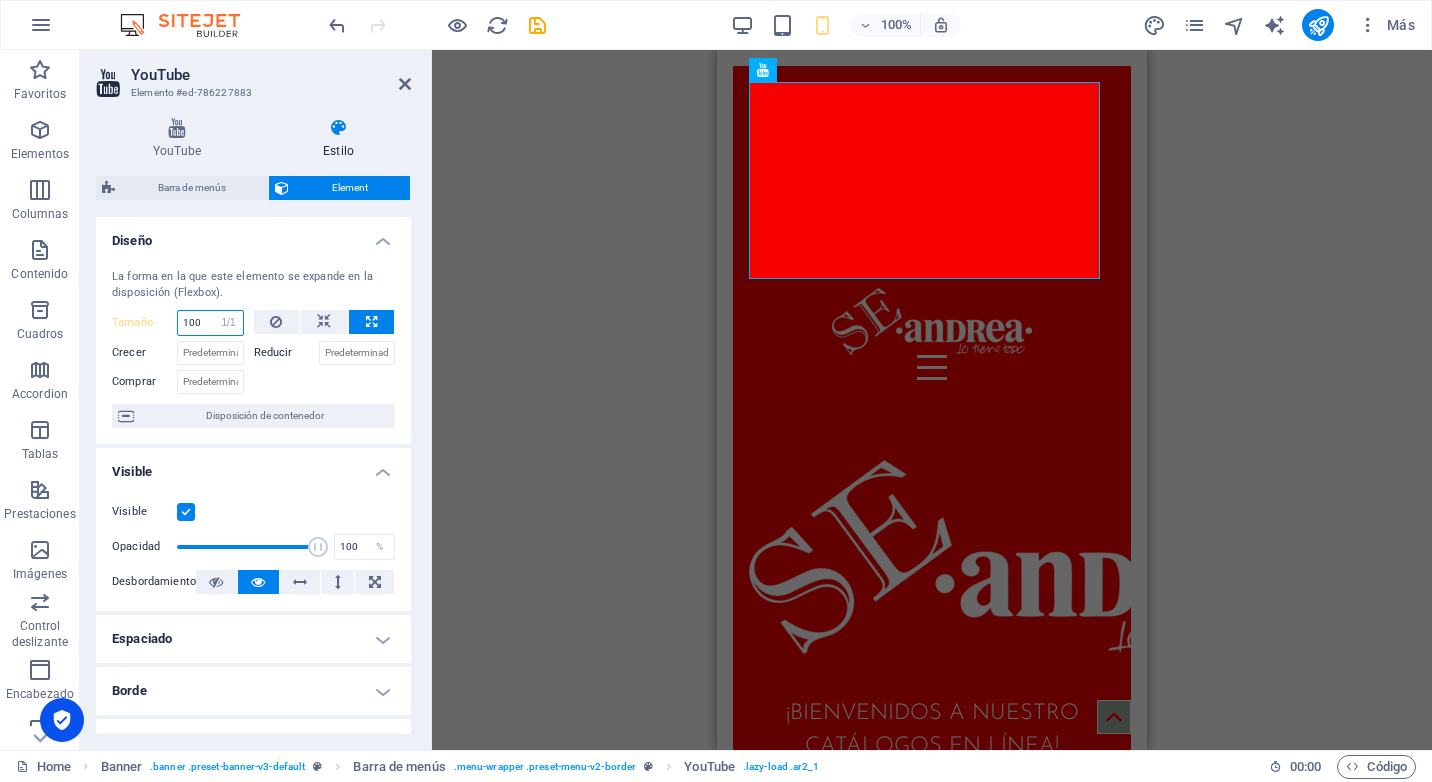 click on "Predeterminado automático px % 1/1 1/2 1/3 1/4 1/5 1/6 1/7 1/8 1/9 1/10" at bounding box center (229, 323) 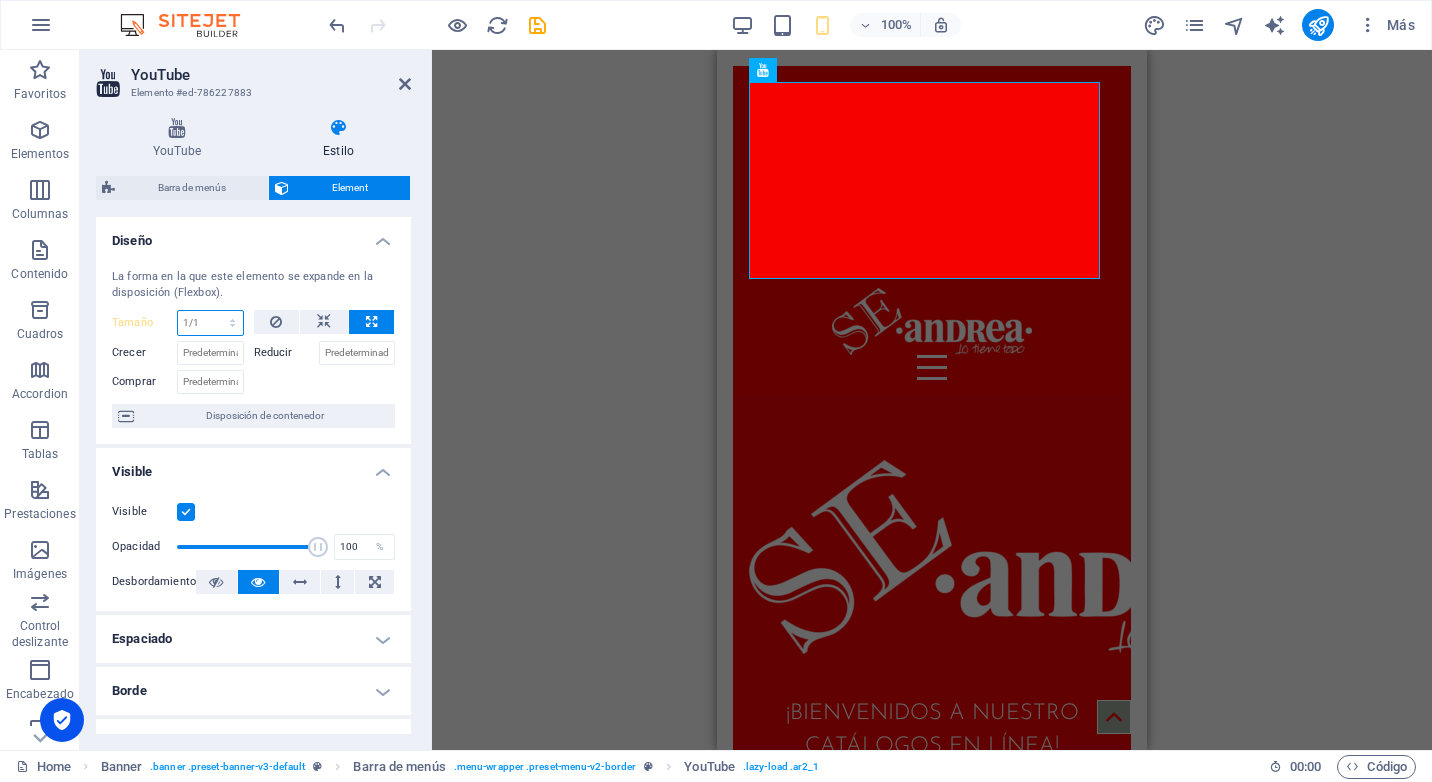 click on "Predeterminado automático px % 1/1 1/2 1/3 1/4 1/5 1/6 1/7 1/8 1/9 1/10" at bounding box center (210, 323) 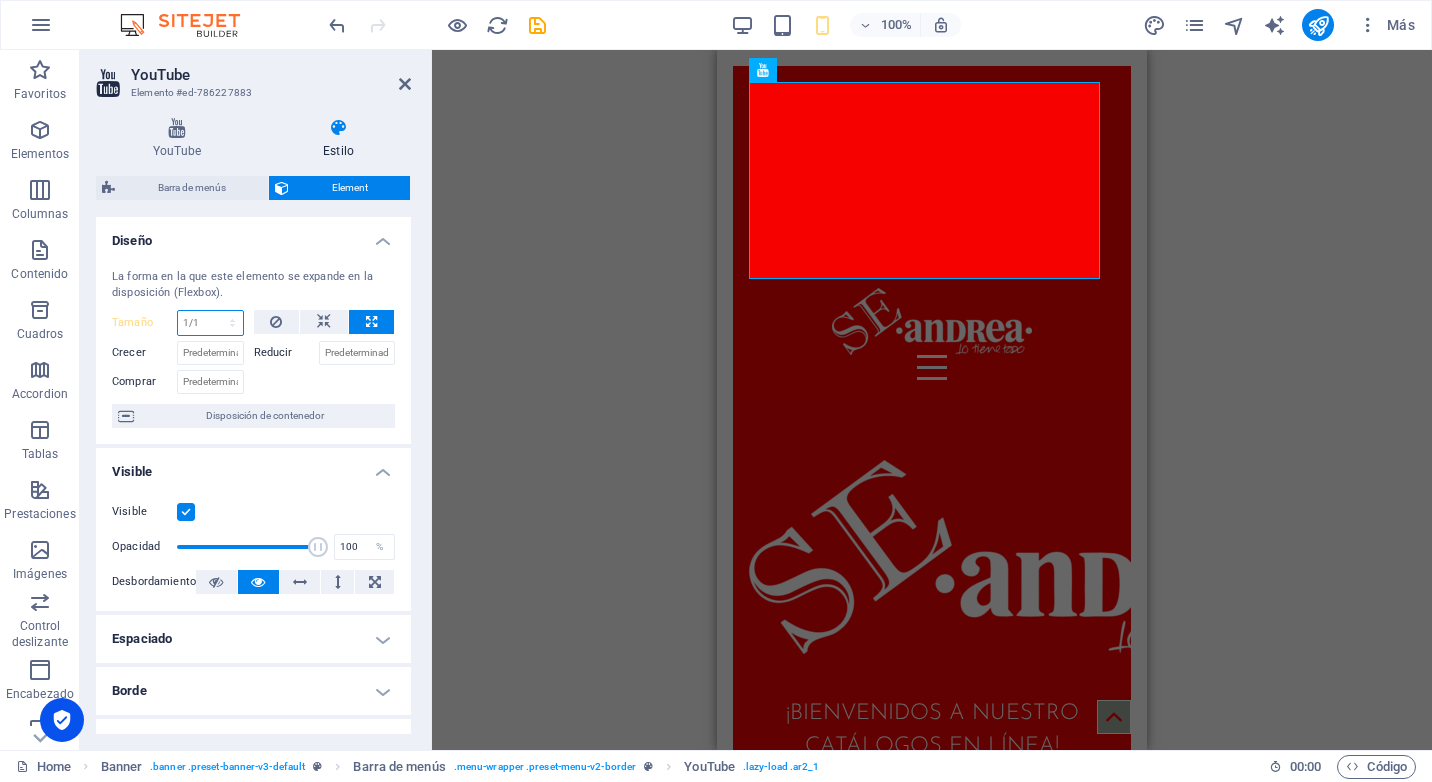 select on "1/2" 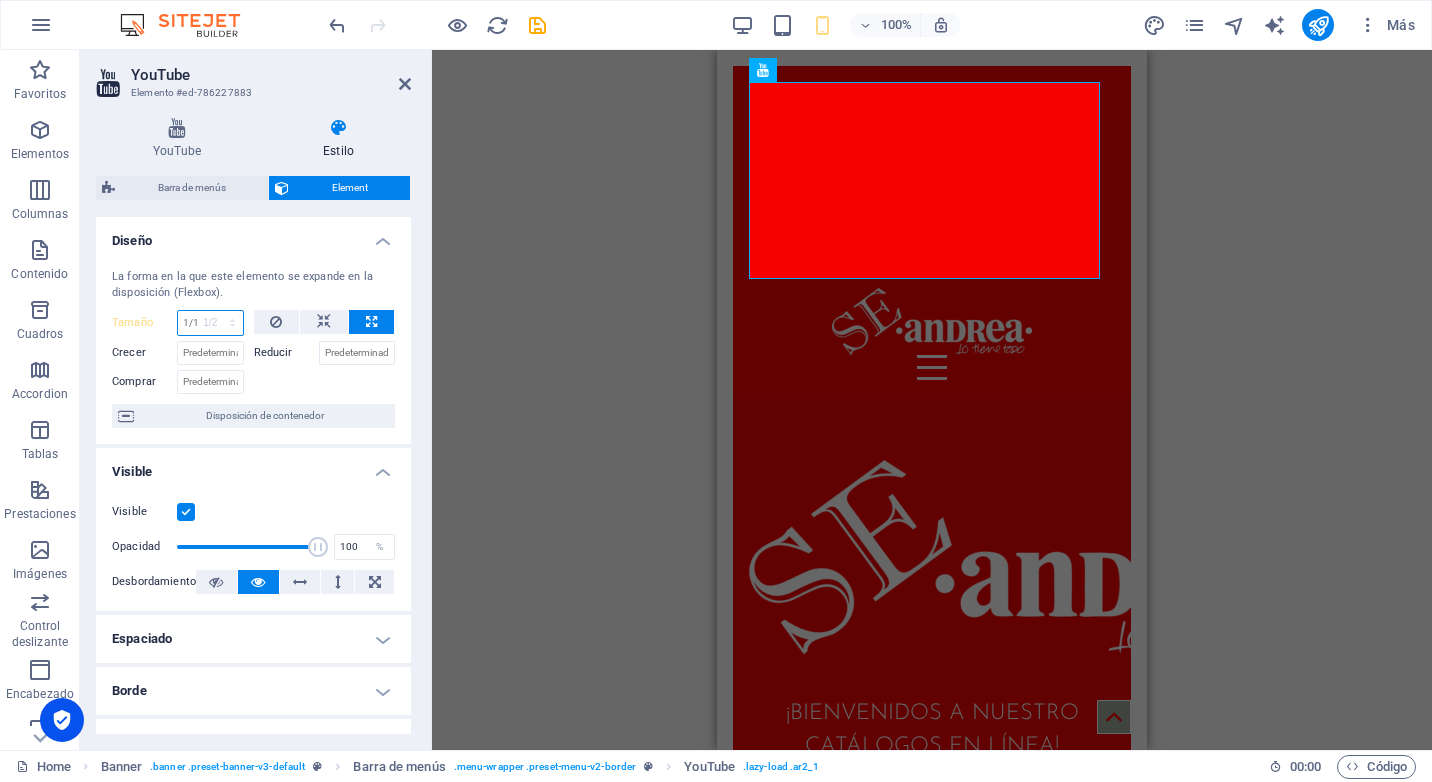 click on "Predeterminado automático px % 1/1 1/2 1/3 1/4 1/5 1/6 1/7 1/8 1/9 1/10" at bounding box center [210, 323] 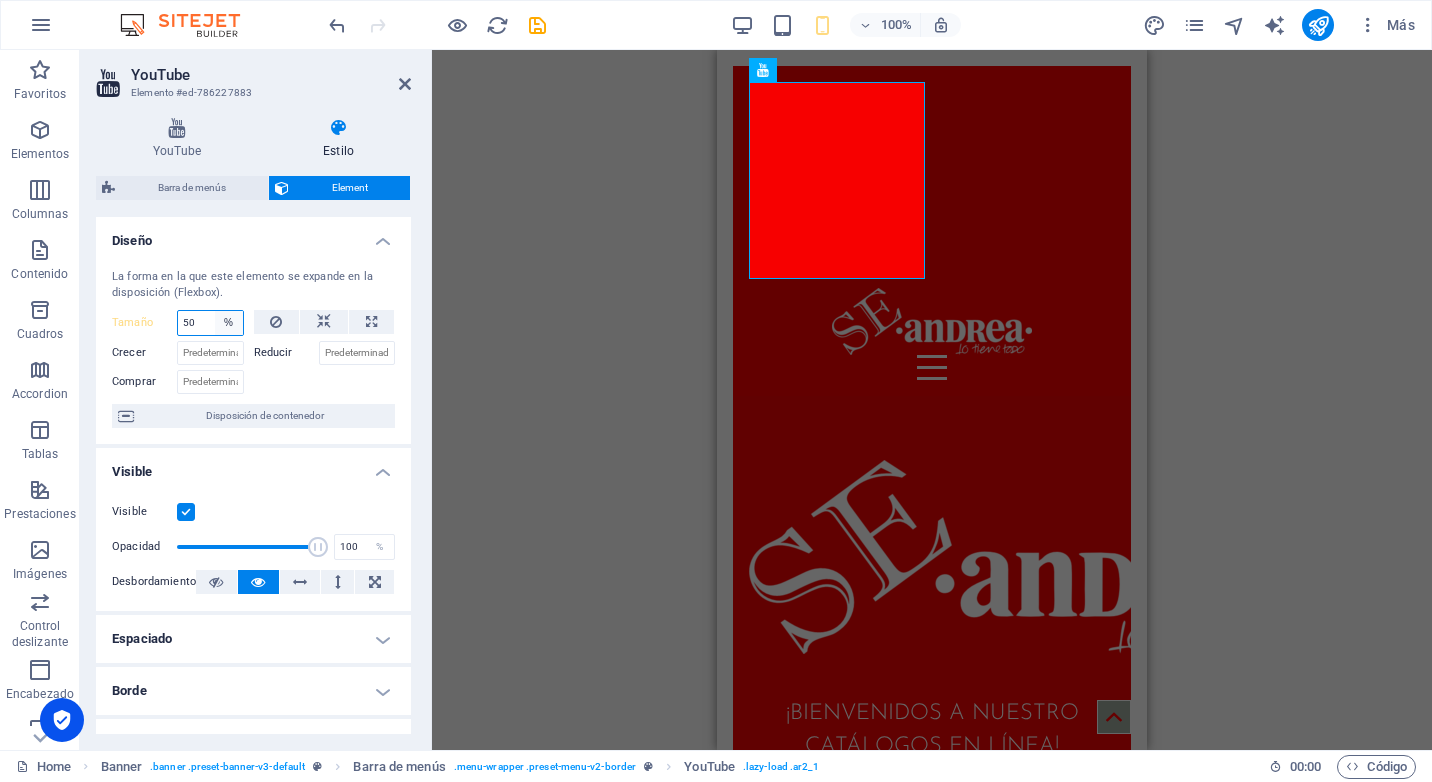 click on "Predeterminado automático px % 1/1 1/2 1/3 1/4 1/5 1/6 1/7 1/8 1/9 1/10" at bounding box center (229, 323) 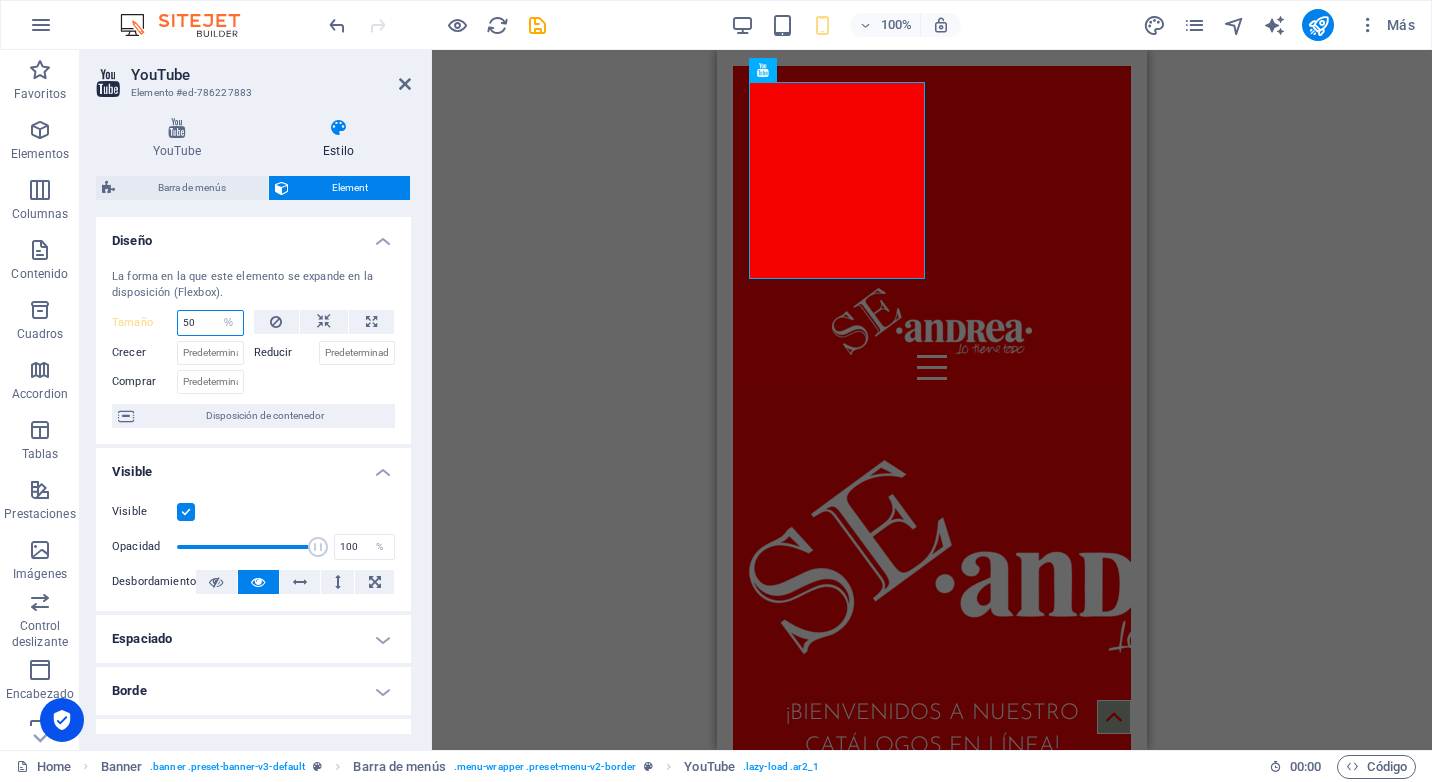 select on "1/3" 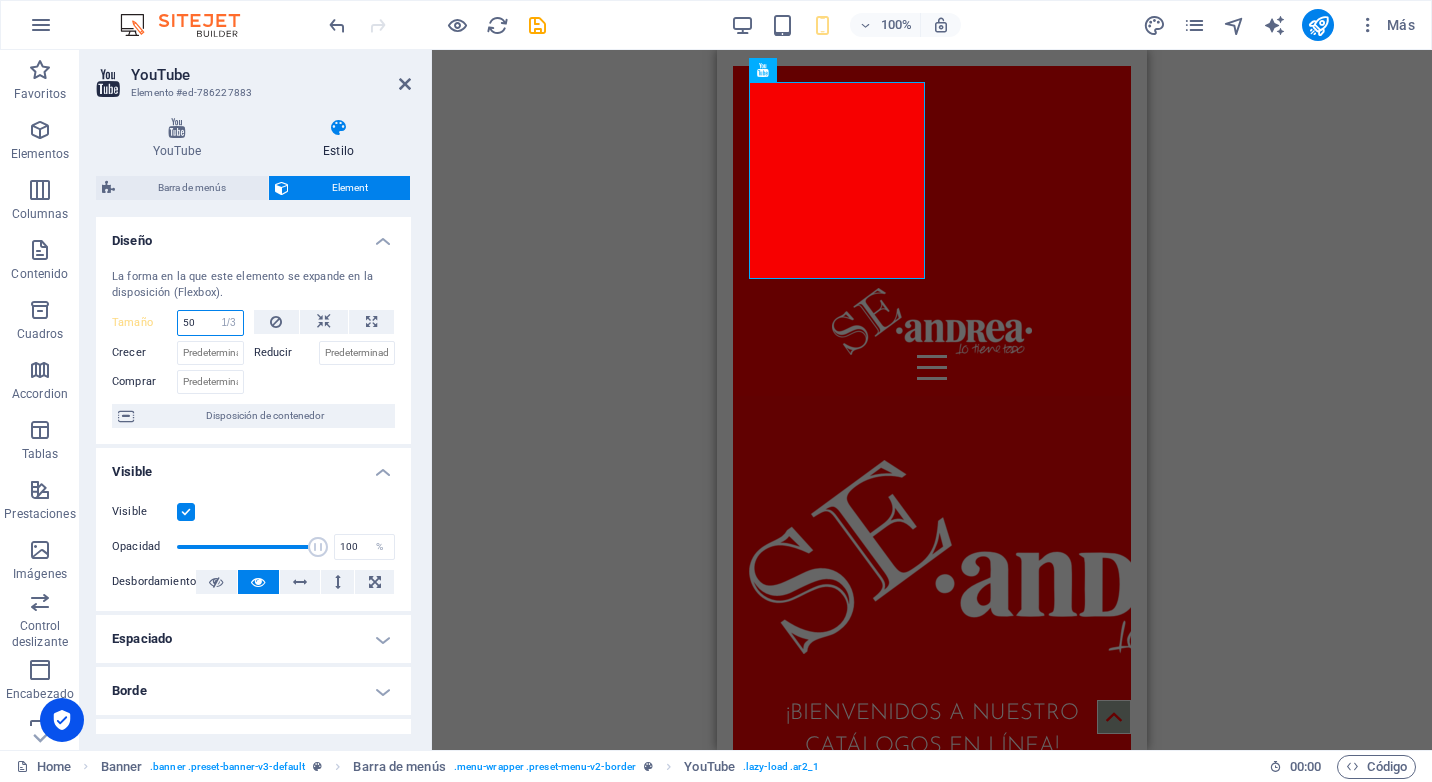 click on "Predeterminado automático px % 1/1 1/2 1/3 1/4 1/5 1/6 1/7 1/8 1/9 1/10" at bounding box center [229, 323] 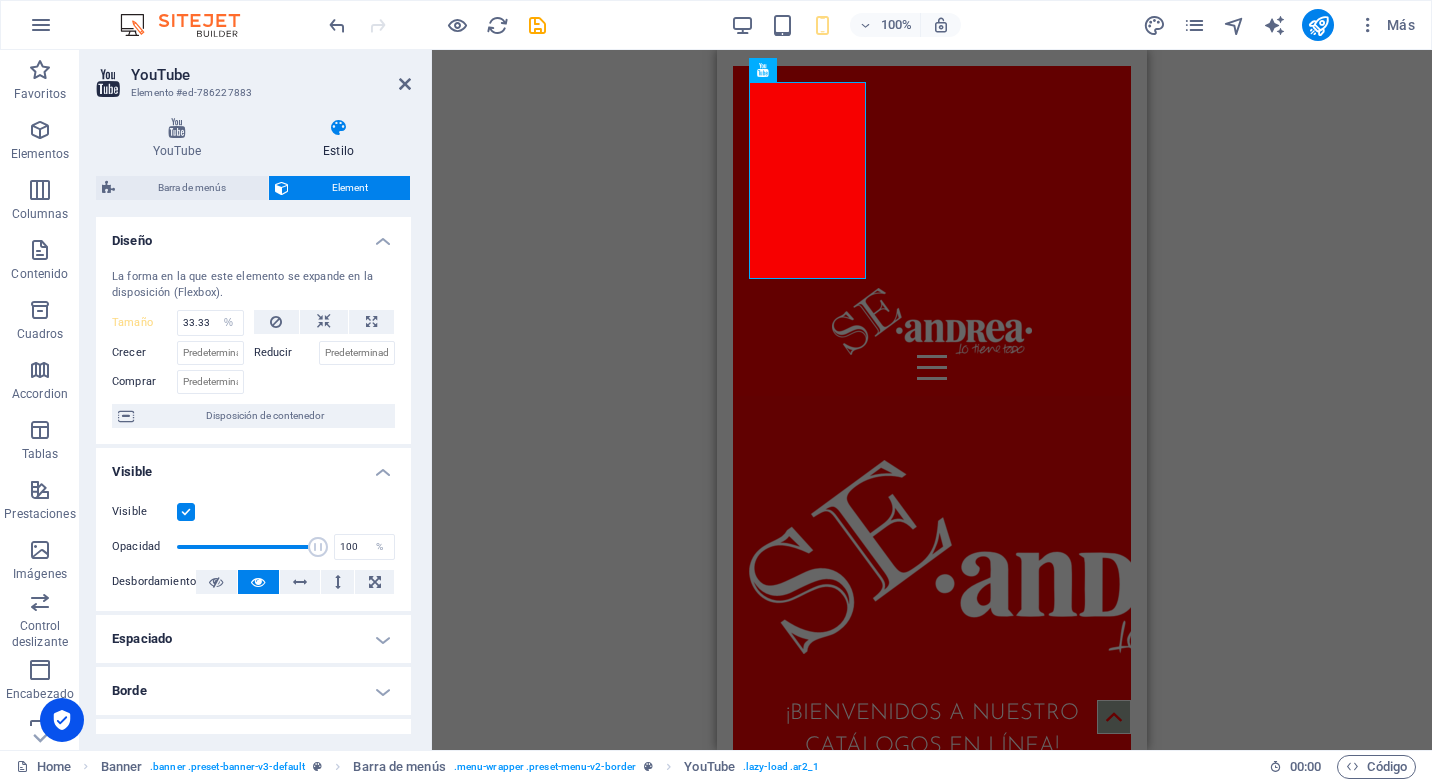 click on "H2   Banner   Contenedor   Contenedor   Barra de menús   Banner   YouTube   Contenedor   Imagen   Imagen" at bounding box center [932, 400] 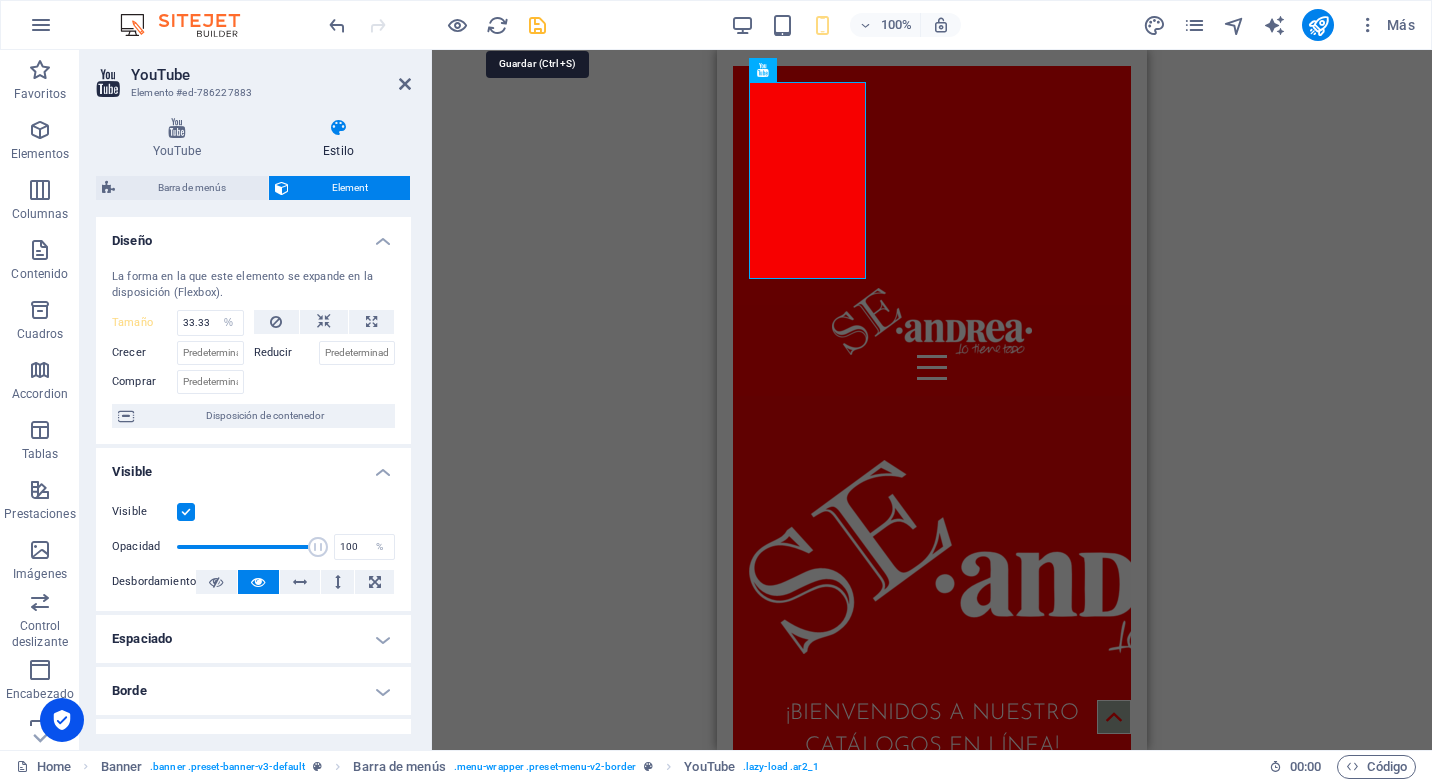 click at bounding box center (537, 25) 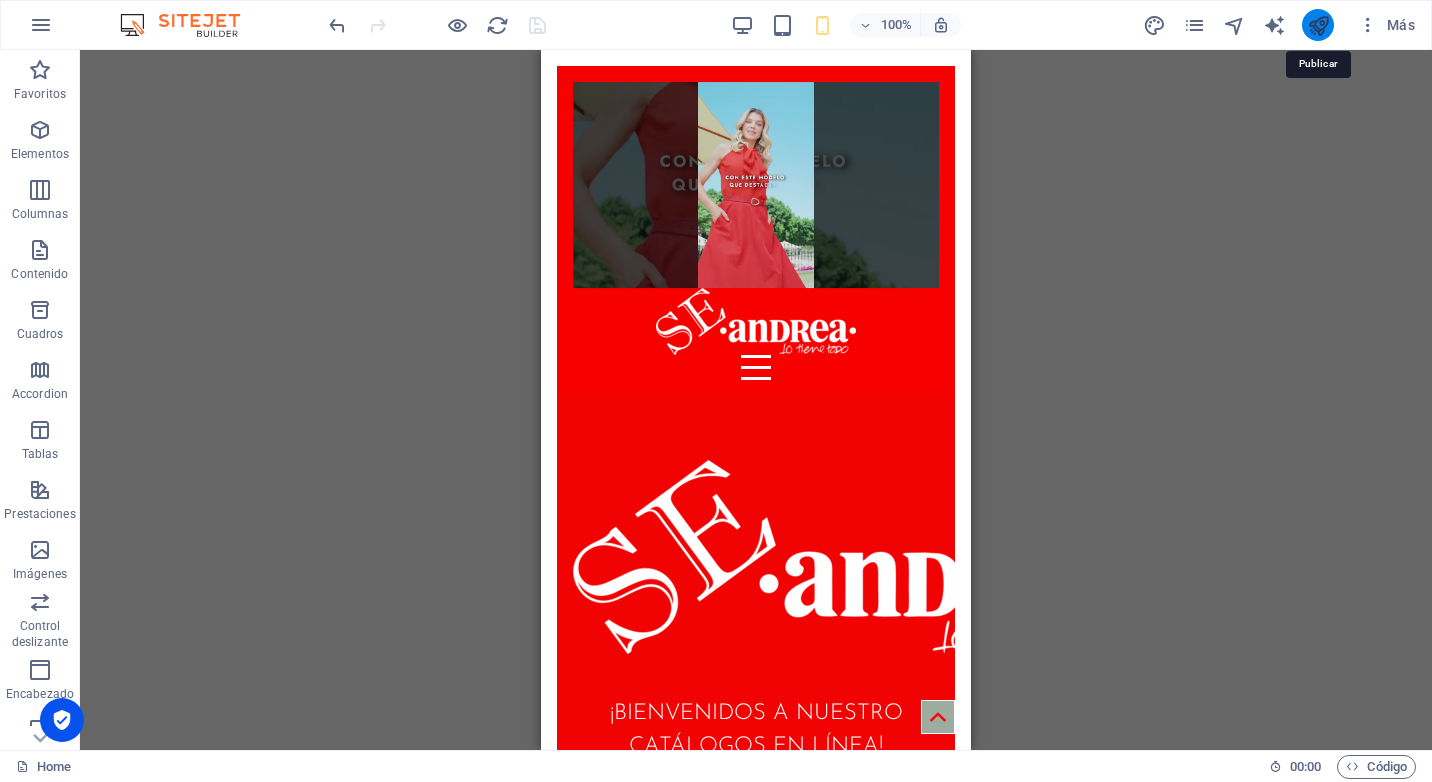 click at bounding box center [1318, 25] 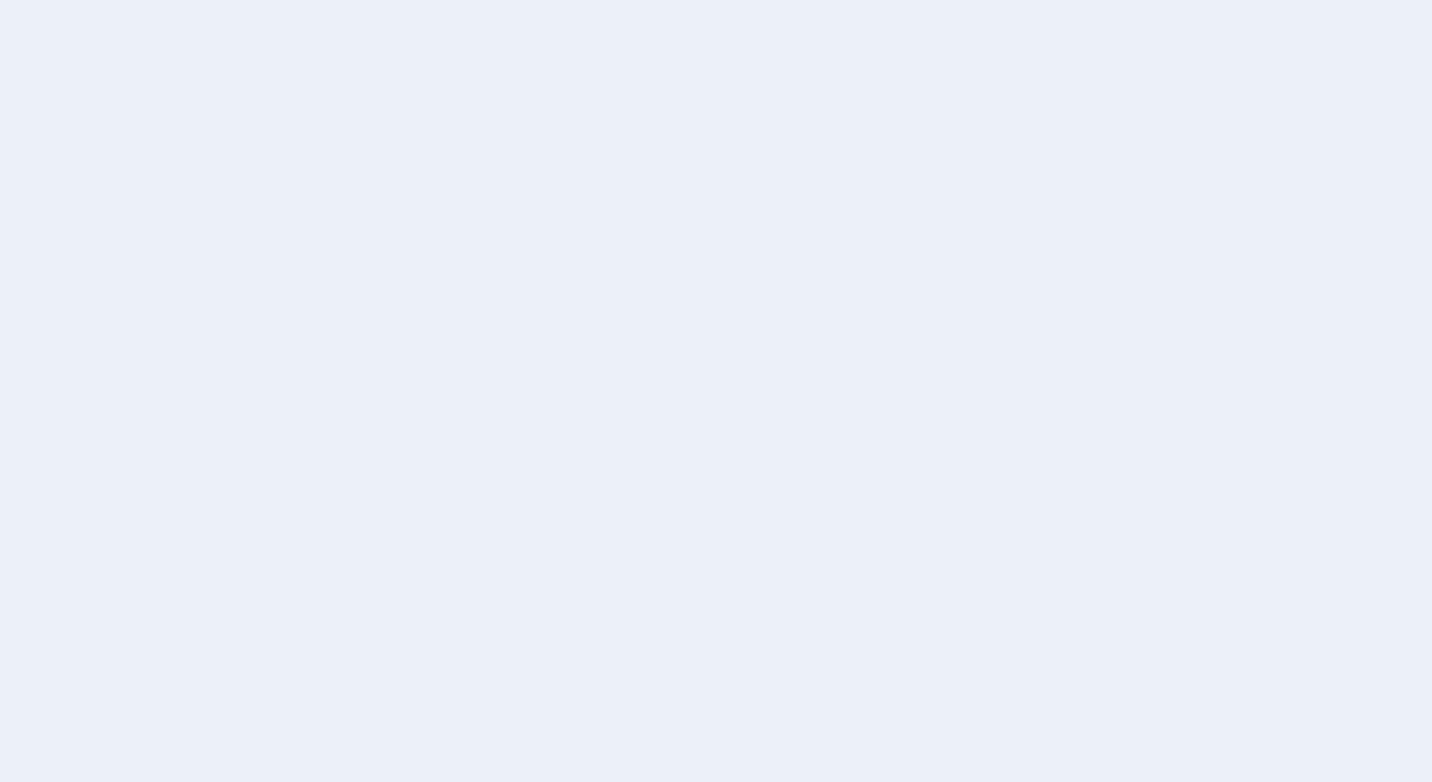 scroll, scrollTop: 0, scrollLeft: 0, axis: both 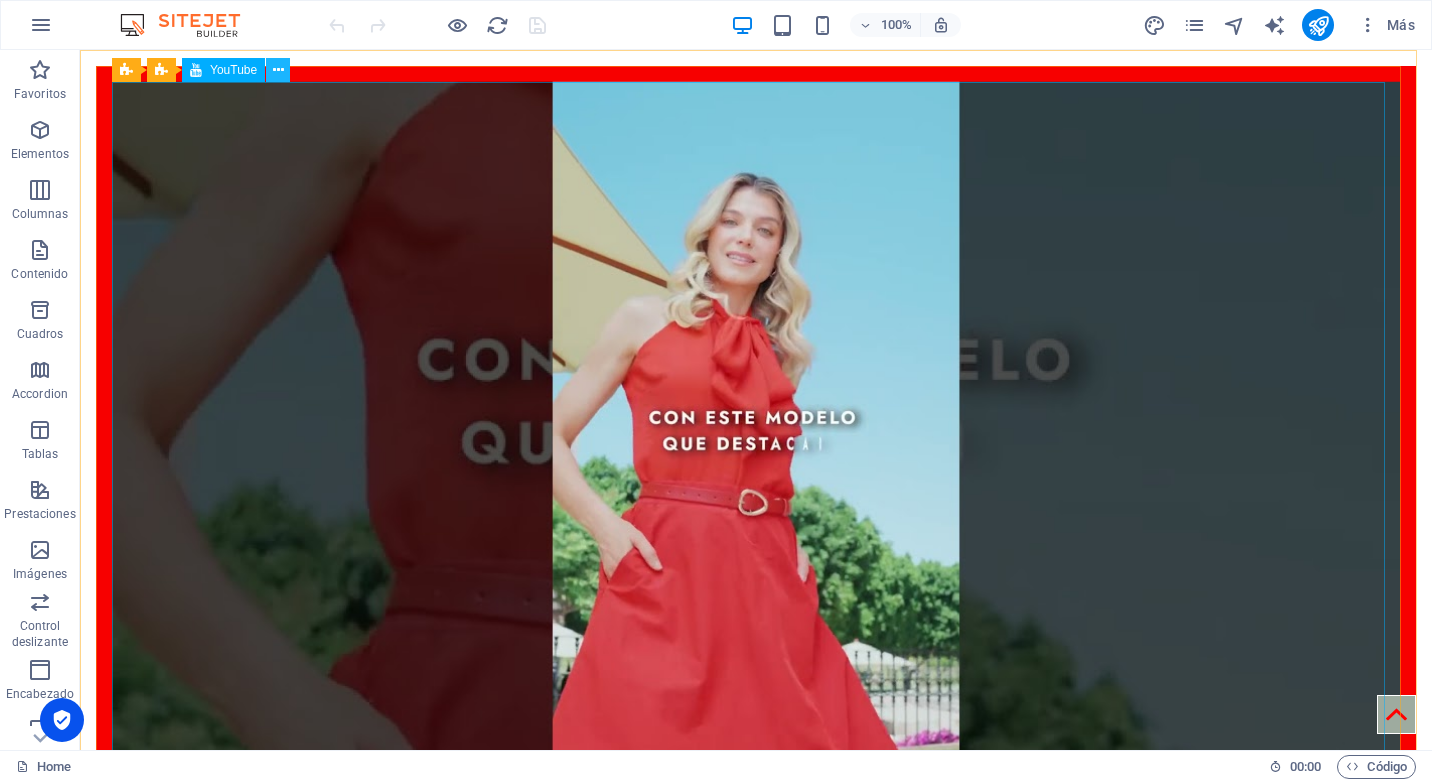 click at bounding box center (278, 70) 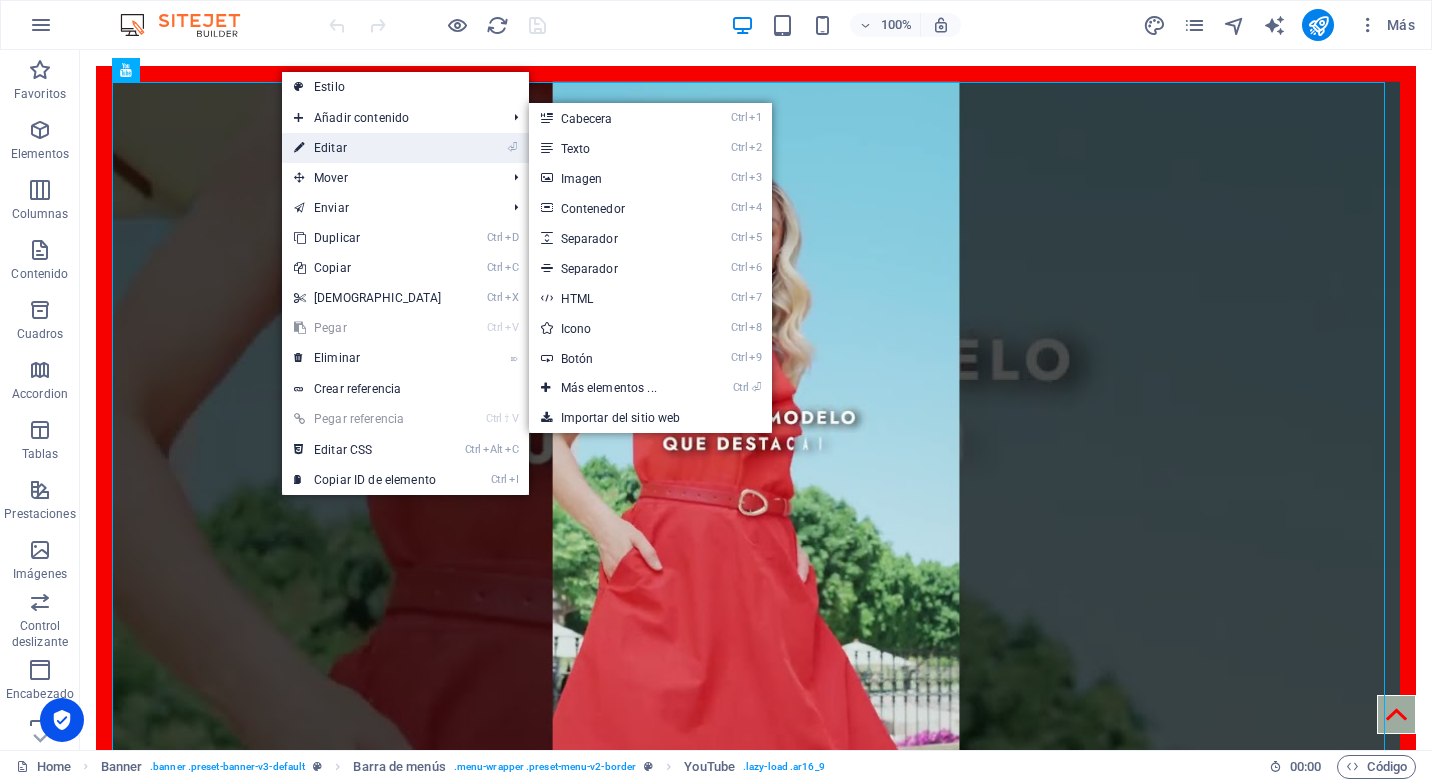 click on "⏎  Editar" at bounding box center (368, 148) 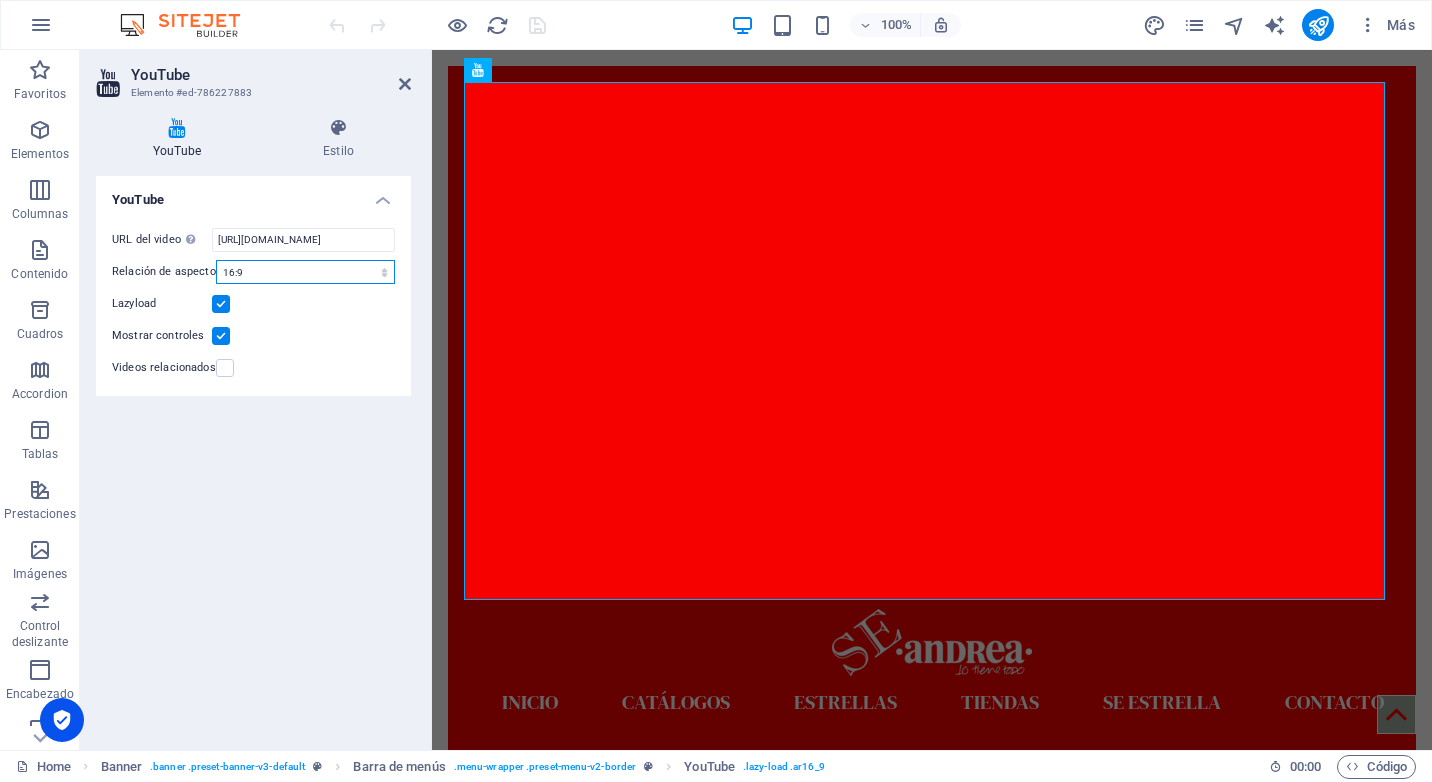 click on "16:10 16:9 4:3 2:1 1:1" at bounding box center (305, 272) 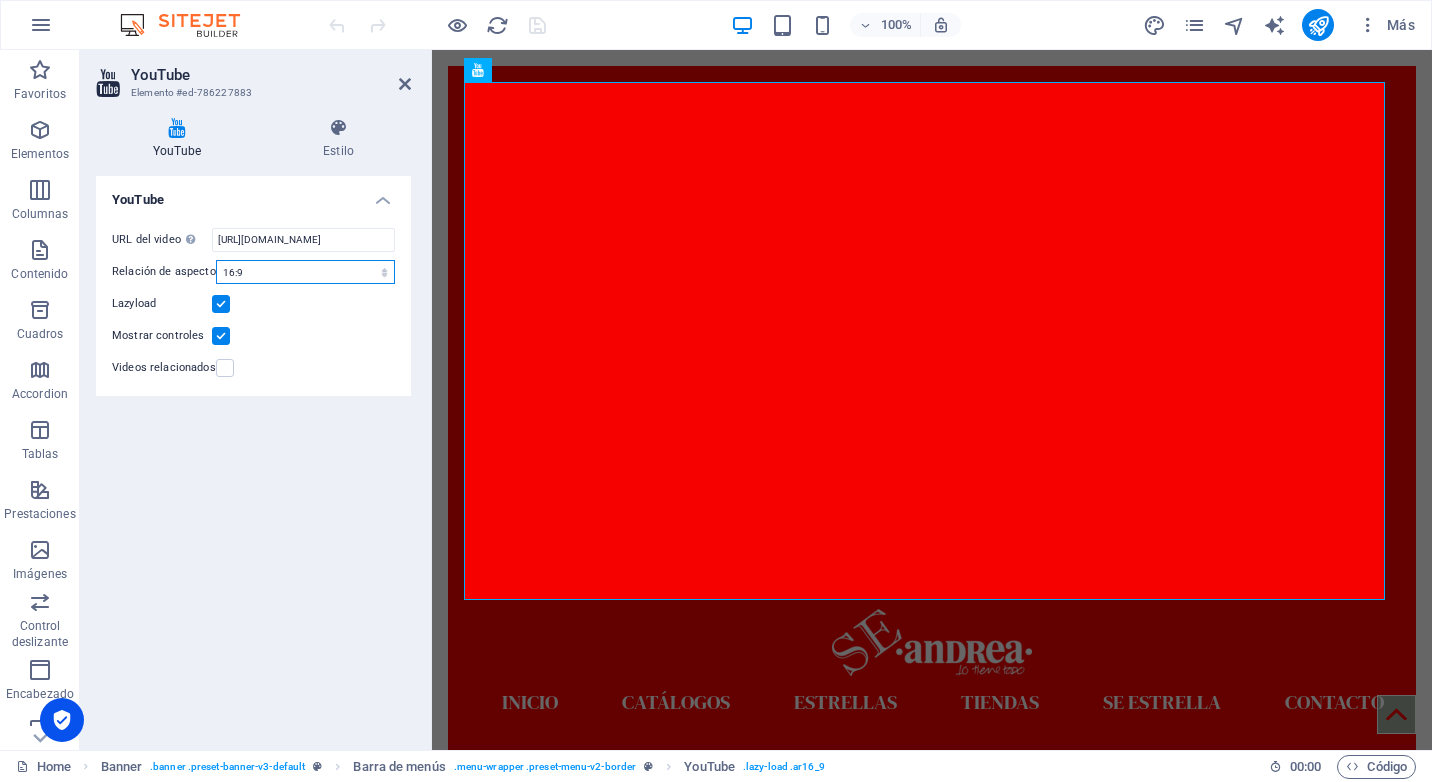 select on "ar2_1" 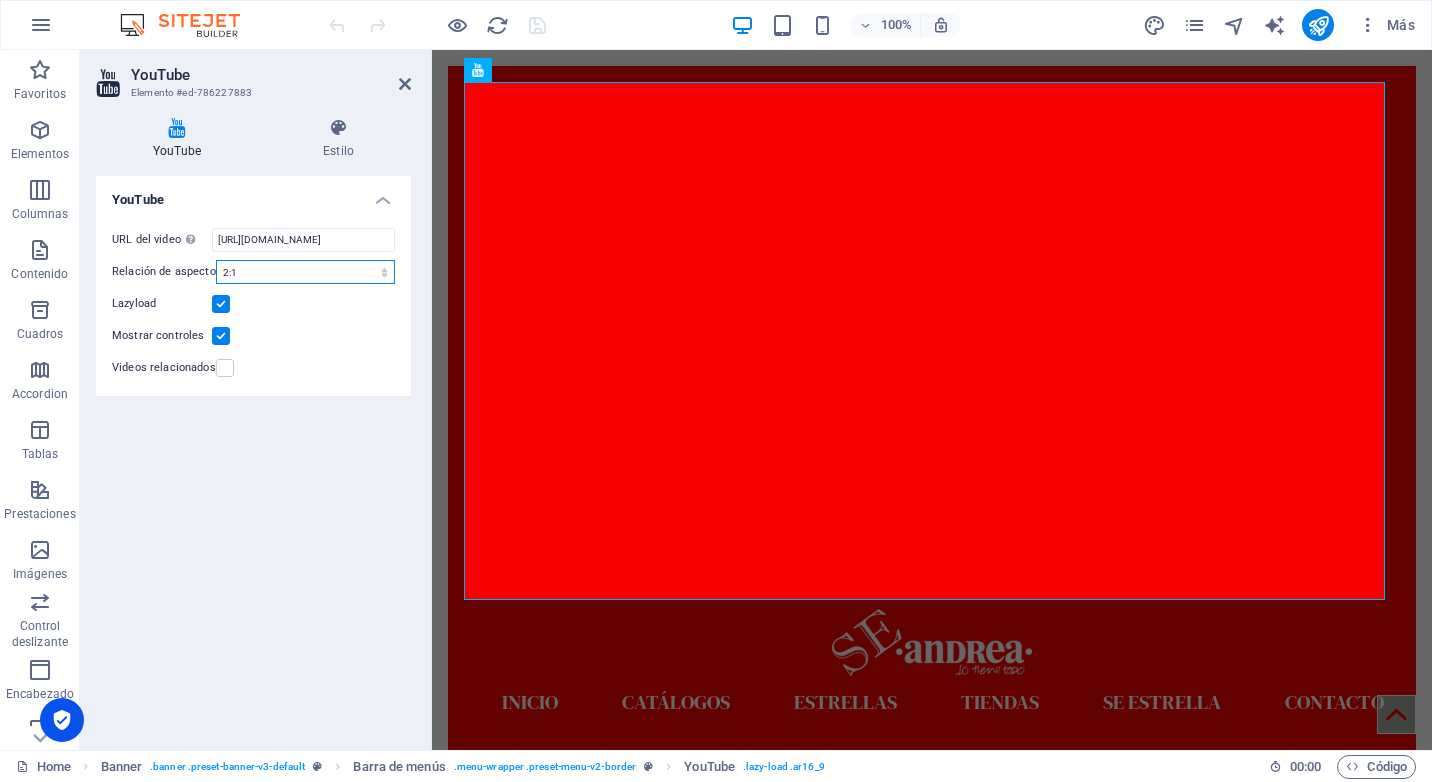 click on "16:10 16:9 4:3 2:1 1:1" at bounding box center [305, 272] 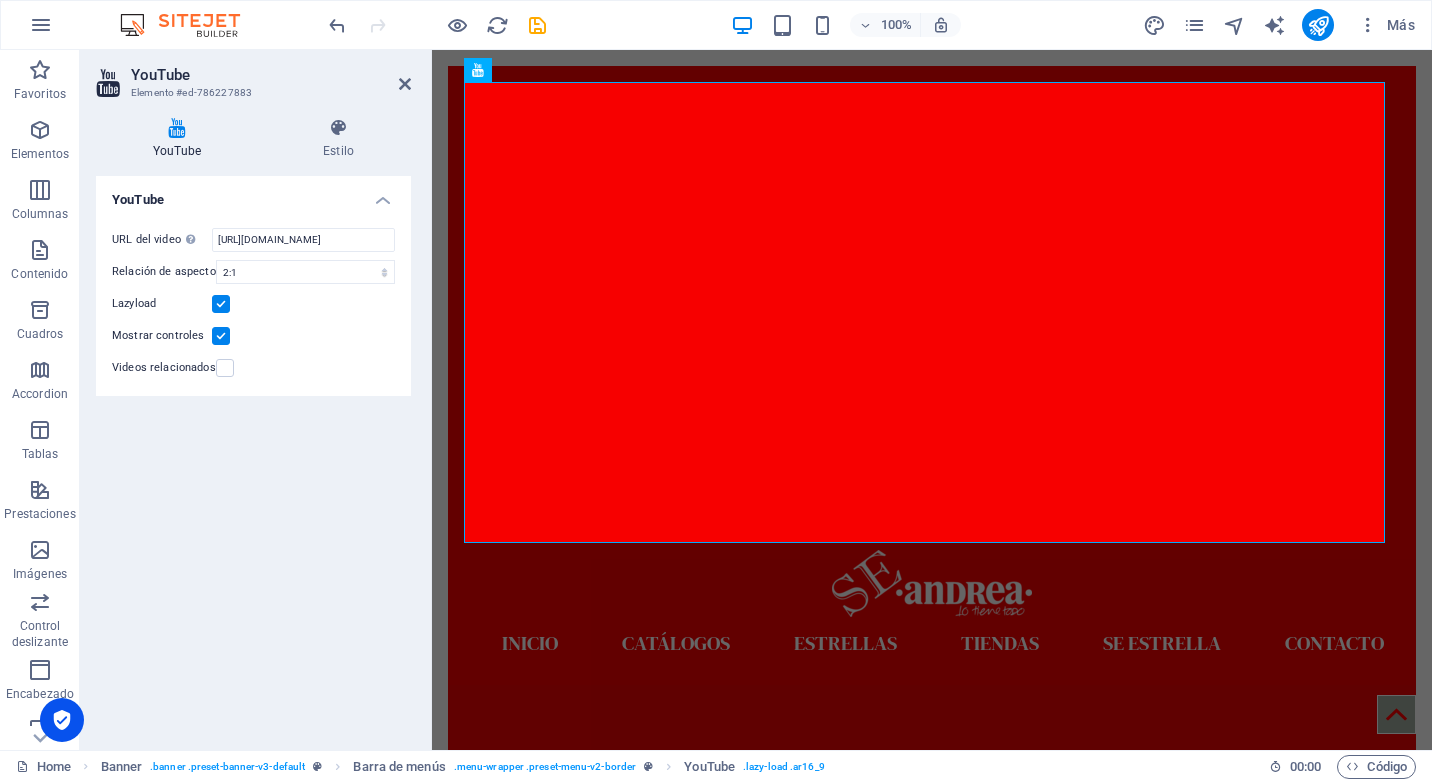 click on "URL del video Inserta (o pega) la URL de un vídeo. [URL][DOMAIN_NAME] Relación de aspecto 16:10 16:9 4:3 2:1 1:1 Lazyload Mostrar controles Videos relacionados" at bounding box center [253, 304] 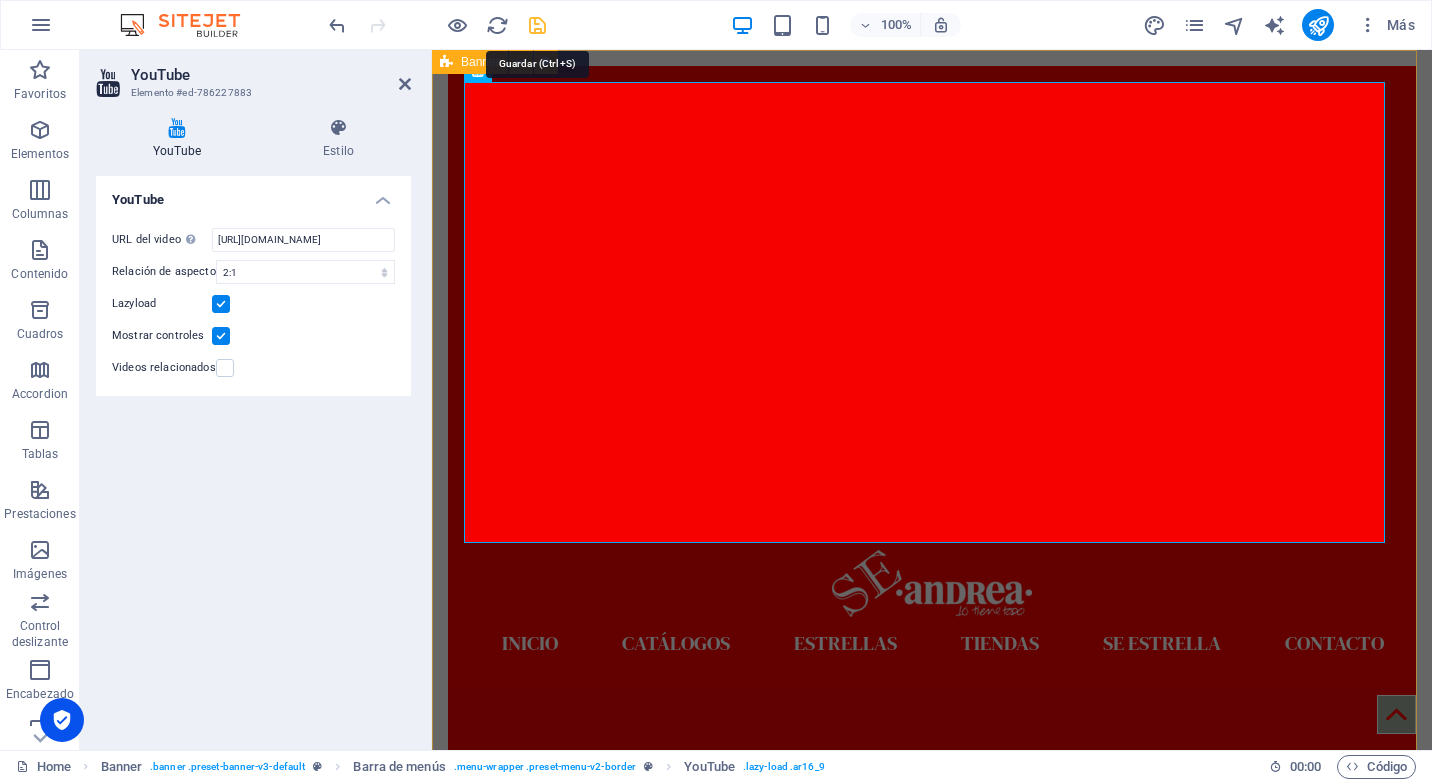 drag, startPoint x: 535, startPoint y: 24, endPoint x: 302, endPoint y: 72, distance: 237.89284 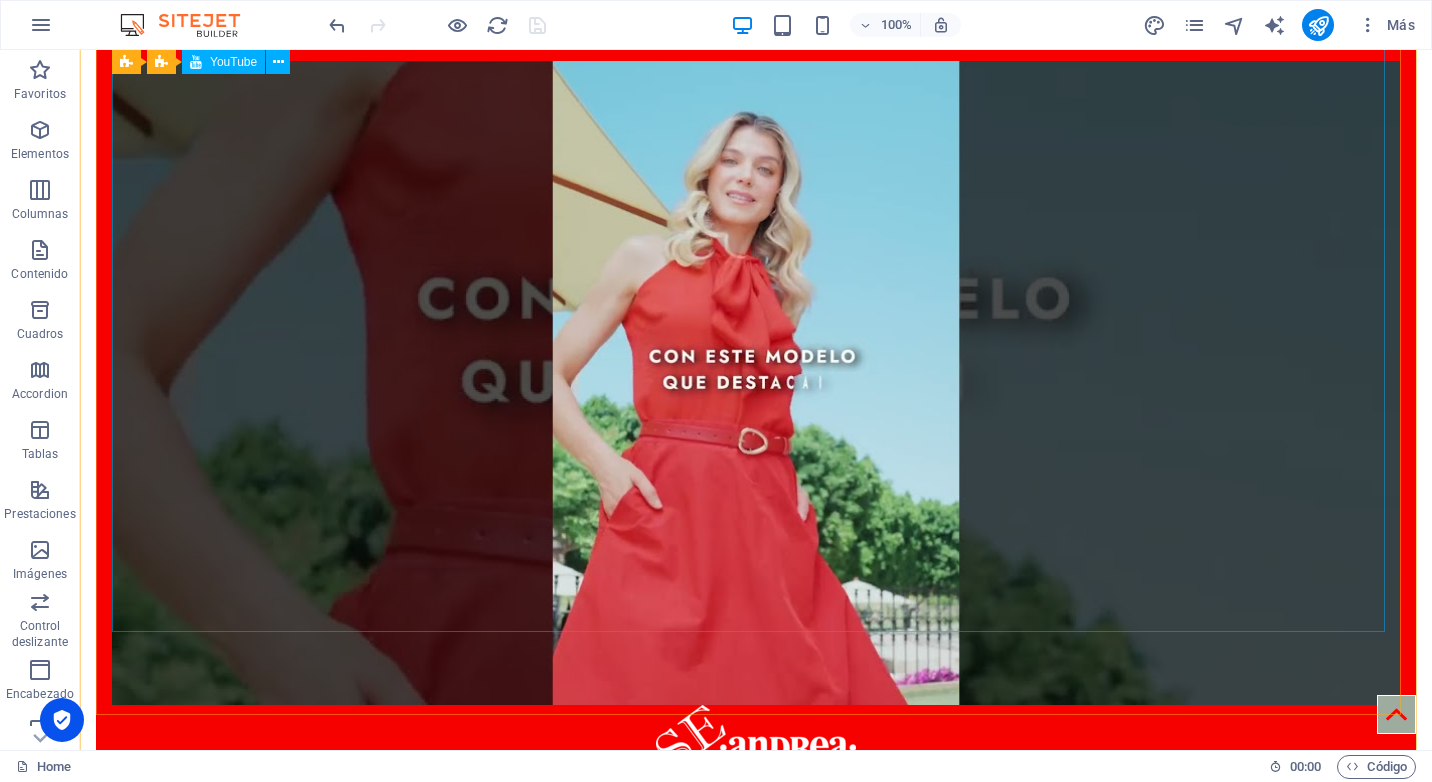 scroll, scrollTop: 0, scrollLeft: 0, axis: both 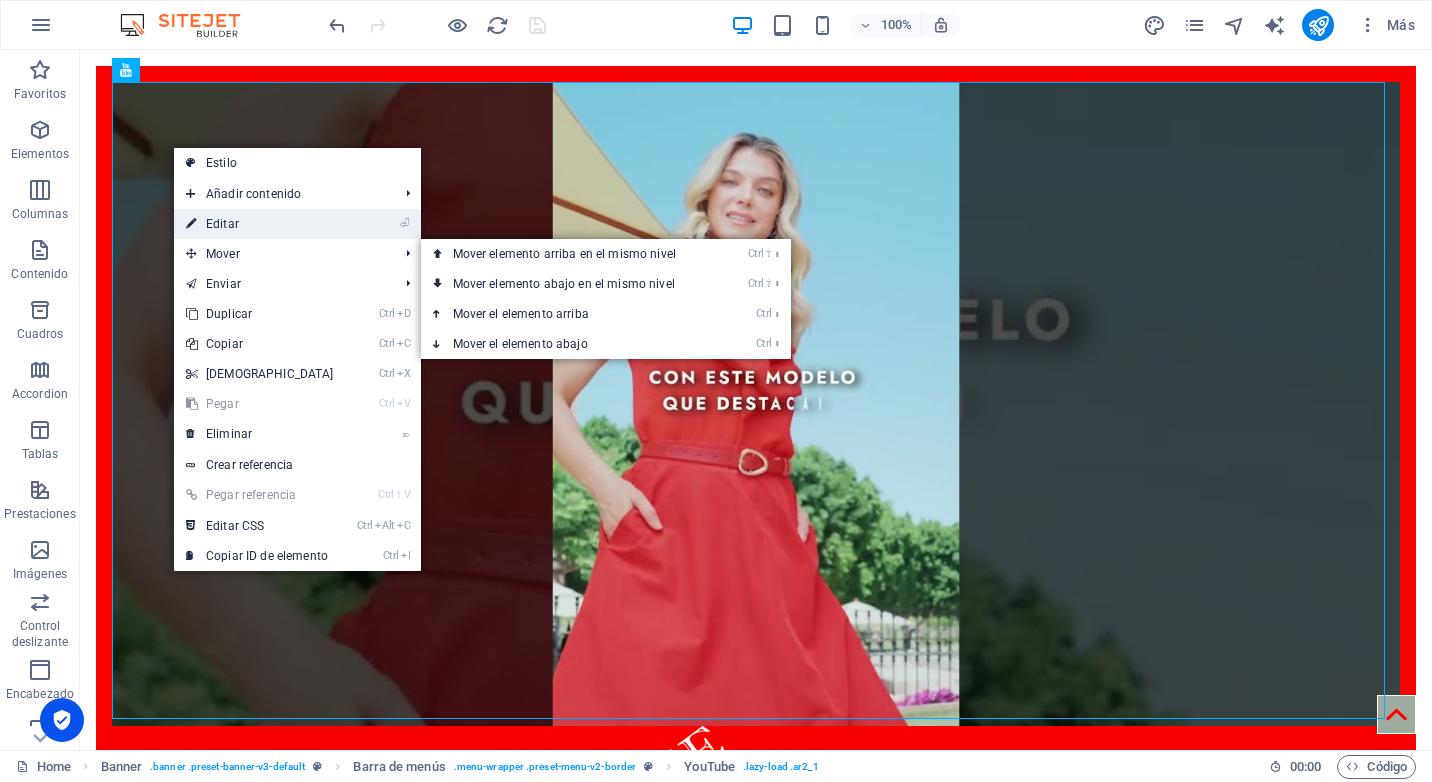 click on "⏎  Editar" at bounding box center [260, 224] 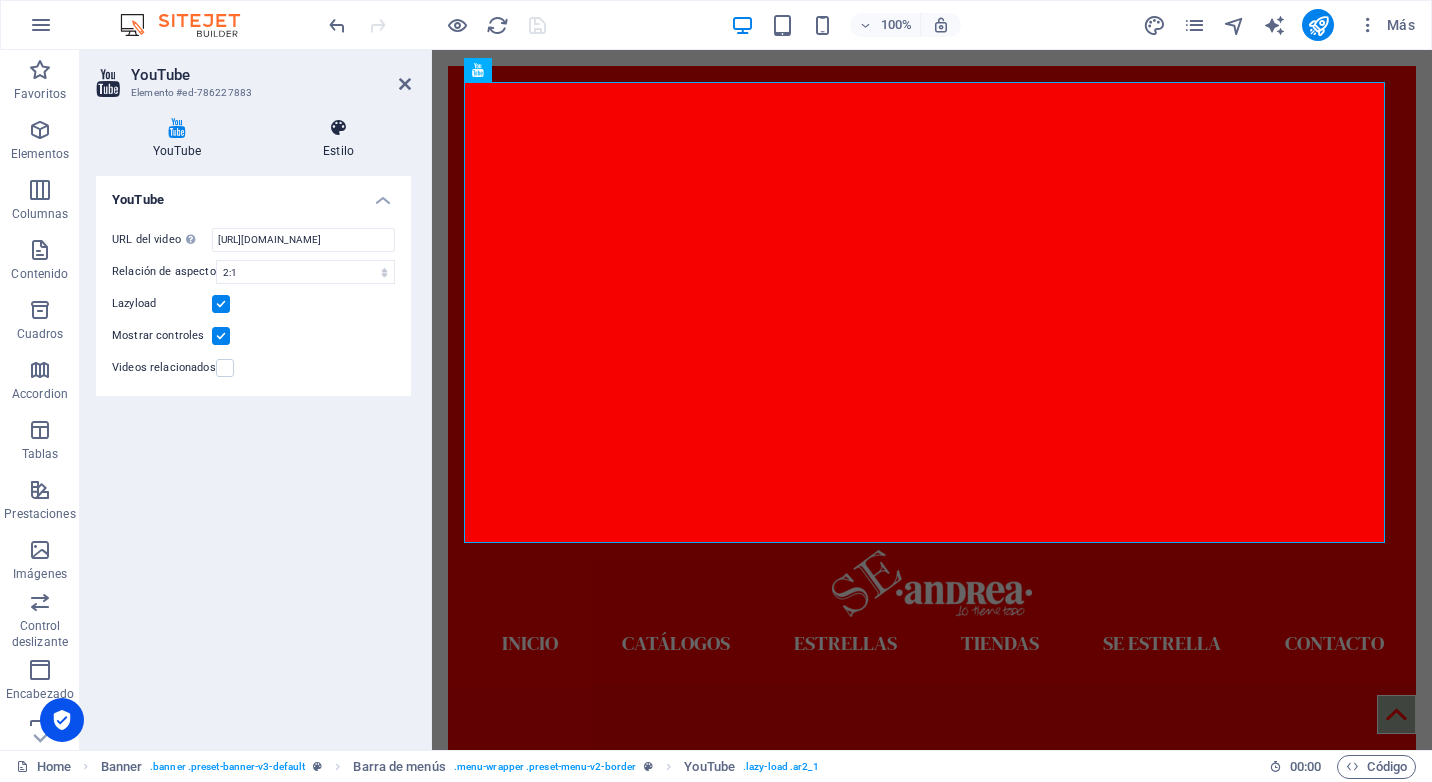 click at bounding box center (338, 128) 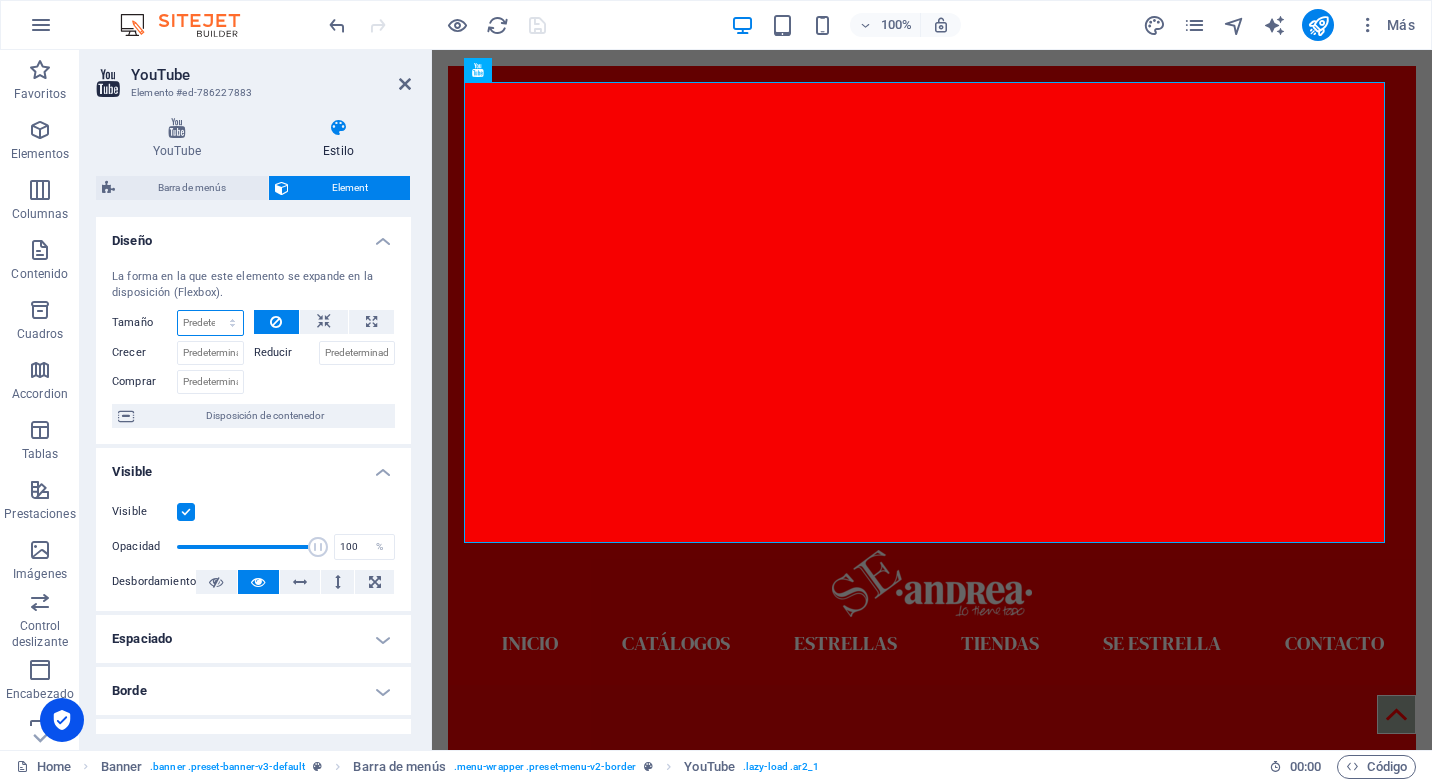 click on "Predeterminado automático px % 1/1 1/2 1/3 1/4 1/5 1/6 1/7 1/8 1/9 1/10" at bounding box center [210, 323] 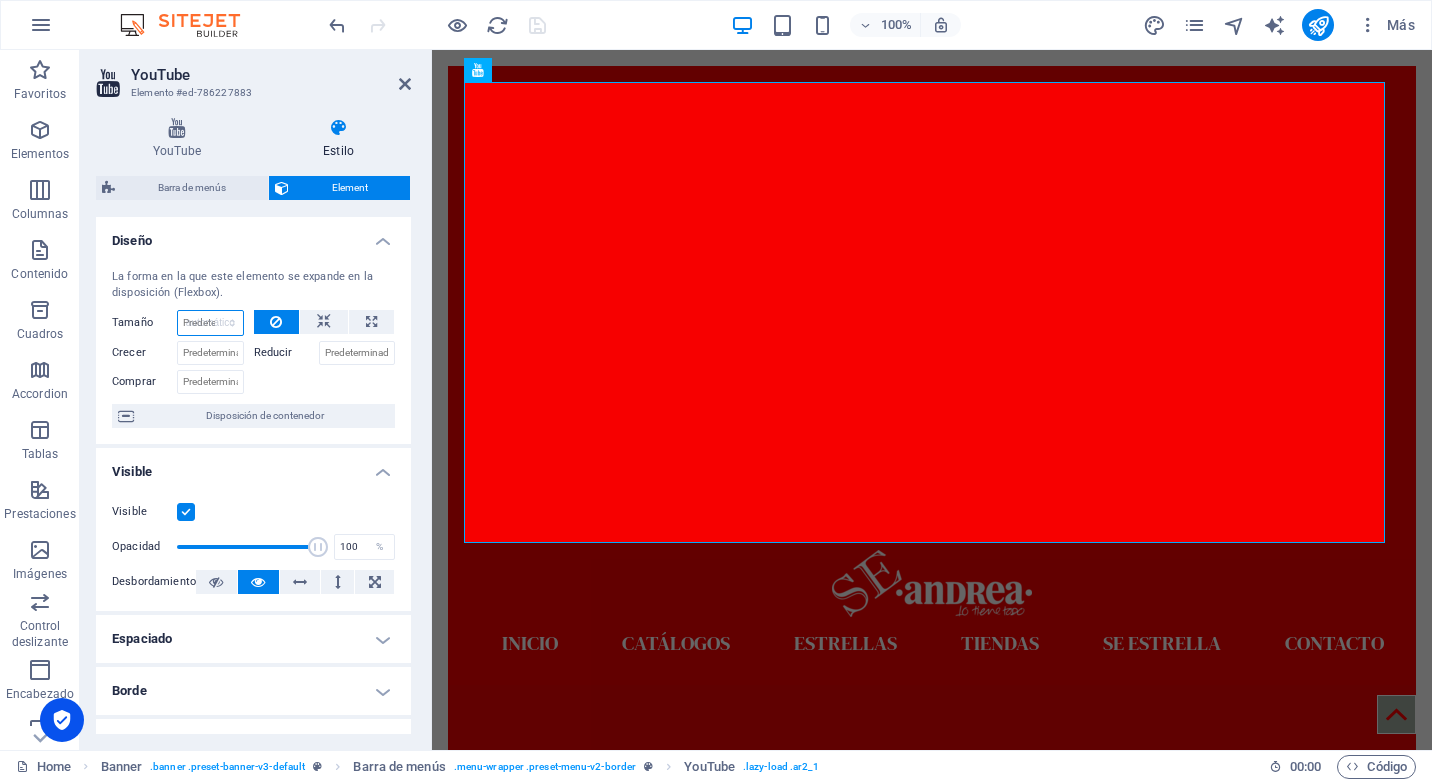 click on "Predeterminado automático px % 1/1 1/2 1/3 1/4 1/5 1/6 1/7 1/8 1/9 1/10" at bounding box center (210, 323) 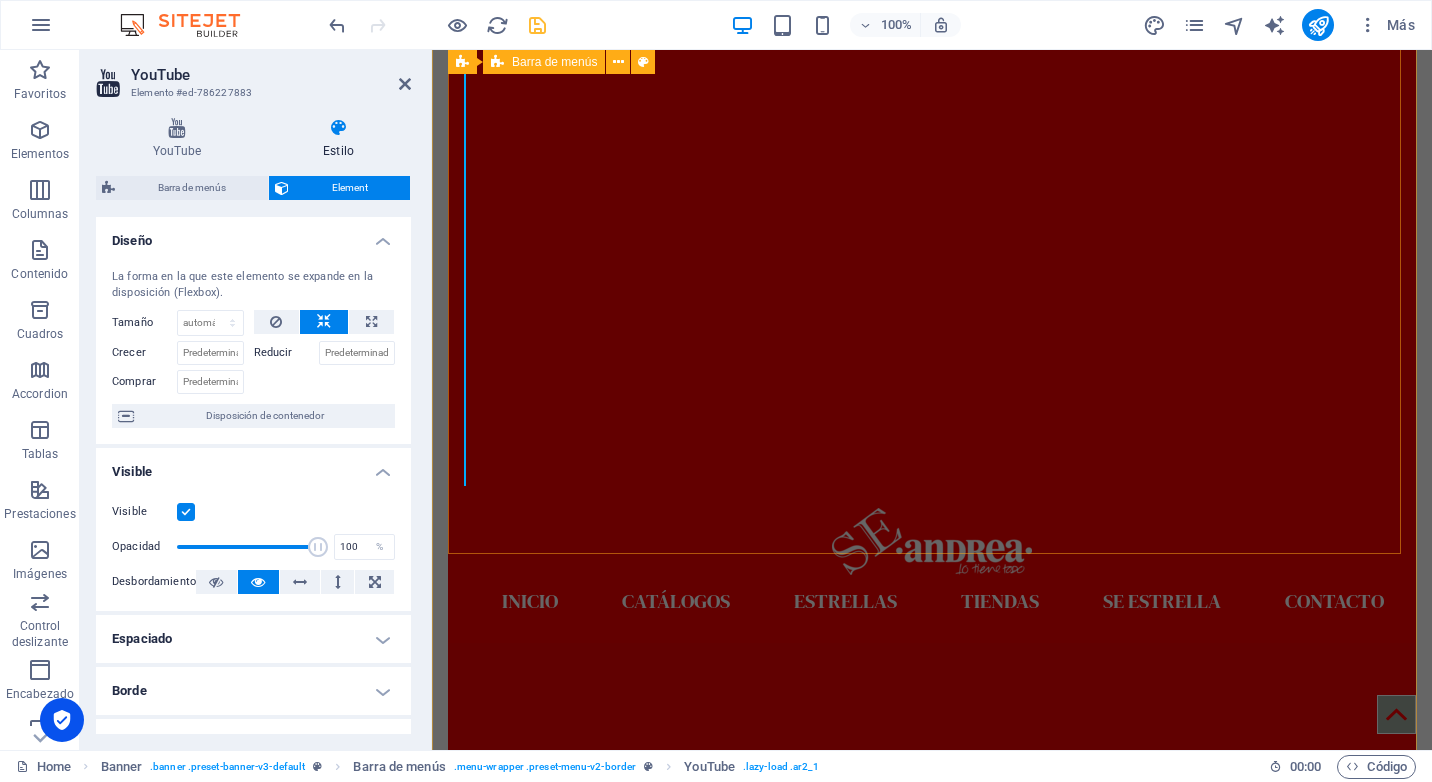 scroll, scrollTop: 0, scrollLeft: 0, axis: both 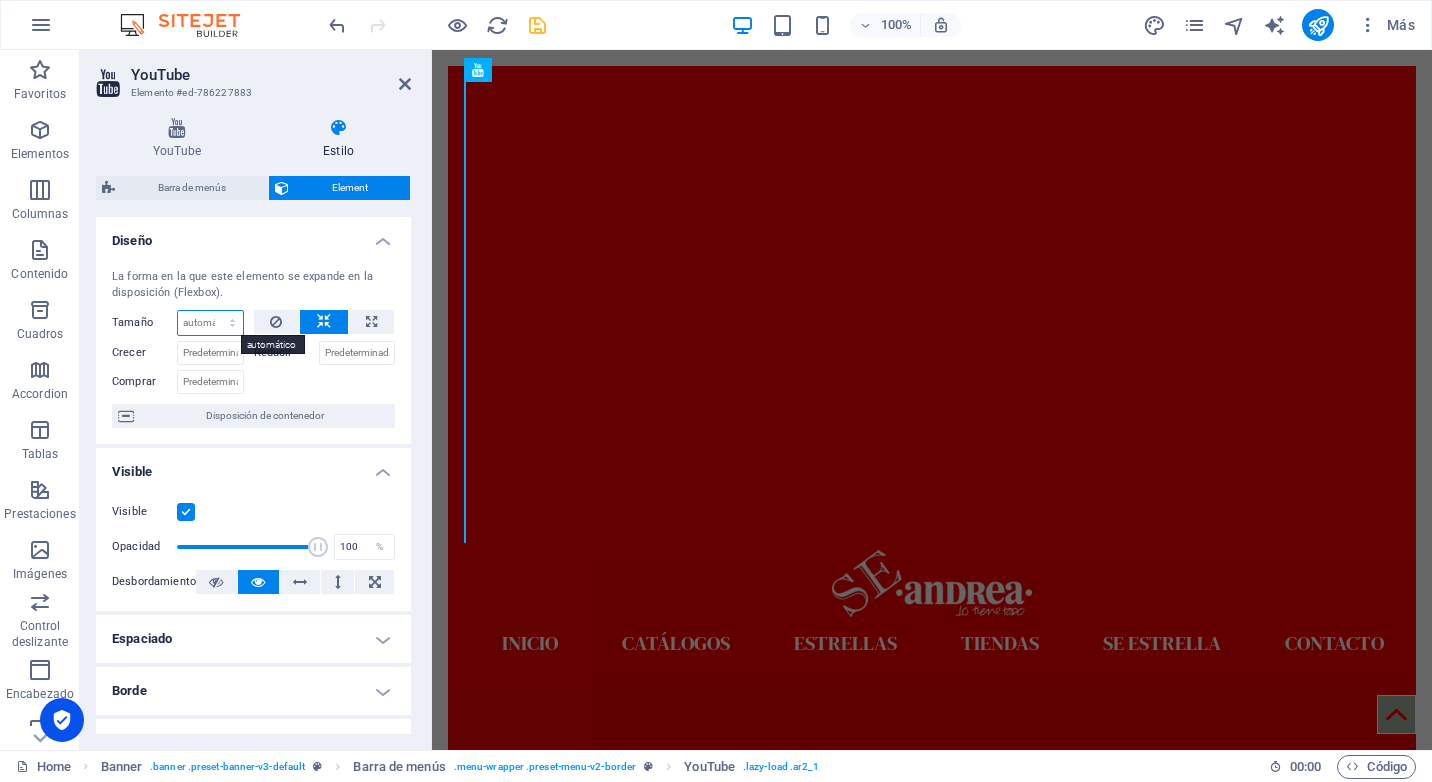 click on "Predeterminado automático px % 1/1 1/2 1/3 1/4 1/5 1/6 1/7 1/8 1/9 1/10" at bounding box center [210, 323] 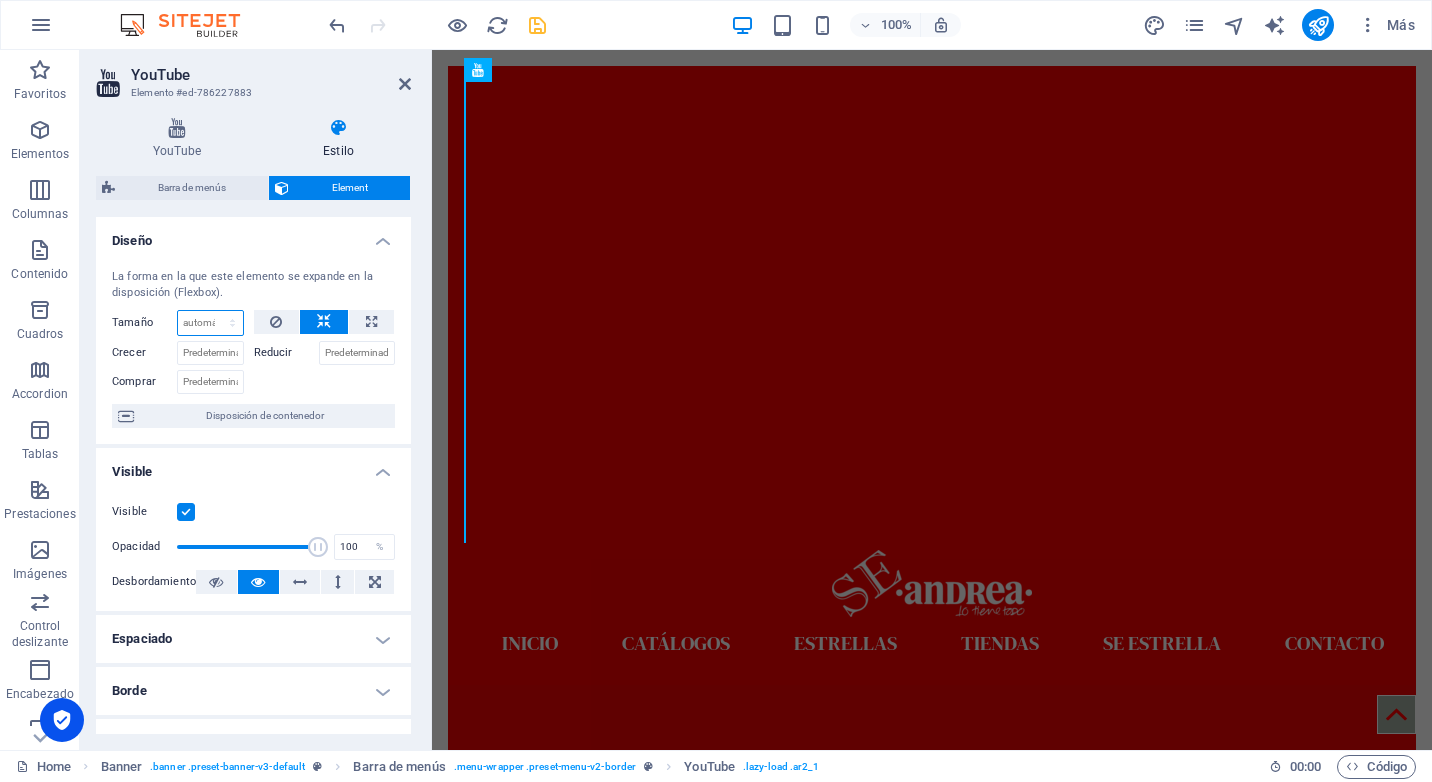 select on "1/1" 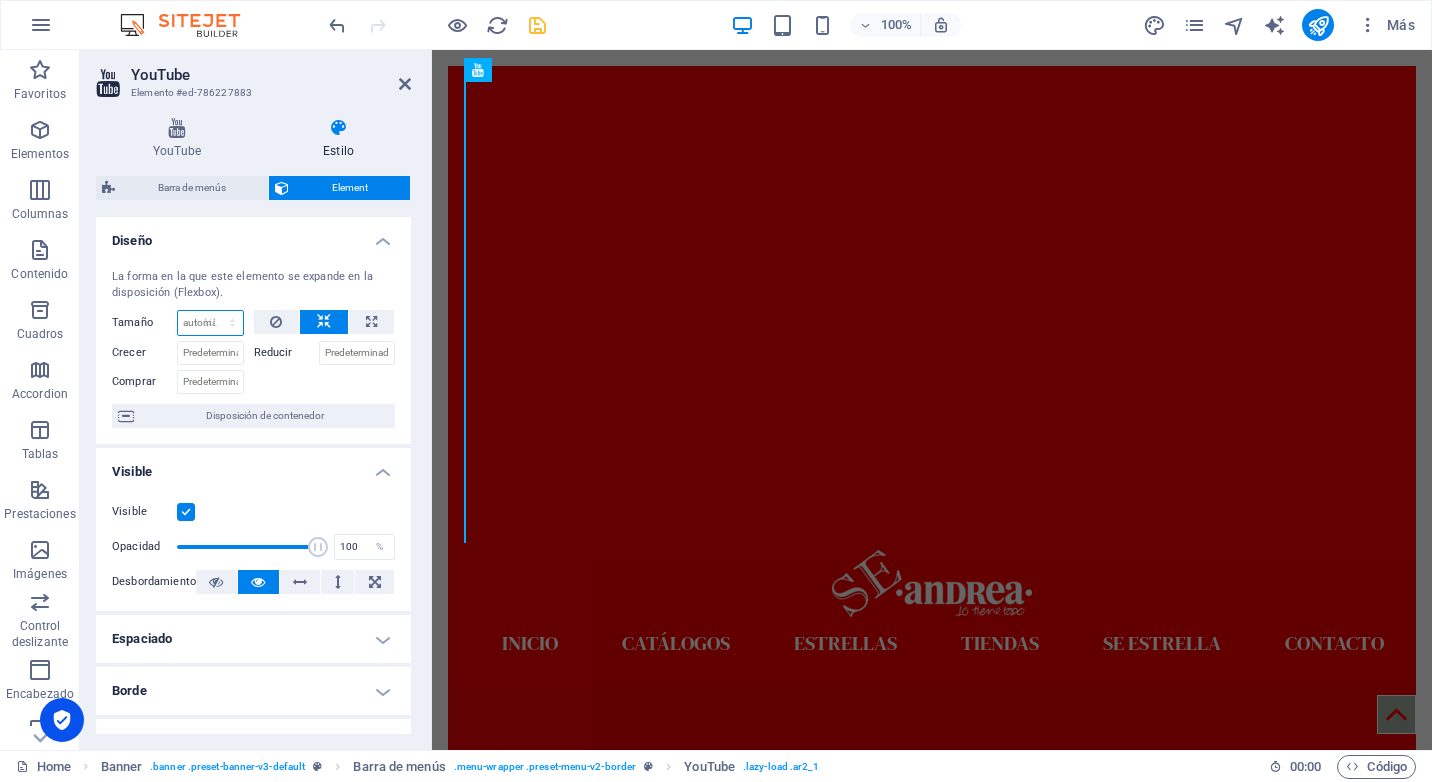 click on "Predeterminado automático px % 1/1 1/2 1/3 1/4 1/5 1/6 1/7 1/8 1/9 1/10" at bounding box center [210, 323] 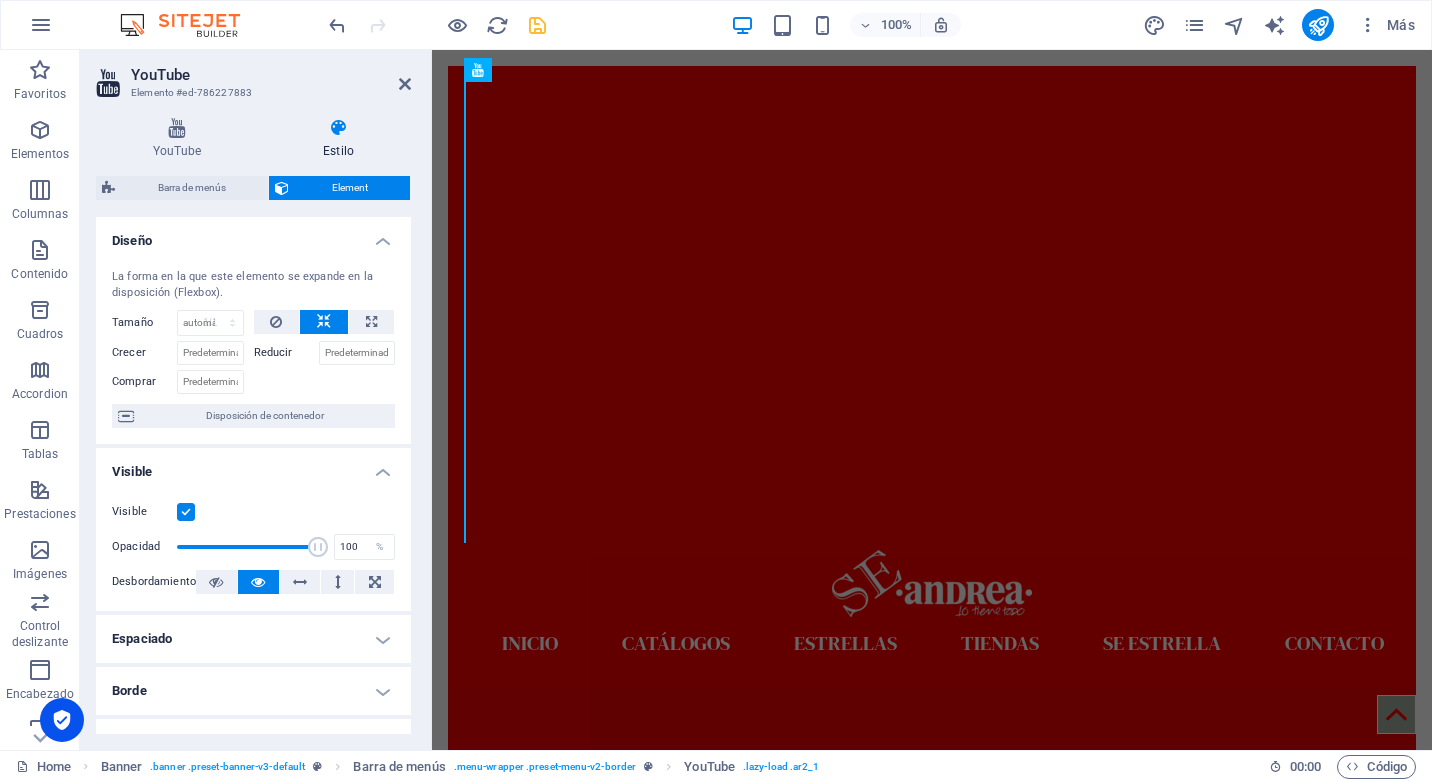 drag, startPoint x: 189, startPoint y: 335, endPoint x: 210, endPoint y: 452, distance: 118.869675 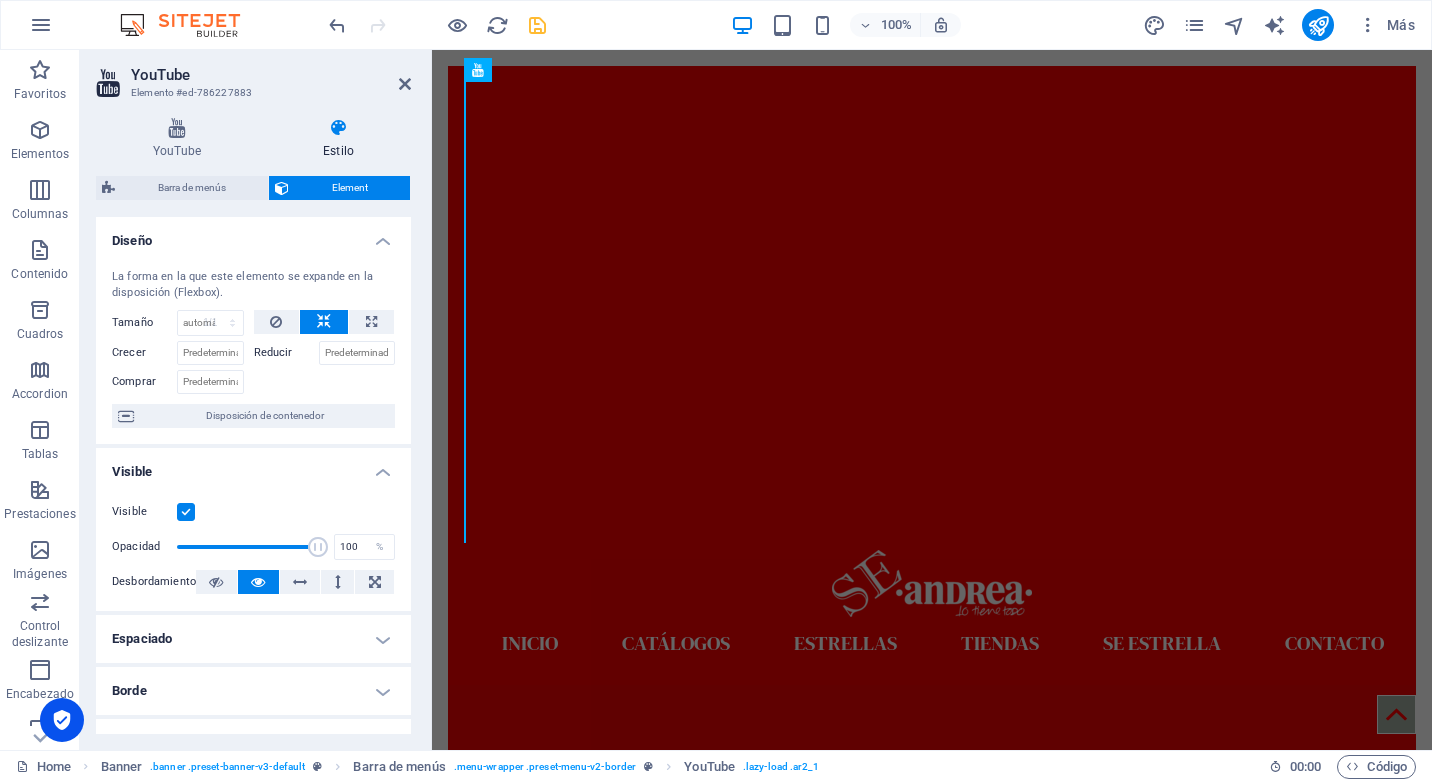 click on "Visible" at bounding box center (253, 466) 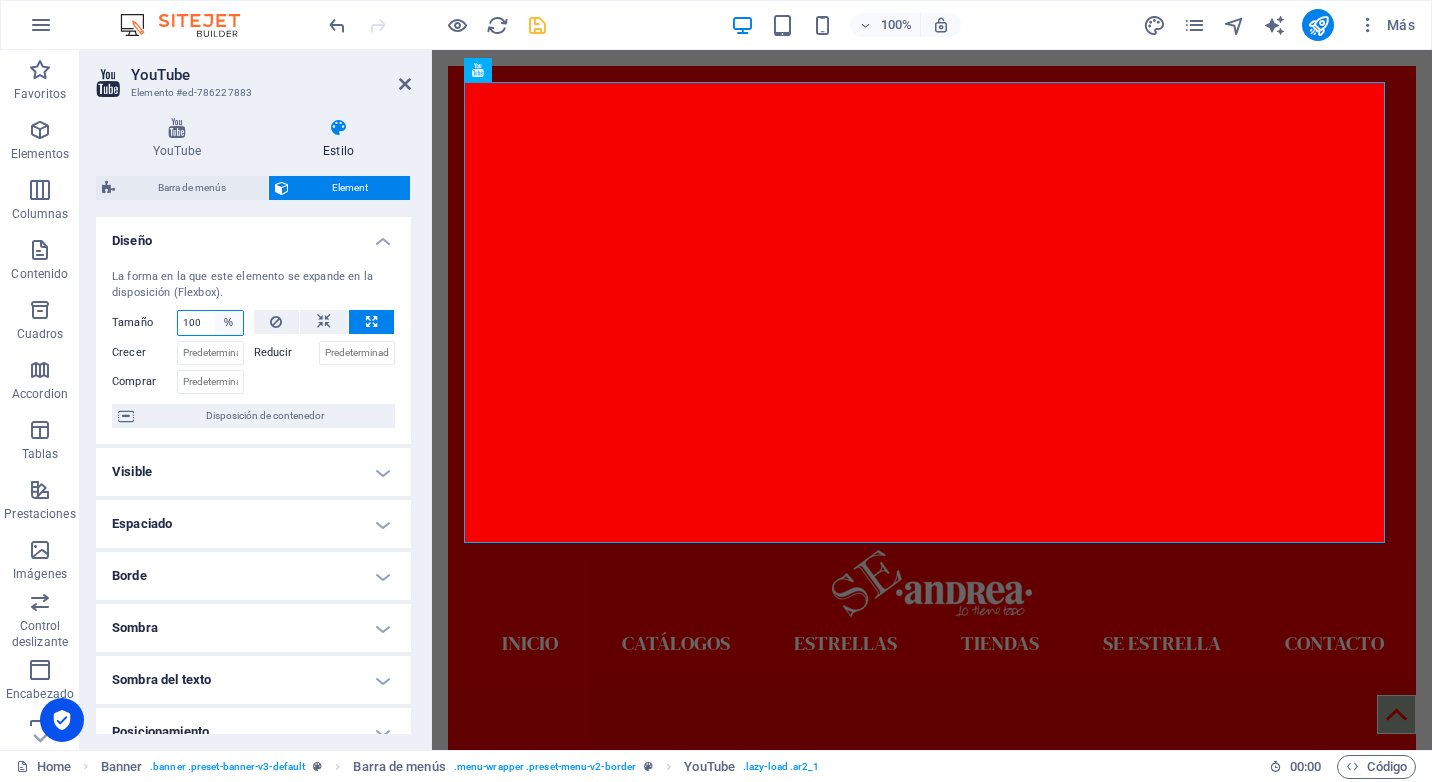 click on "Predeterminado automático px % 1/1 1/2 1/3 1/4 1/5 1/6 1/7 1/8 1/9 1/10" at bounding box center (229, 323) 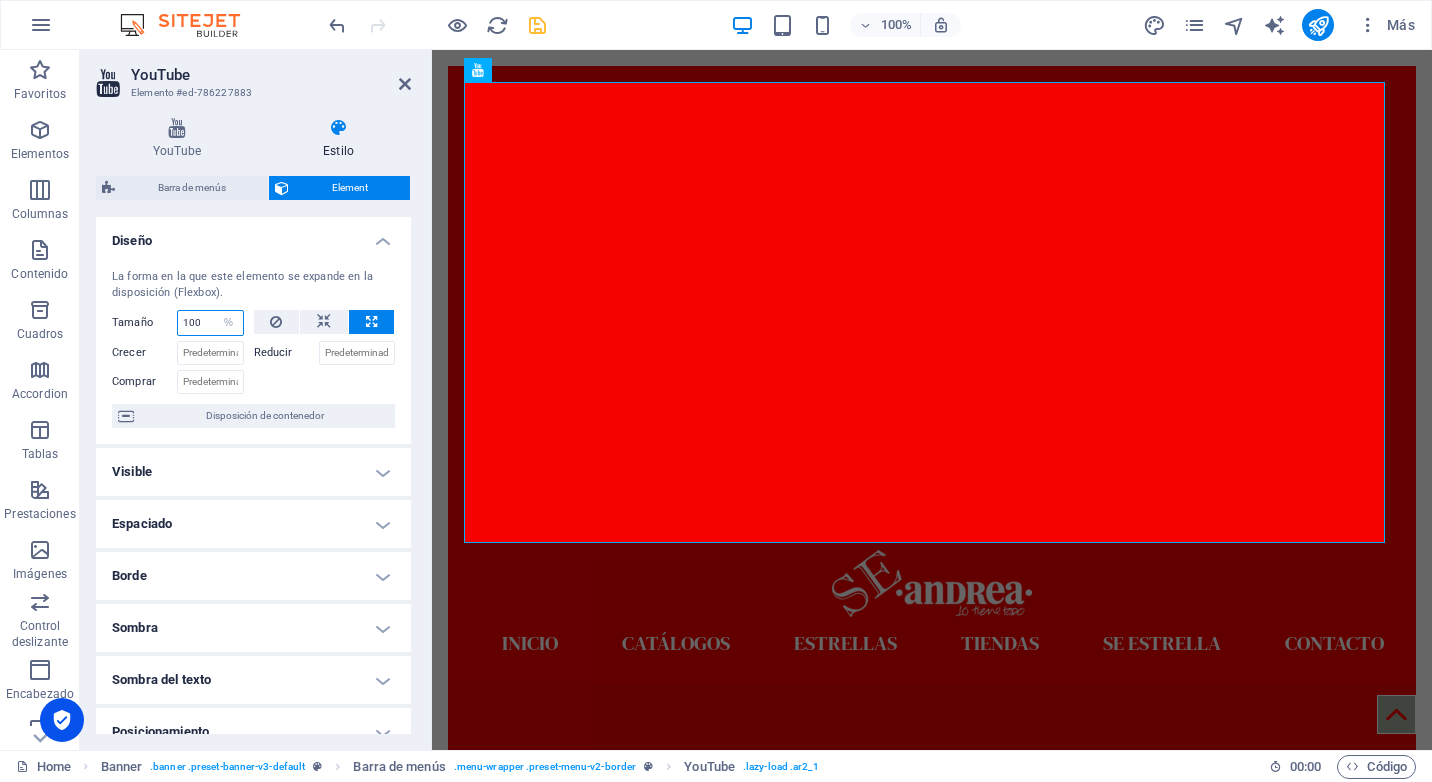 select on "1/10" 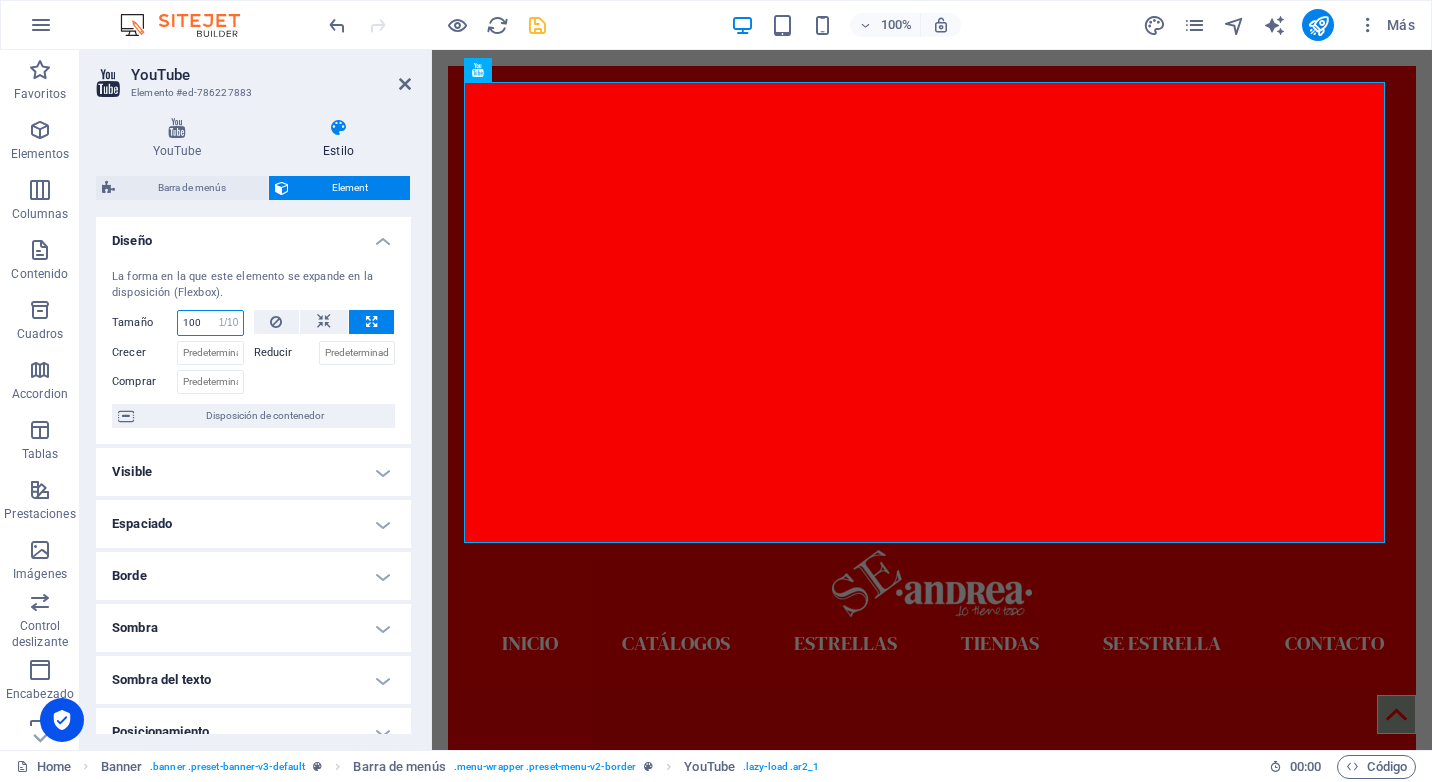 click on "Predeterminado automático px % 1/1 1/2 1/3 1/4 1/5 1/6 1/7 1/8 1/9 1/10" at bounding box center (229, 323) 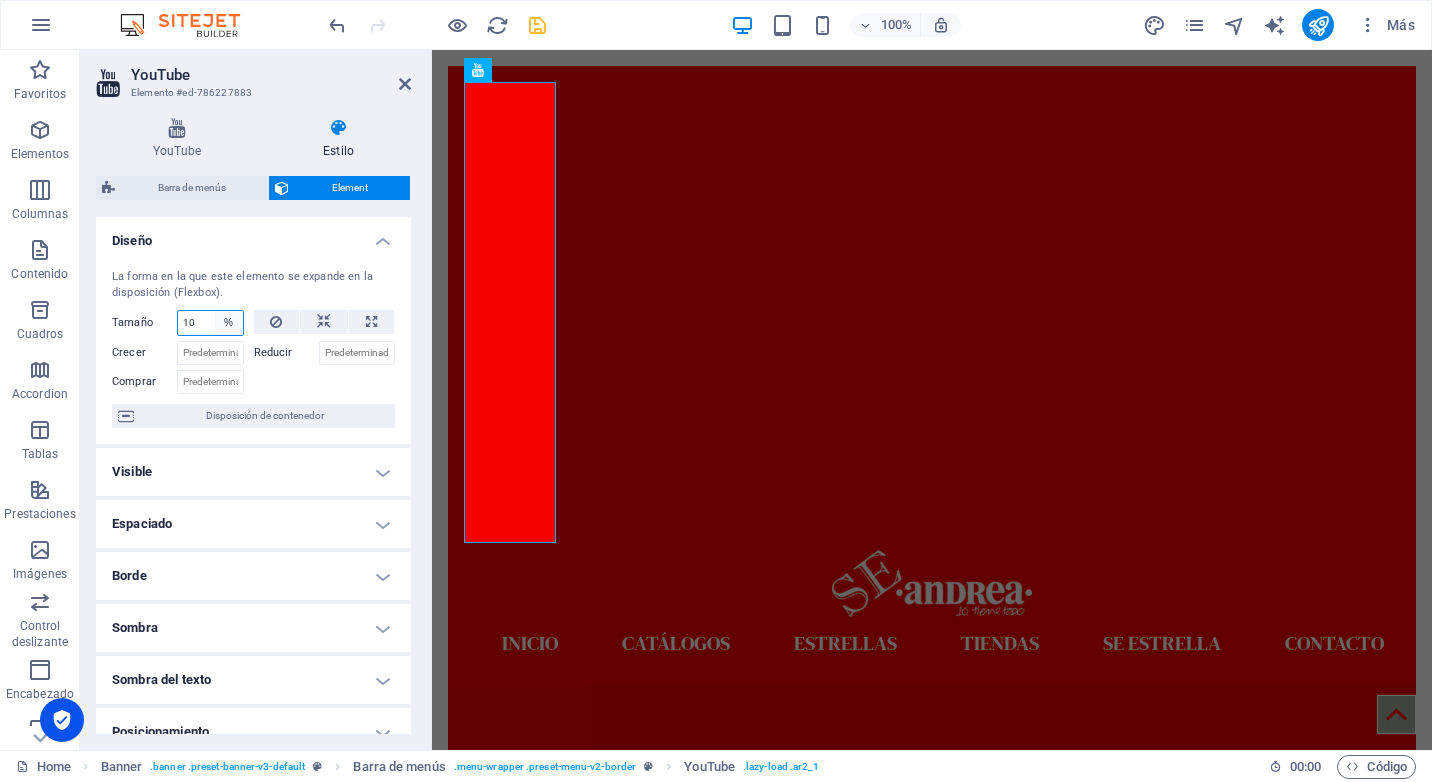 click on "Predeterminado automático px % 1/1 1/2 1/3 1/4 1/5 1/6 1/7 1/8 1/9 1/10" at bounding box center [229, 323] 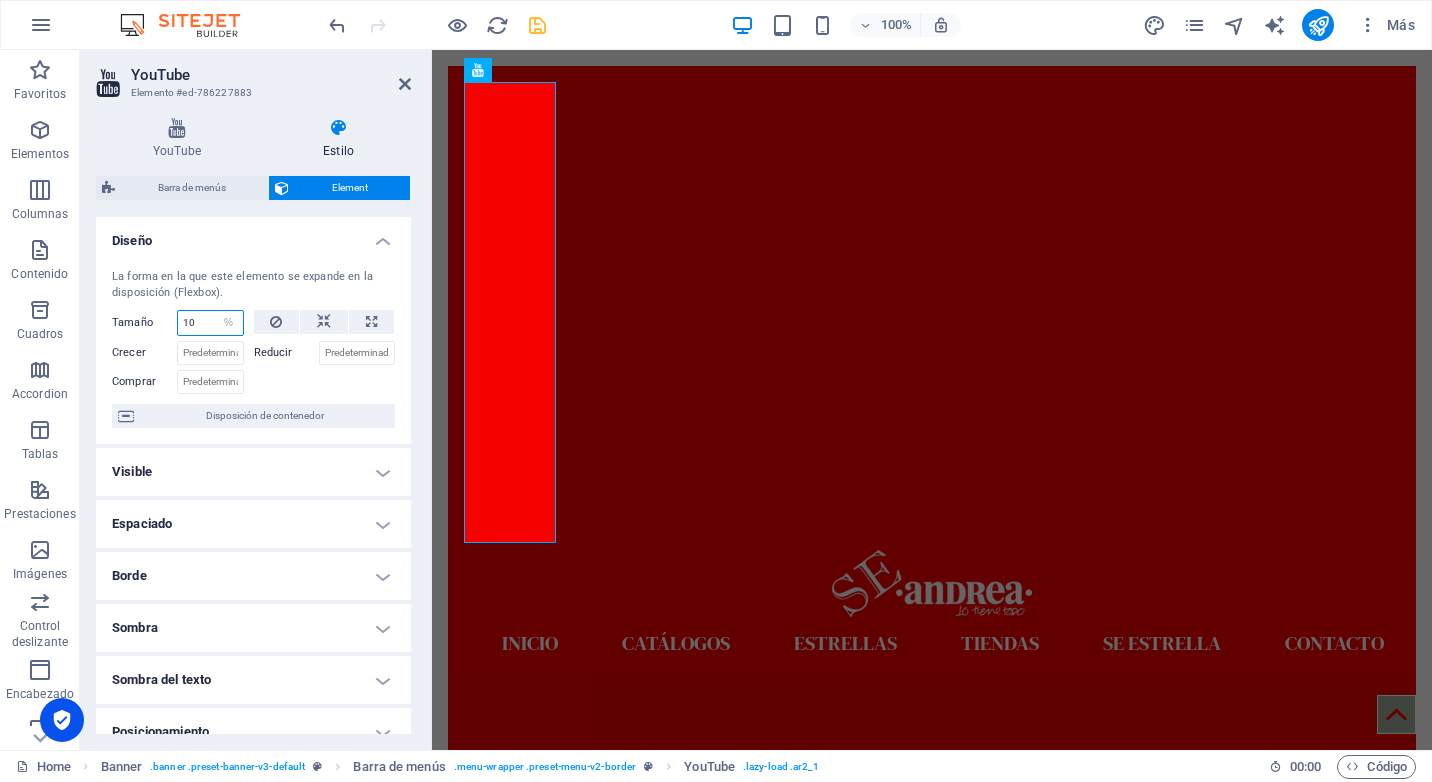 select on "1/1" 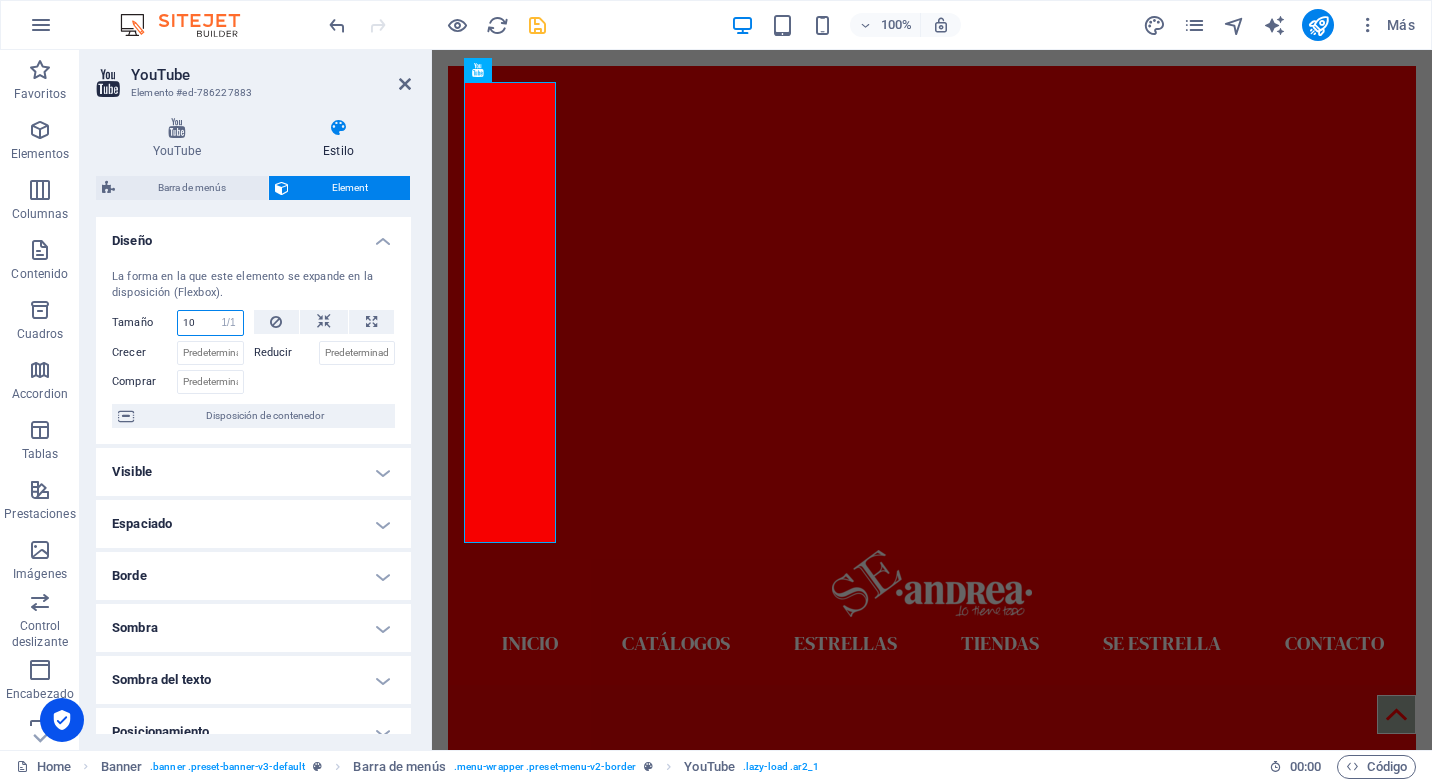 click on "Predeterminado automático px % 1/1 1/2 1/3 1/4 1/5 1/6 1/7 1/8 1/9 1/10" at bounding box center (229, 323) 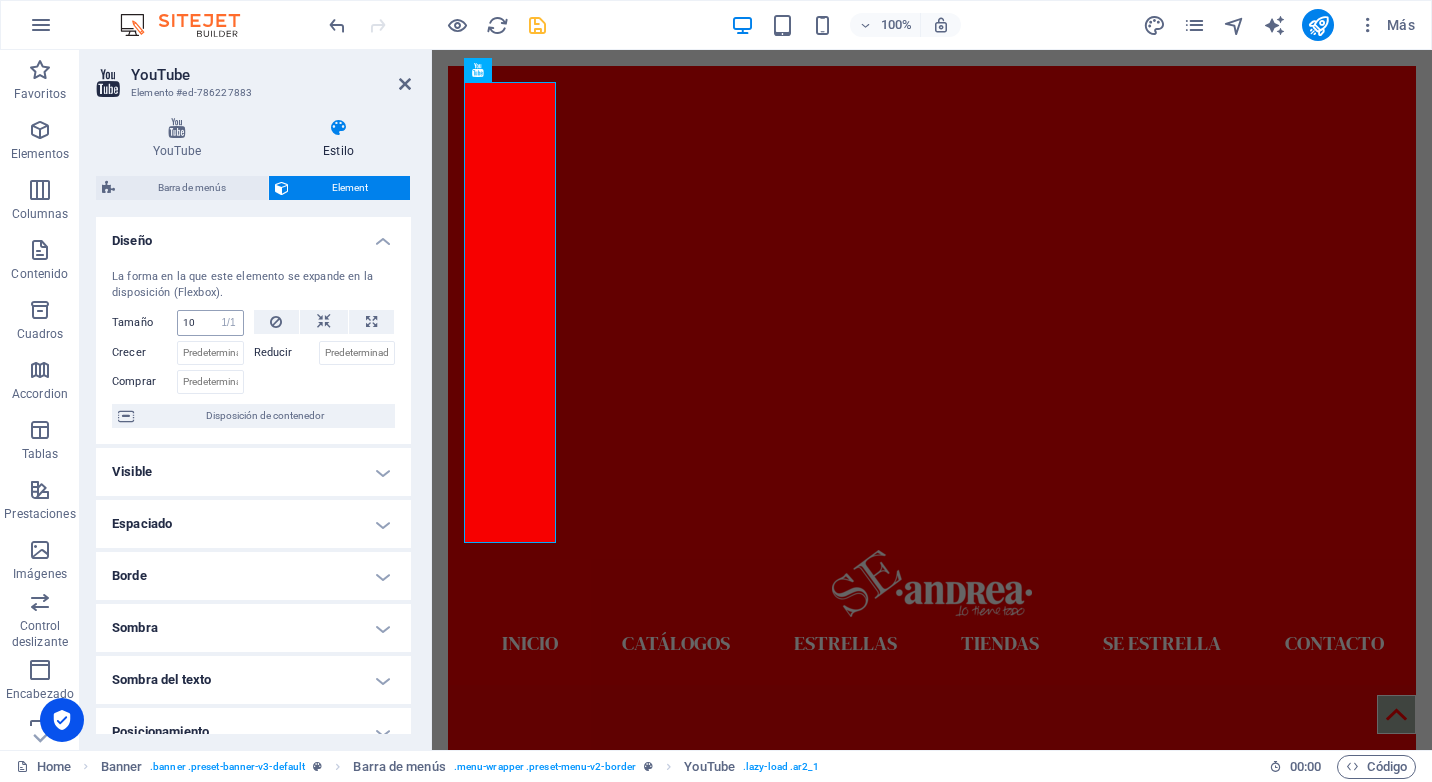 click on "Visible" at bounding box center [253, 472] 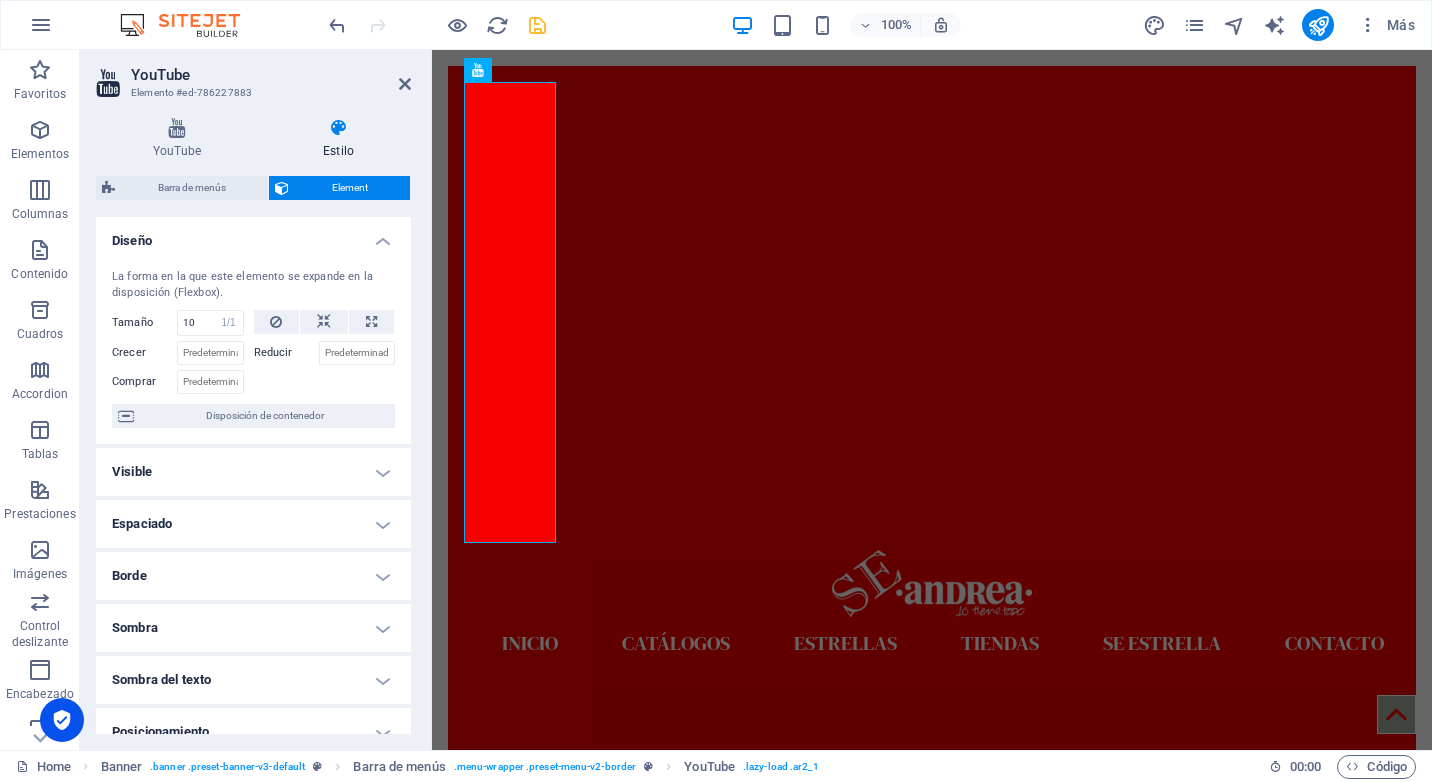 type on "100" 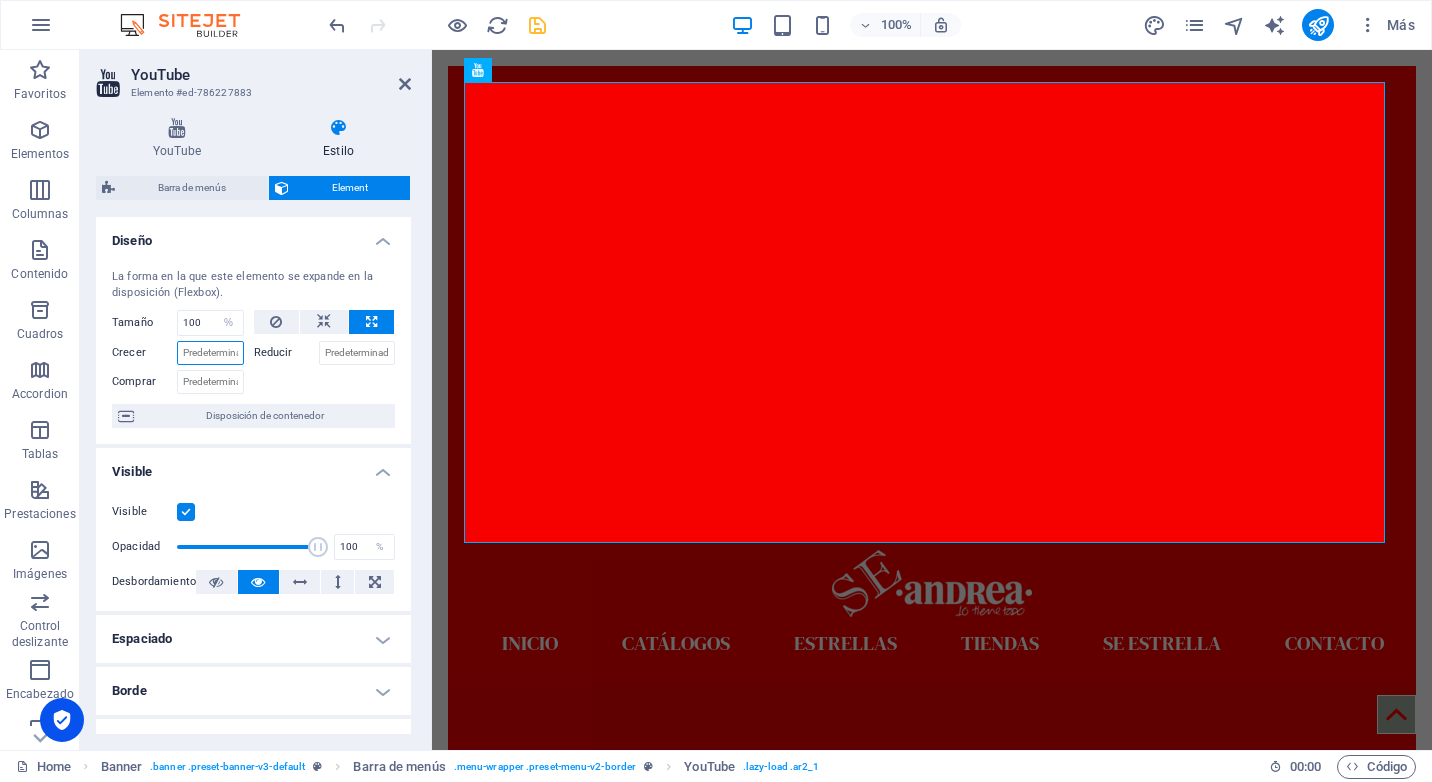 click on "Crecer" at bounding box center (210, 353) 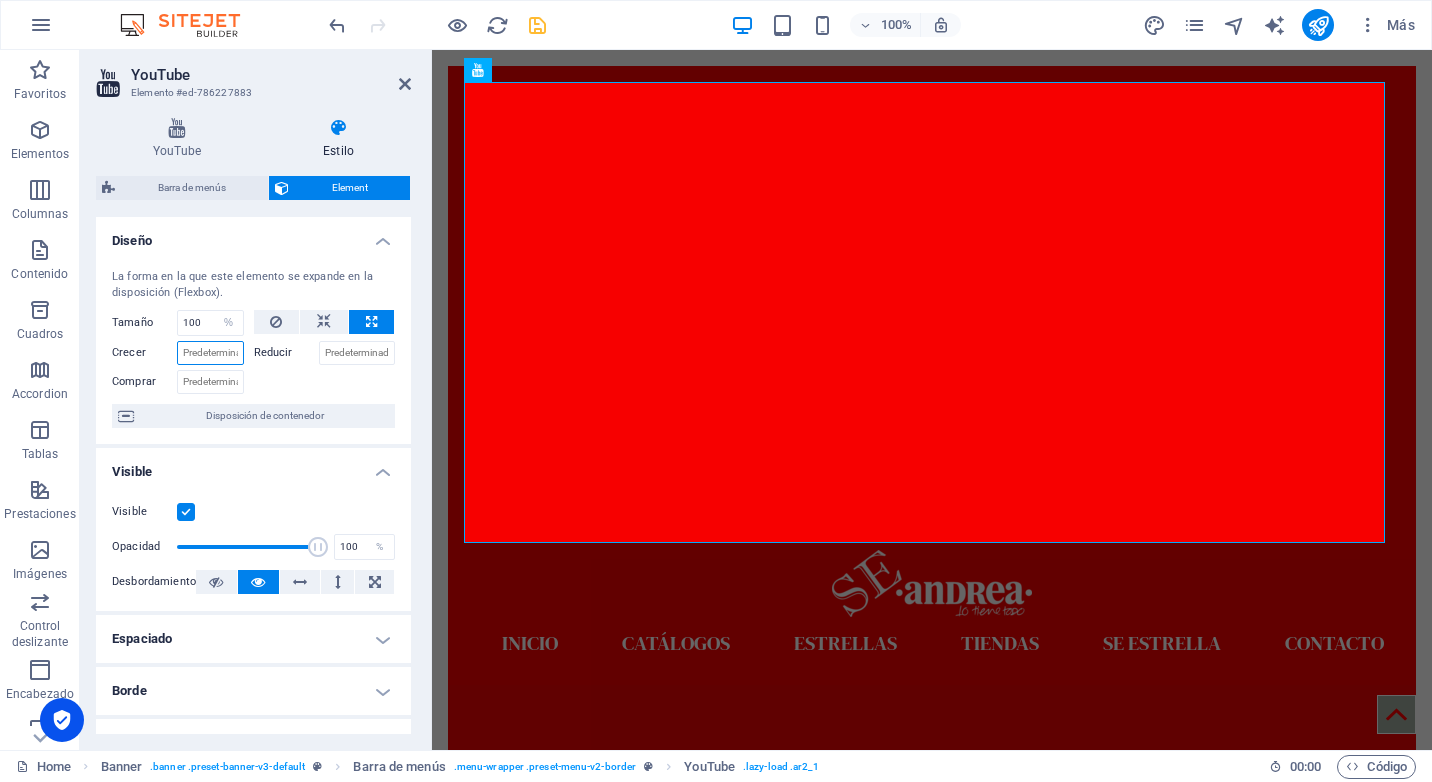 drag, startPoint x: 230, startPoint y: 352, endPoint x: 159, endPoint y: 342, distance: 71.70077 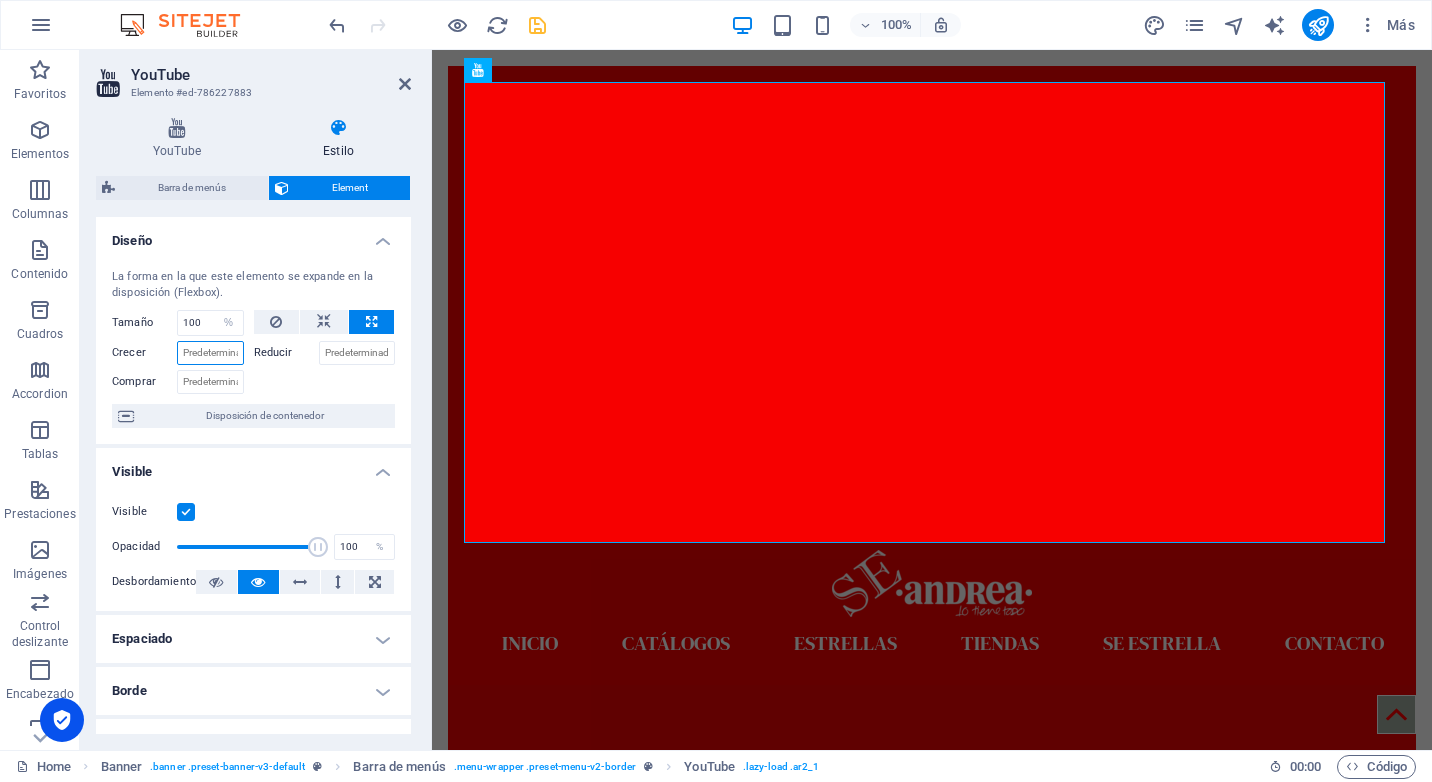 click on "Crecer" at bounding box center (210, 353) 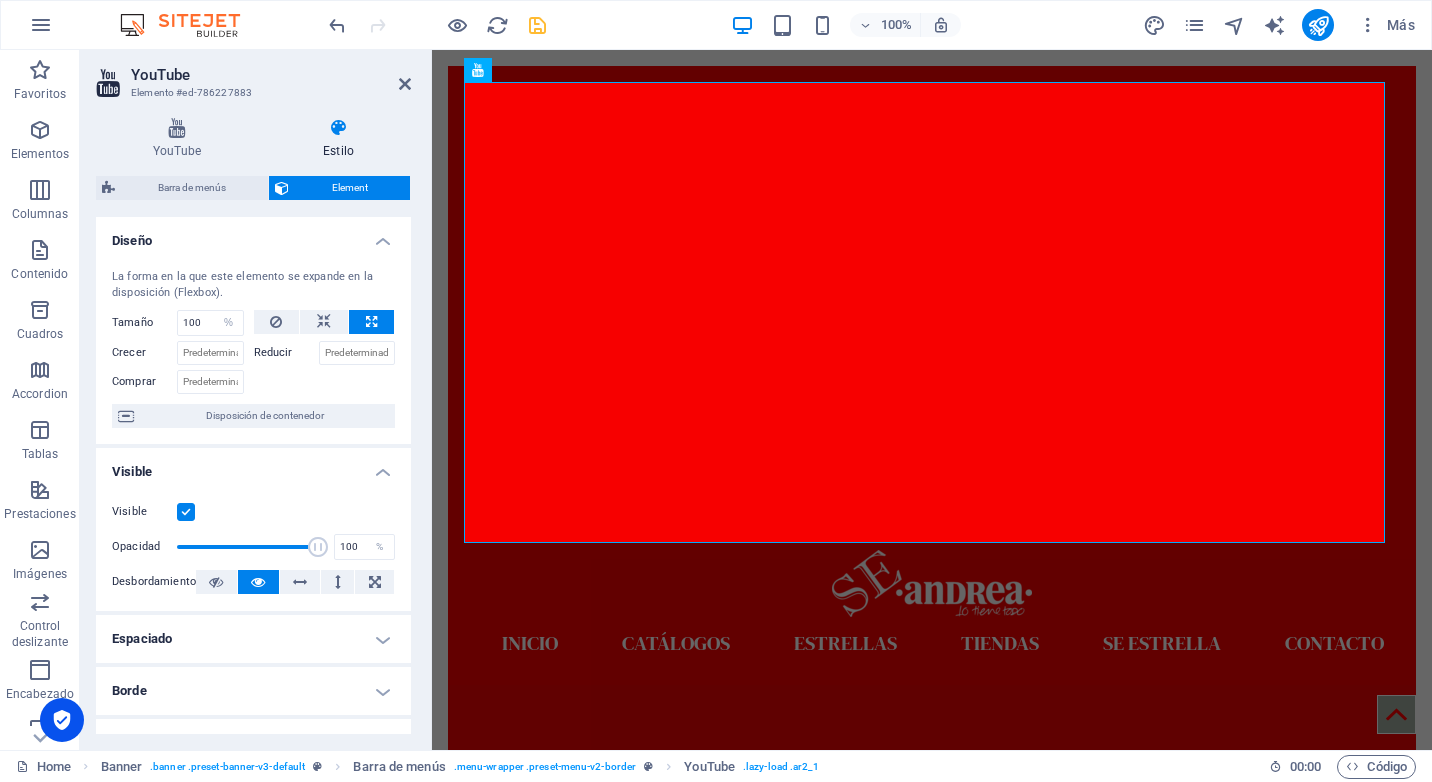 click on "Crecer" at bounding box center (144, 353) 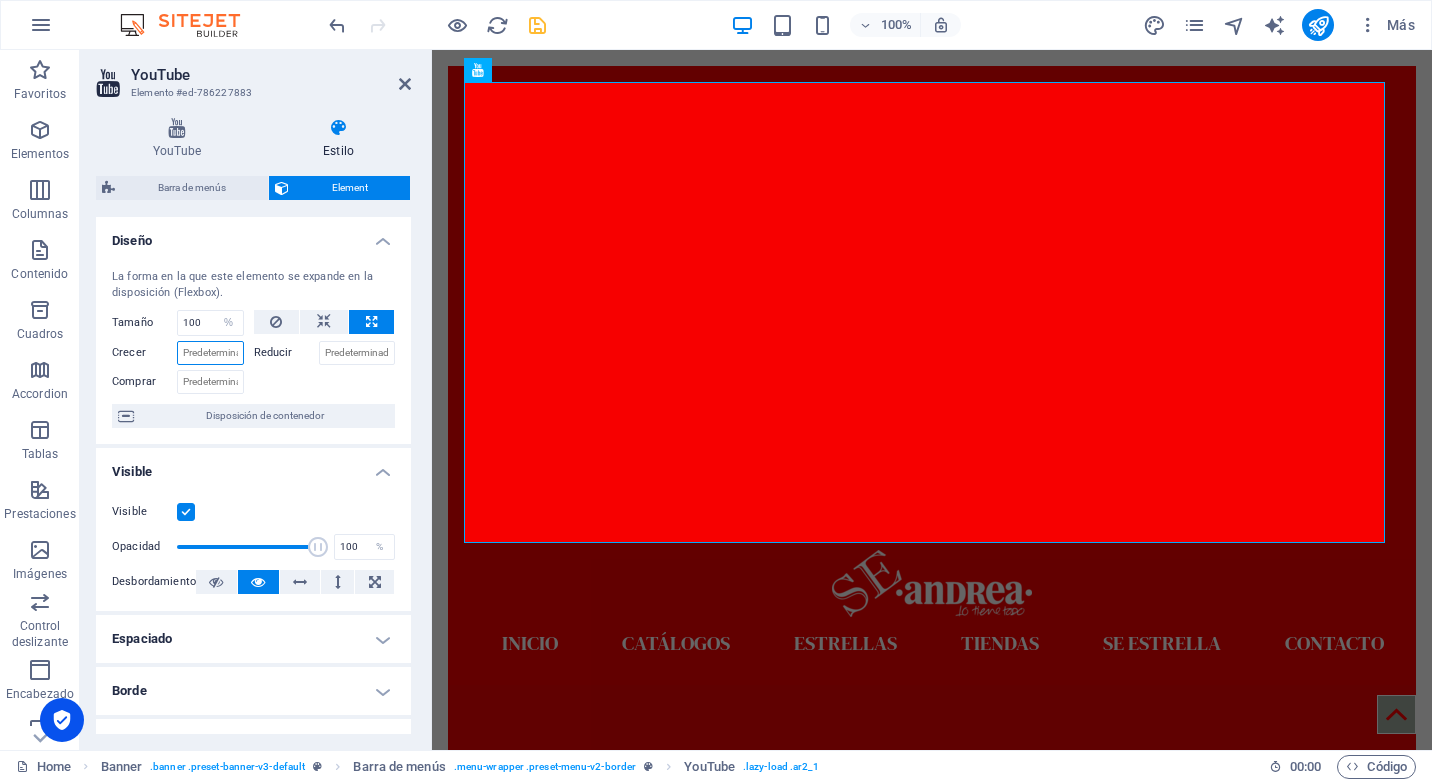 click on "Crecer" at bounding box center (210, 353) 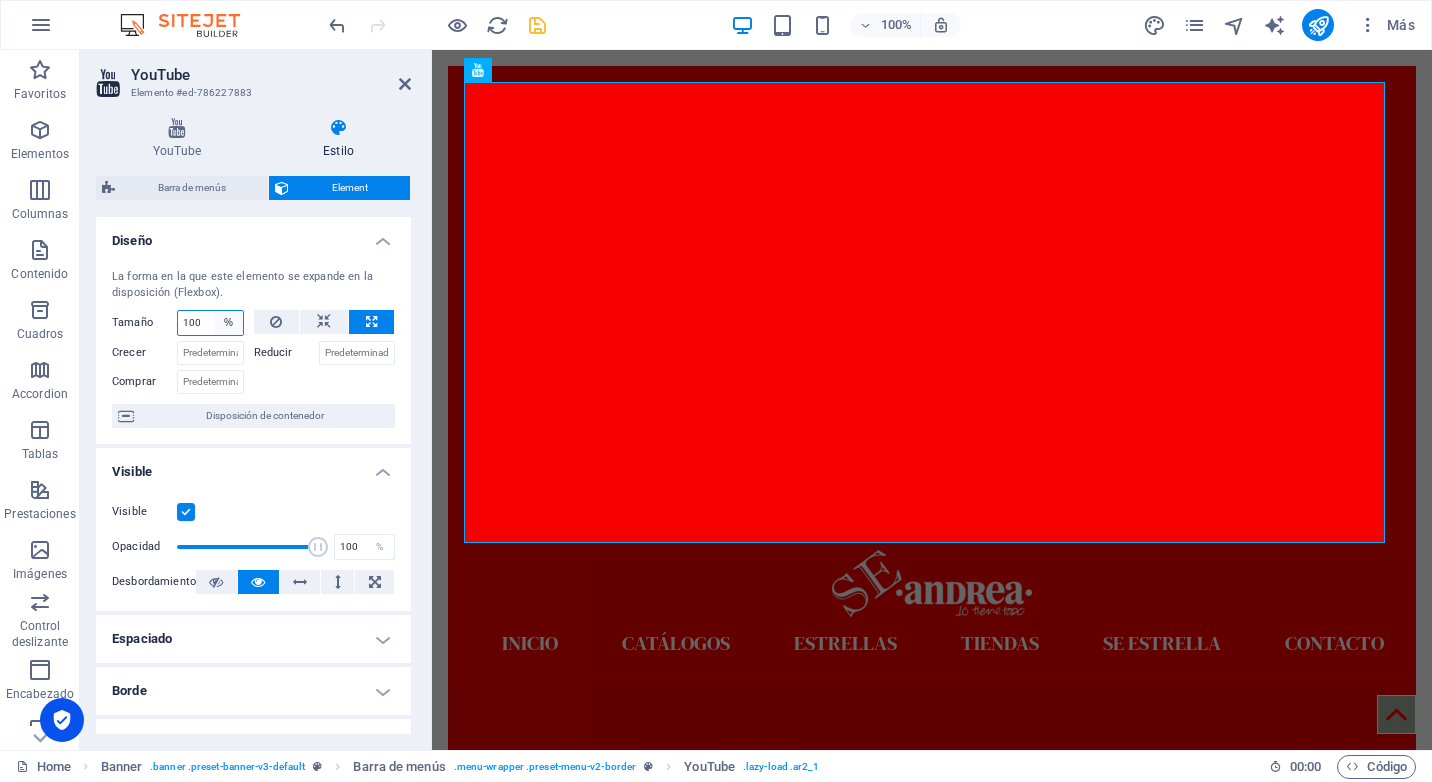 click on "Predeterminado automático px % 1/1 1/2 1/3 1/4 1/5 1/6 1/7 1/8 1/9 1/10" at bounding box center [229, 323] 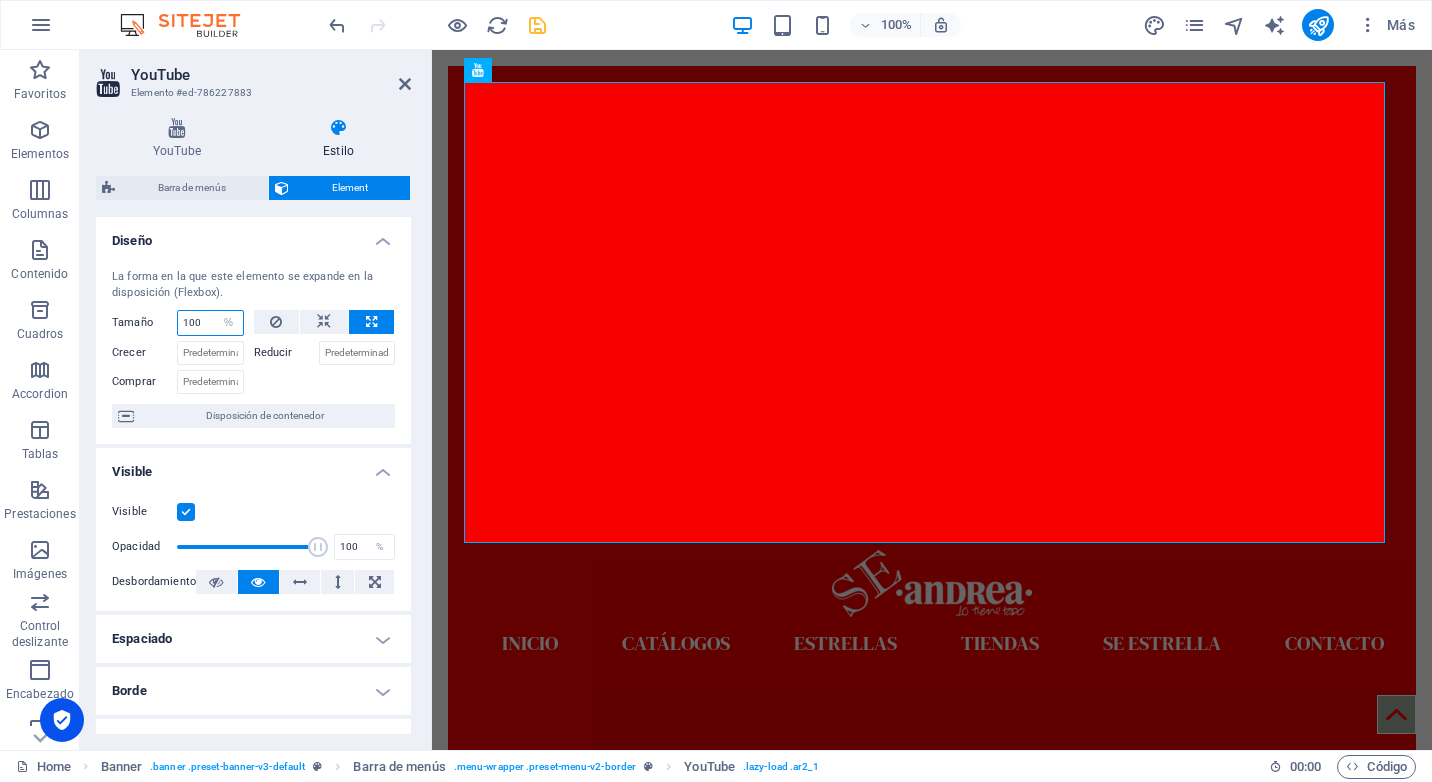 select on "1/3" 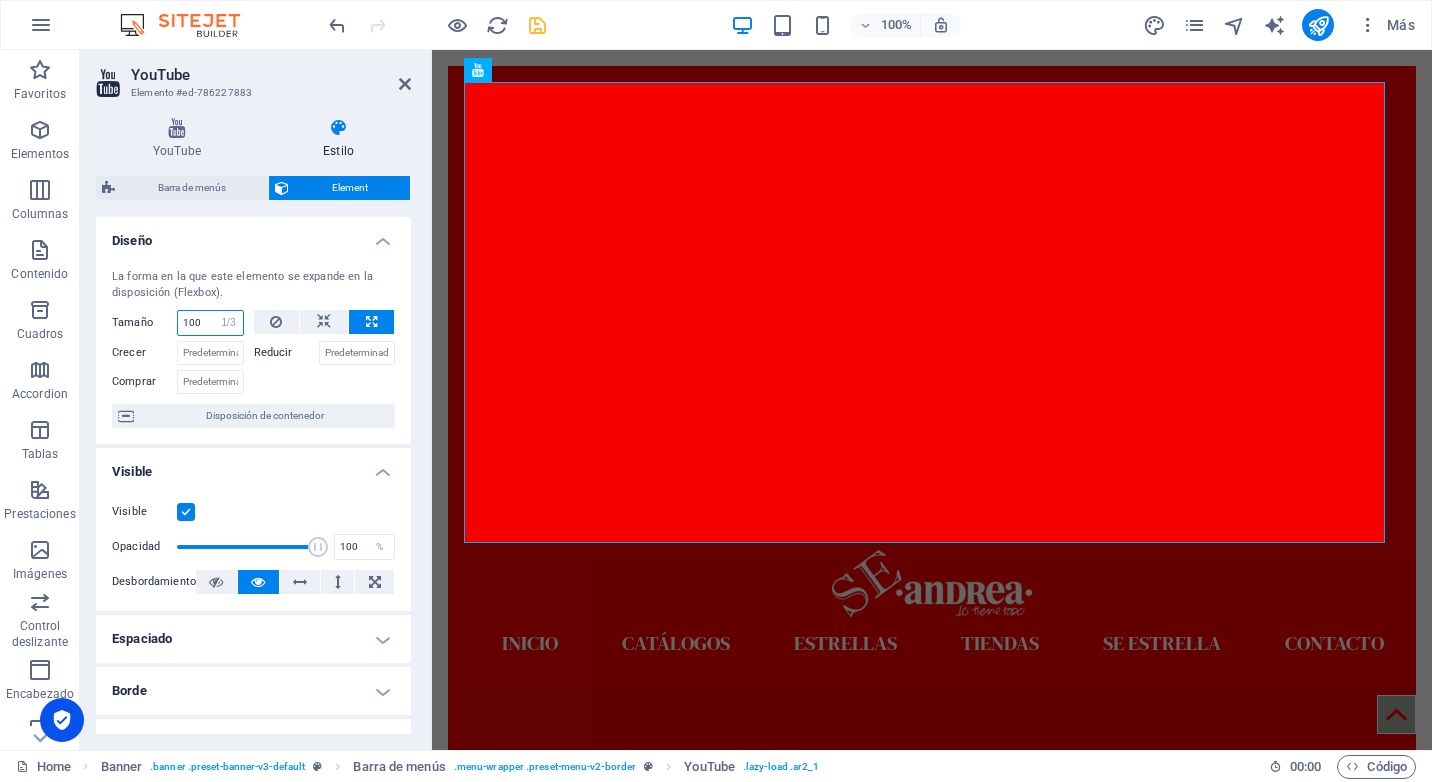 click on "Predeterminado automático px % 1/1 1/2 1/3 1/4 1/5 1/6 1/7 1/8 1/9 1/10" at bounding box center (229, 323) 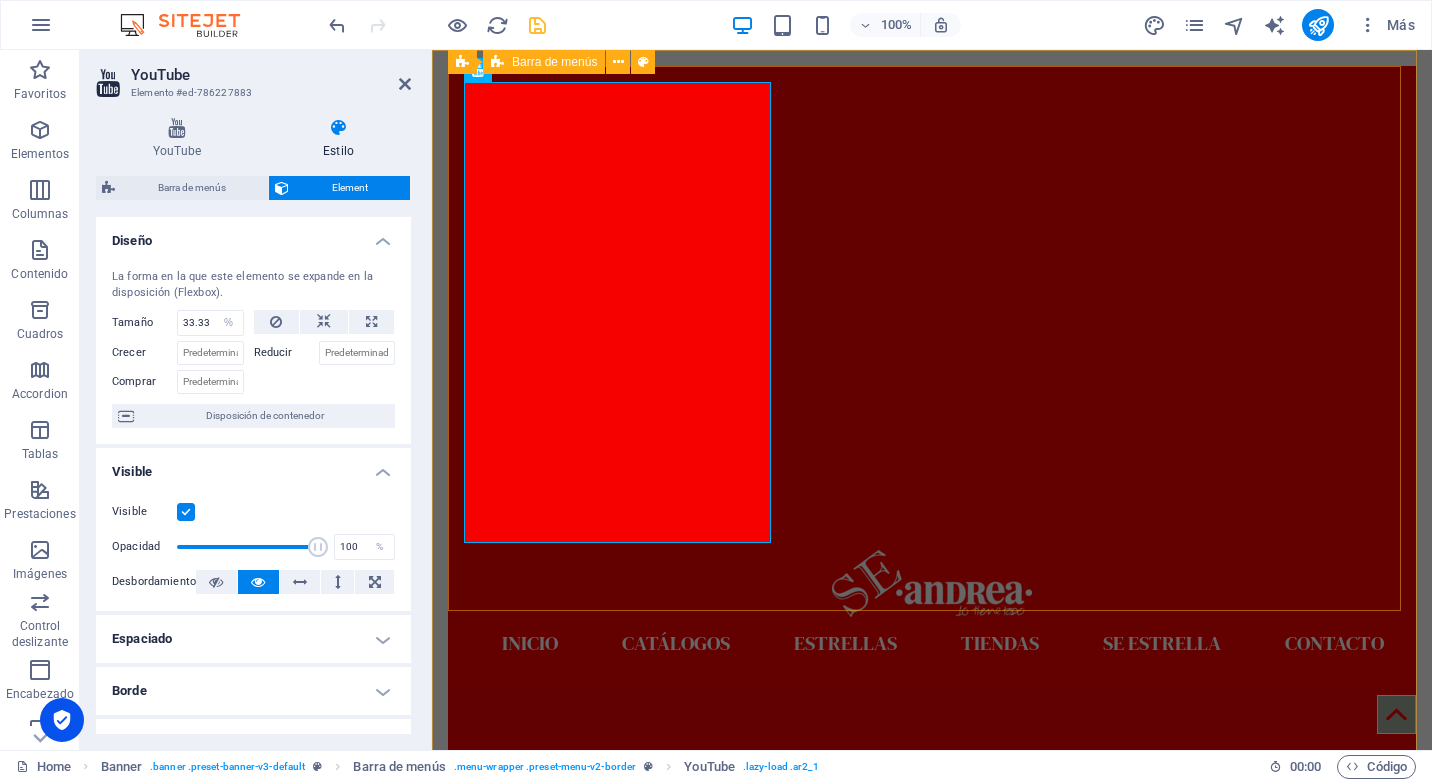 click on "Inicio Catálogos Estrellas Tiendas Se Estrella Contacto" at bounding box center [932, 375] 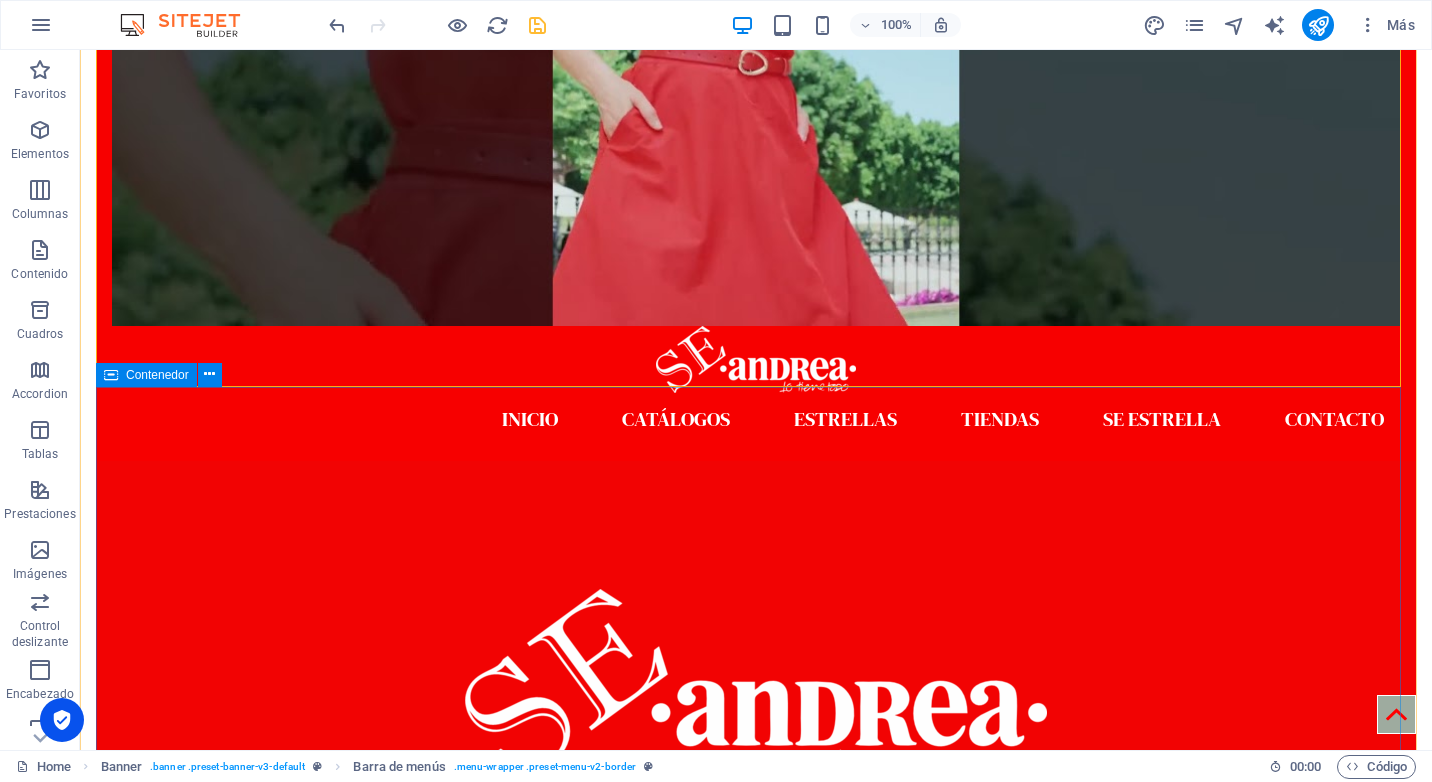 scroll, scrollTop: 0, scrollLeft: 0, axis: both 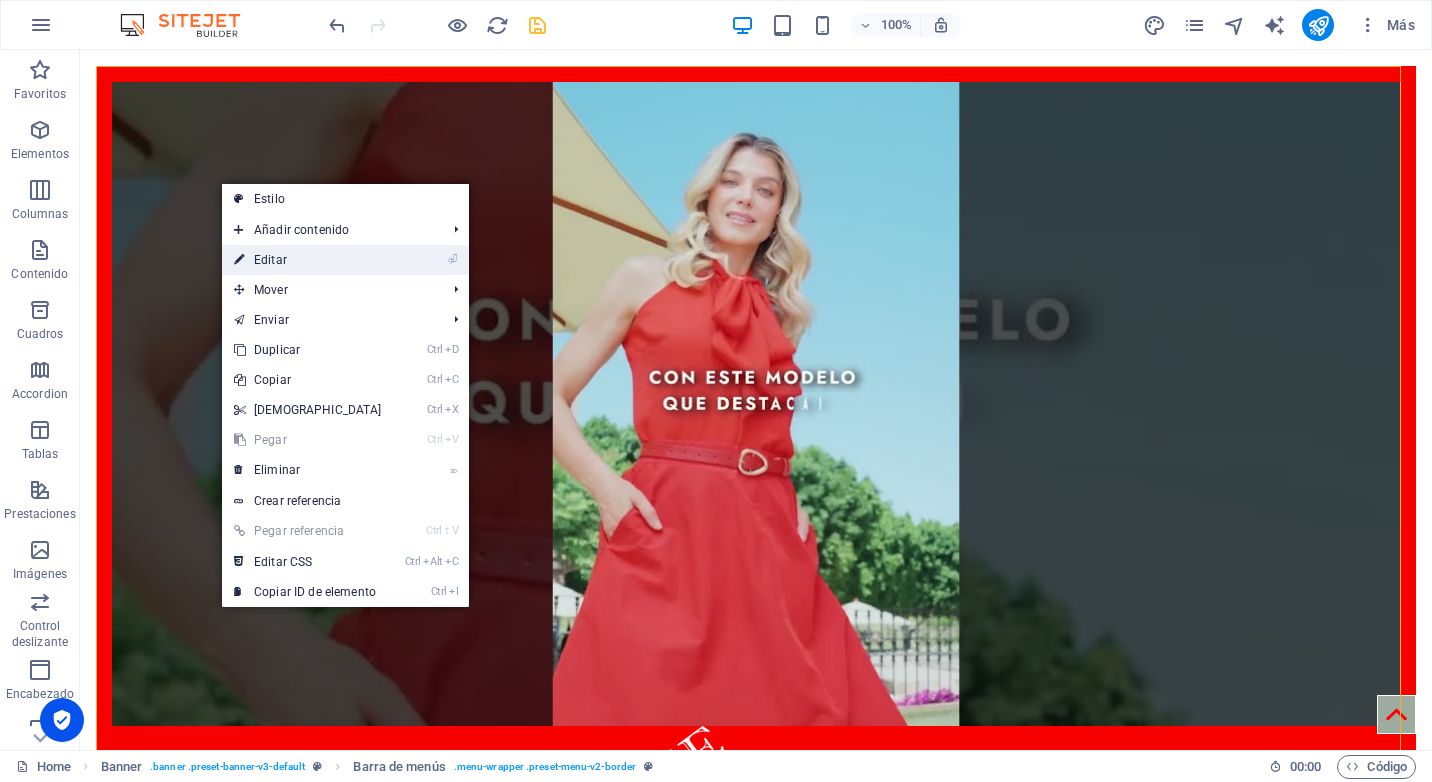 click on "⏎  Editar" at bounding box center (308, 260) 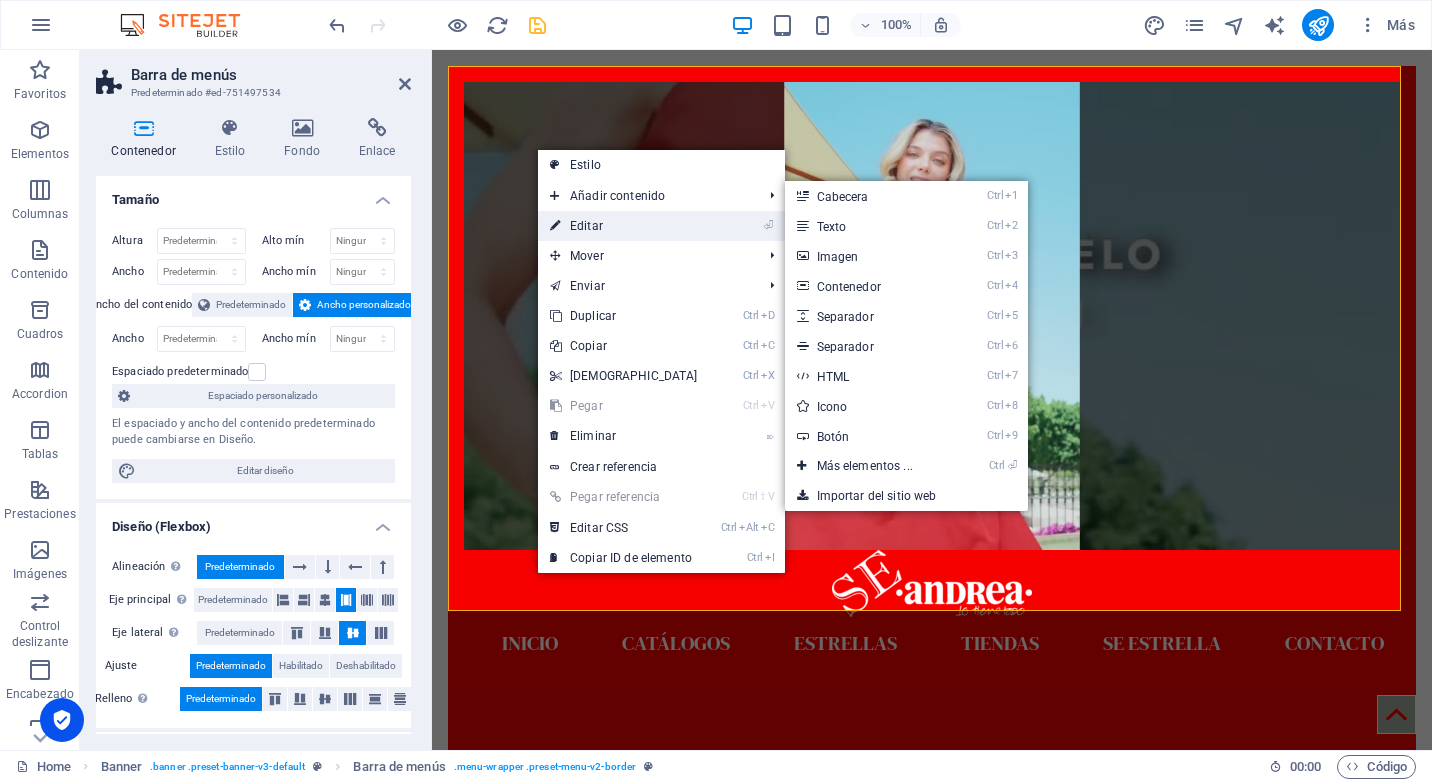click on "⏎  Editar" at bounding box center (624, 226) 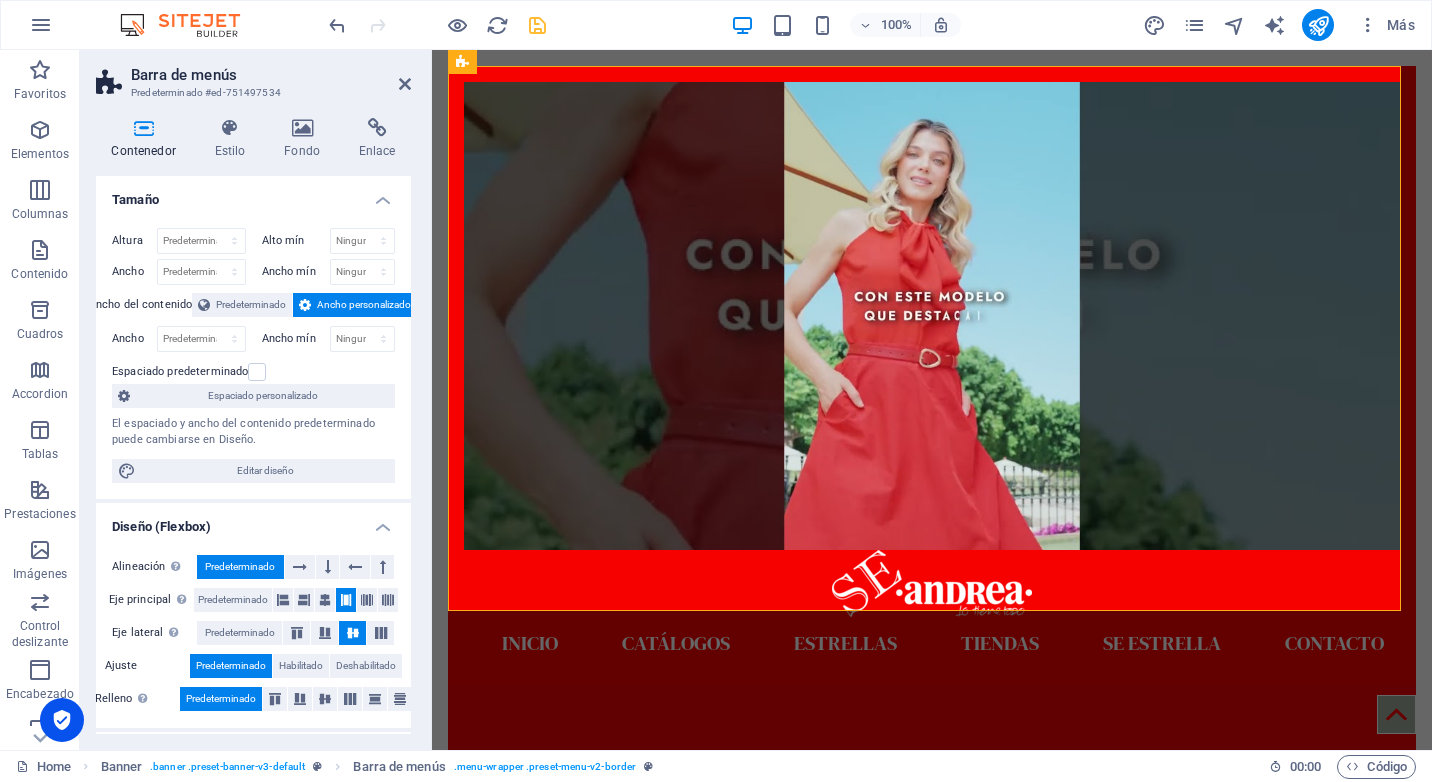 click on "Contenedor" at bounding box center [147, 139] 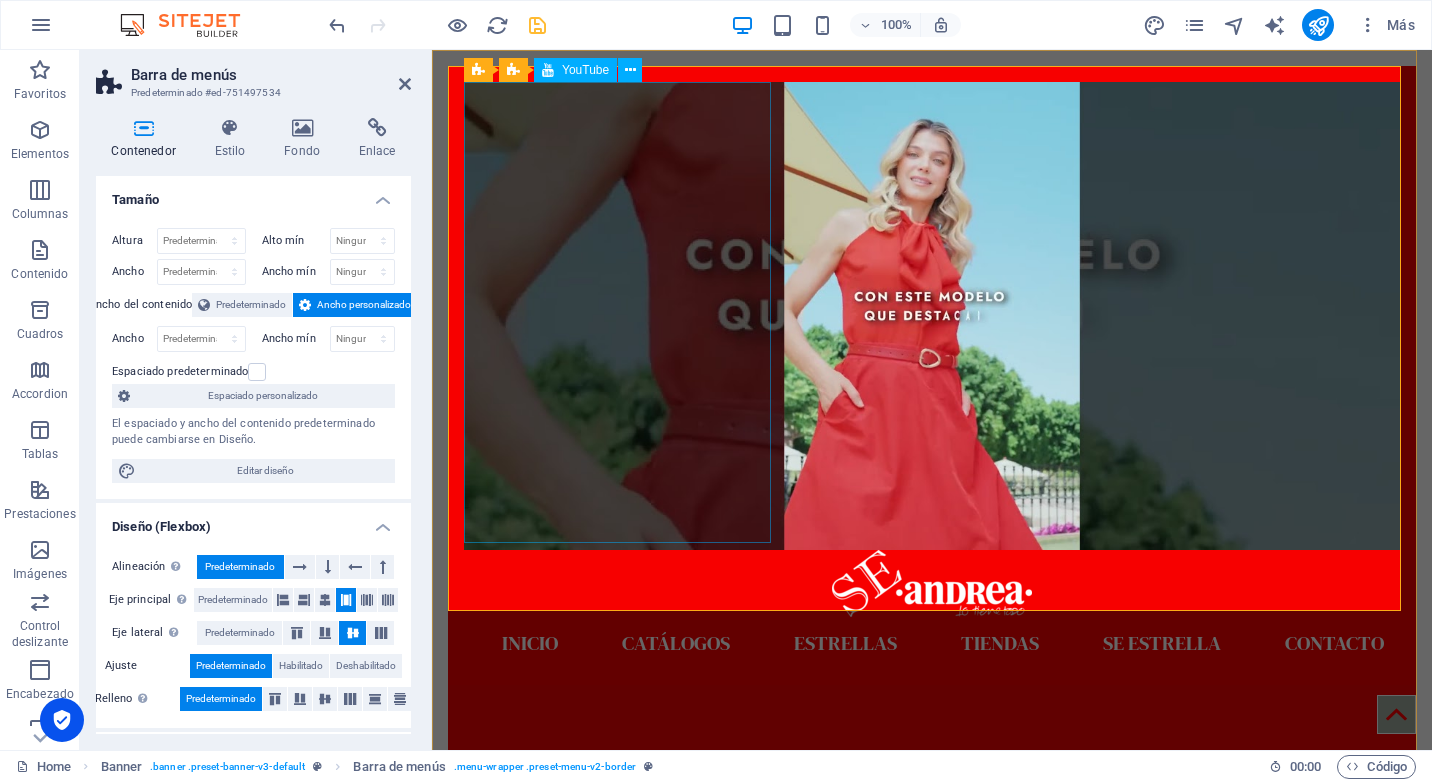 click at bounding box center [932, 316] 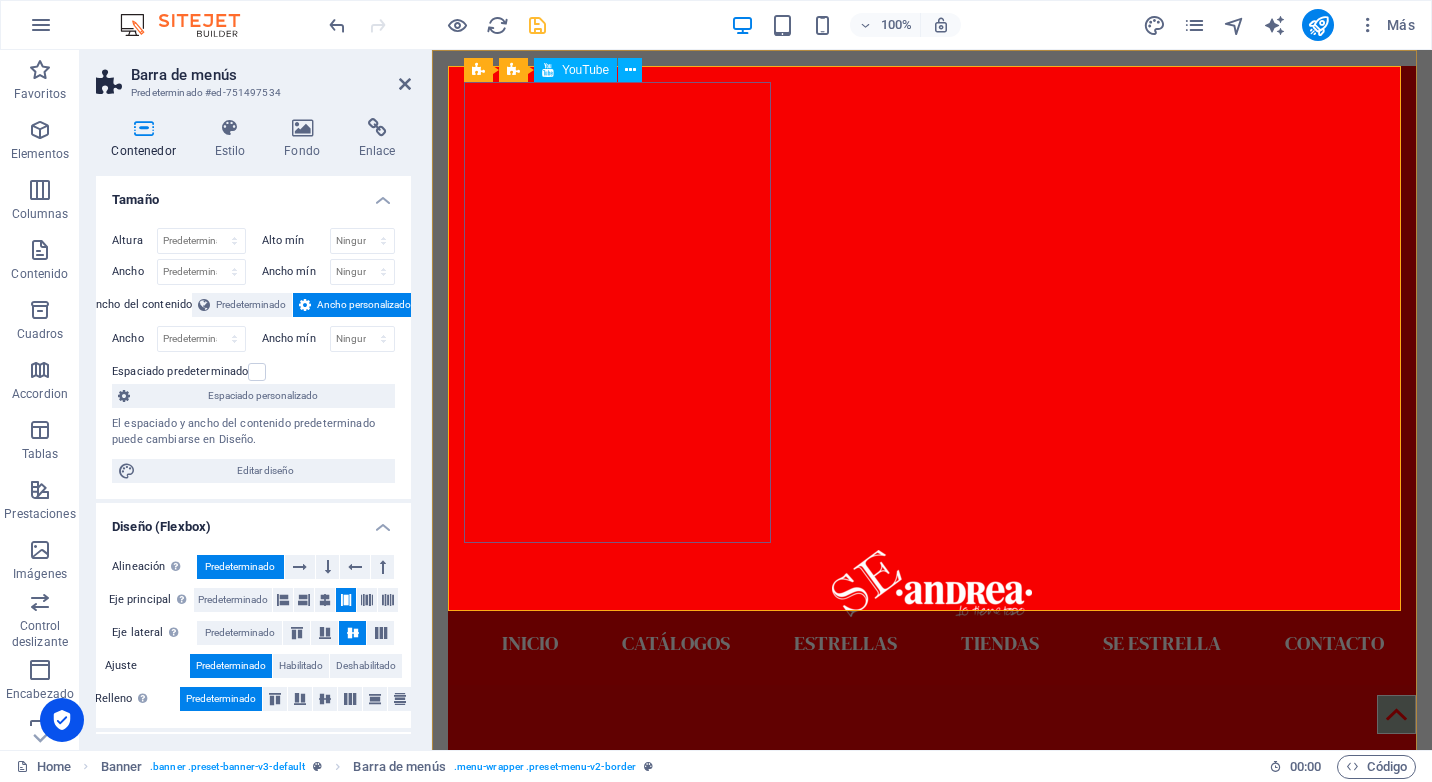 select on "%" 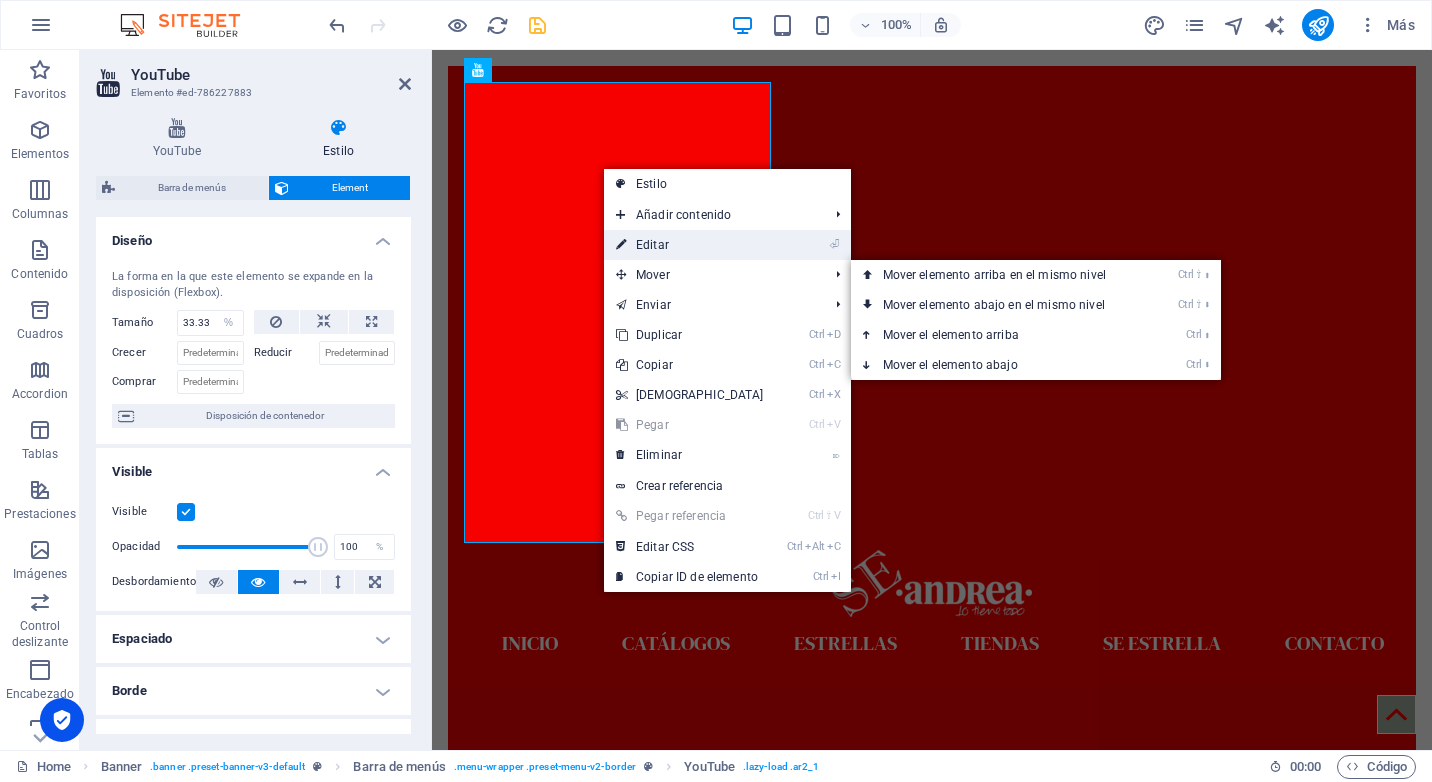 click on "⏎  Editar" at bounding box center (690, 245) 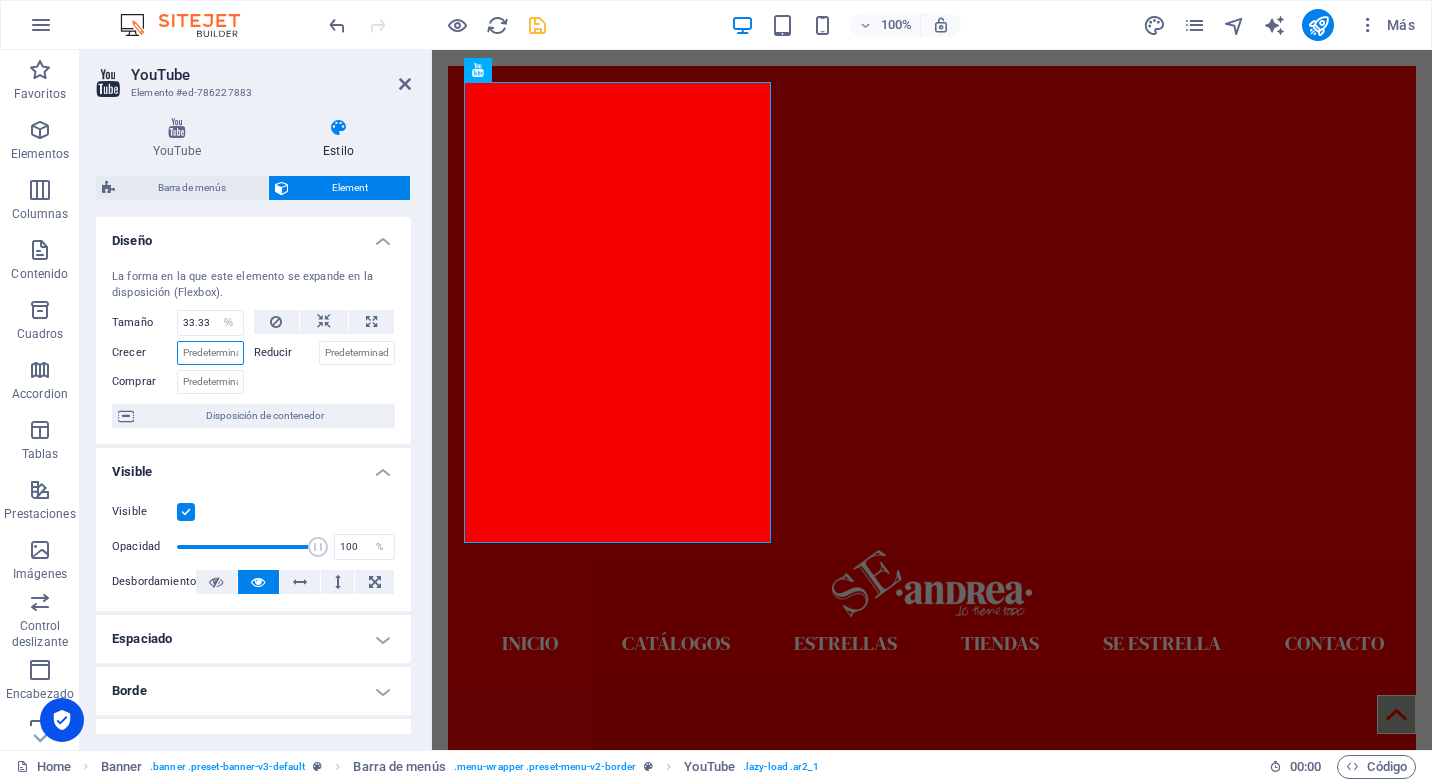 click on "Crecer" at bounding box center (210, 353) 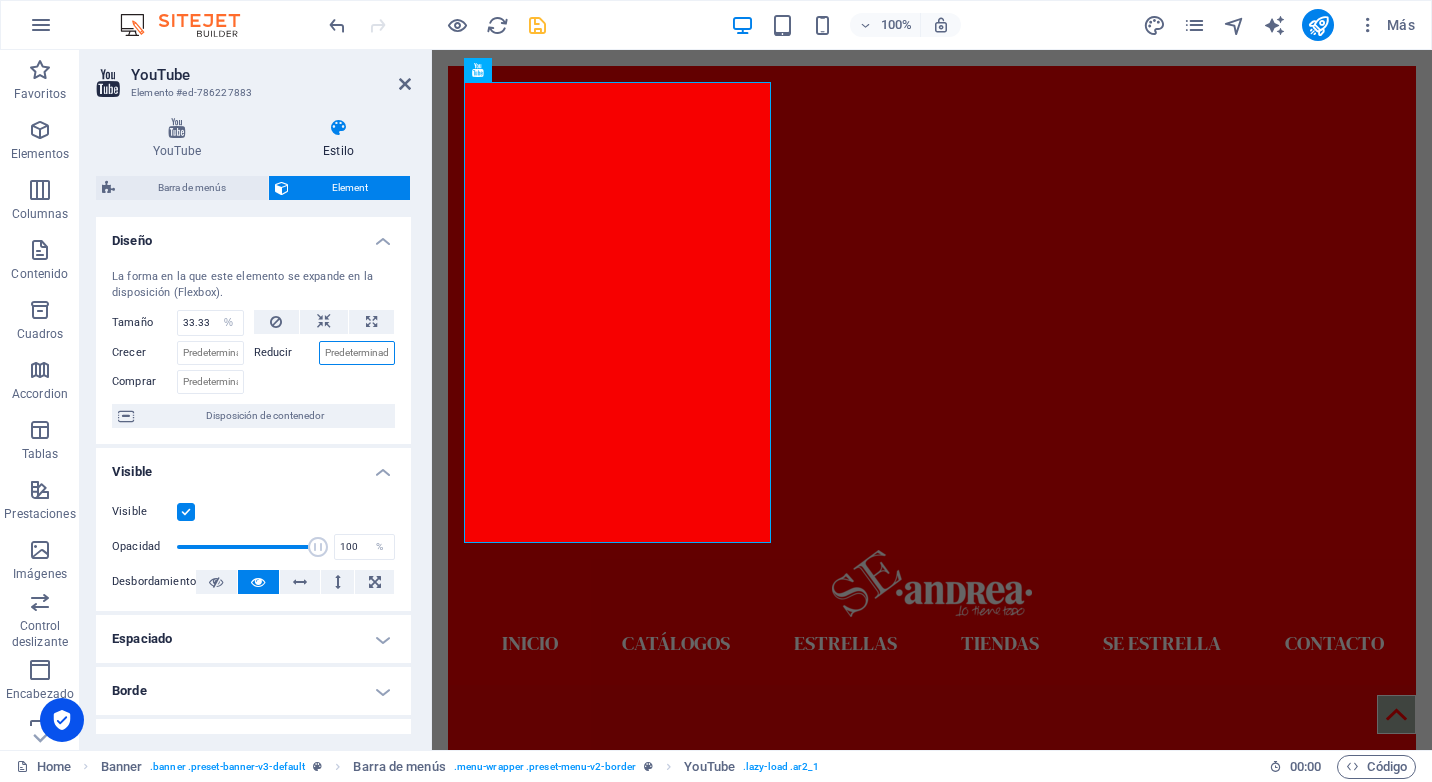 click on "Reducir" at bounding box center (357, 353) 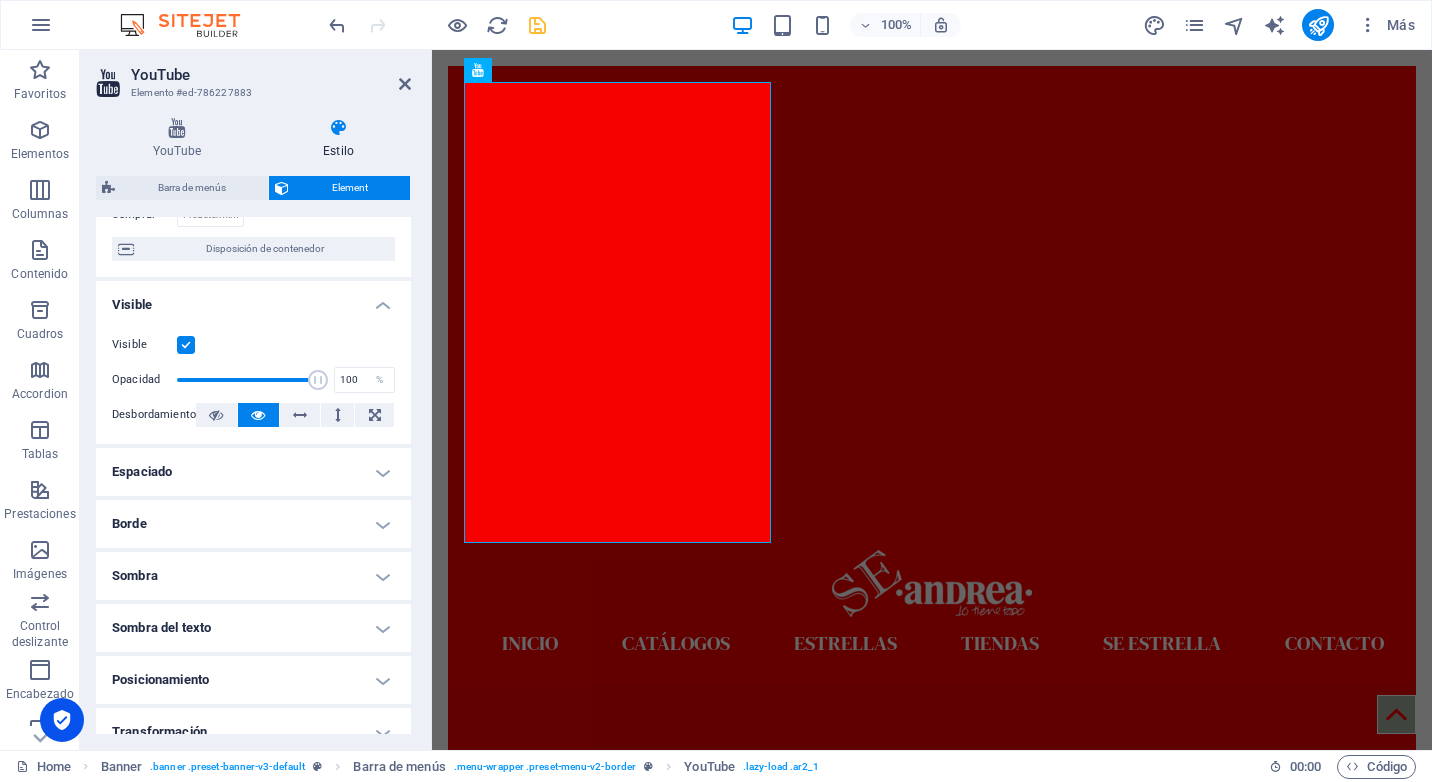 scroll, scrollTop: 200, scrollLeft: 0, axis: vertical 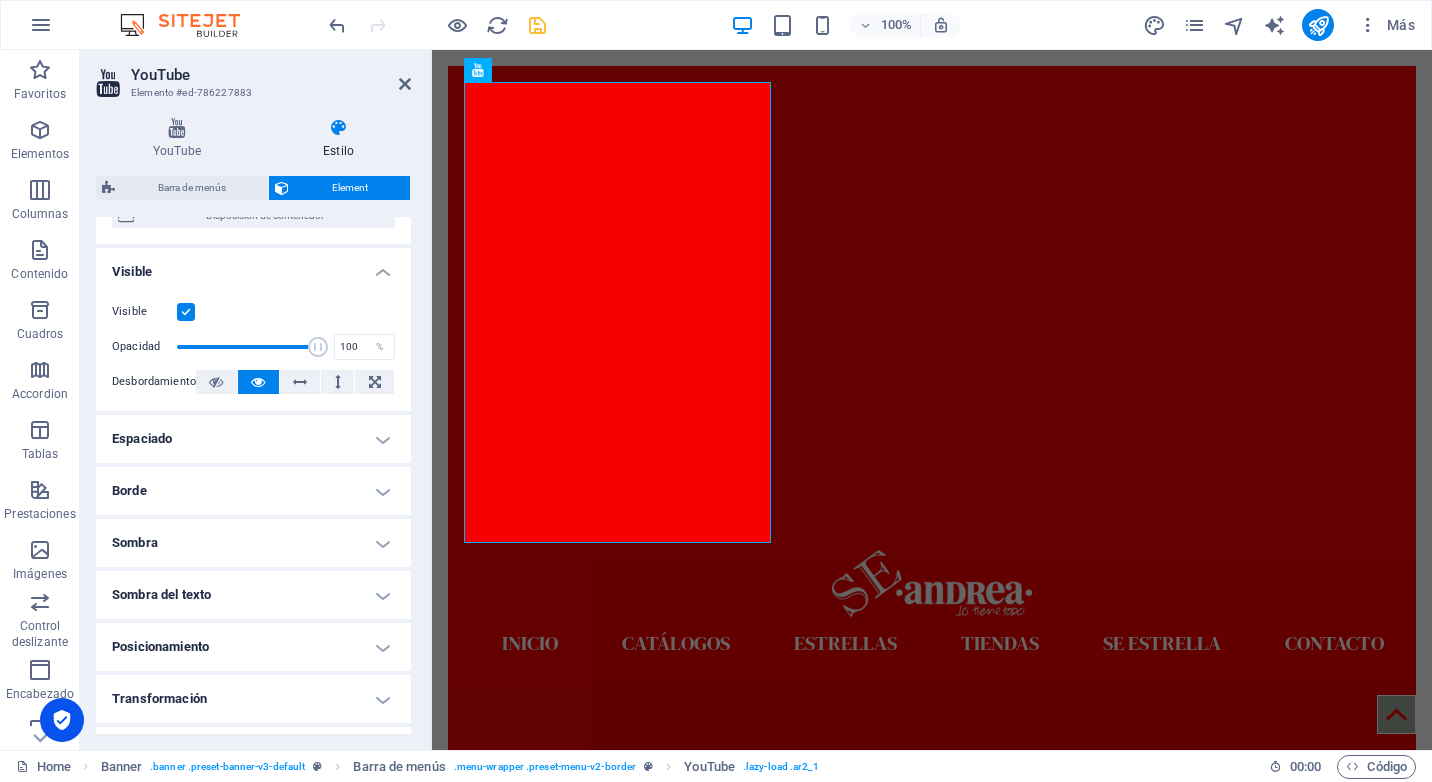 click on "Espaciado" at bounding box center [253, 439] 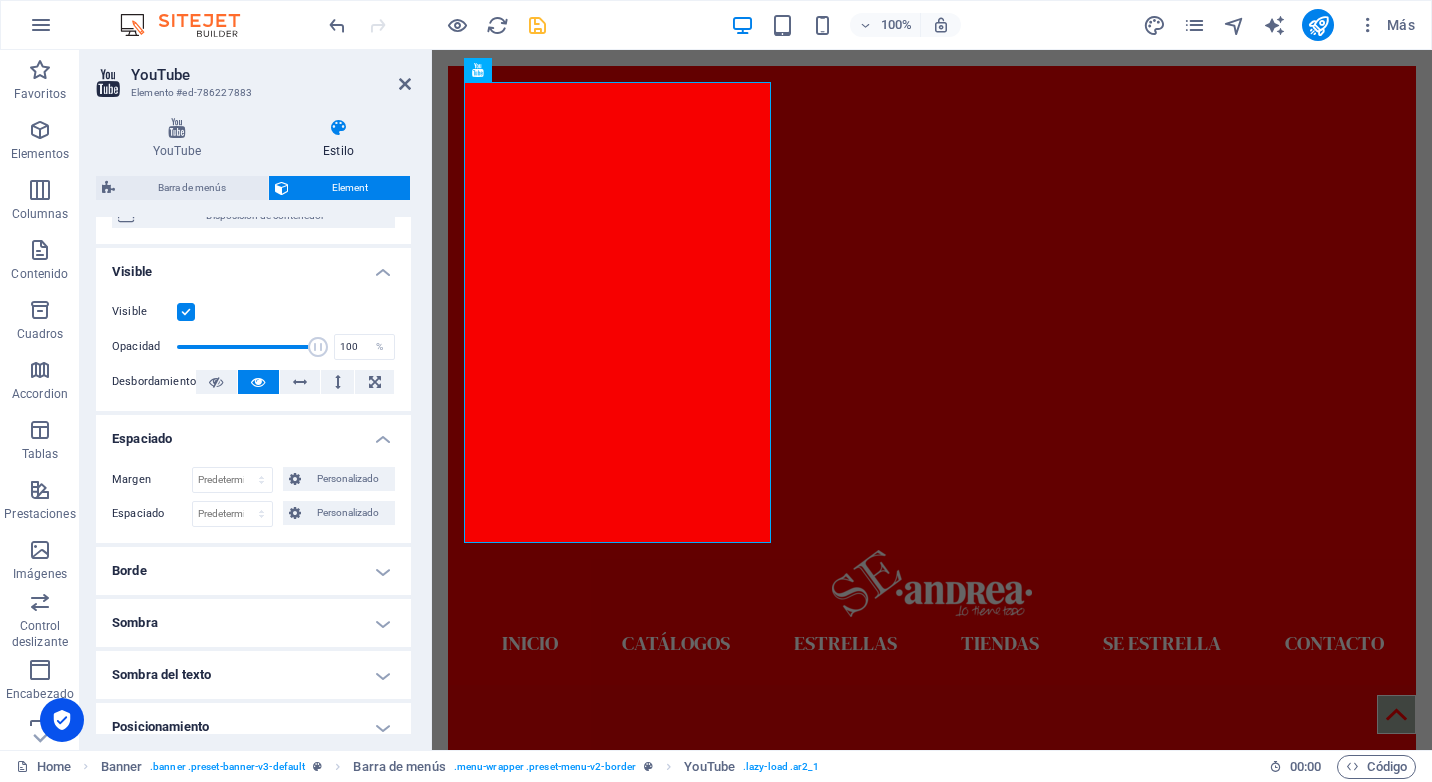click on "Espaciado" at bounding box center (253, 433) 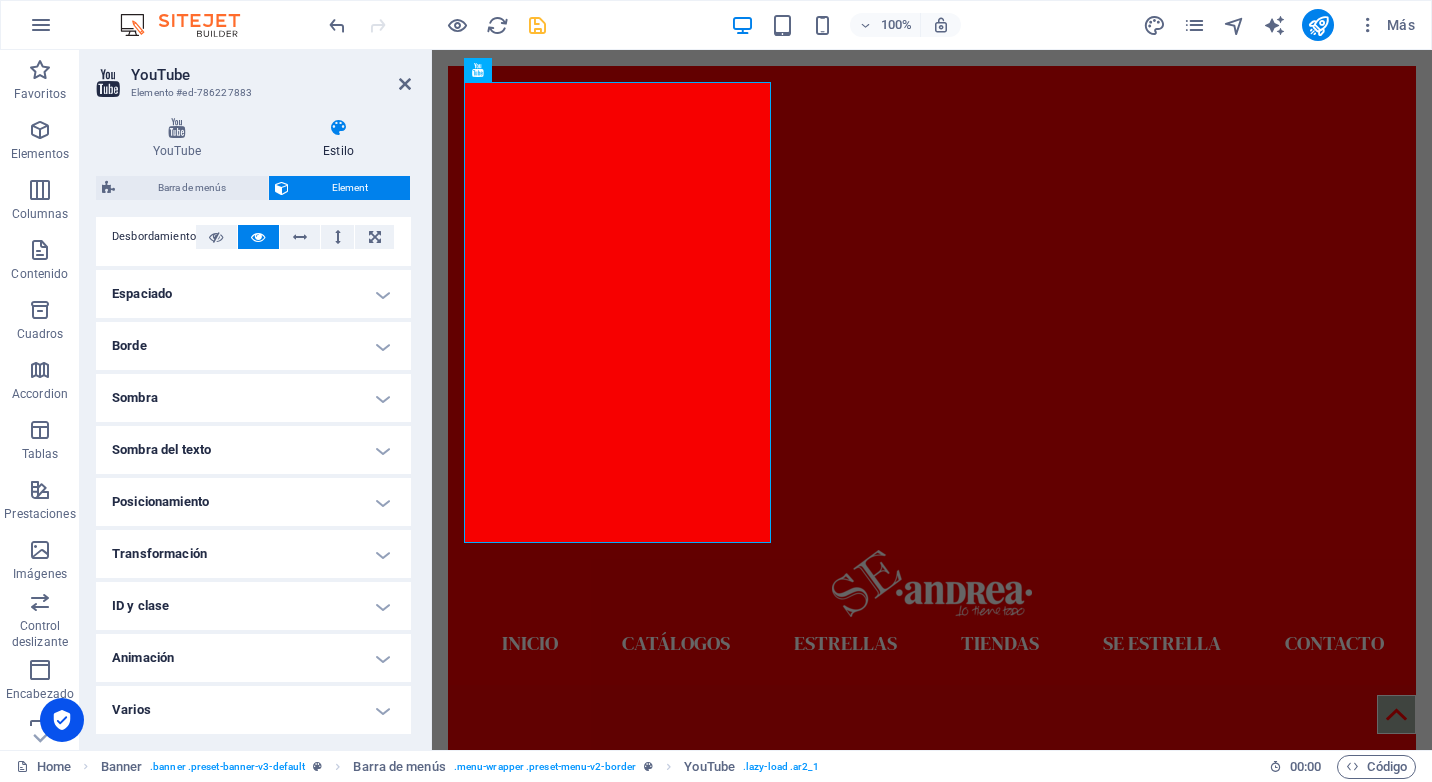 scroll, scrollTop: 0, scrollLeft: 0, axis: both 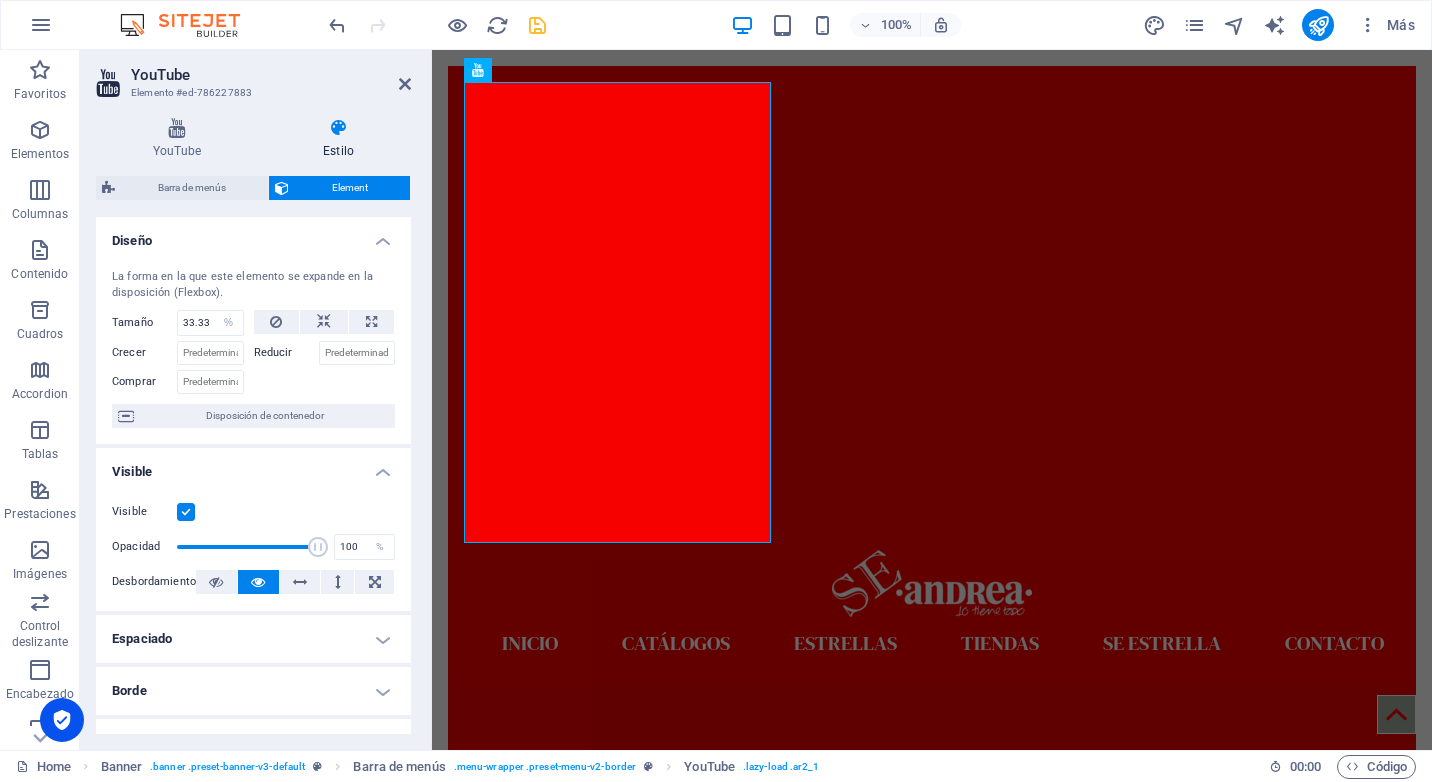 click on "Crecer" at bounding box center [144, 353] 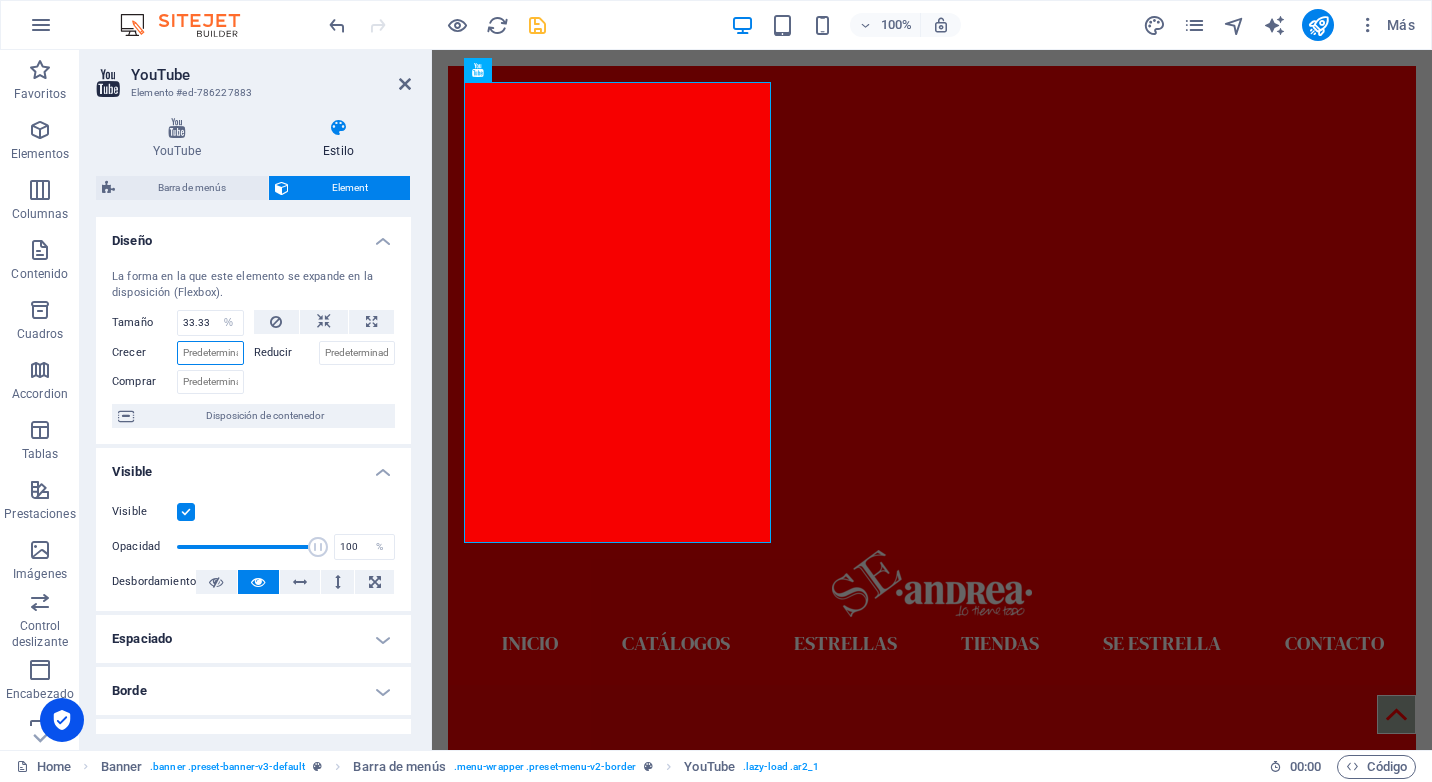 click on "Crecer" at bounding box center (210, 353) 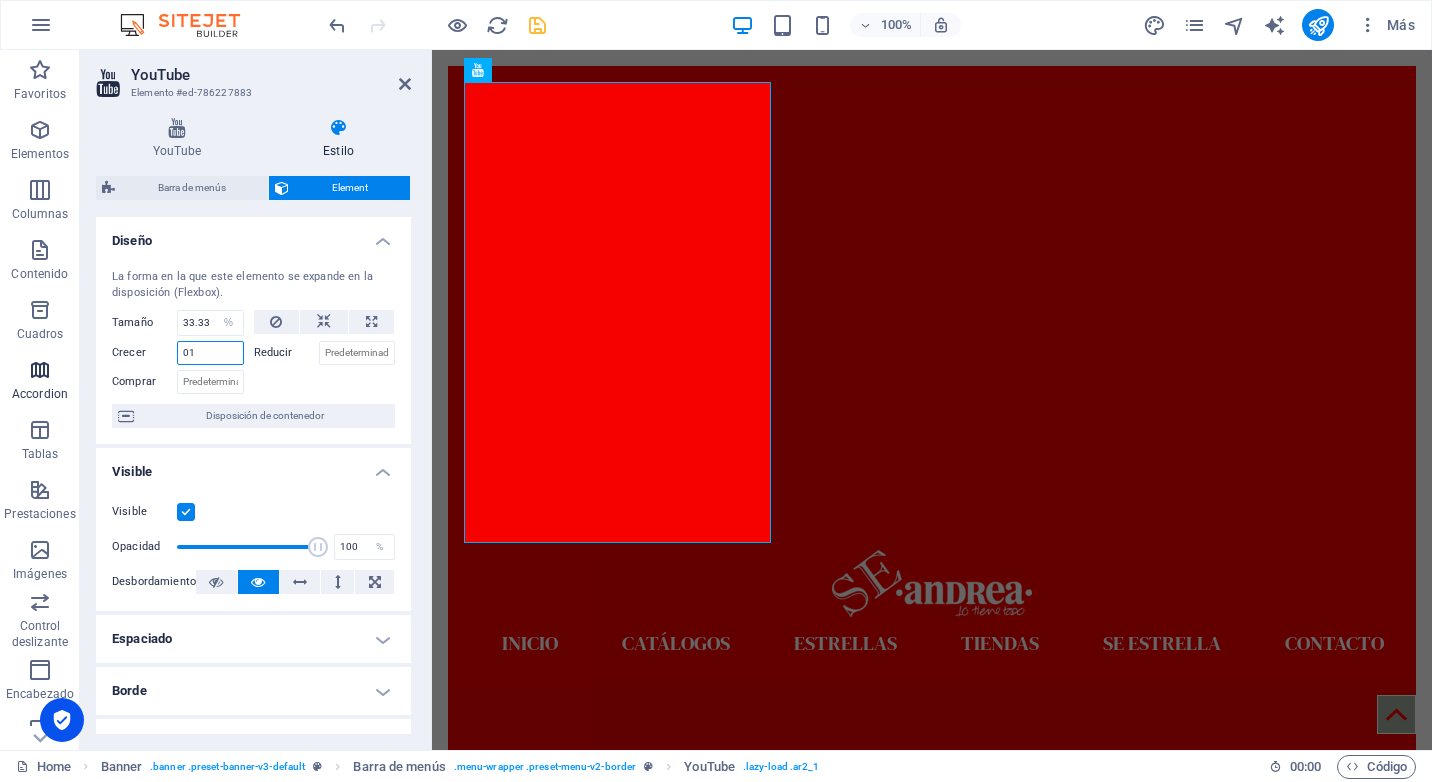 type on "1" 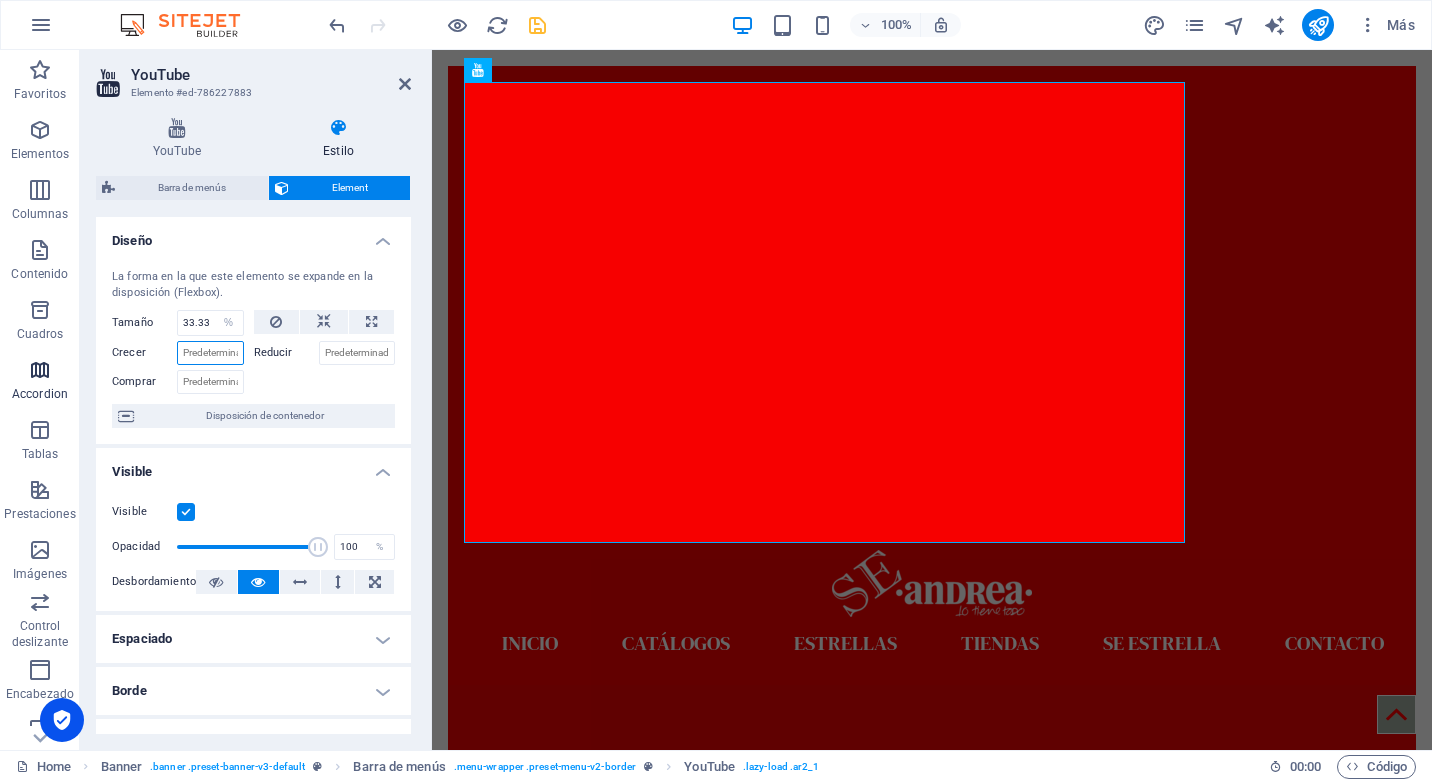 type on "2" 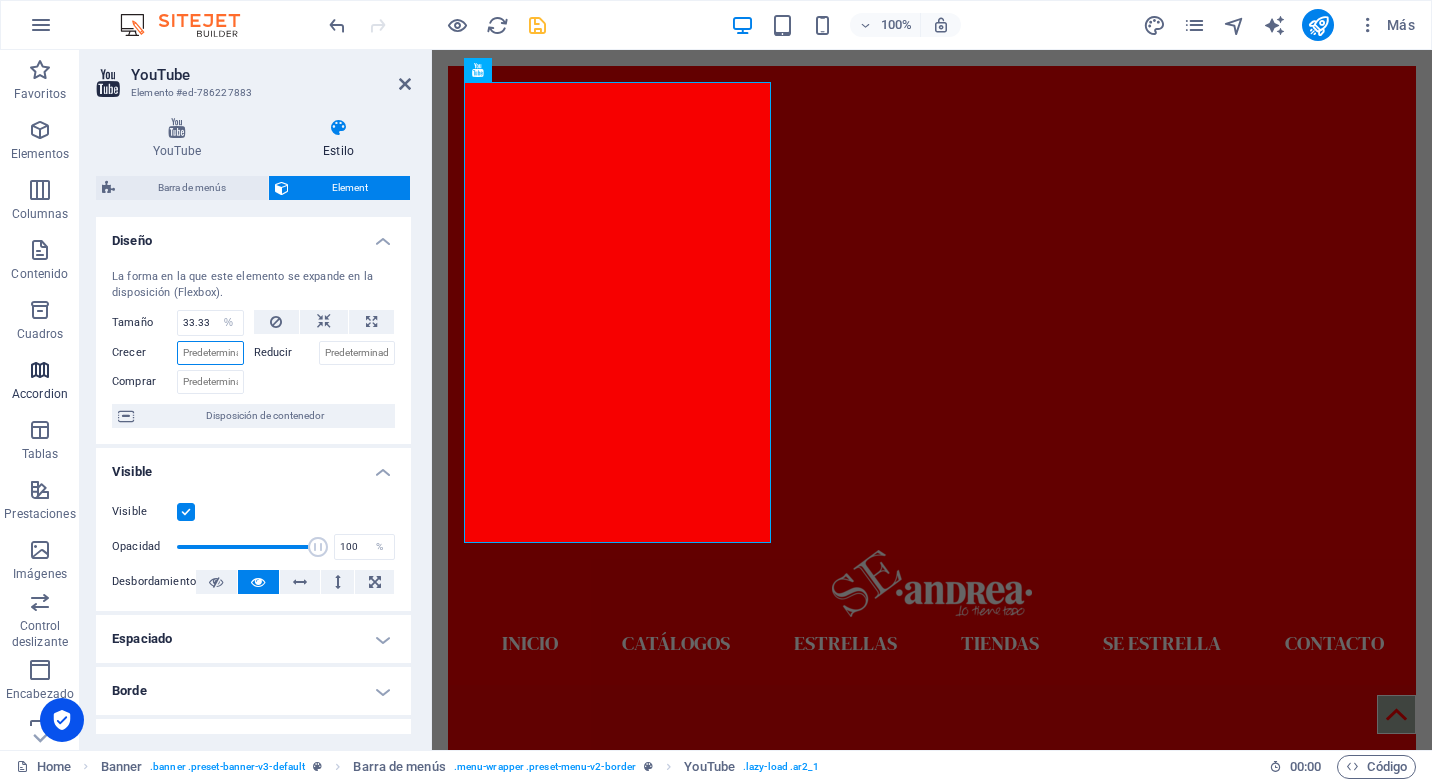 type on "1" 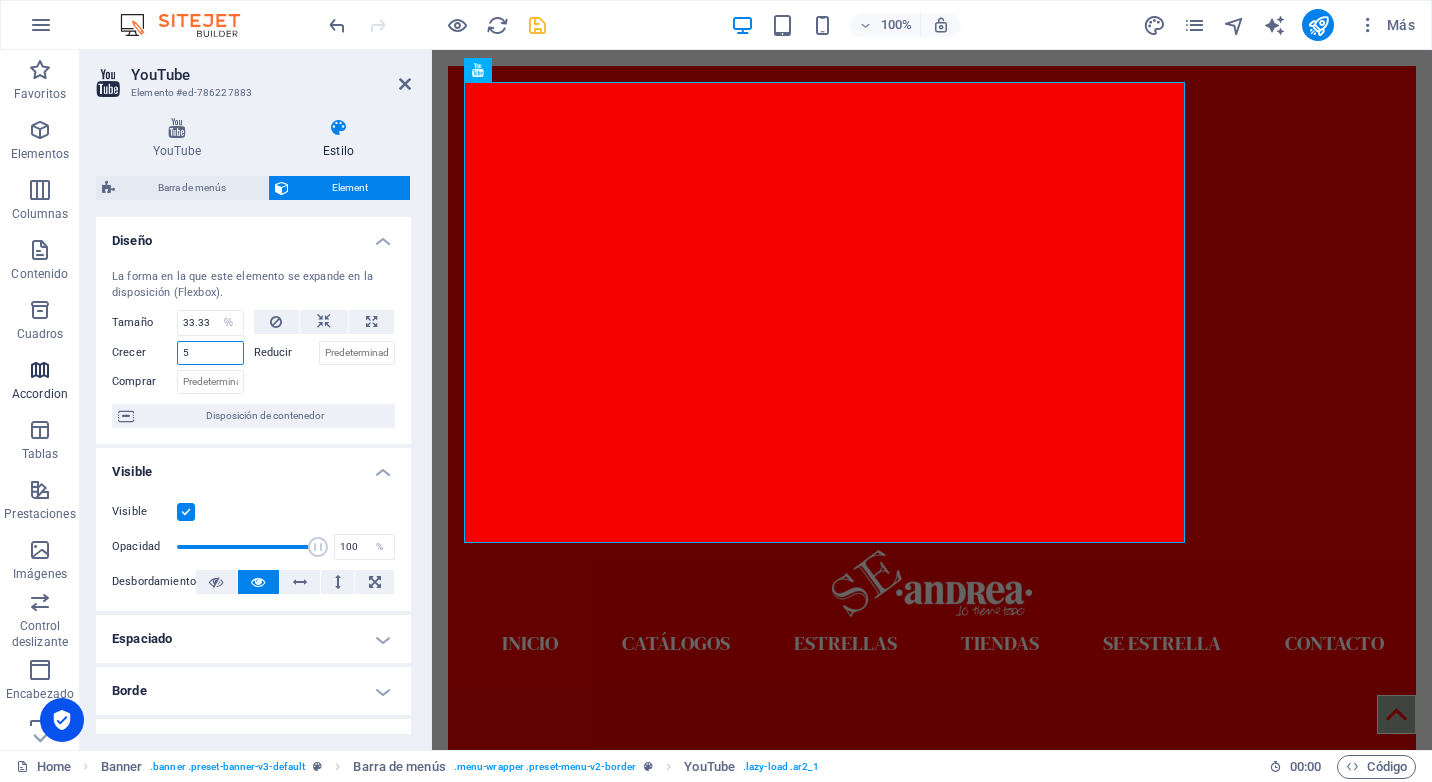 type 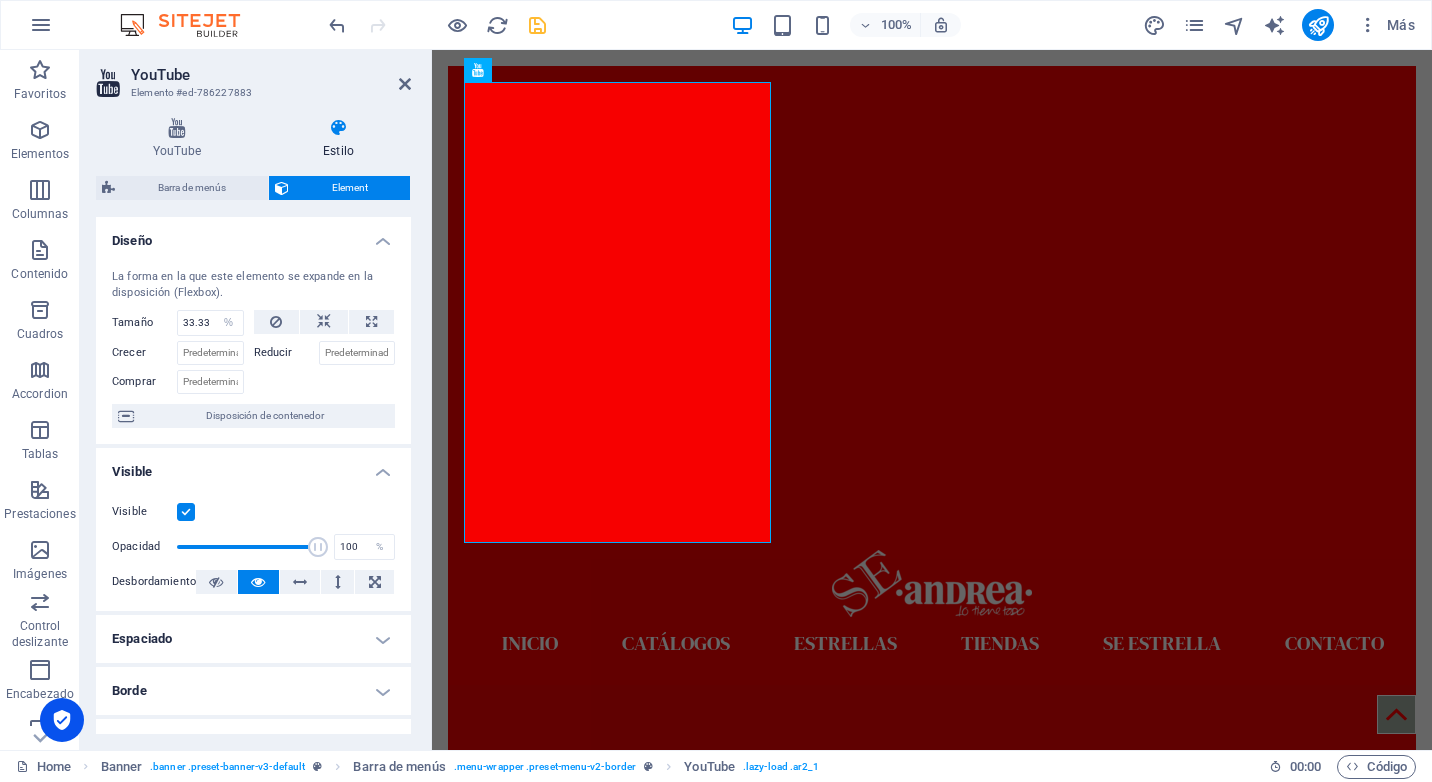 drag, startPoint x: 355, startPoint y: 338, endPoint x: 355, endPoint y: 350, distance: 12 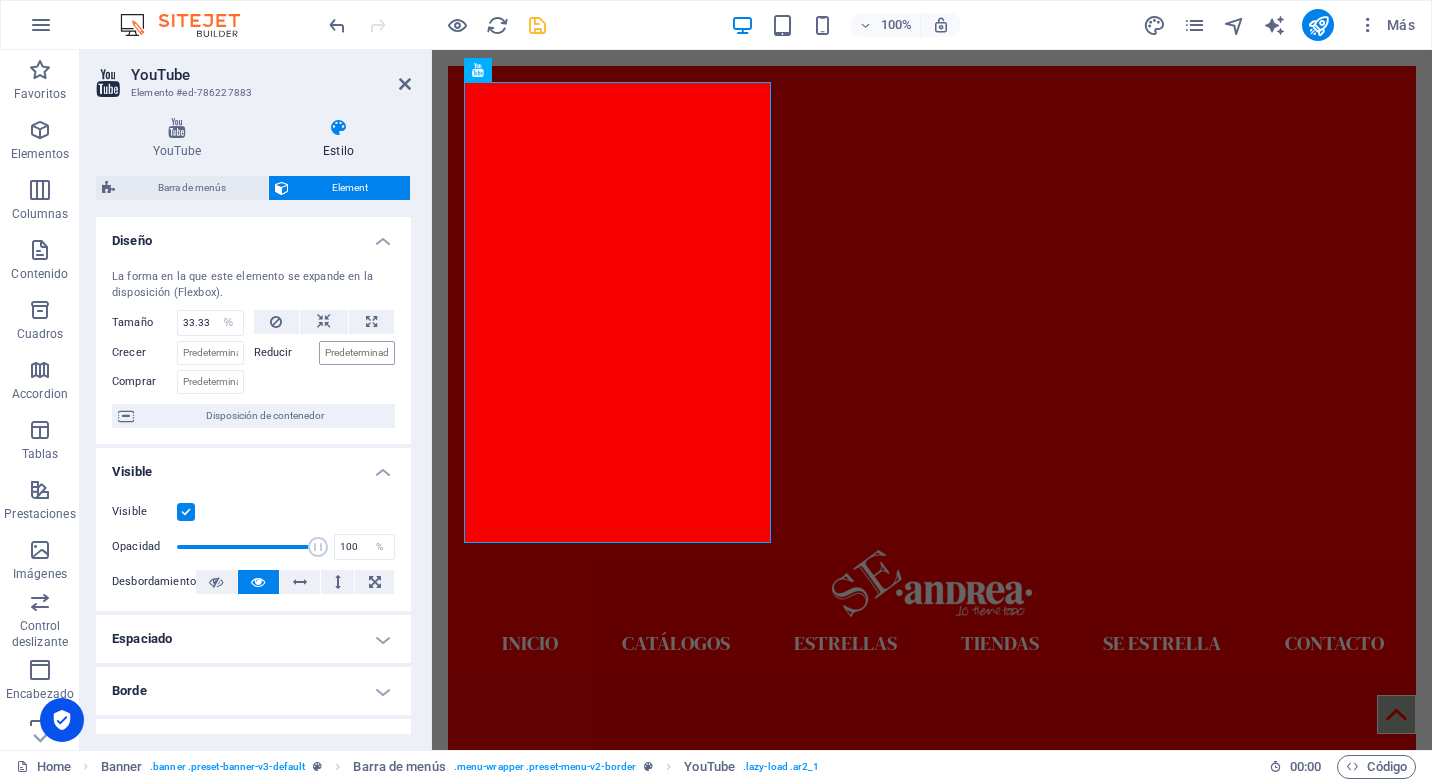 click on "Reducir" at bounding box center [325, 350] 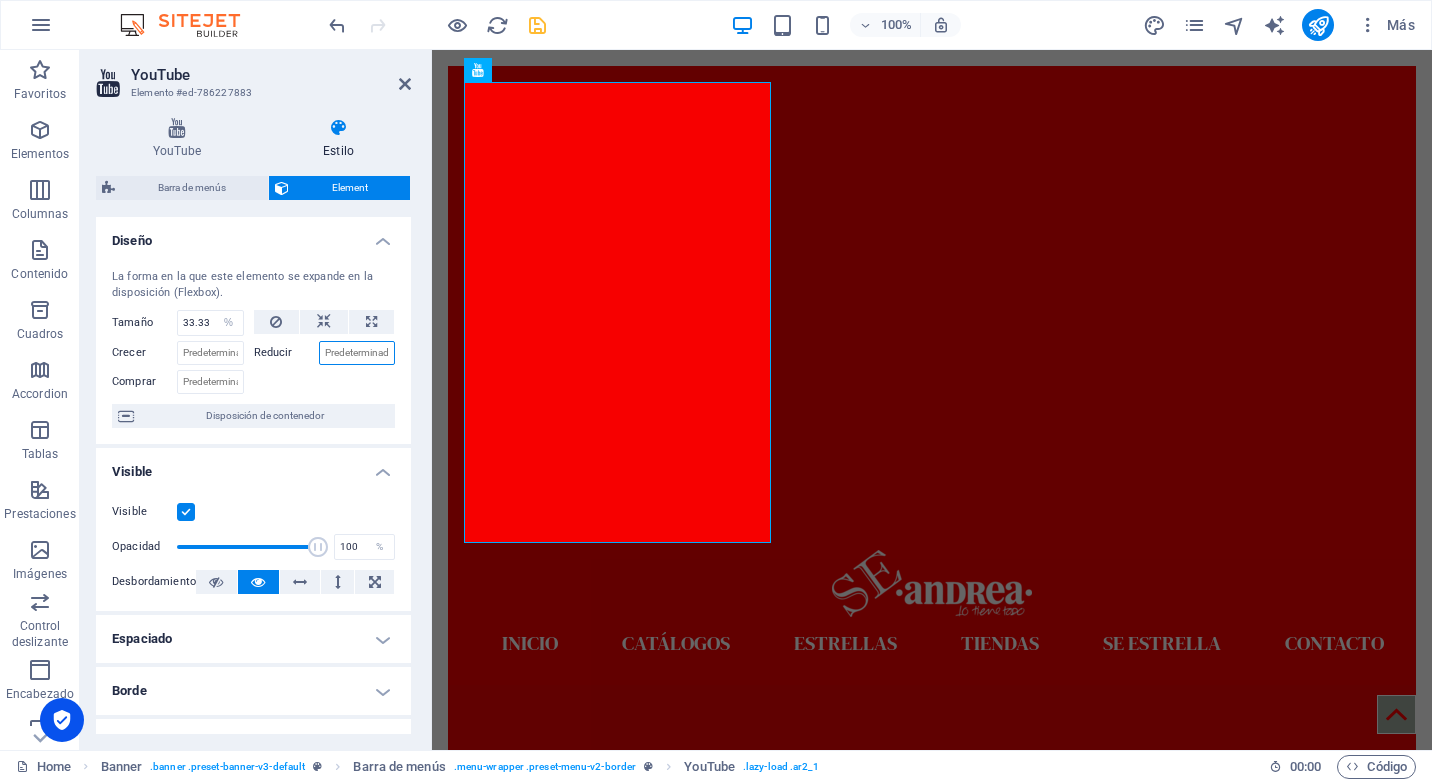 click on "Reducir" at bounding box center (357, 353) 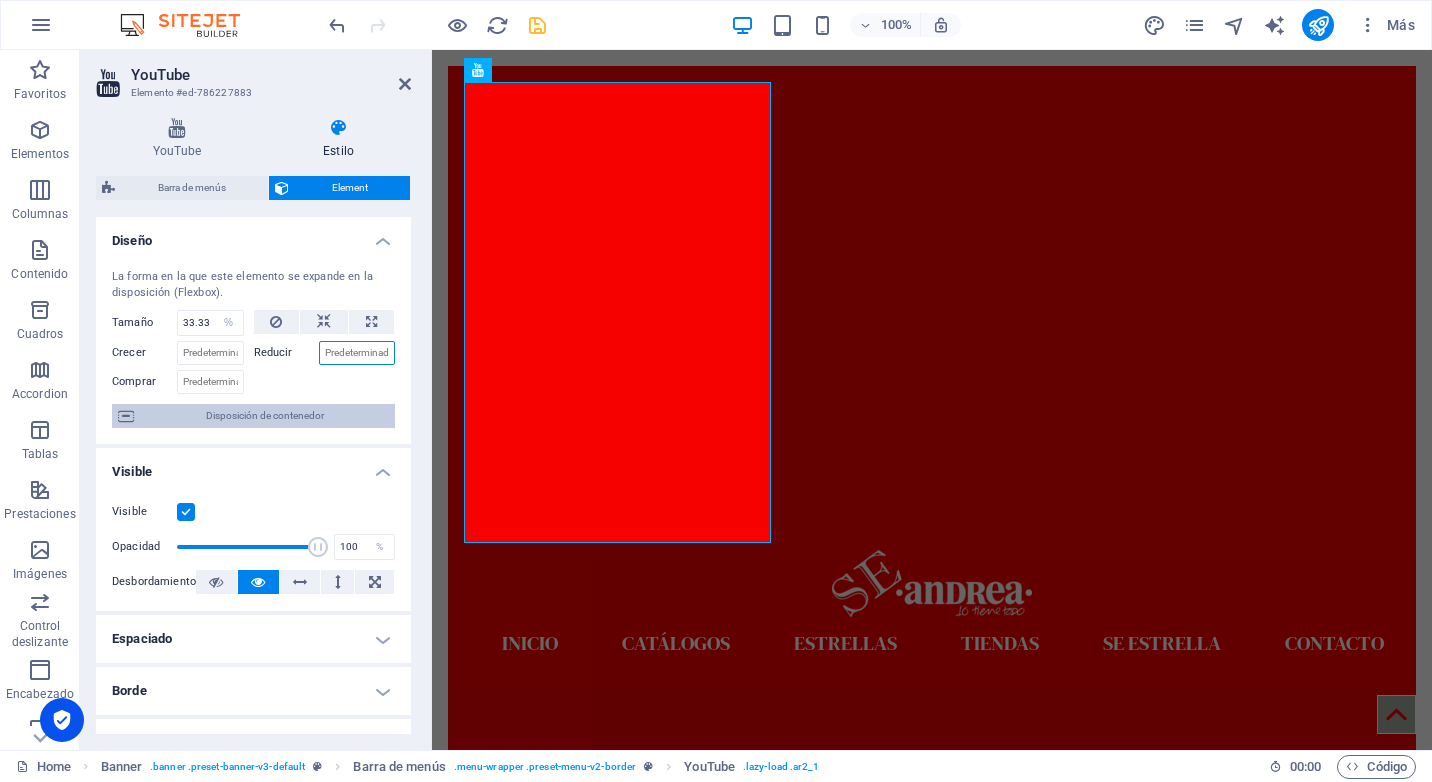 type on "1" 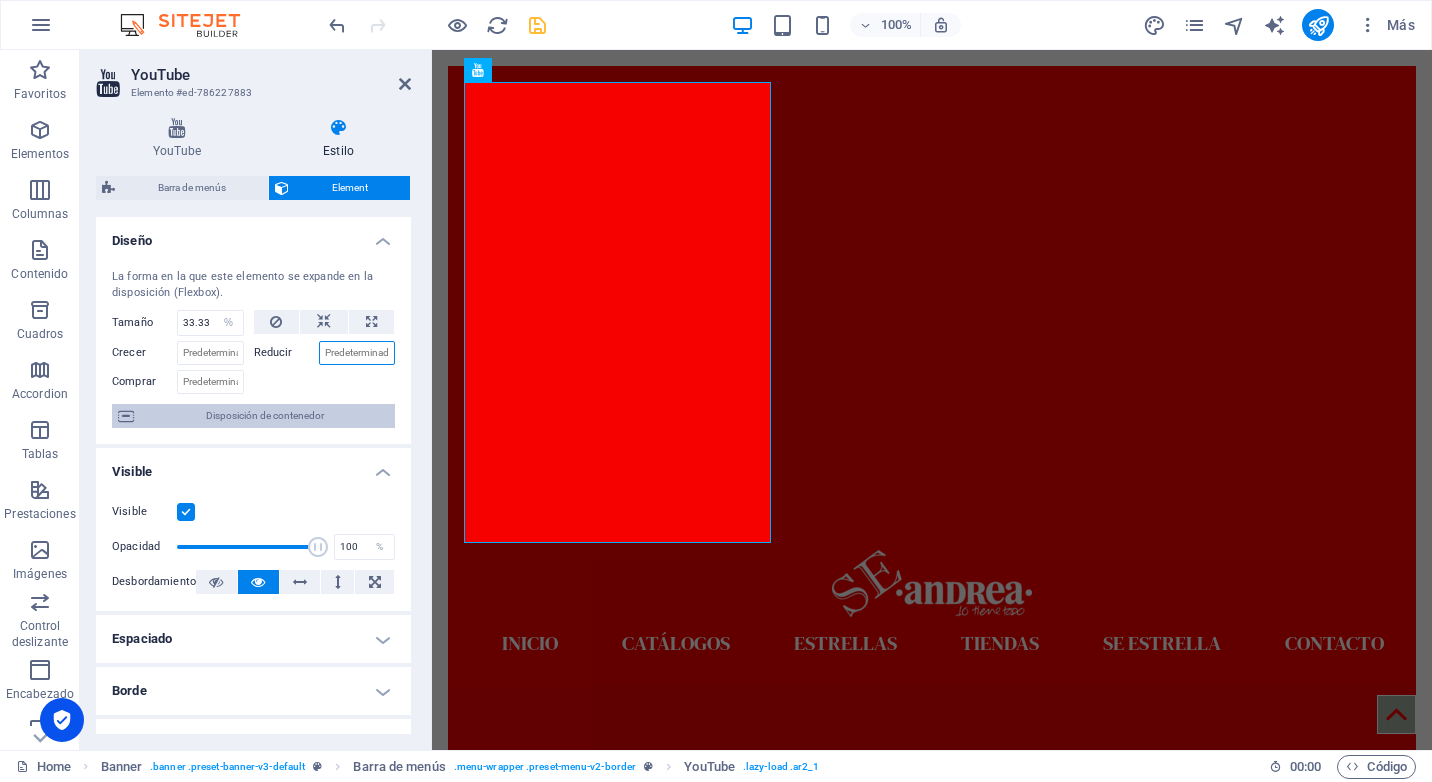 type on "3" 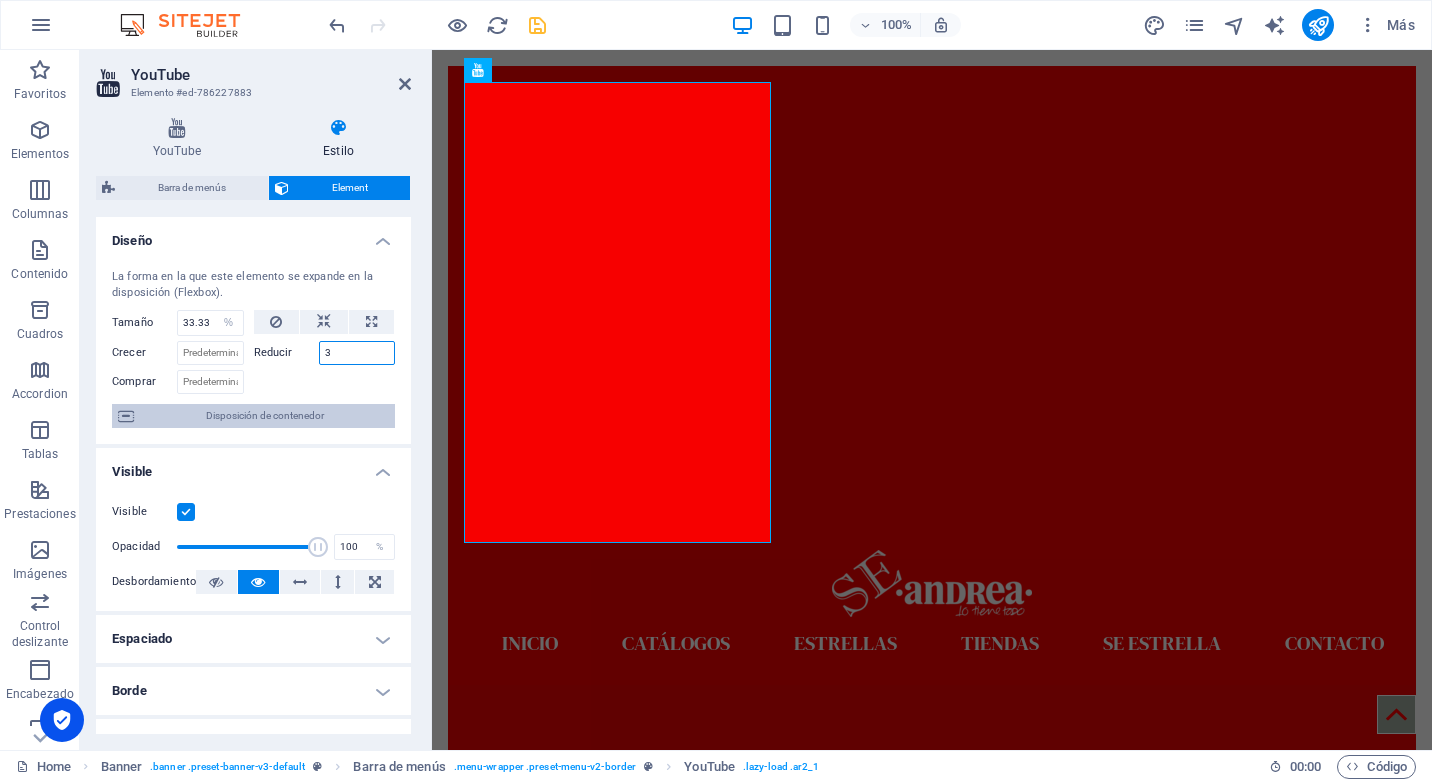 type 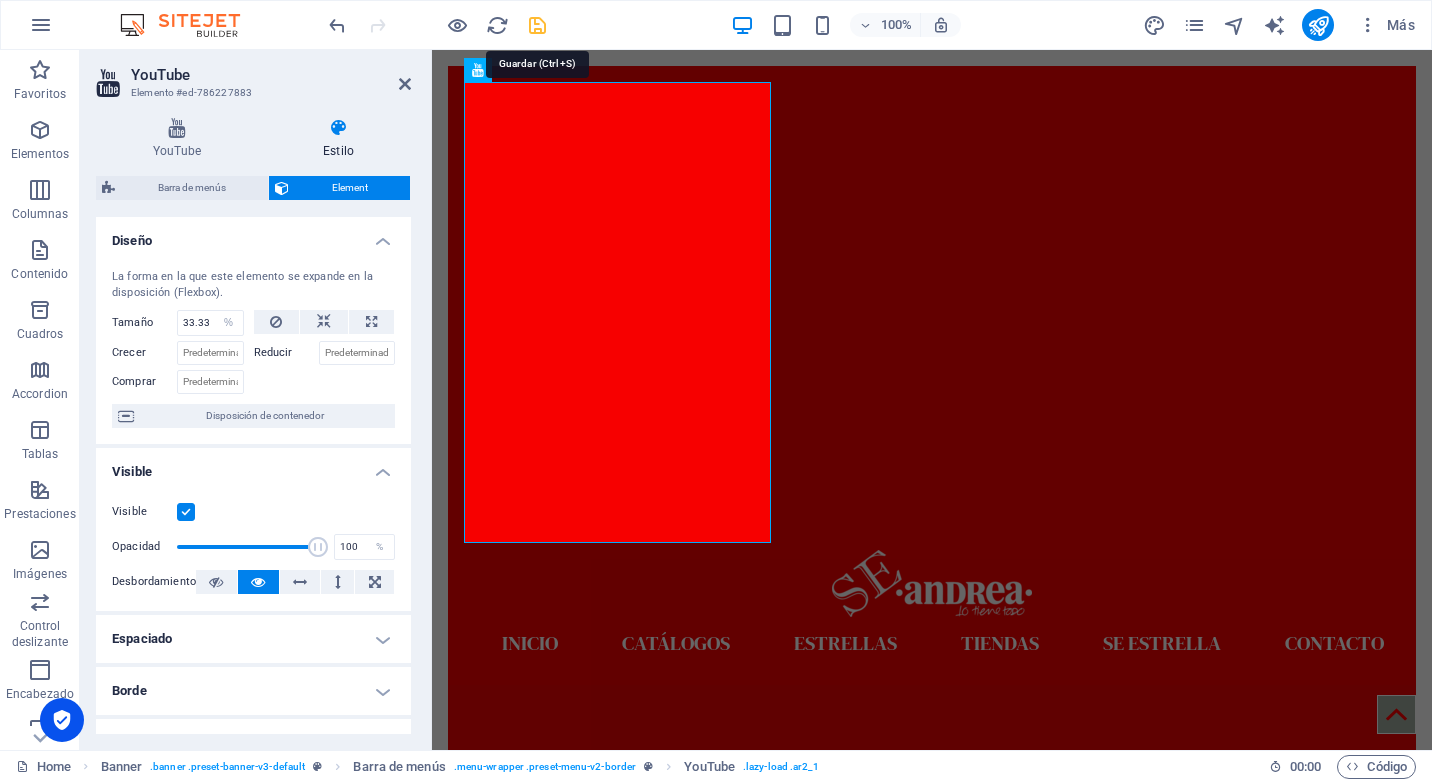 click at bounding box center [537, 25] 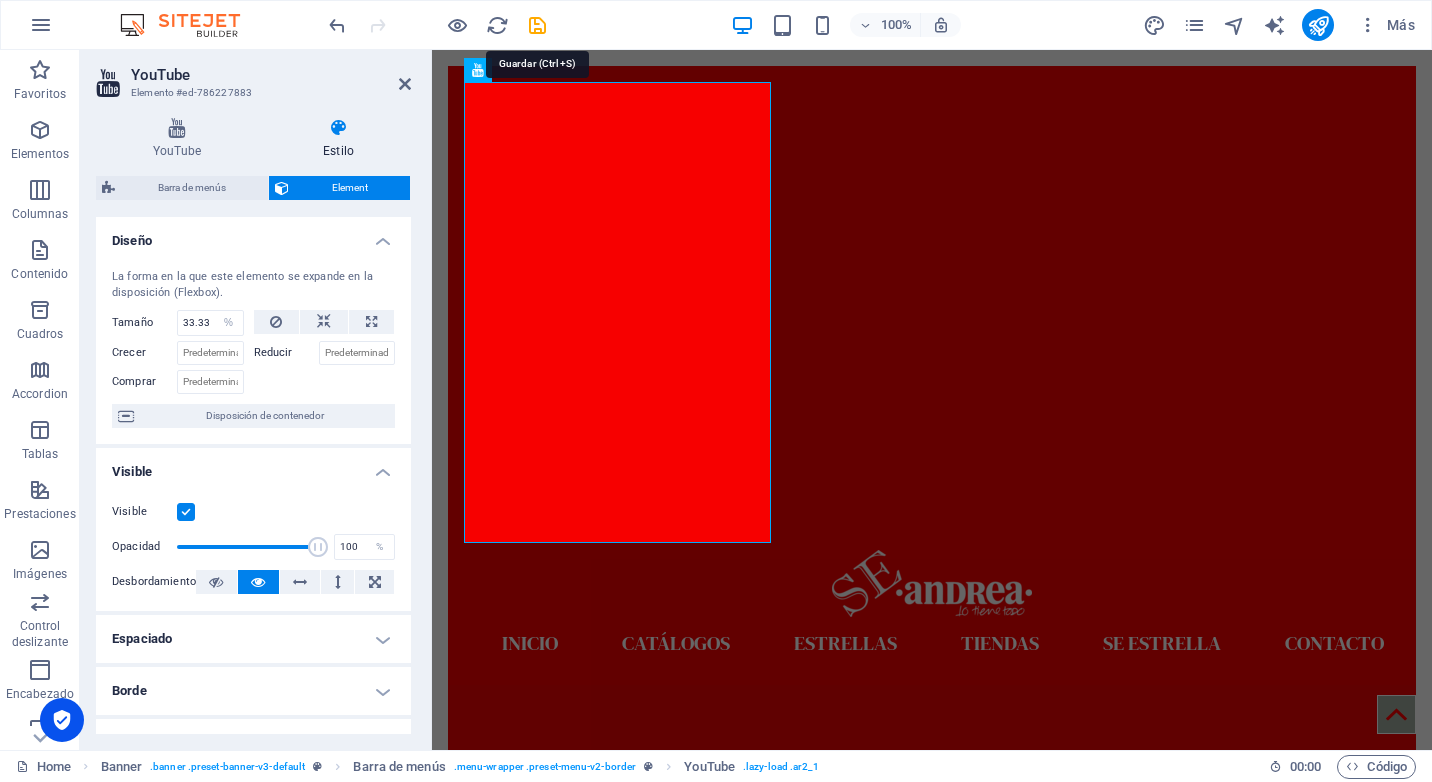 click at bounding box center (437, 25) 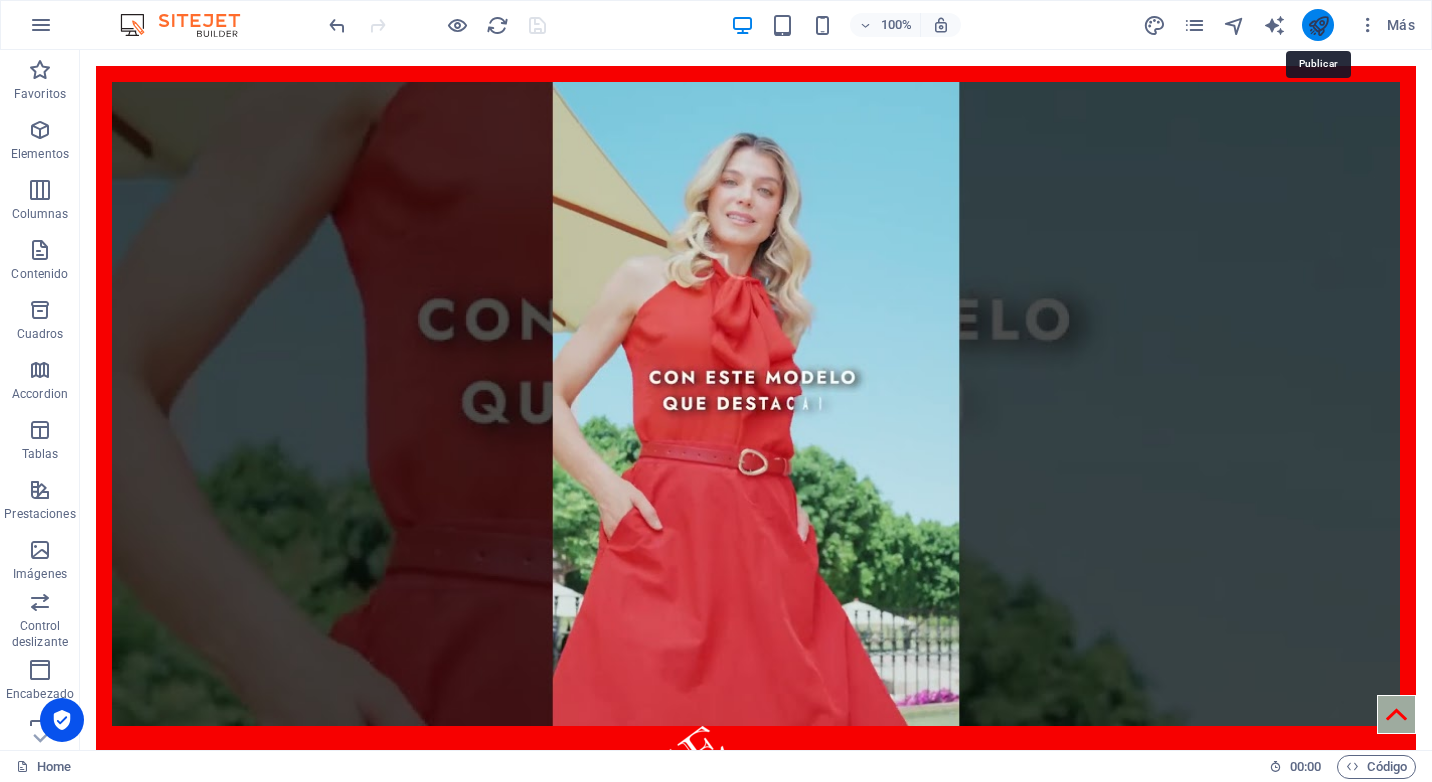 click at bounding box center [1318, 25] 